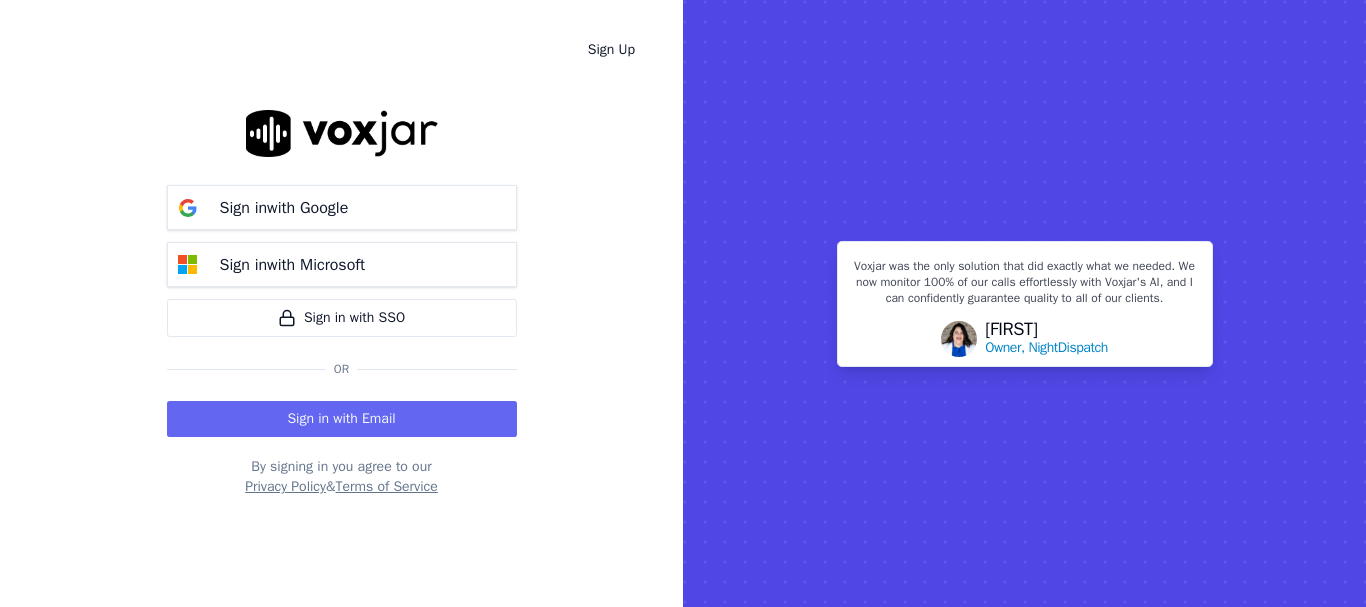scroll, scrollTop: 0, scrollLeft: 0, axis: both 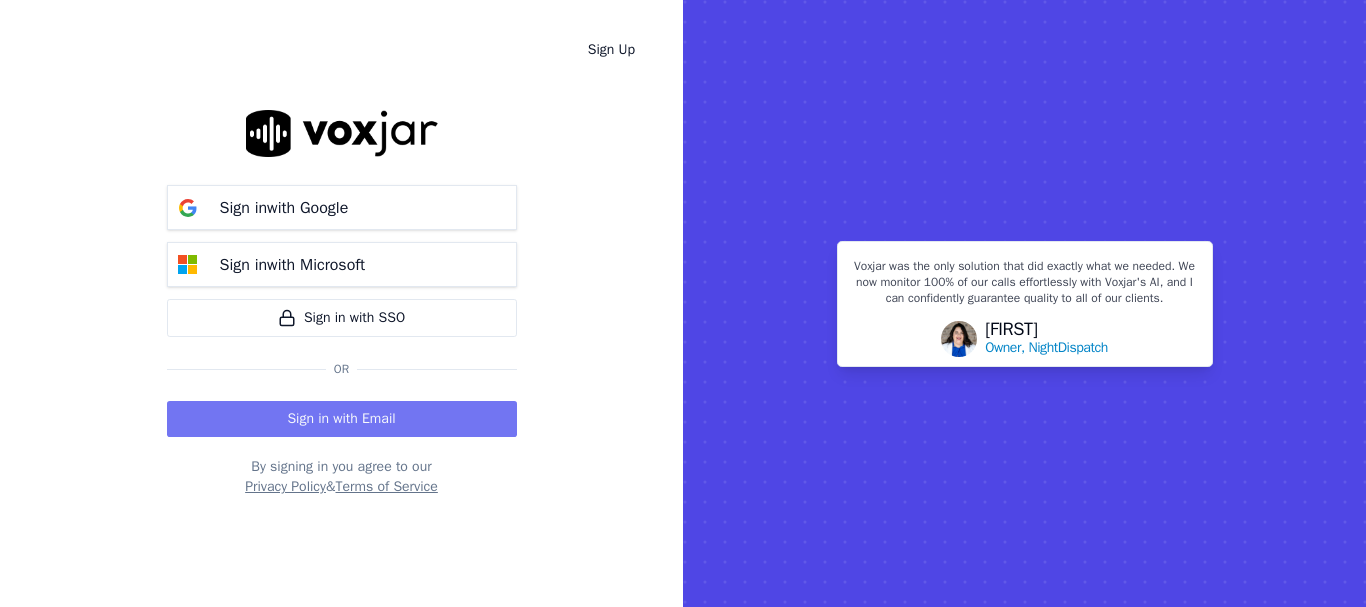 click on "Sign in with Email" at bounding box center (342, 419) 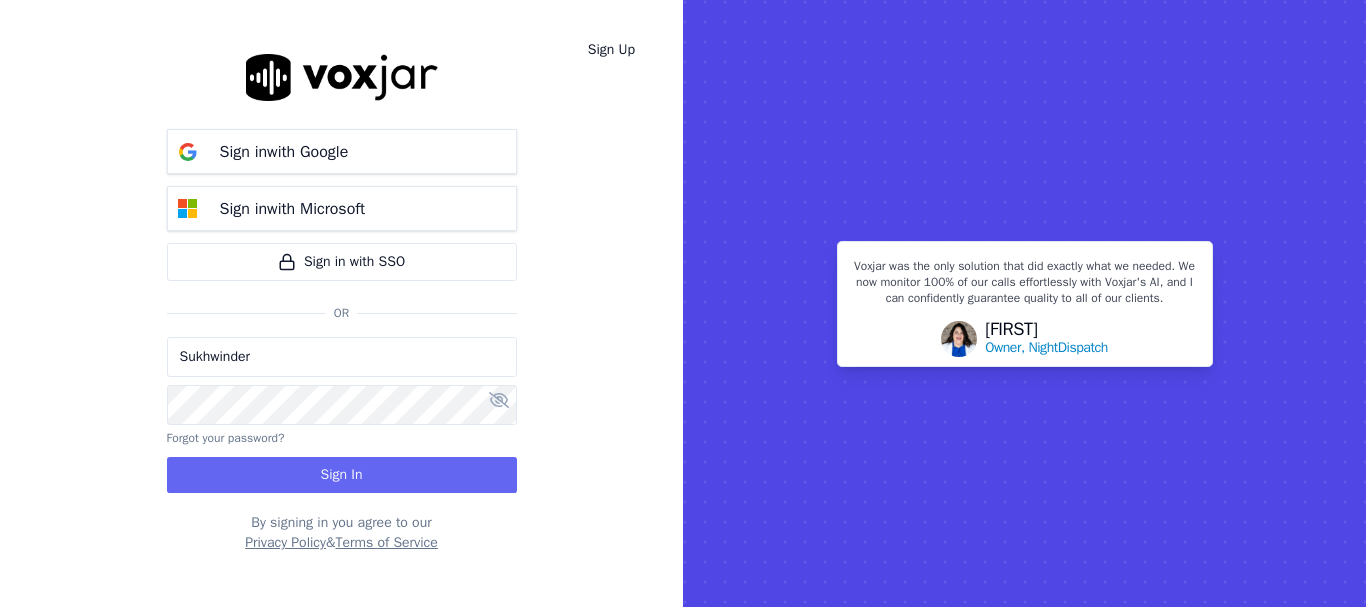 click on "Sukhwinder" at bounding box center [342, 357] 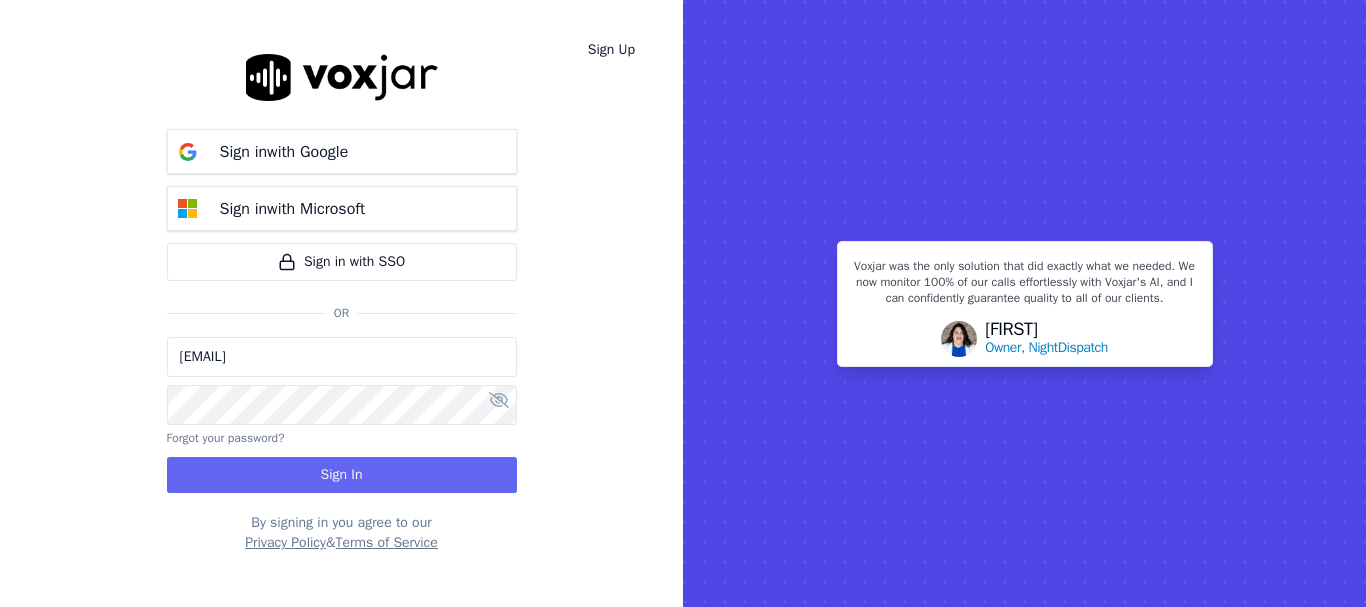 drag, startPoint x: 254, startPoint y: 359, endPoint x: 346, endPoint y: 377, distance: 93.74433 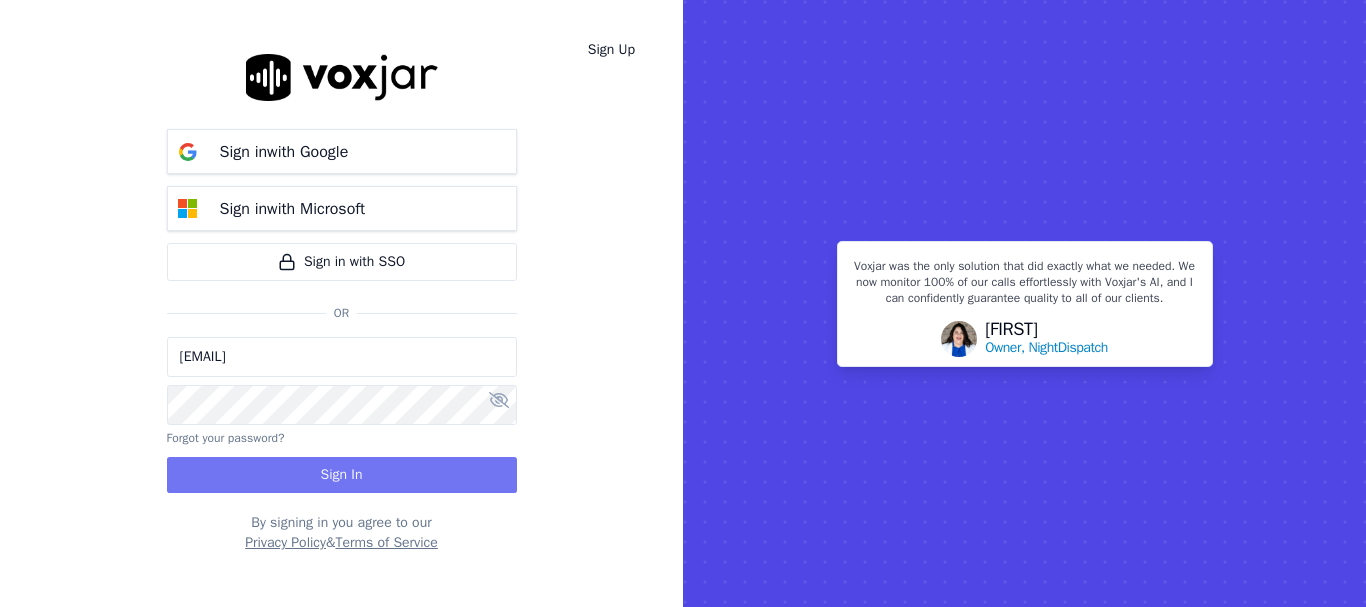 type on "sukhwinderpaygeek@gmail.com" 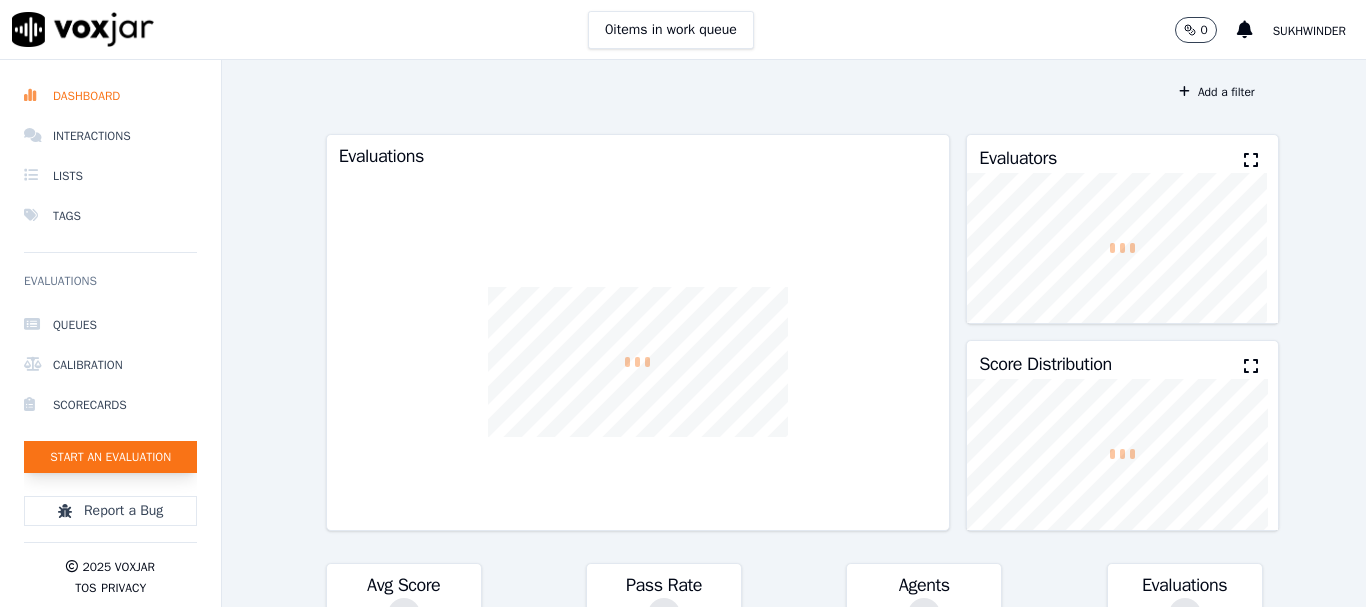 scroll, scrollTop: 0, scrollLeft: 0, axis: both 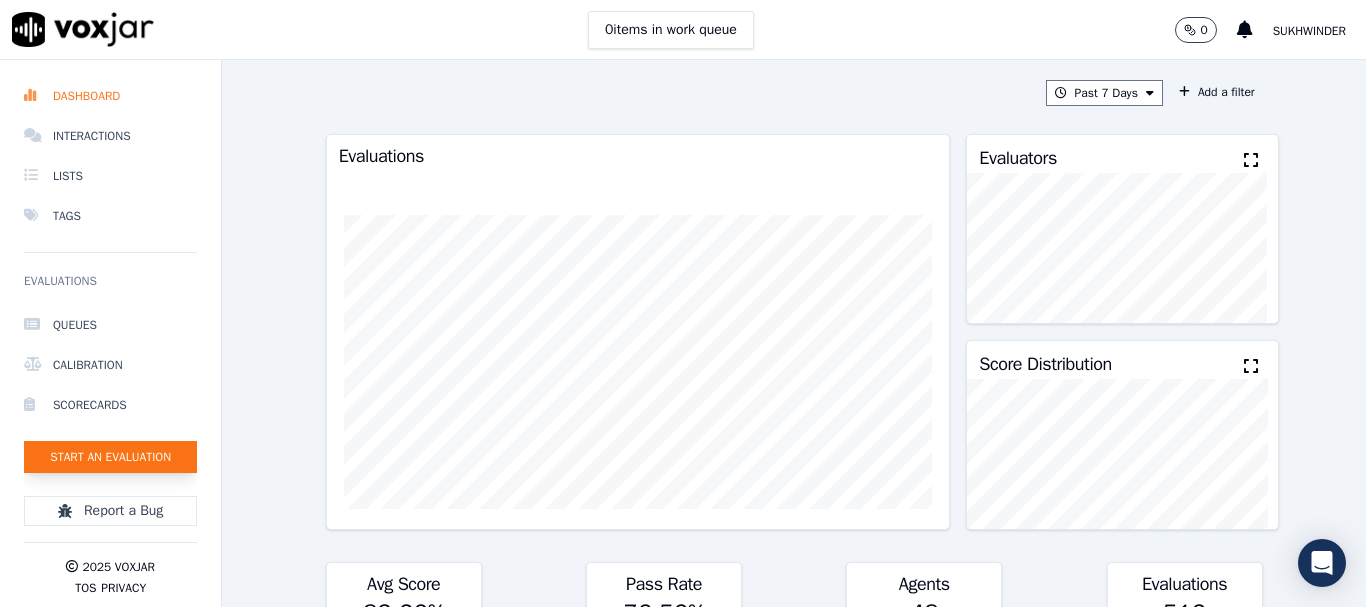 click on "Start an Evaluation" 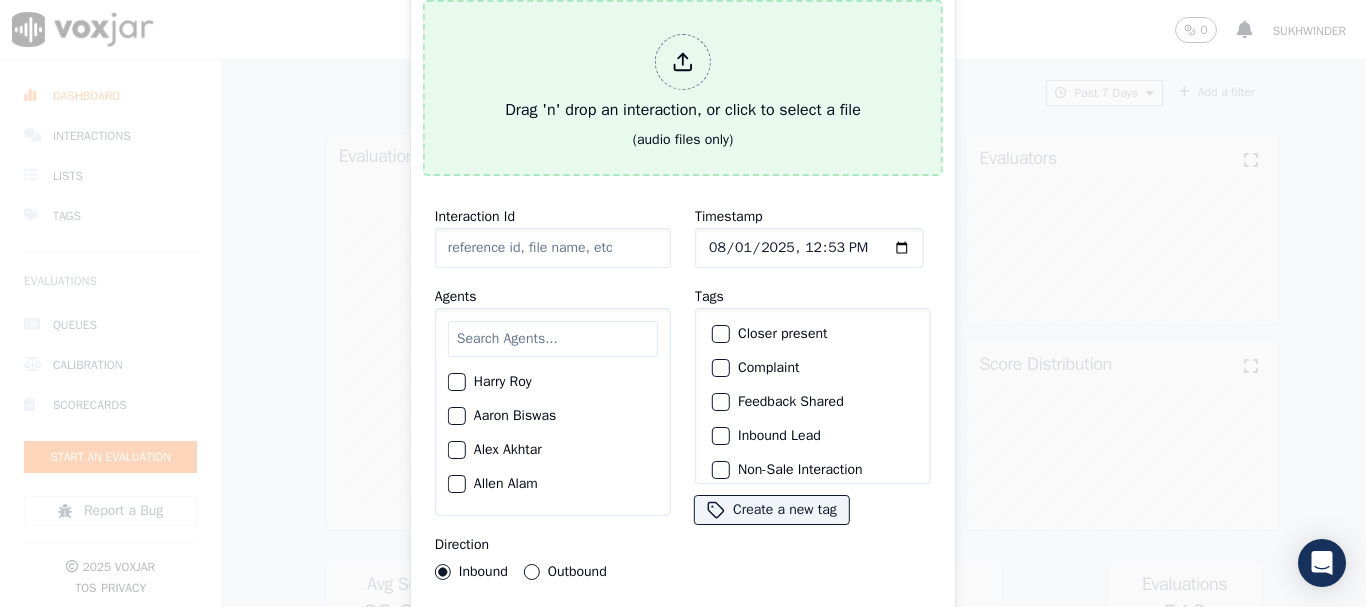 click on "Drag 'n' drop an interaction, or click to select a file" at bounding box center [683, 78] 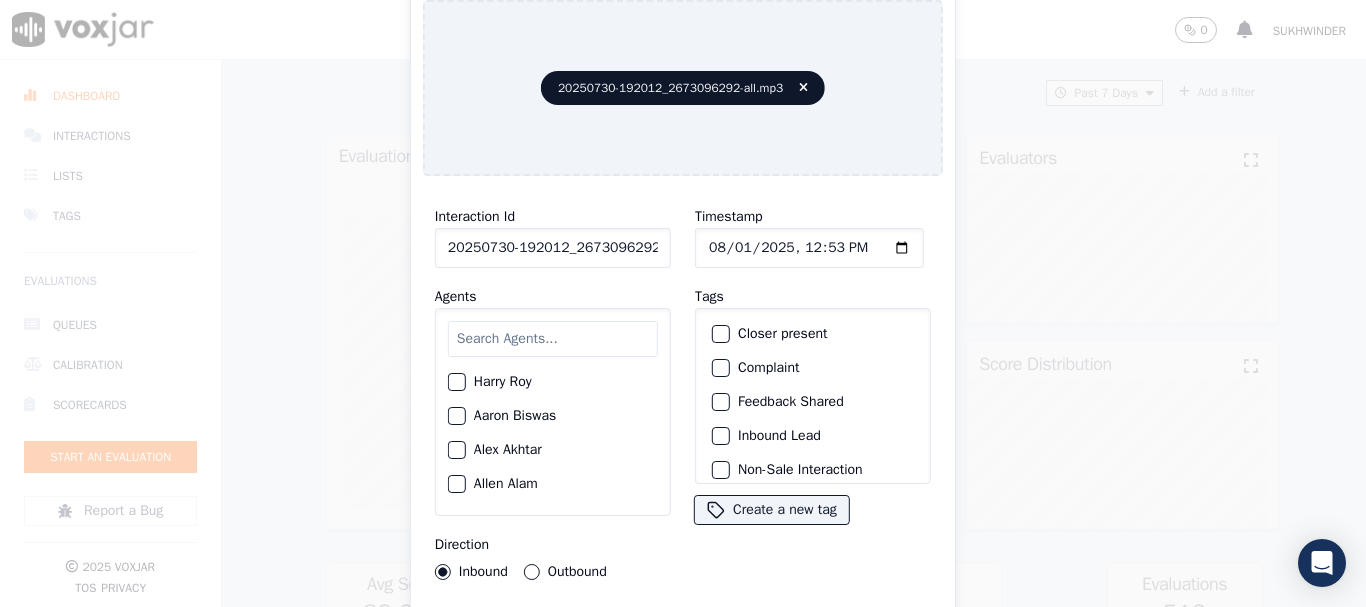 click at bounding box center (553, 339) 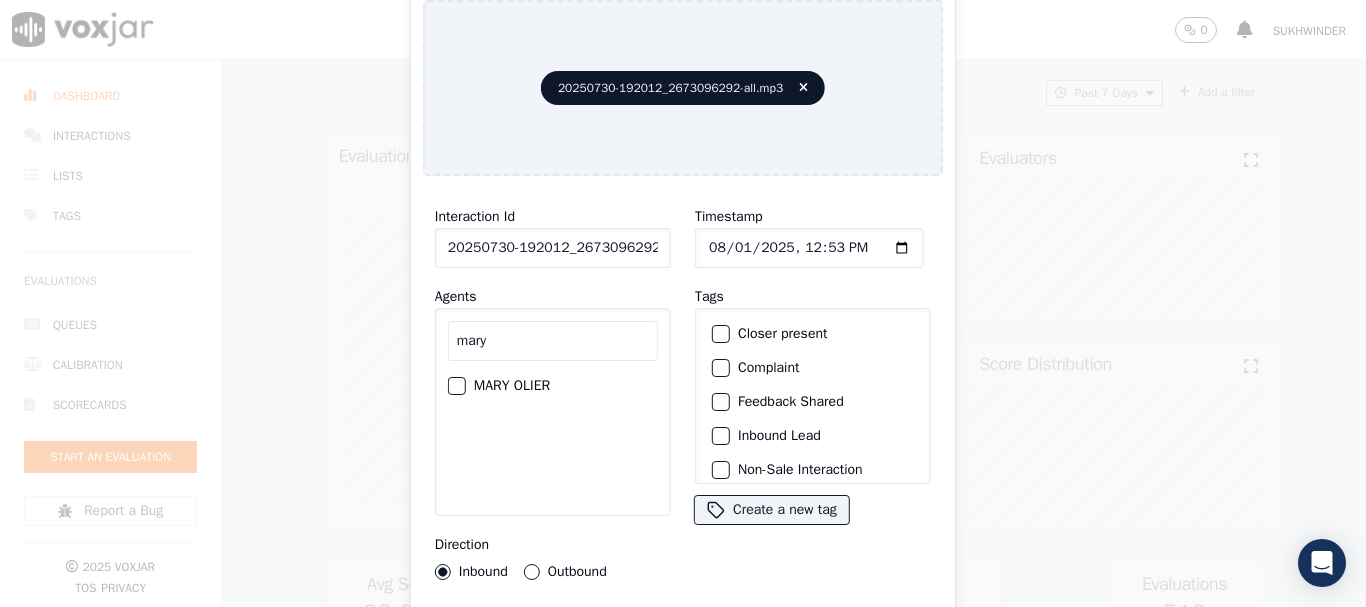 type on "mary" 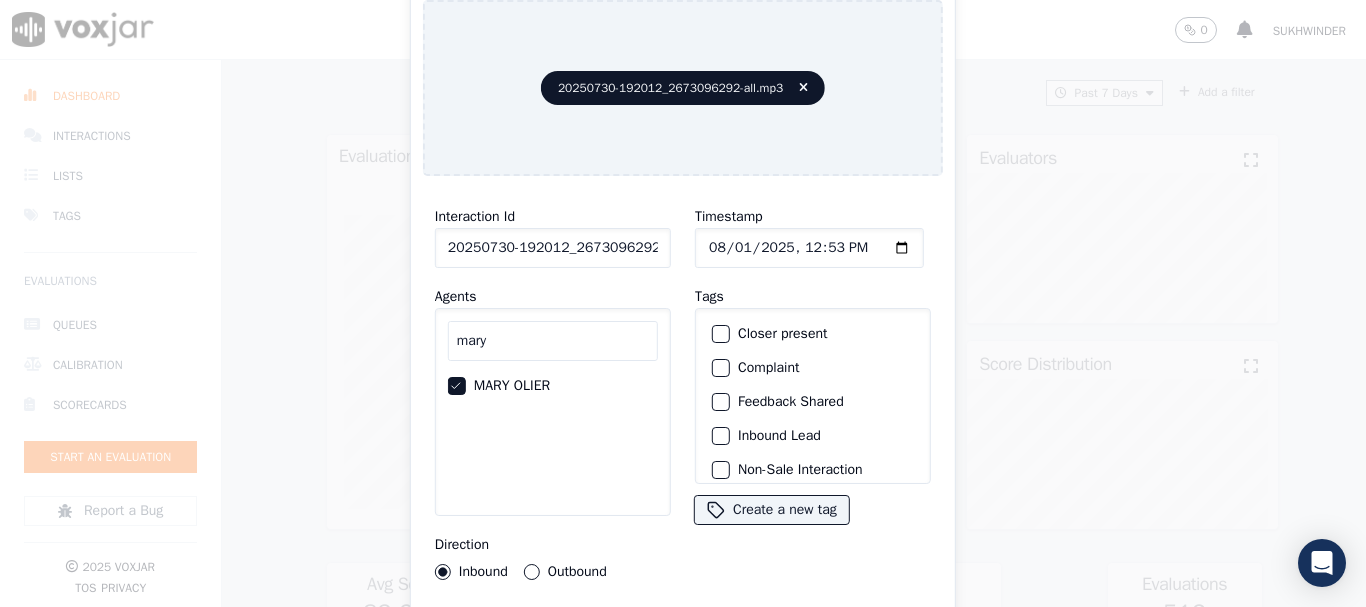 click on "Outbound" 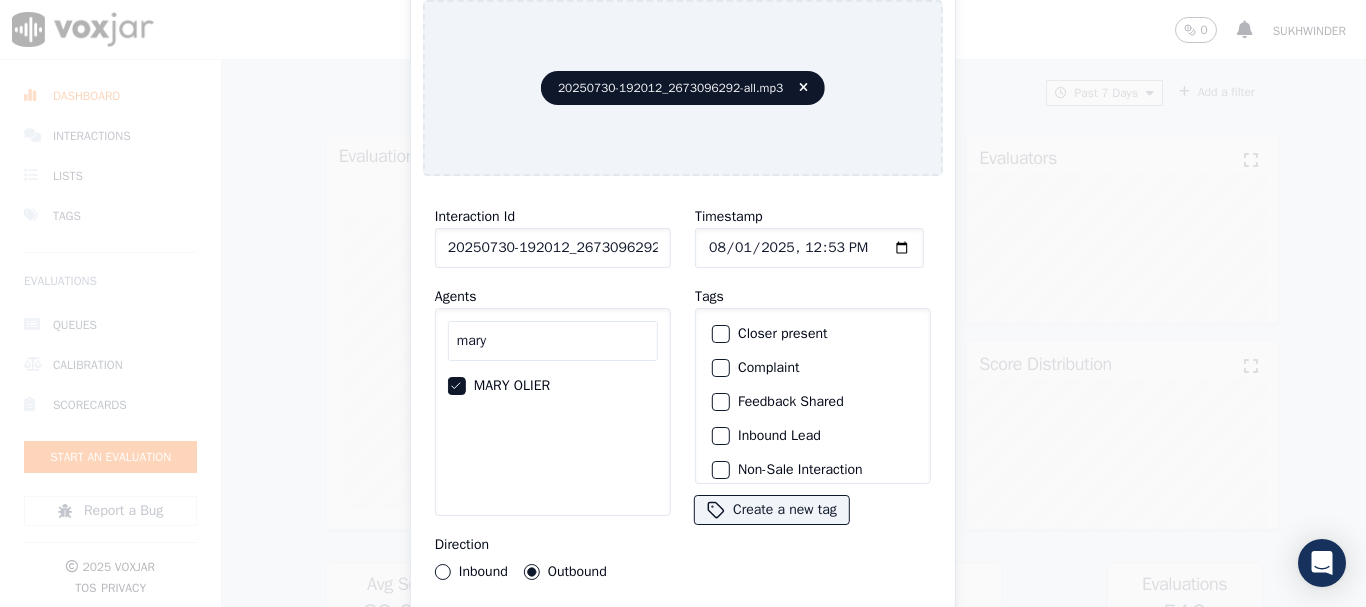 click on "Timestamp" 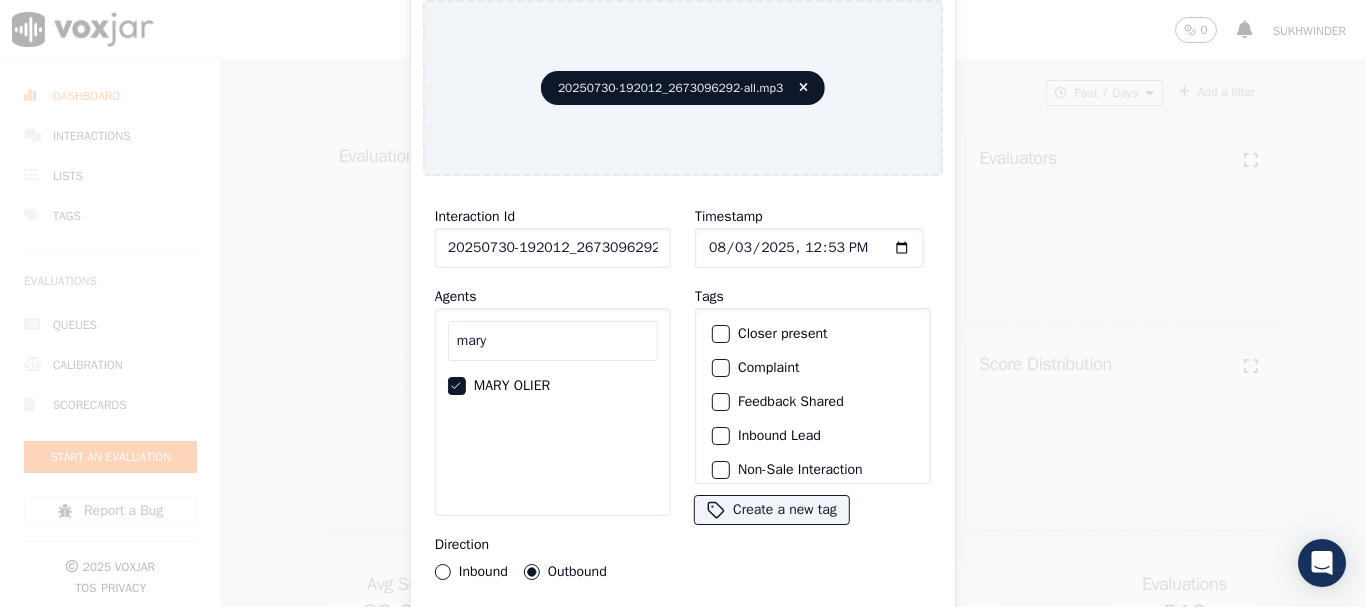 type on "2025-08-30T12:53" 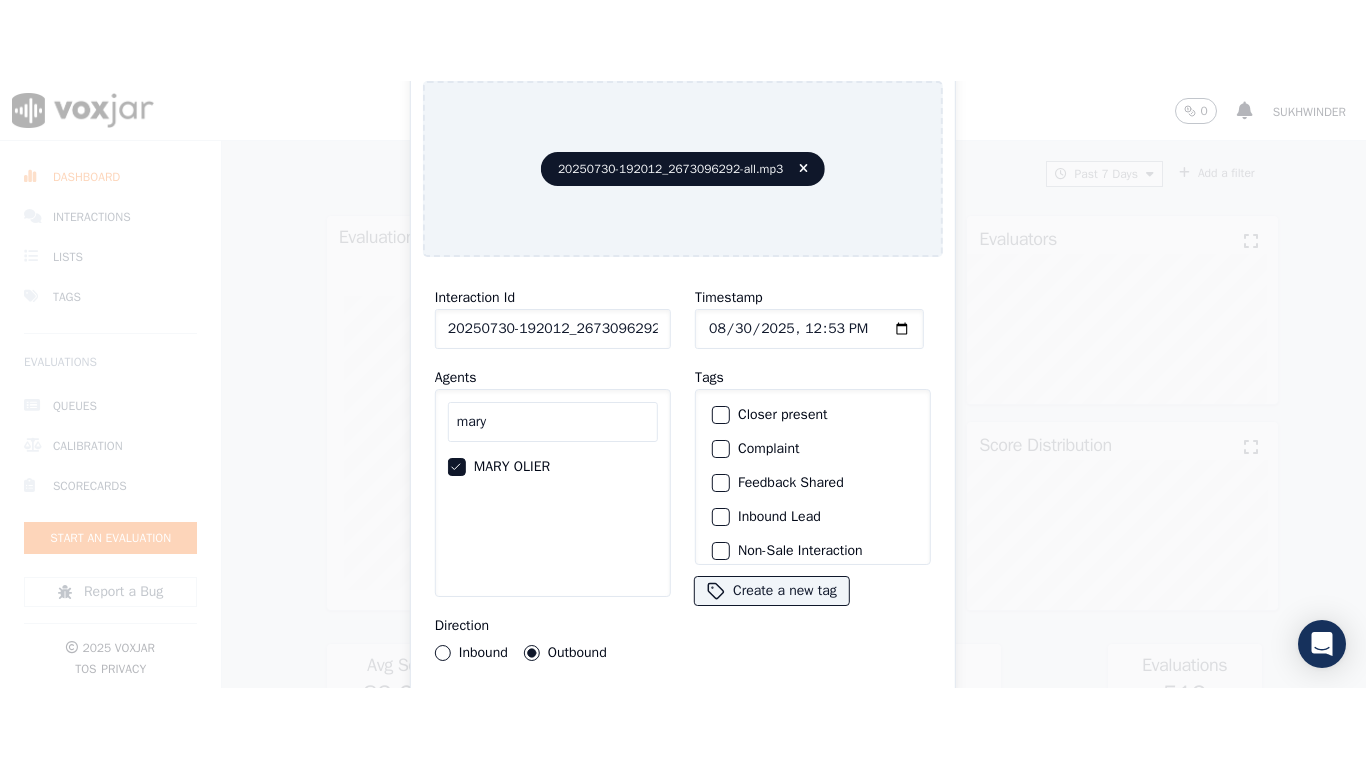 scroll, scrollTop: 175, scrollLeft: 0, axis: vertical 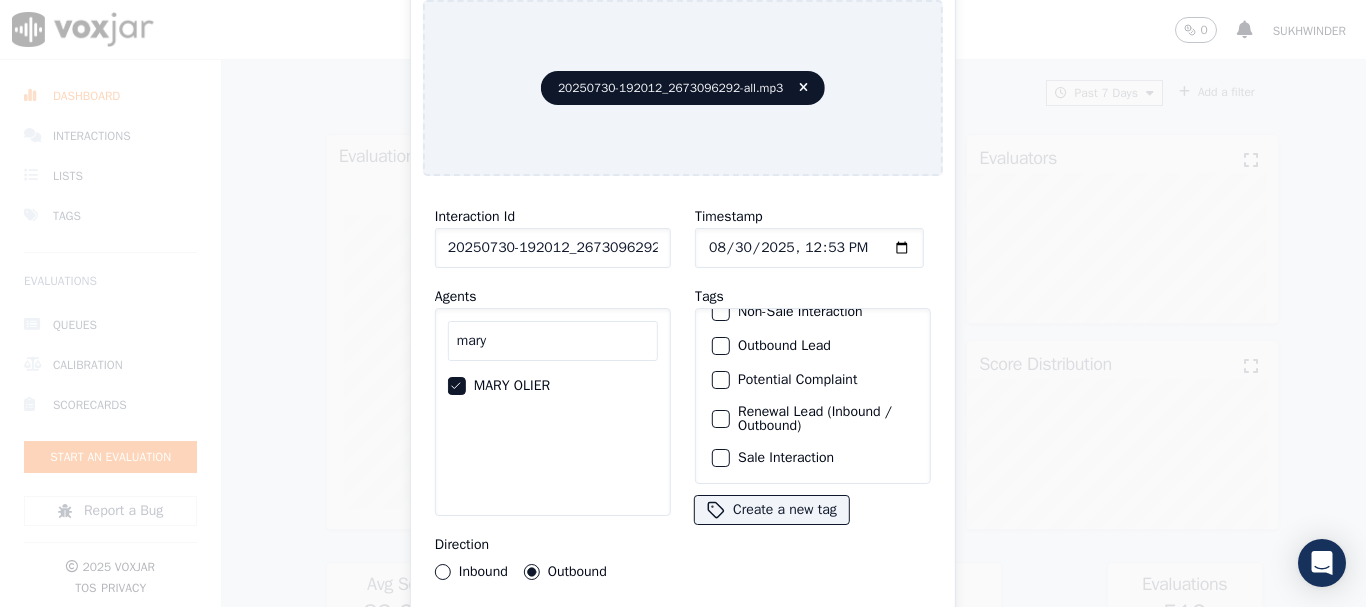 click on "Sale Interaction" 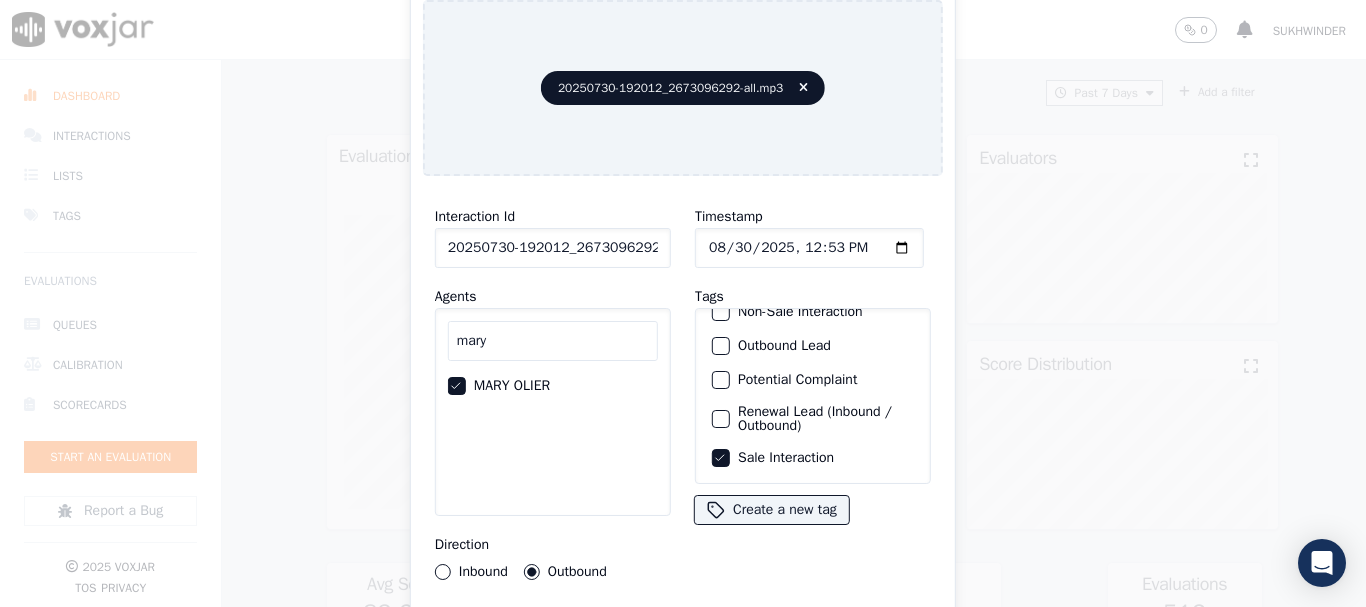 type 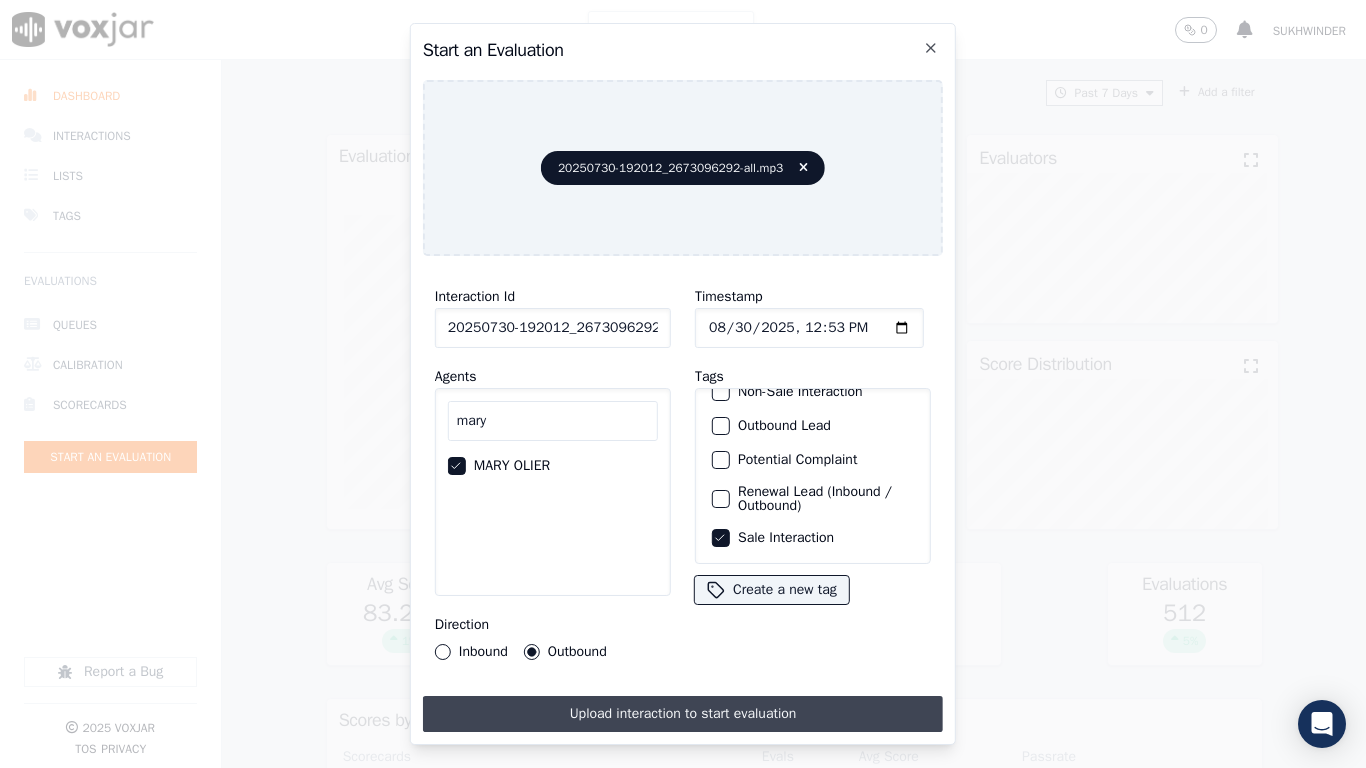 click on "Upload interaction to start evaluation" at bounding box center [683, 714] 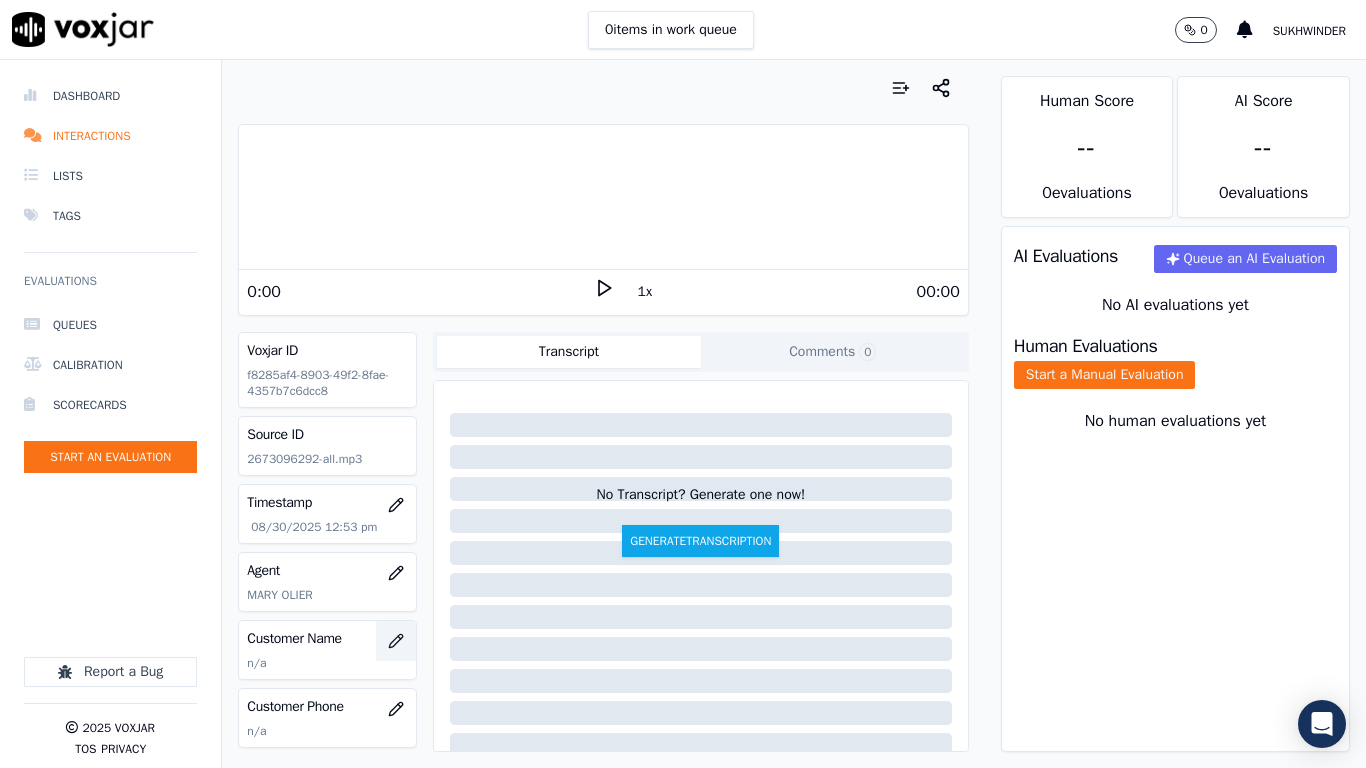 click 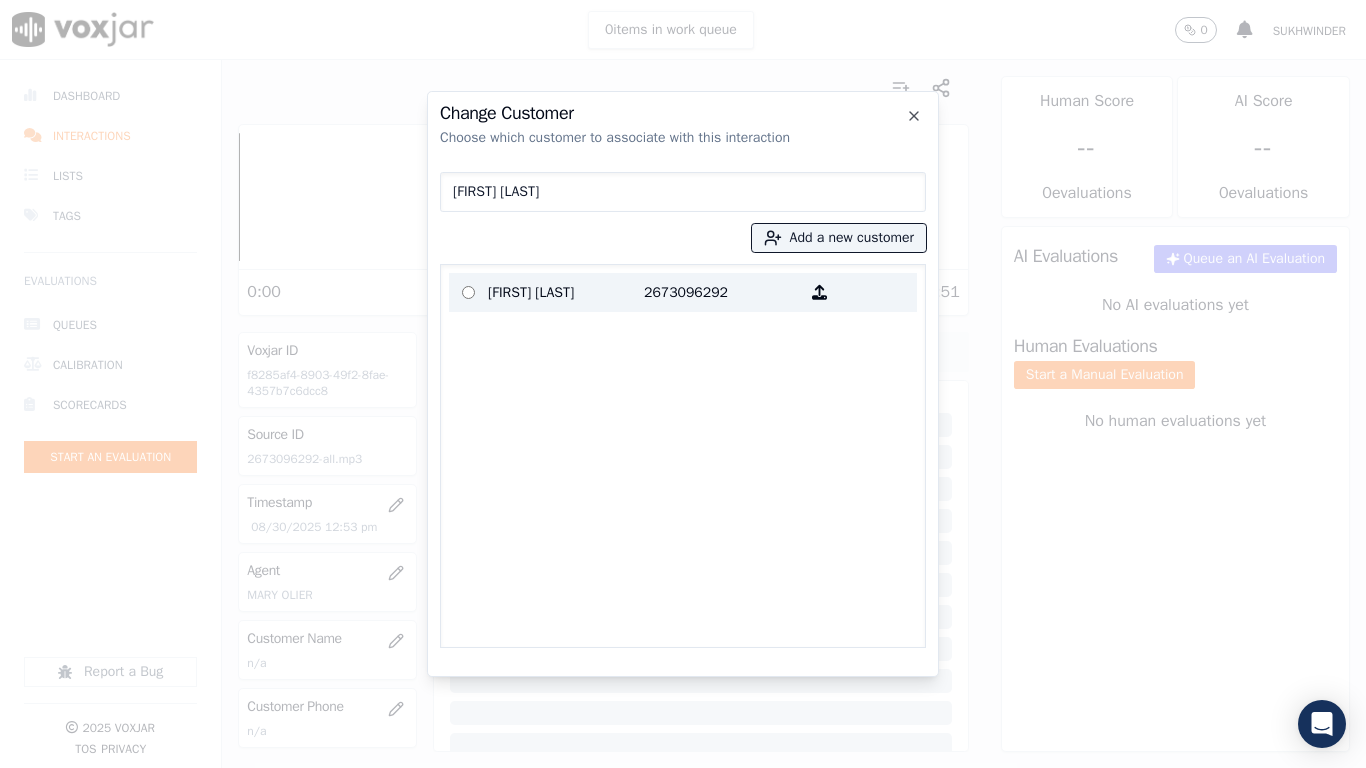 type on "MARVIN GRIFFITHS" 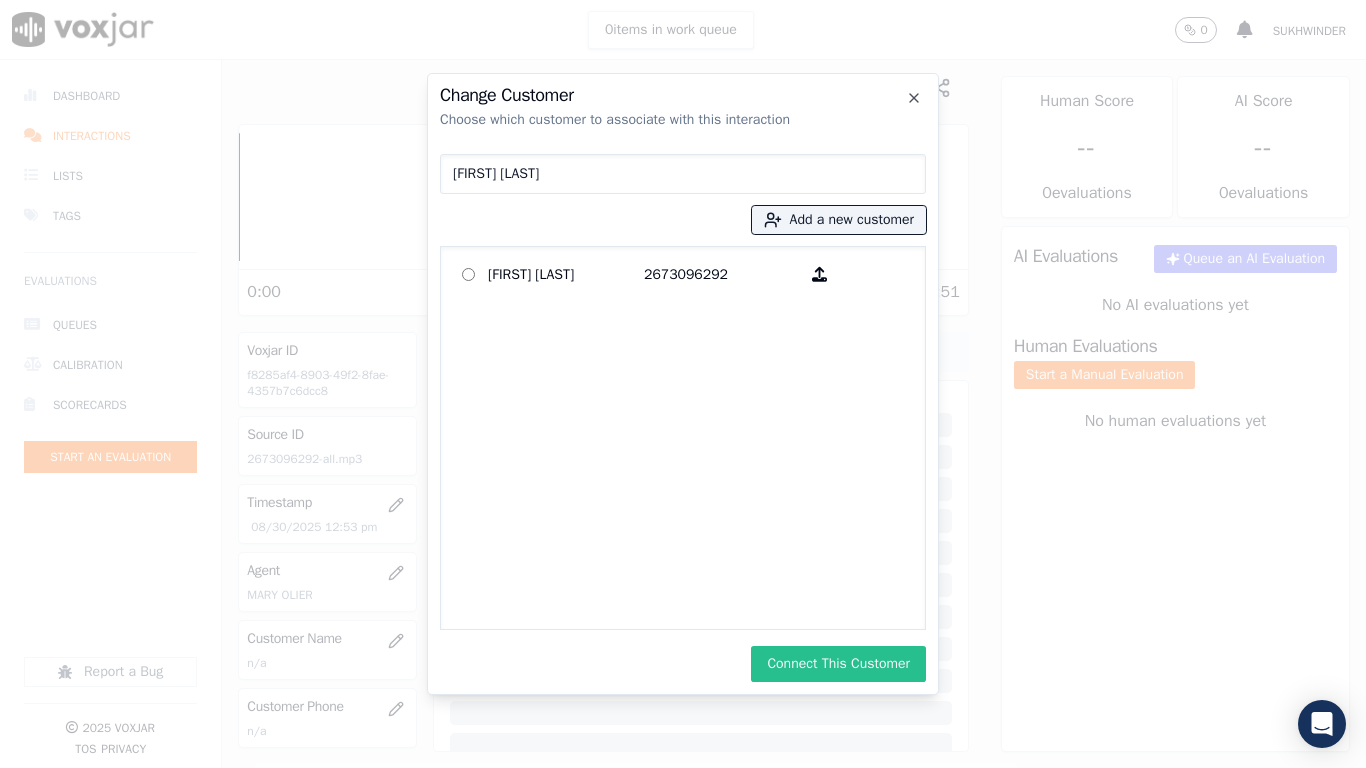 click on "Connect This Customer" at bounding box center (838, 664) 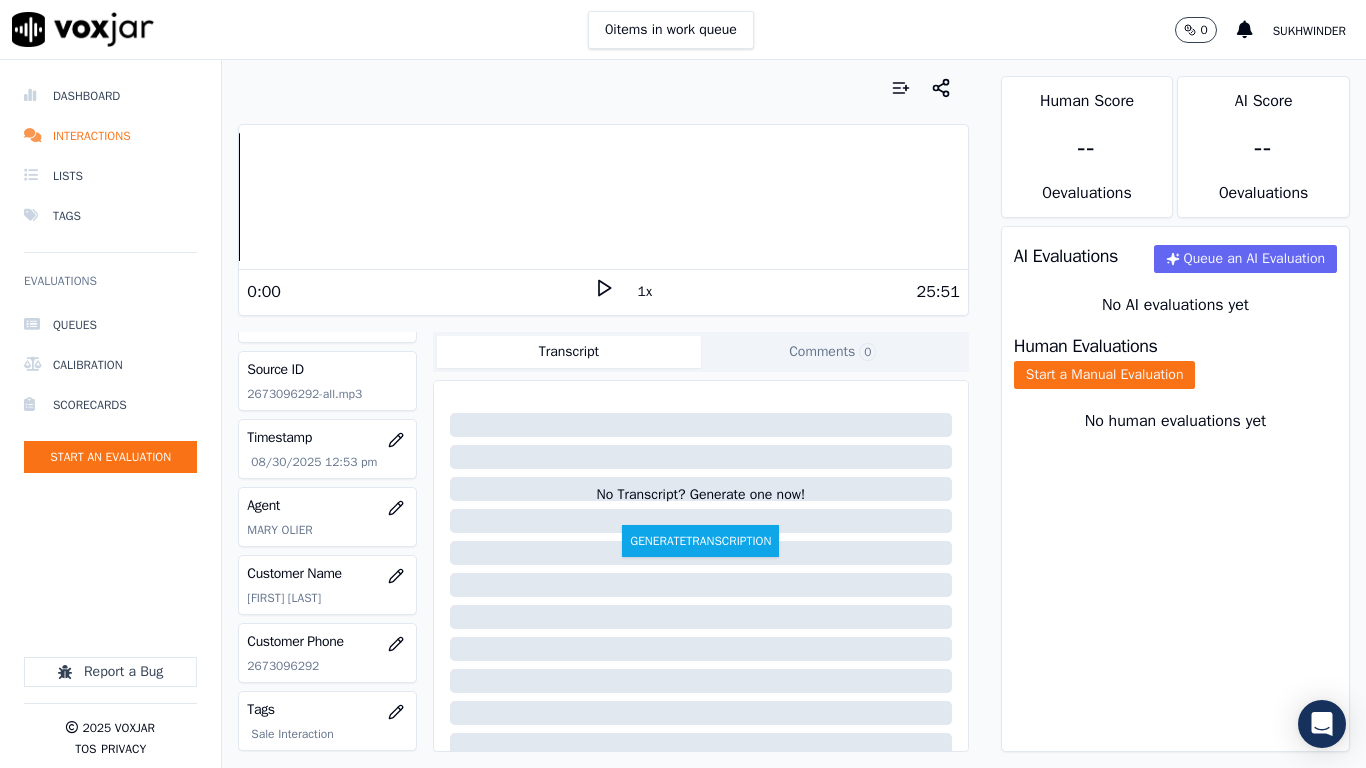 scroll, scrollTop: 100, scrollLeft: 0, axis: vertical 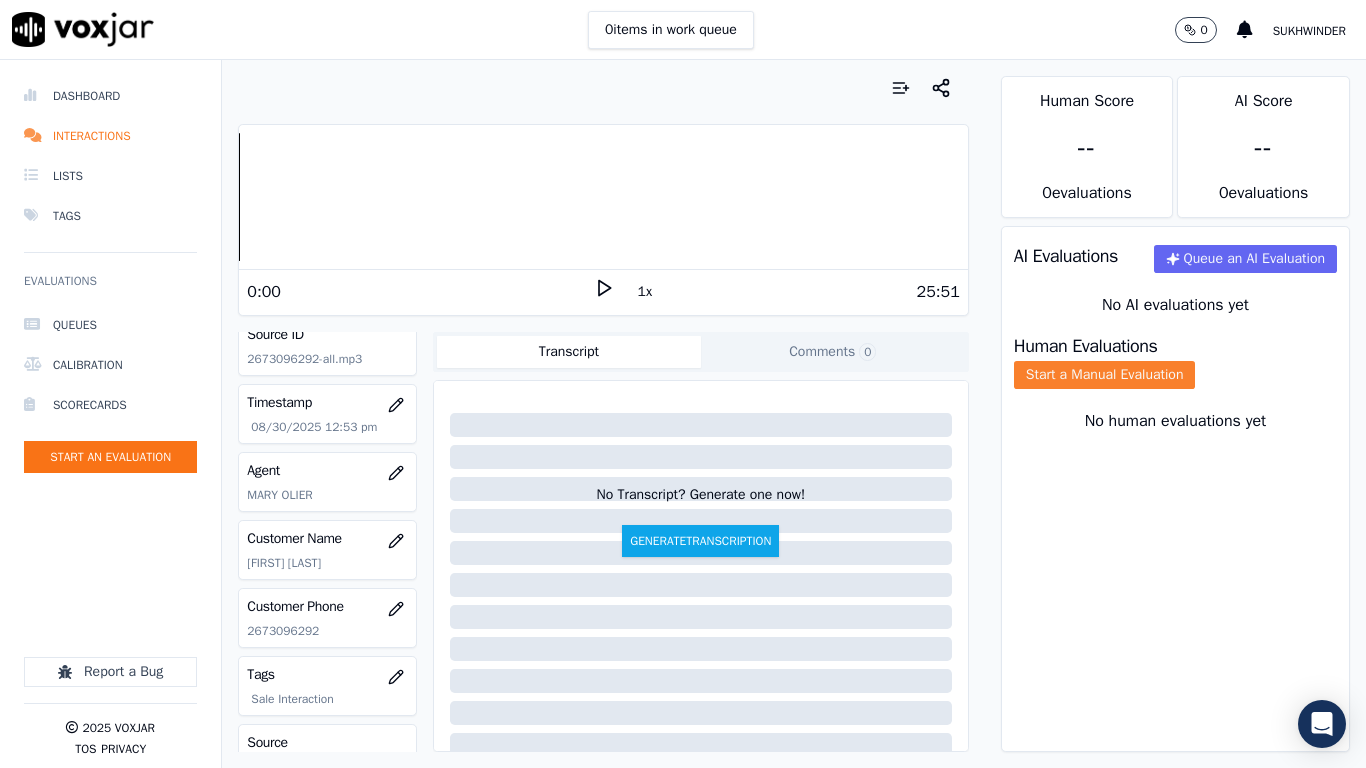 click on "Start a Manual Evaluation" 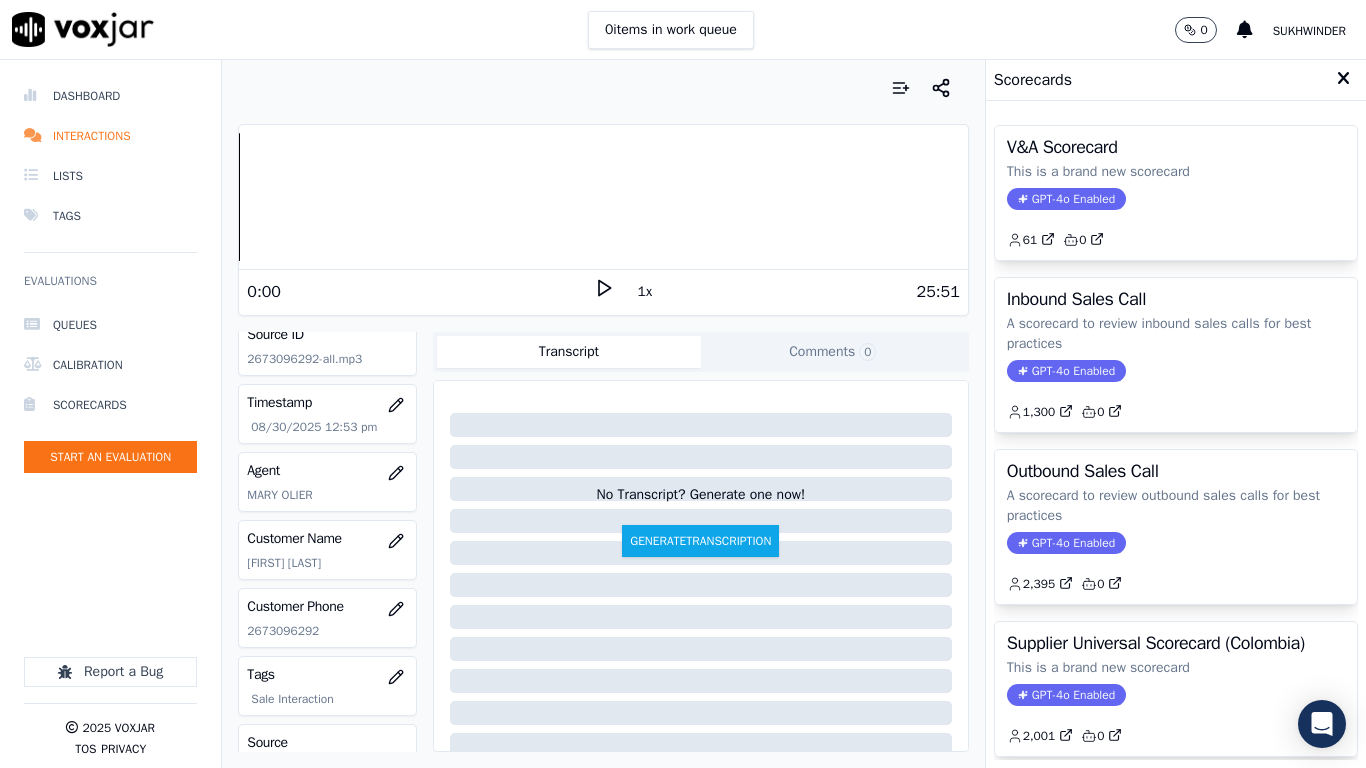 drag, startPoint x: 1102, startPoint y: 656, endPoint x: 1064, endPoint y: 617, distance: 54.451813 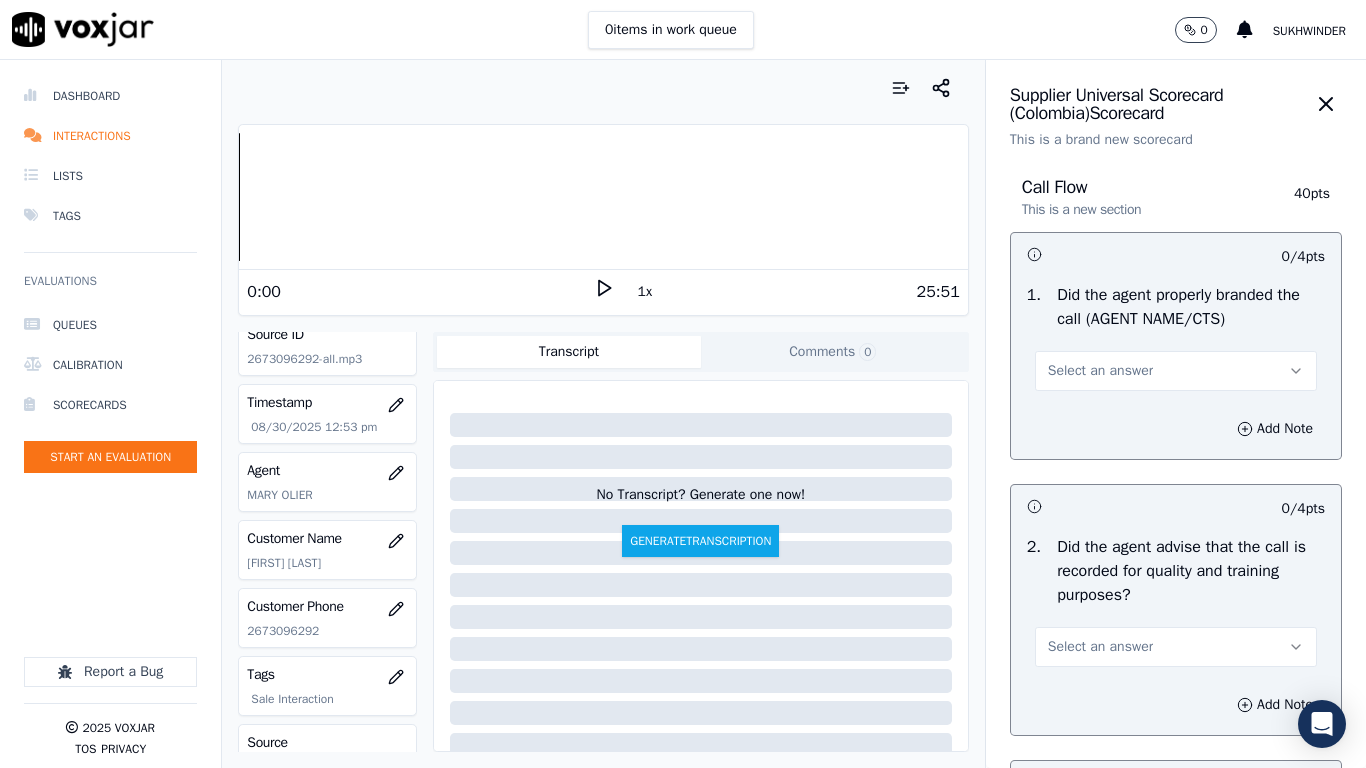 click on "Select an answer" at bounding box center (1176, 371) 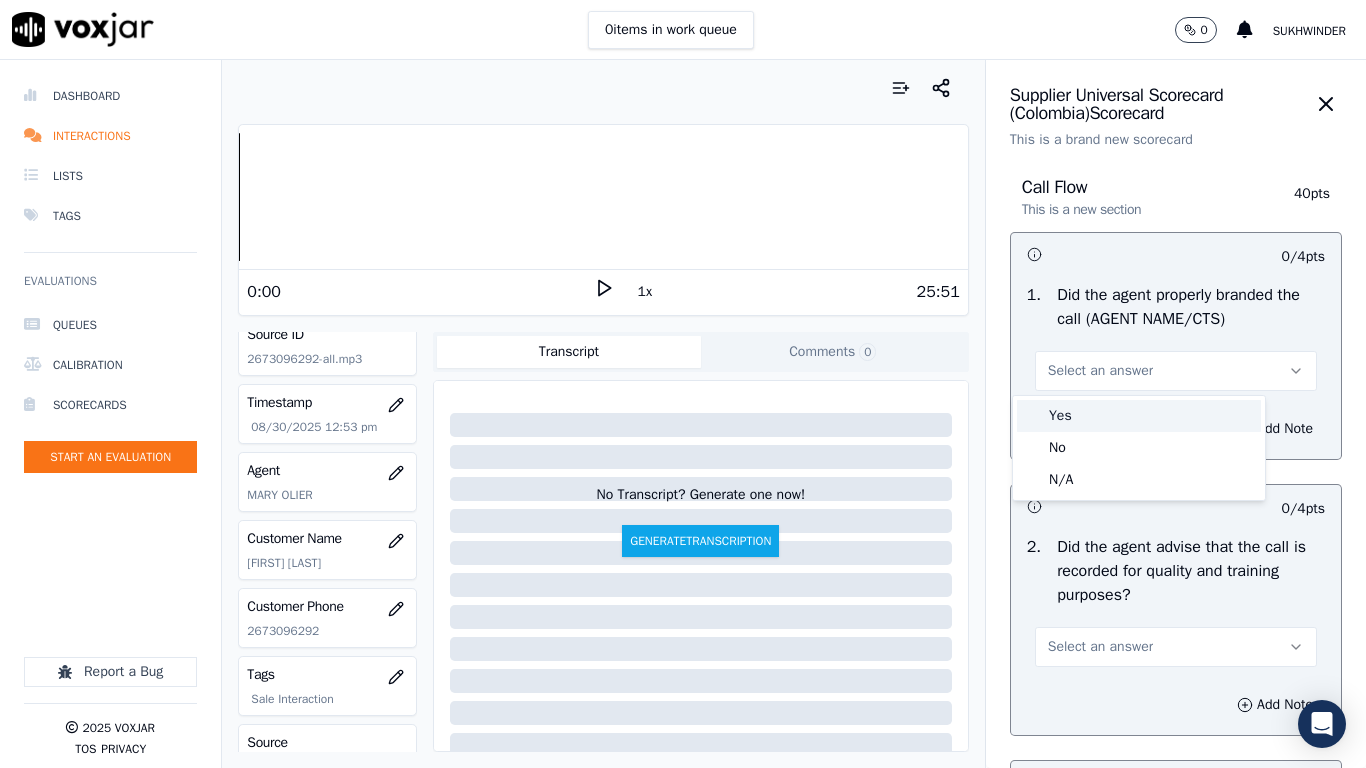 drag, startPoint x: 1122, startPoint y: 424, endPoint x: 1104, endPoint y: 472, distance: 51.264023 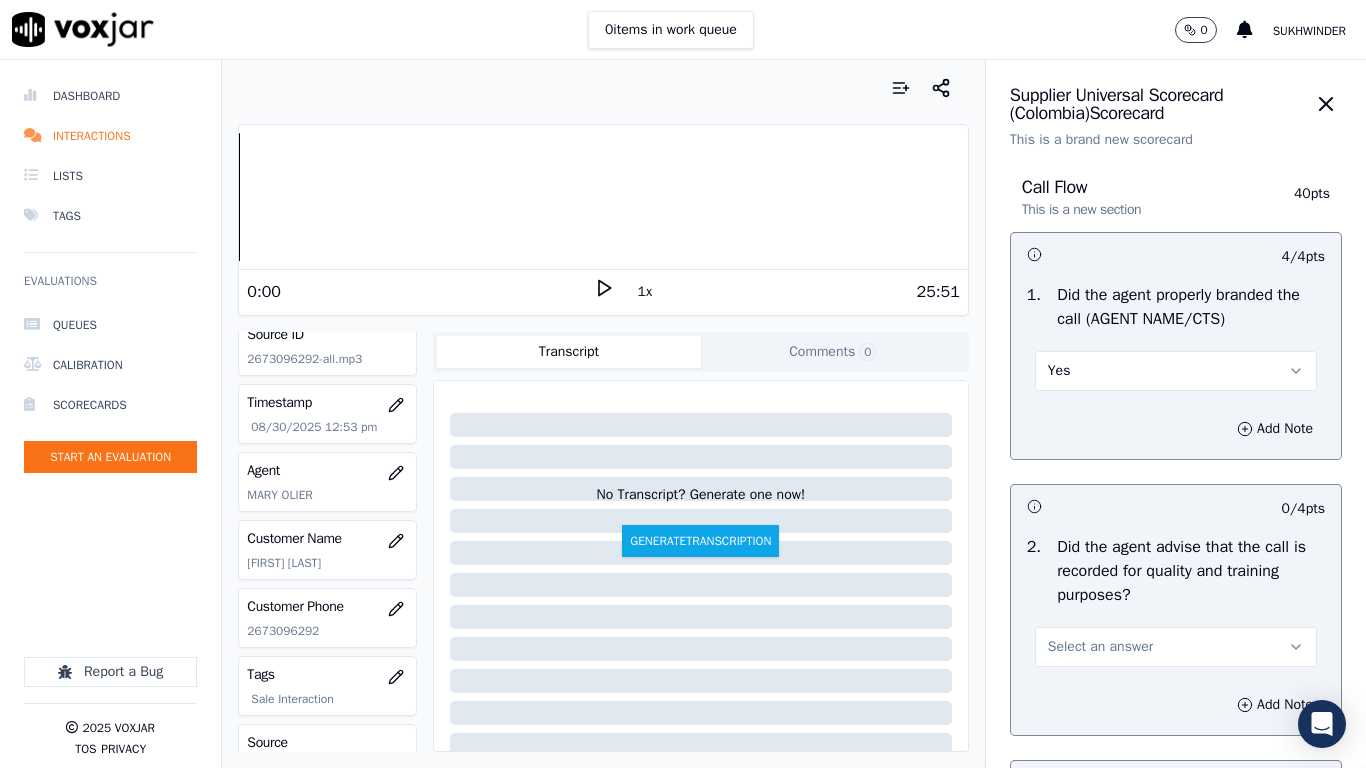 click on "Select an answer" at bounding box center [1176, 647] 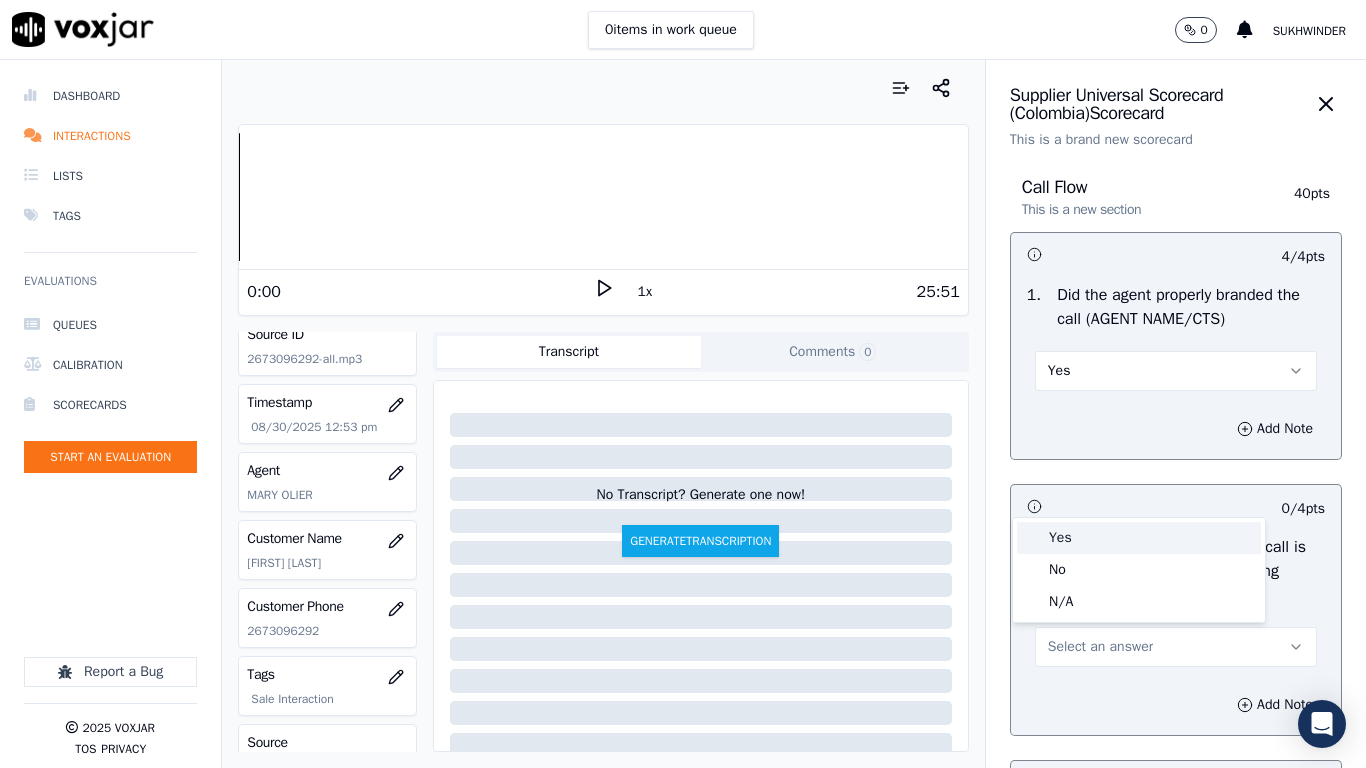 click on "Yes" at bounding box center (1139, 538) 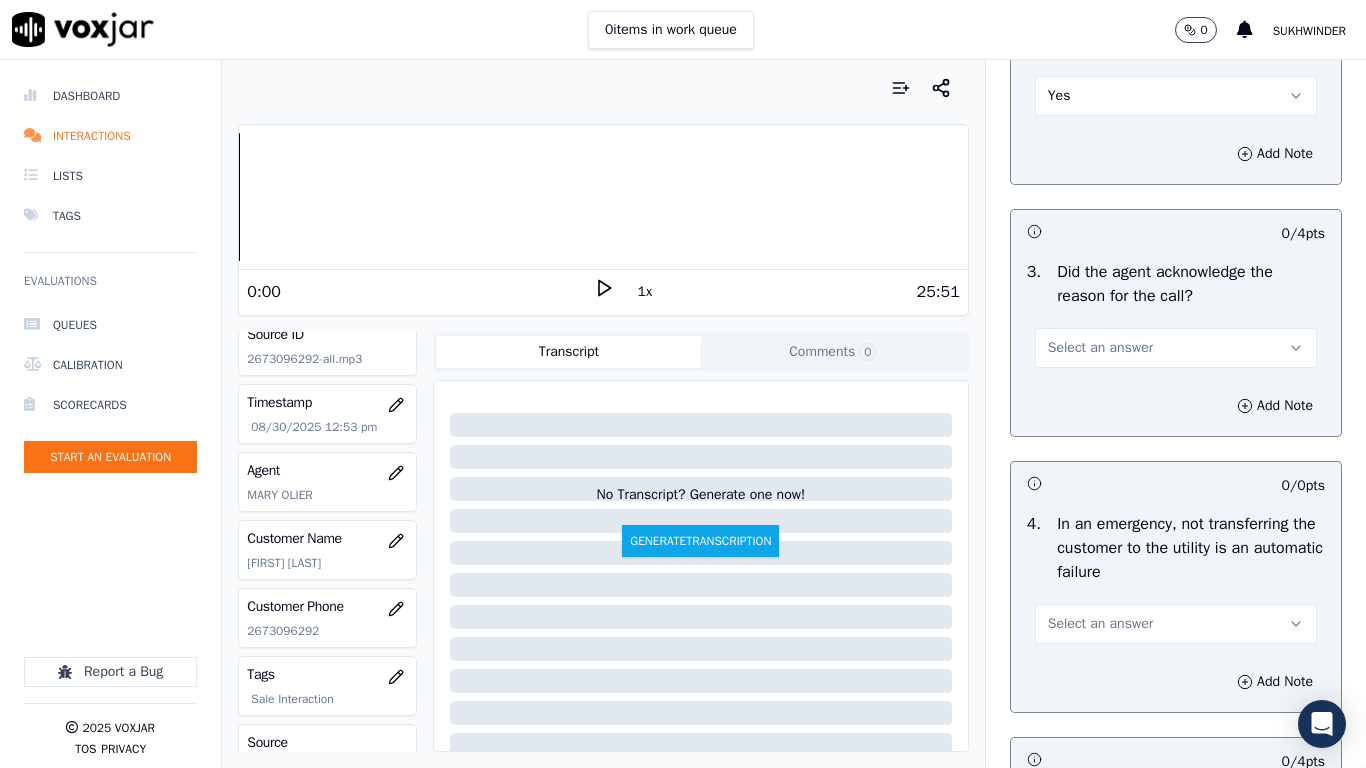 scroll, scrollTop: 600, scrollLeft: 0, axis: vertical 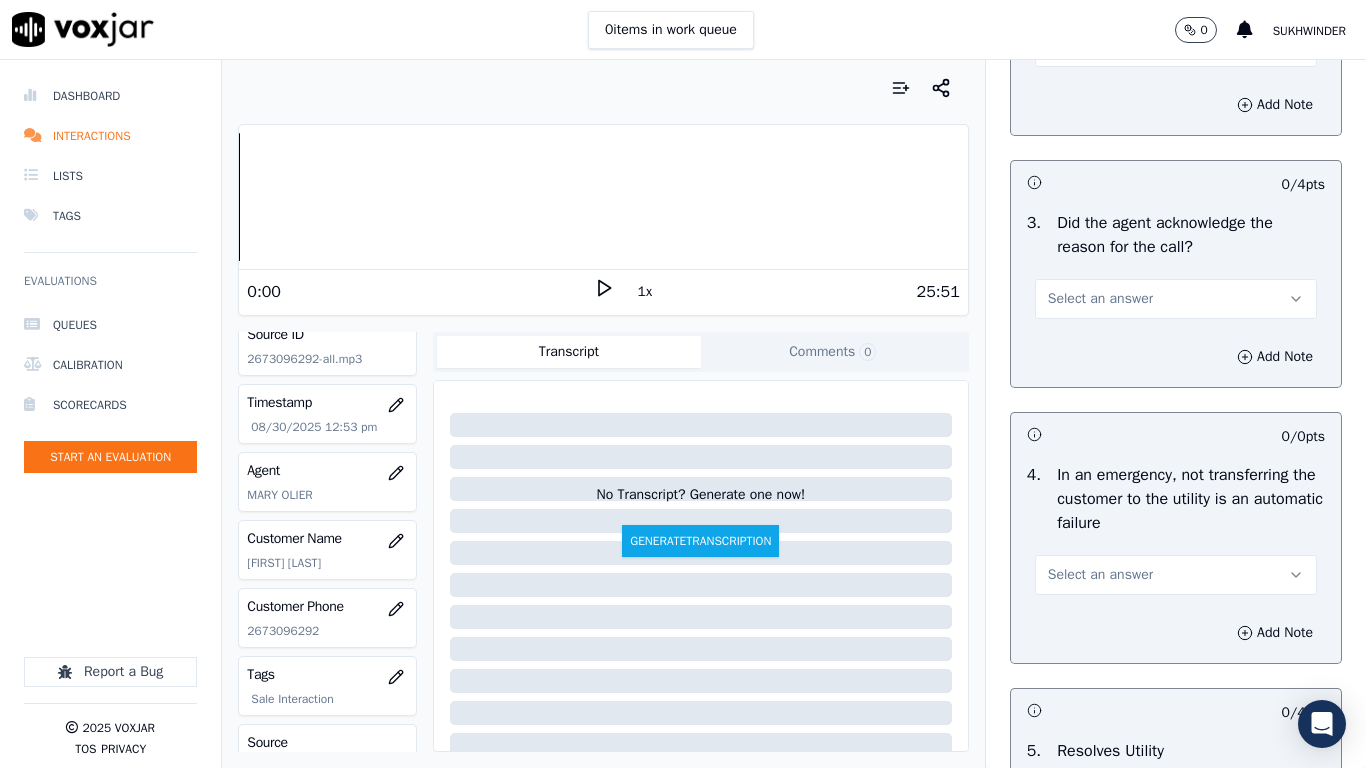click on "Select an answer" at bounding box center (1176, 299) 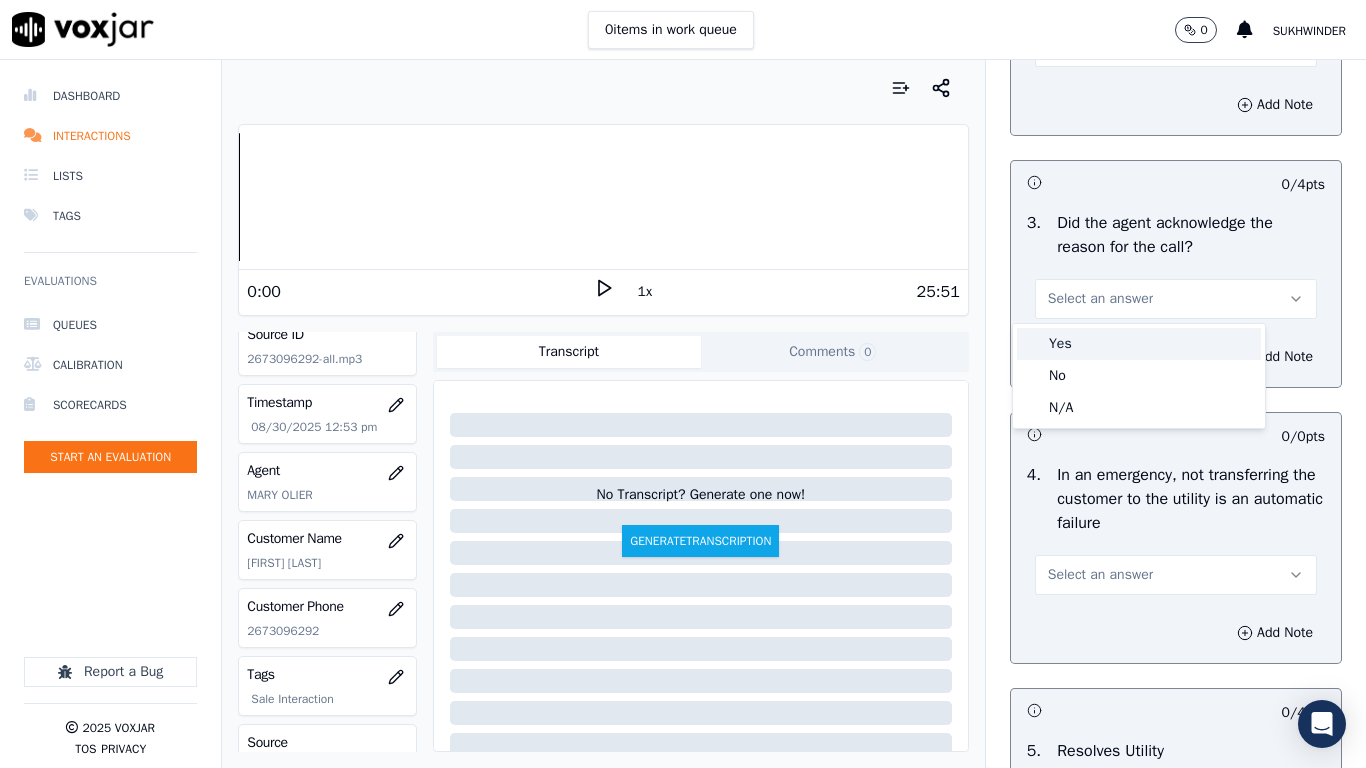 click on "Yes" at bounding box center [1139, 344] 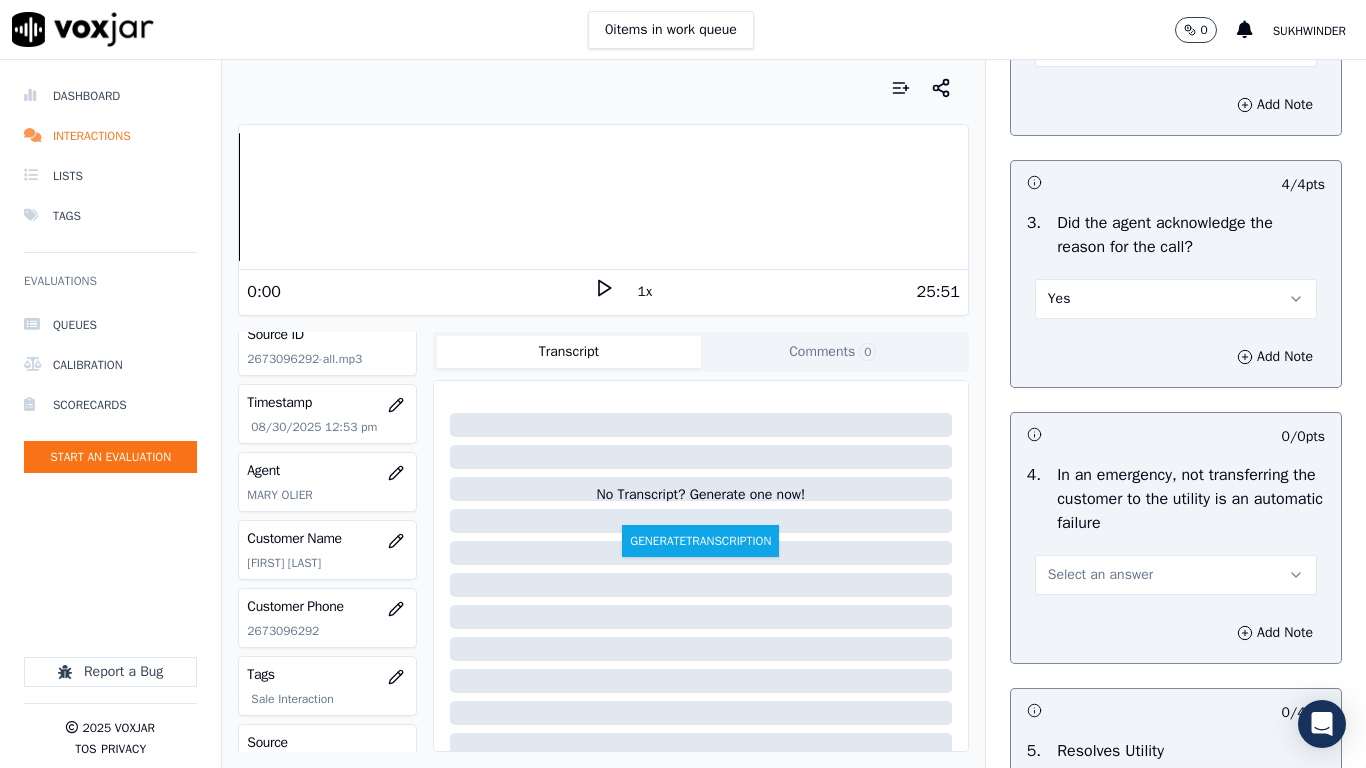 click on "Select an answer" at bounding box center (1100, 575) 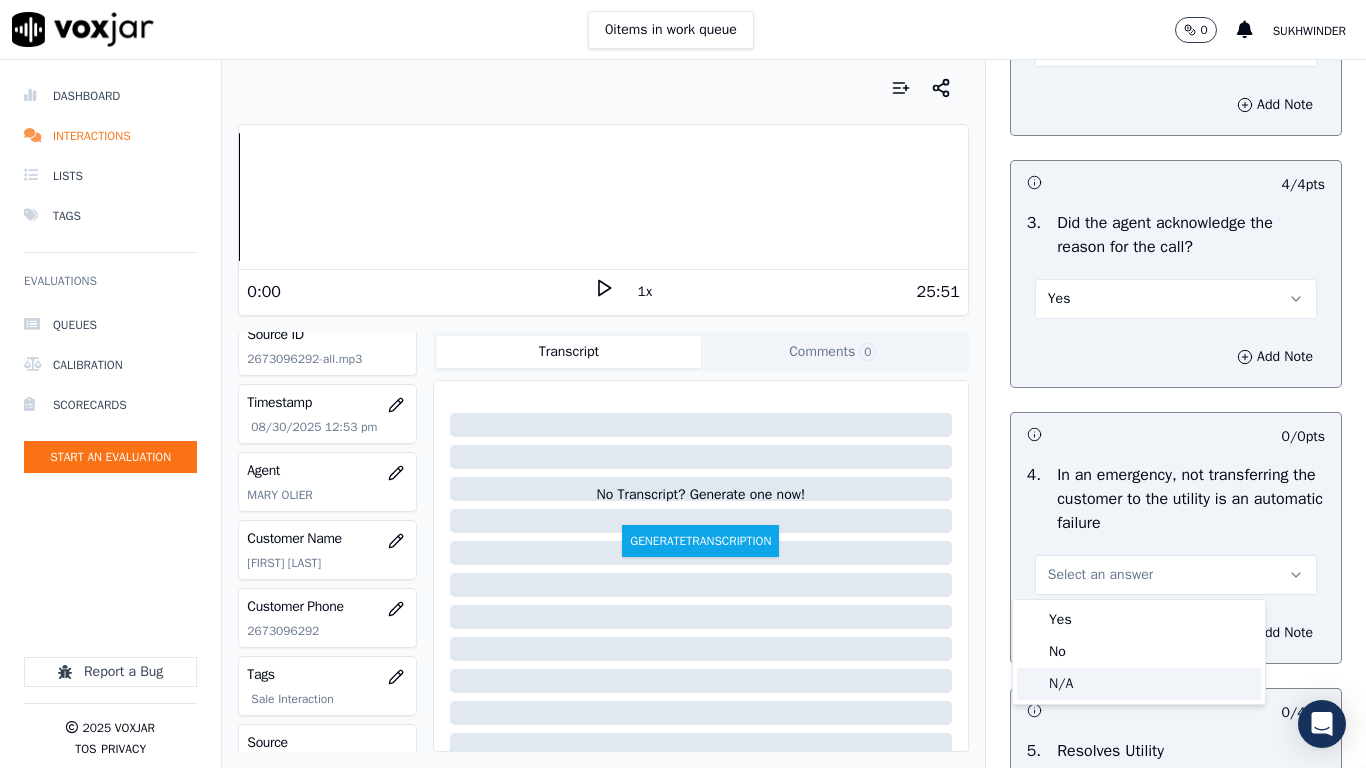 click on "N/A" 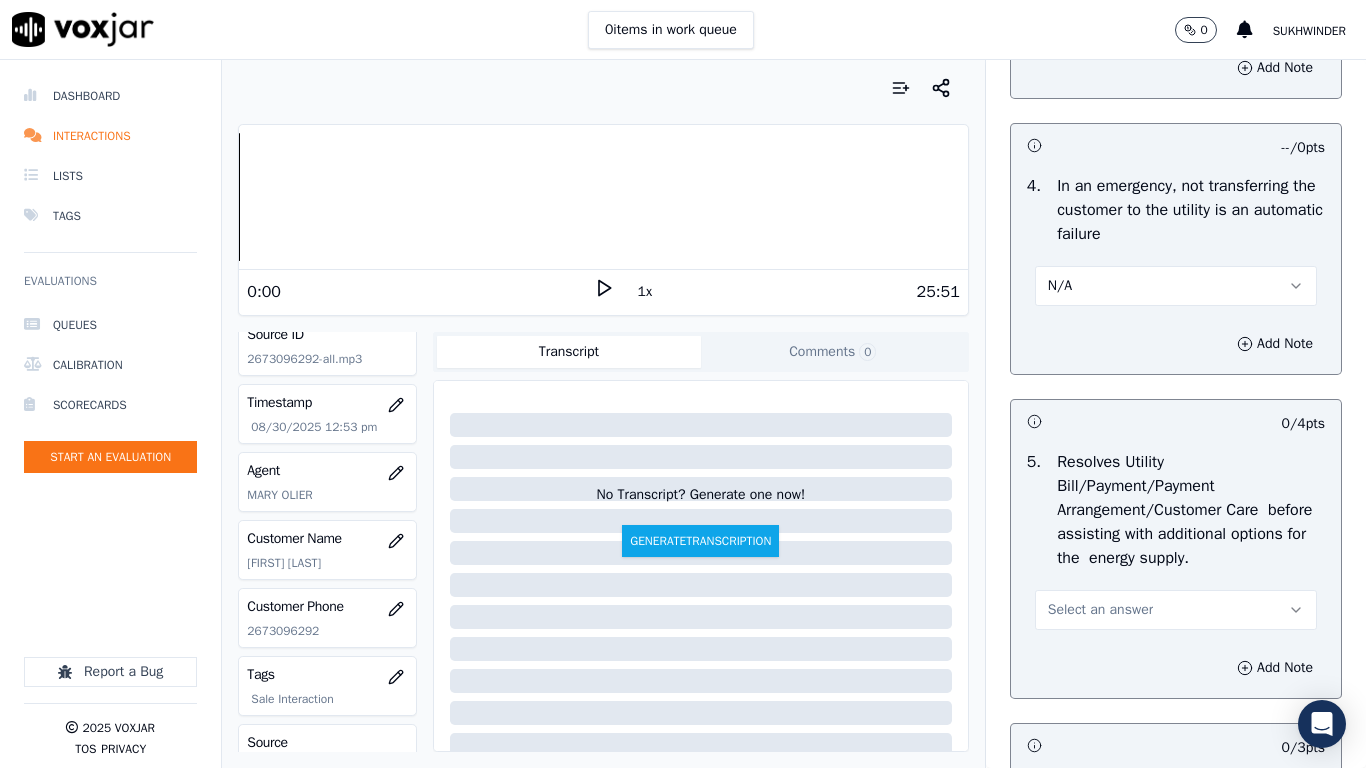 scroll, scrollTop: 900, scrollLeft: 0, axis: vertical 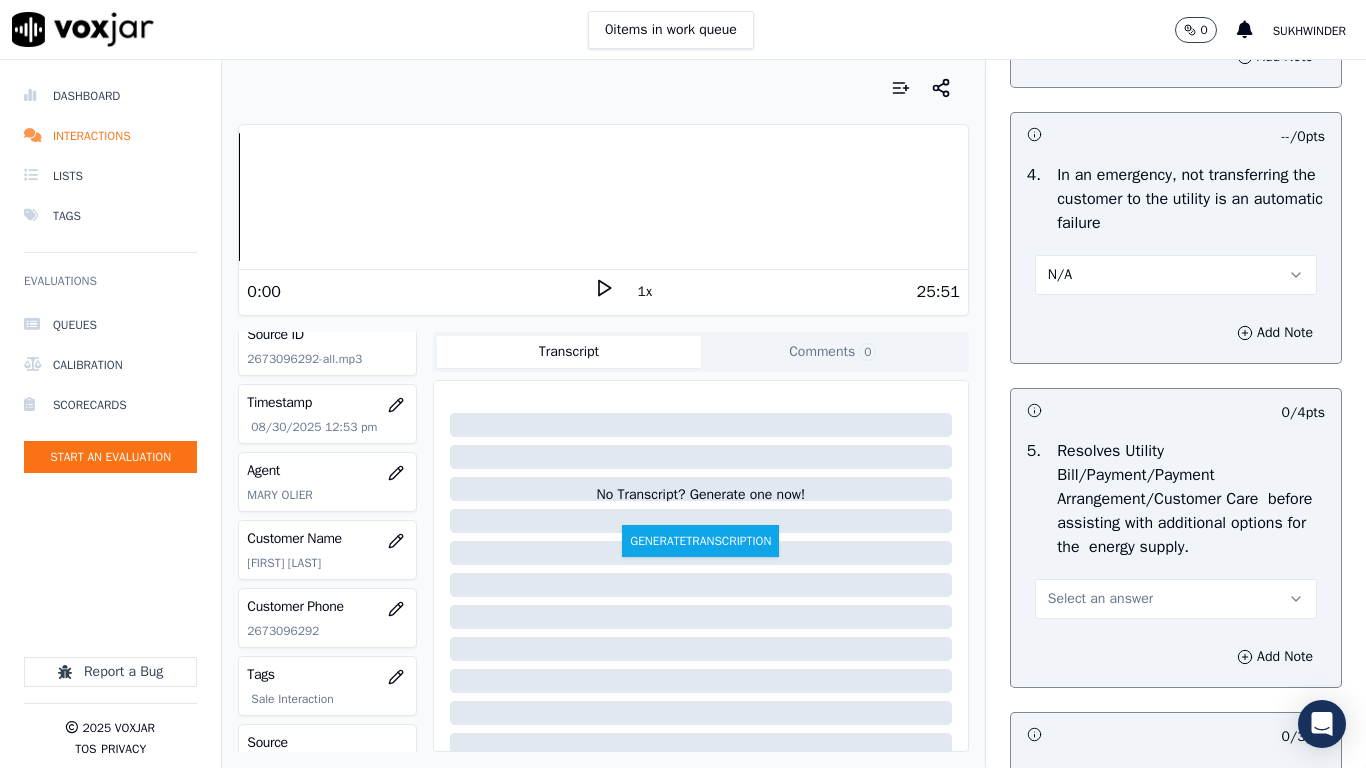 click on "Select an answer" at bounding box center (1100, 599) 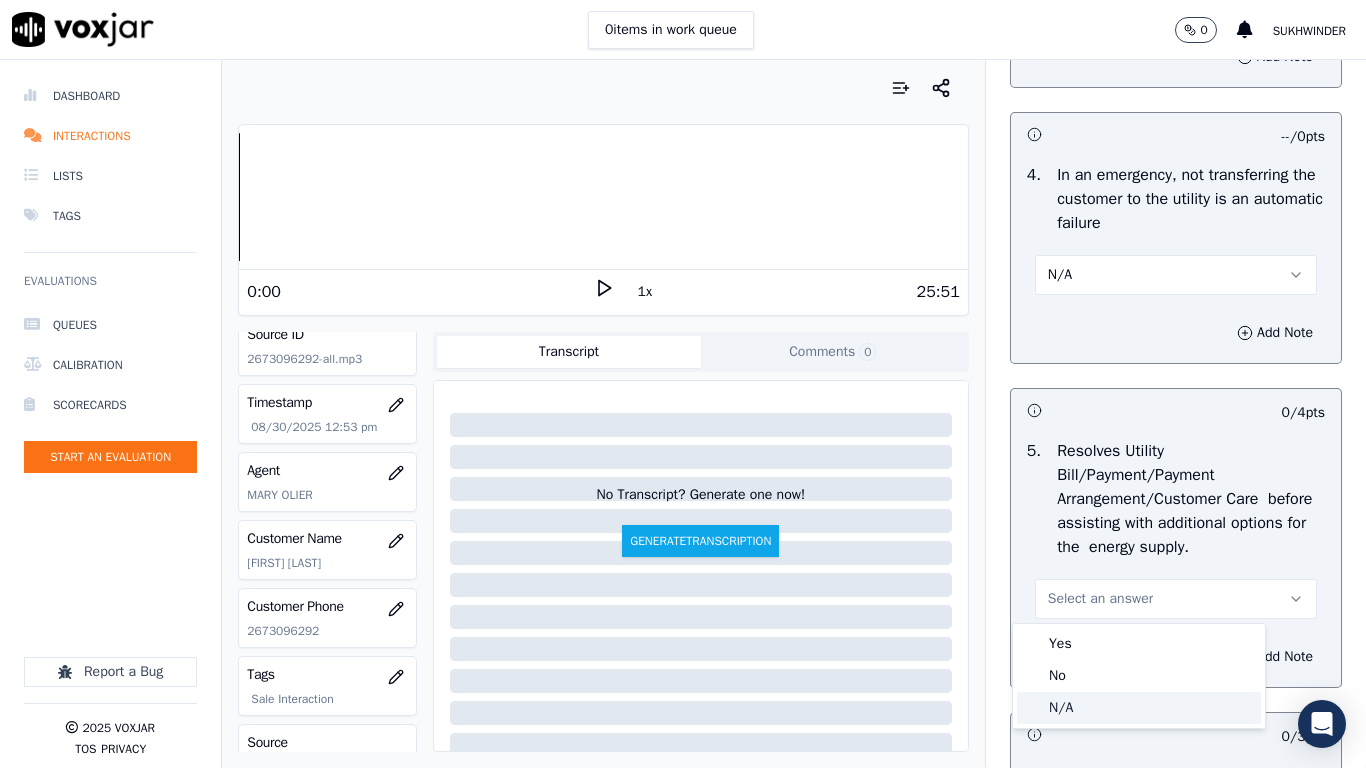 click on "N/A" 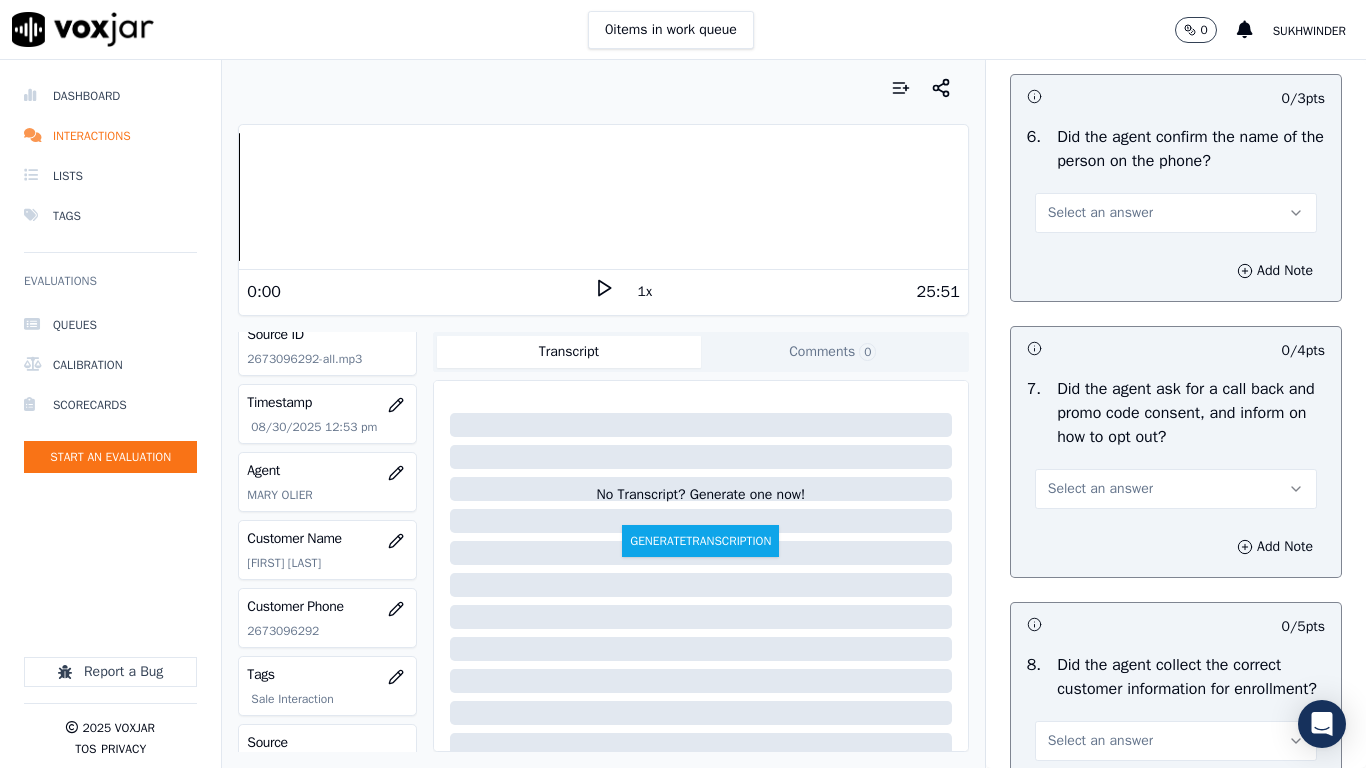 scroll, scrollTop: 1600, scrollLeft: 0, axis: vertical 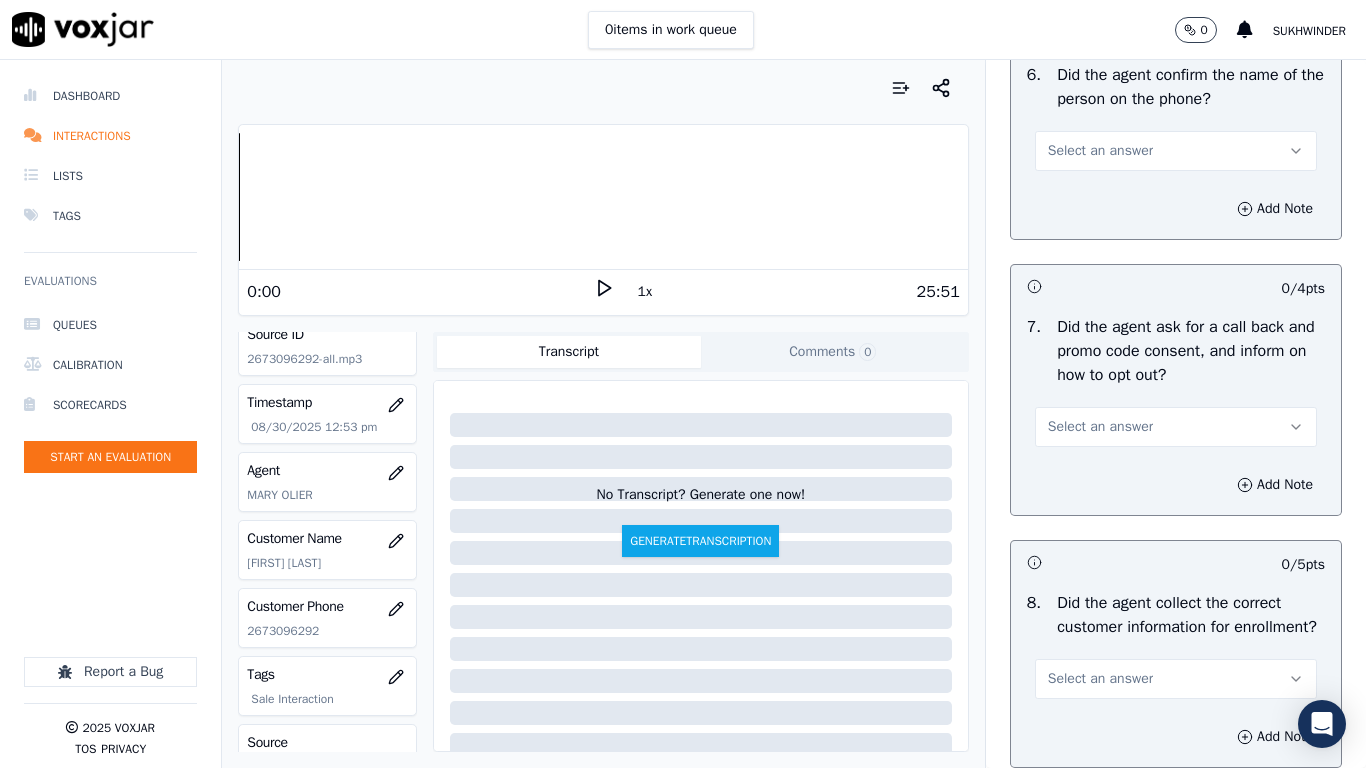 click on "Select an answer" at bounding box center [1100, 151] 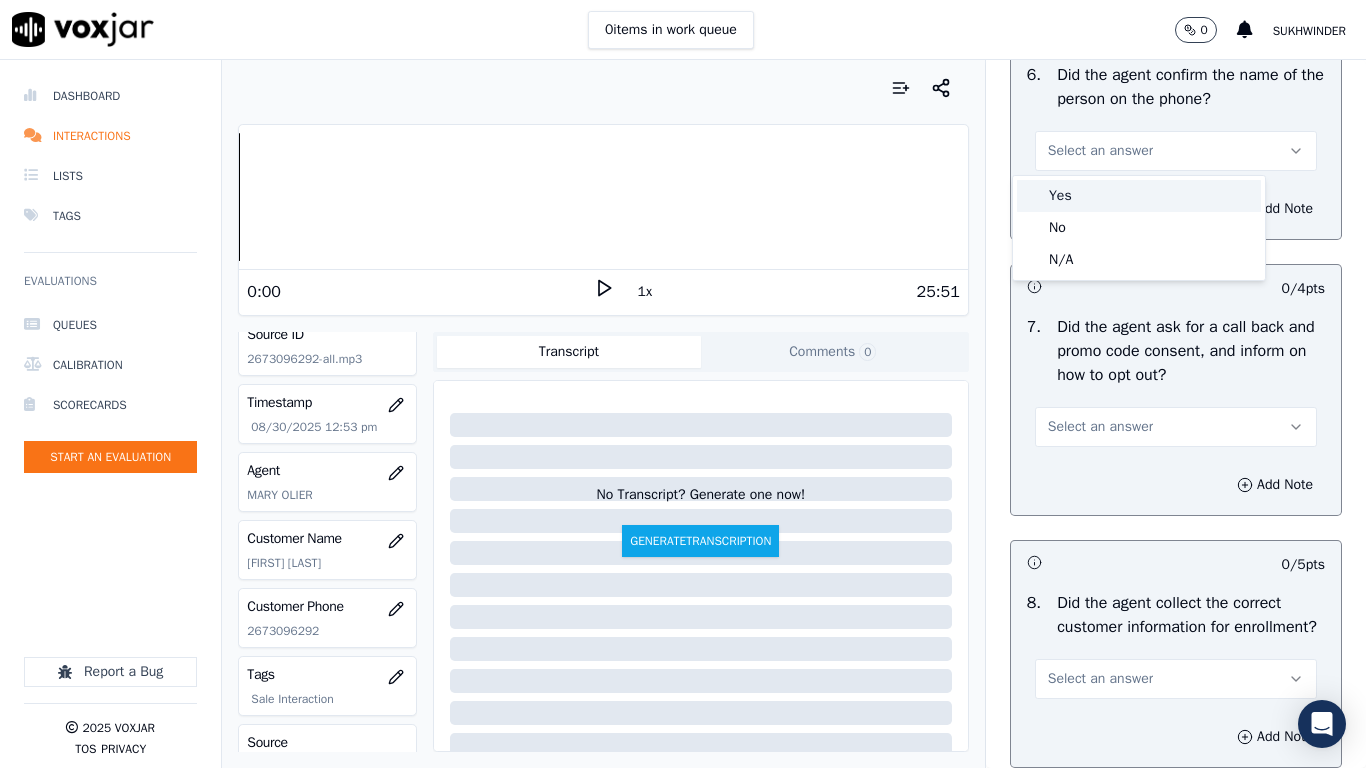 click on "Yes" at bounding box center (1139, 196) 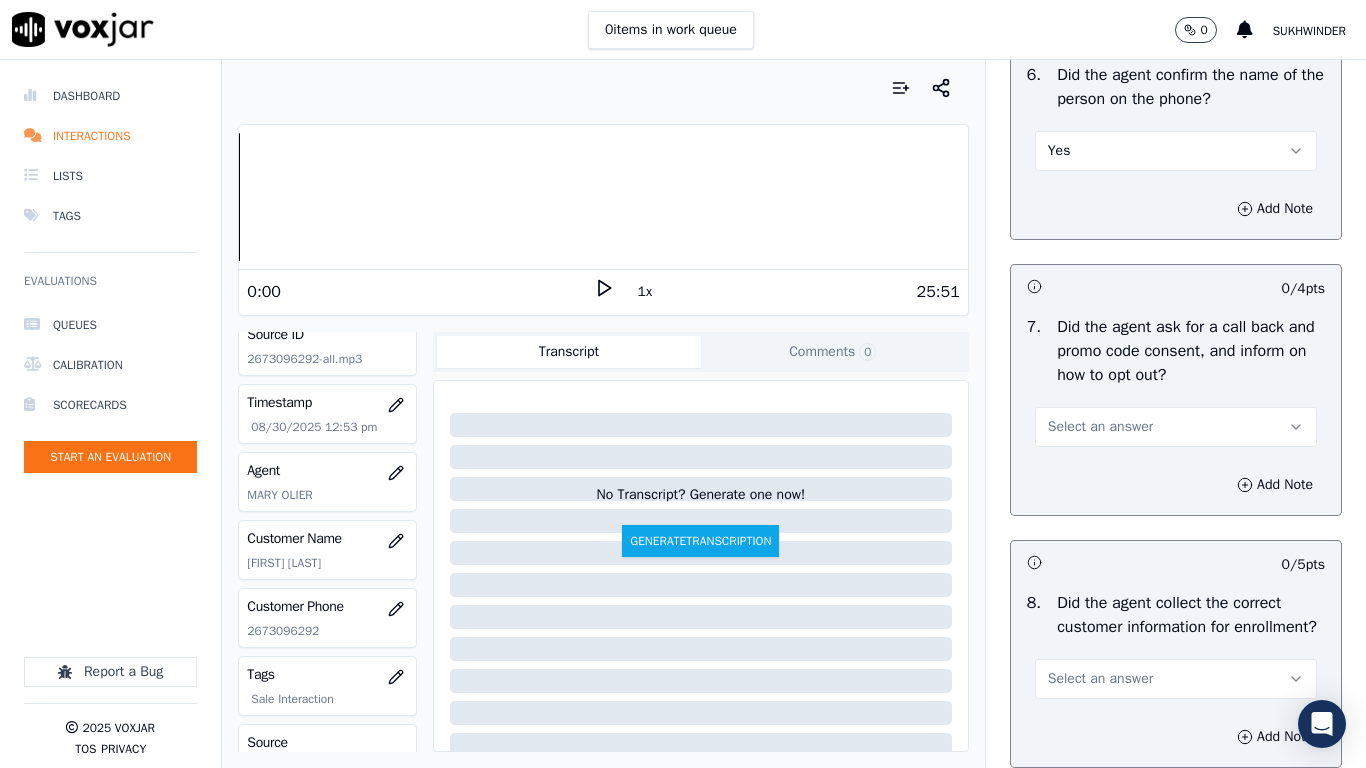click on "Select an answer" at bounding box center (1100, 427) 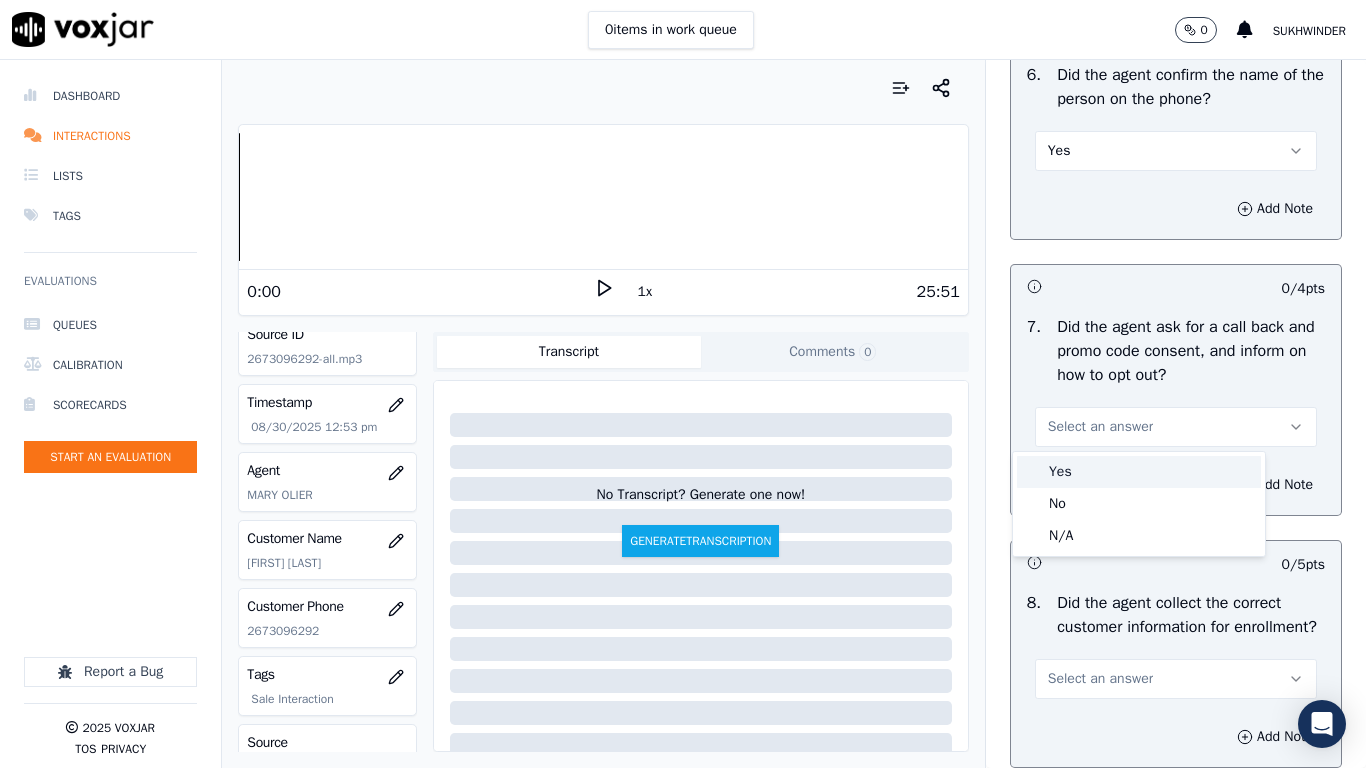 click on "Yes" at bounding box center (1139, 472) 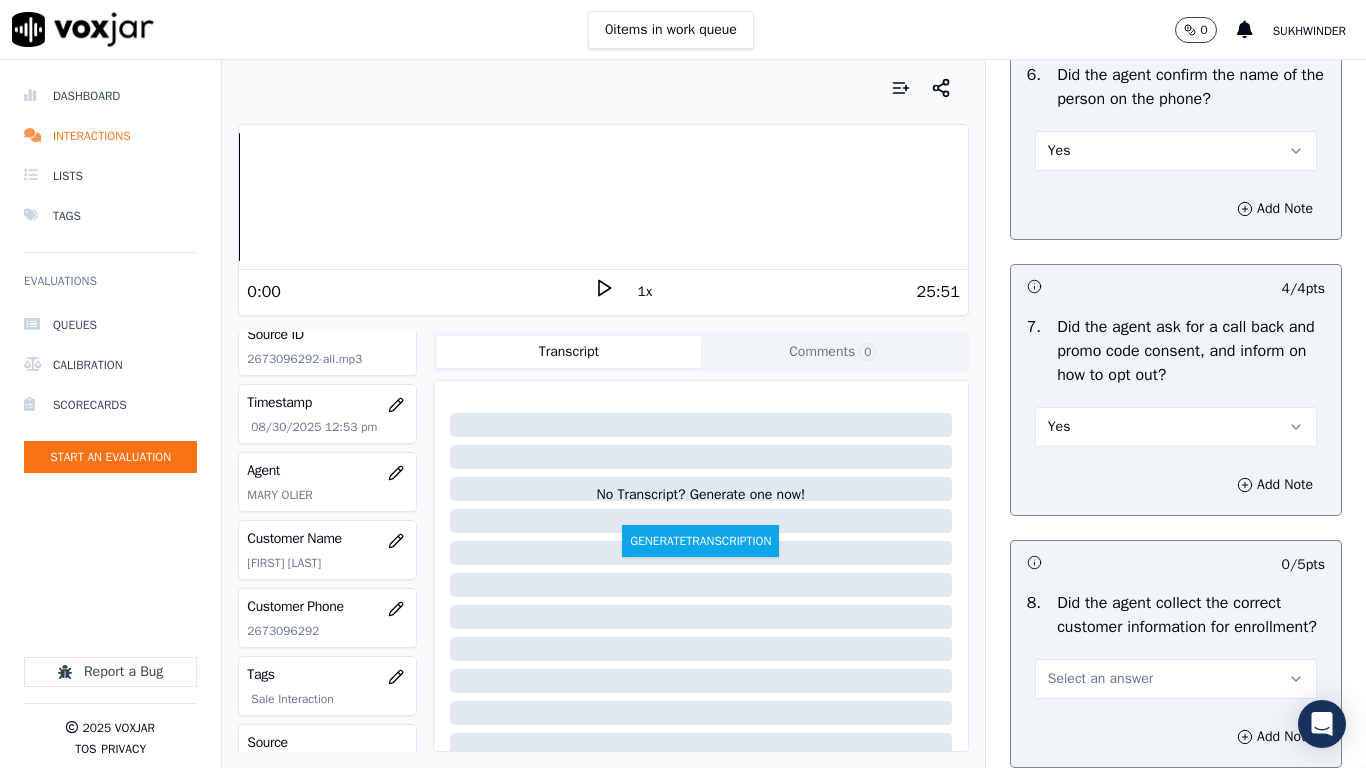 click on "Select an answer" at bounding box center [1100, 679] 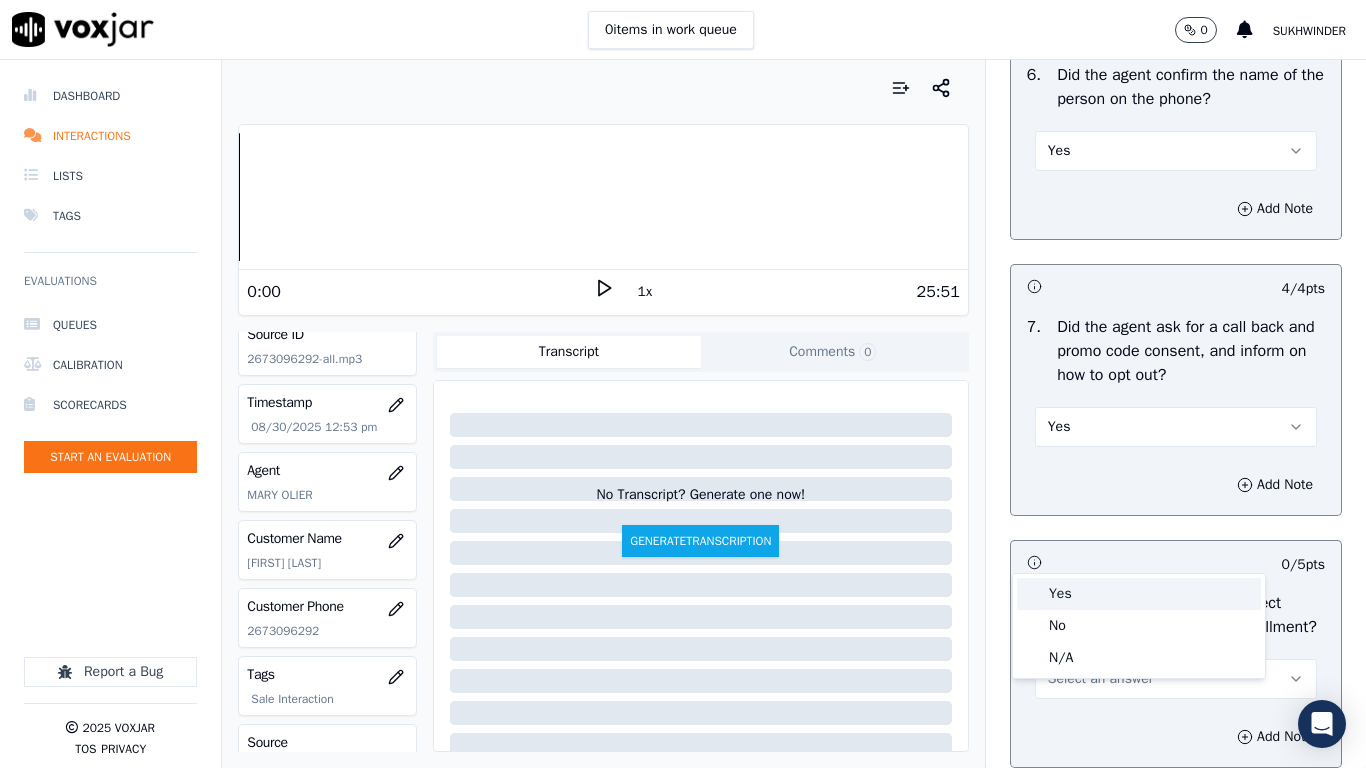 click on "Yes" at bounding box center (1139, 594) 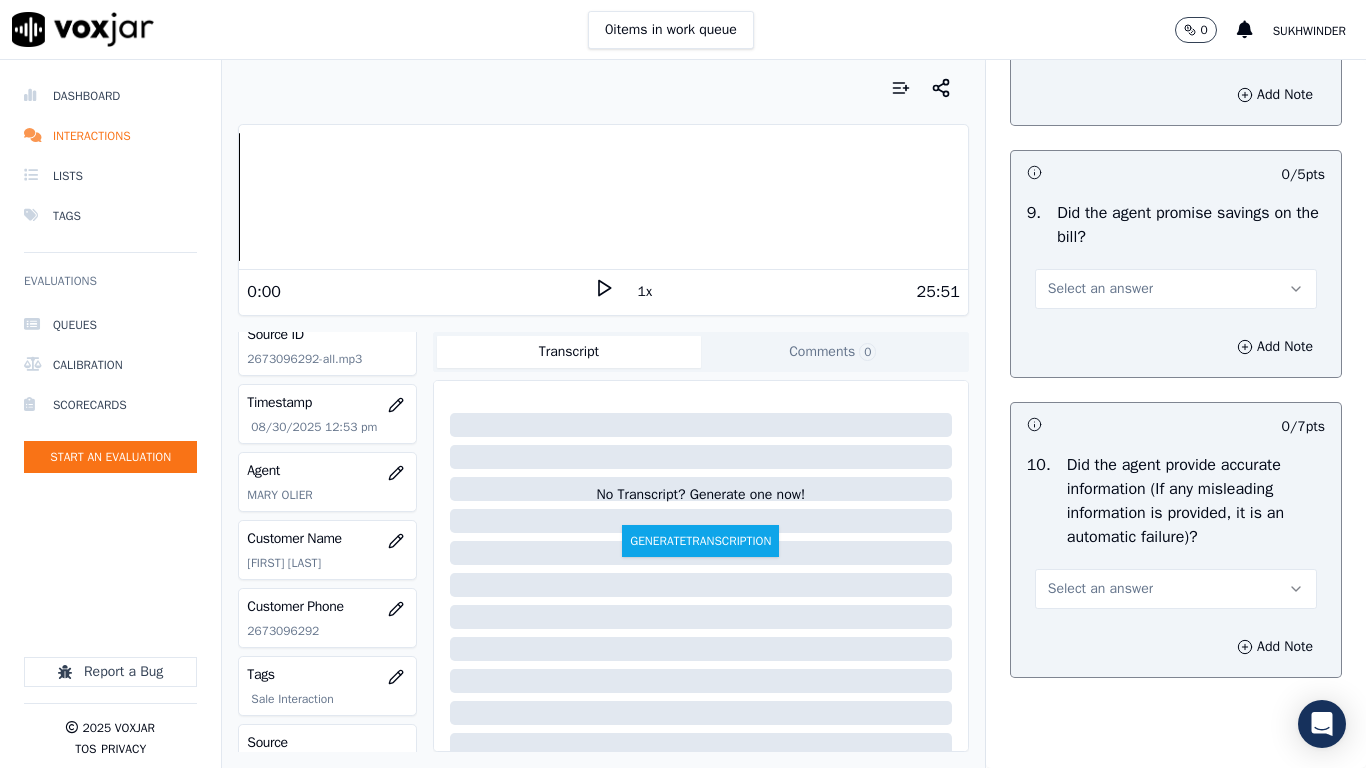scroll, scrollTop: 2400, scrollLeft: 0, axis: vertical 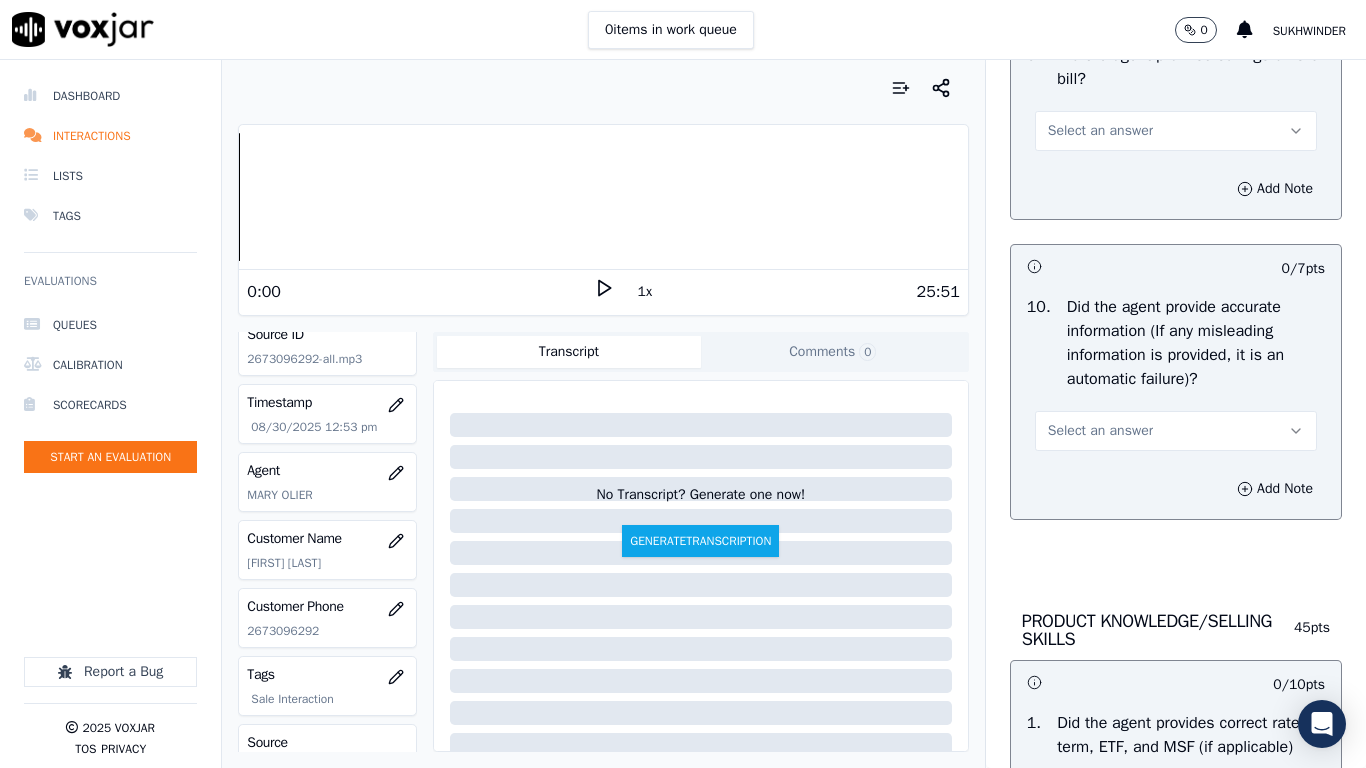 click on "Select an answer" at bounding box center (1100, 131) 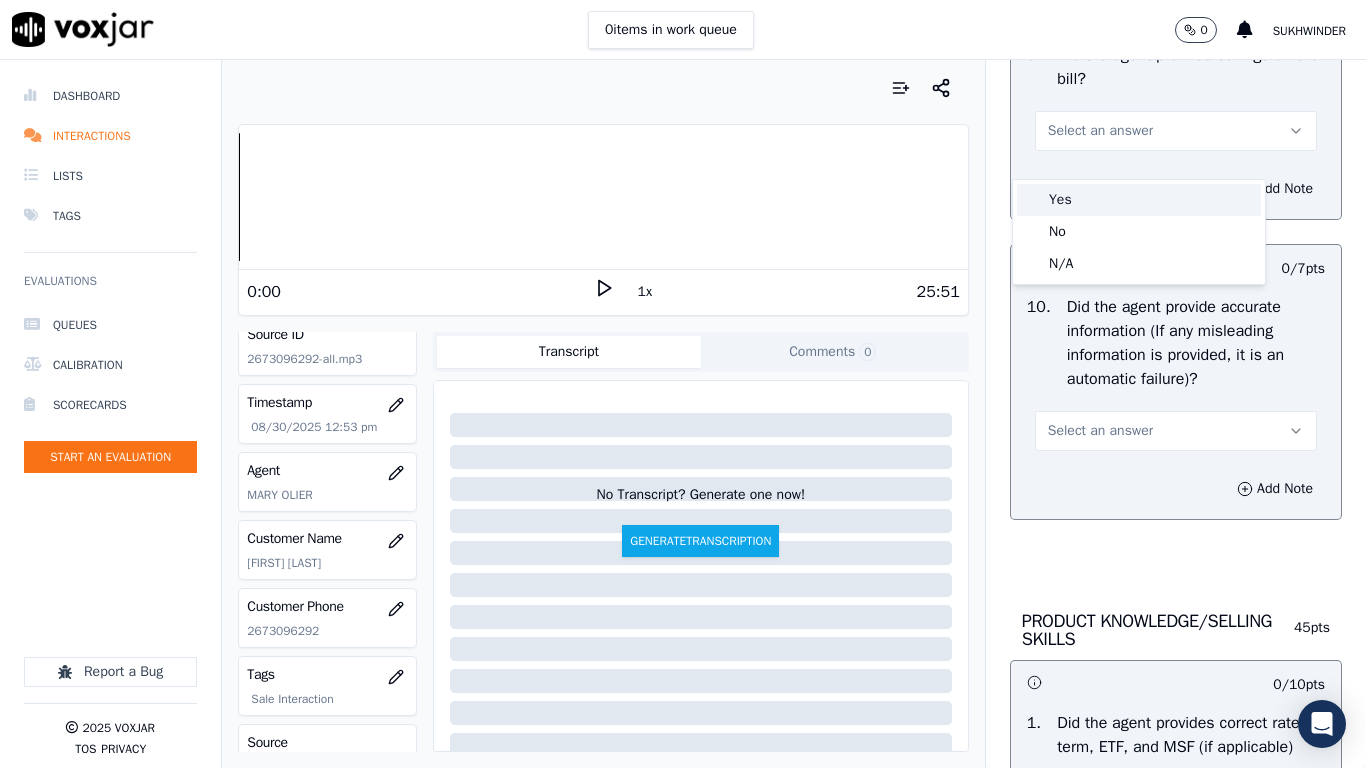 click on "Yes" at bounding box center [1139, 200] 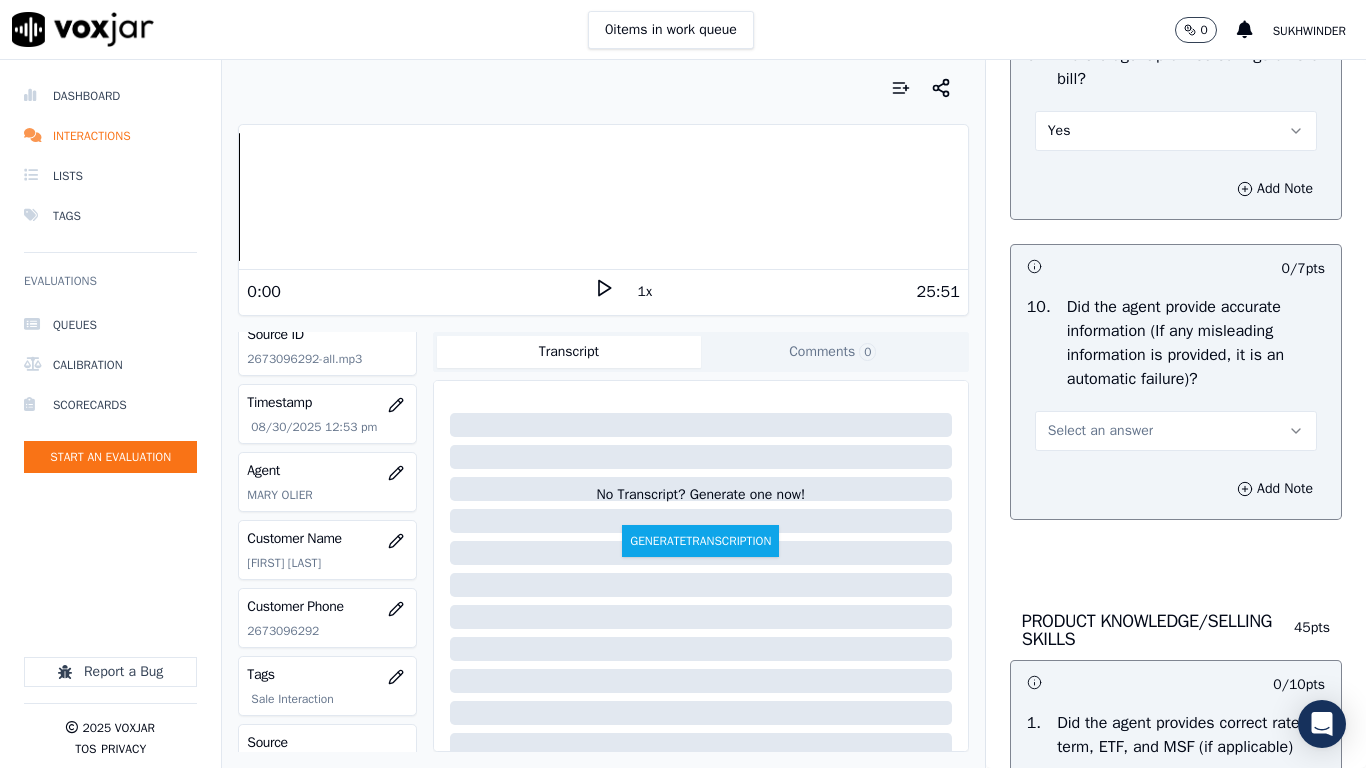 click on "Select an answer" at bounding box center (1100, 431) 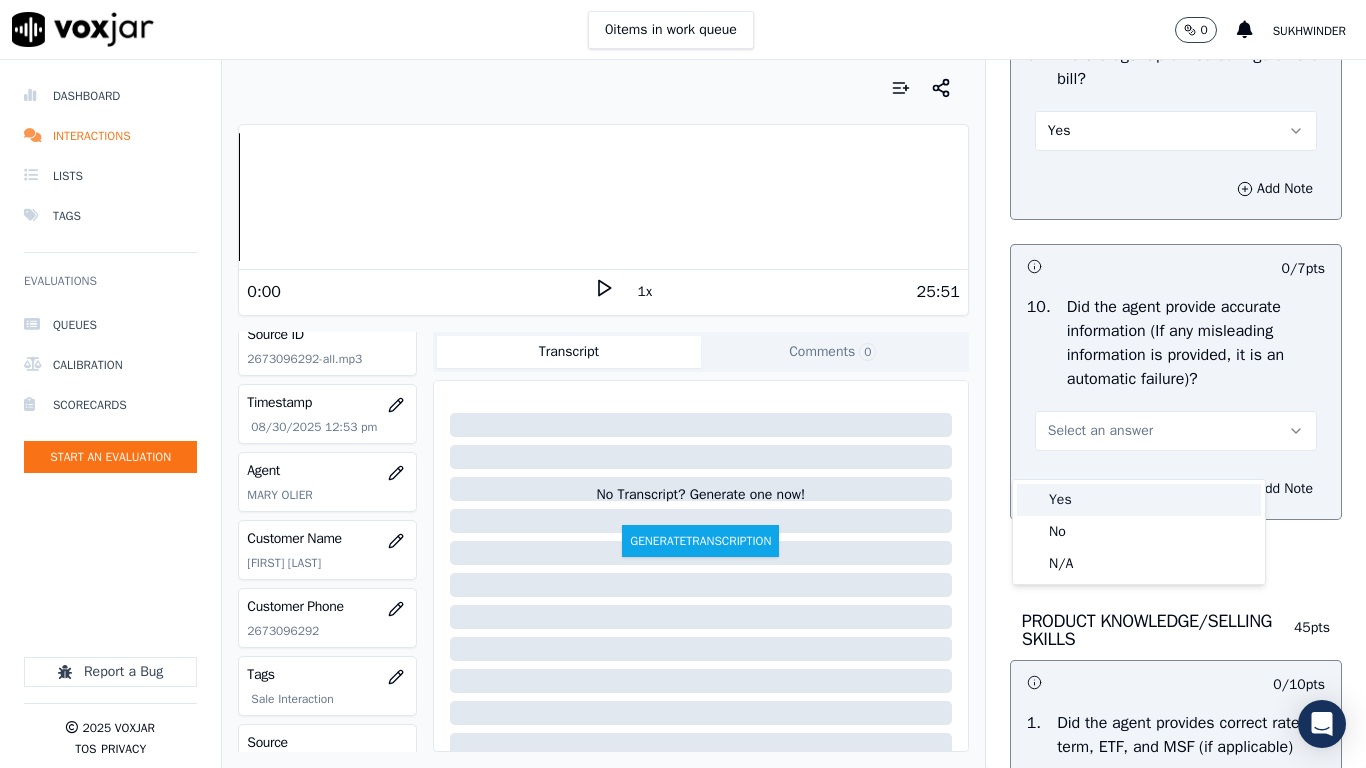 click on "Yes" at bounding box center [1139, 500] 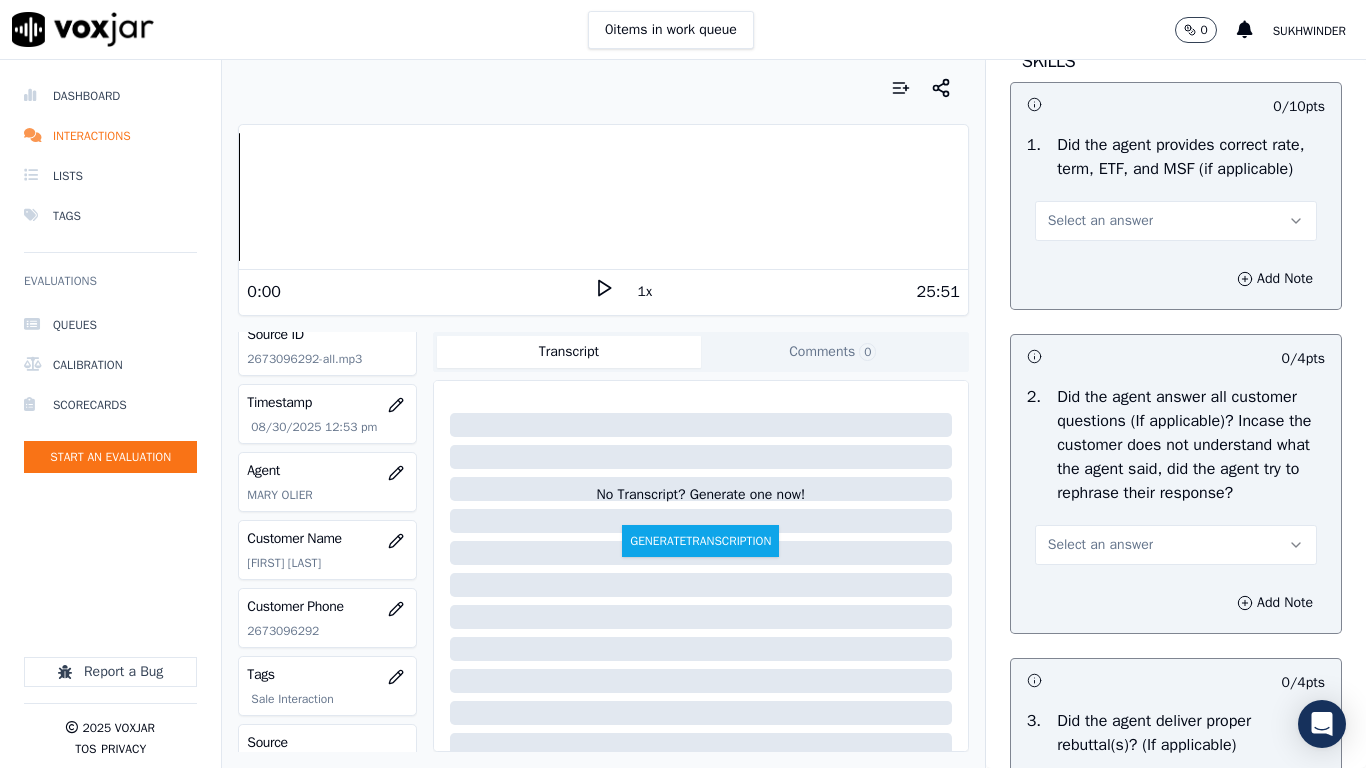 scroll, scrollTop: 3000, scrollLeft: 0, axis: vertical 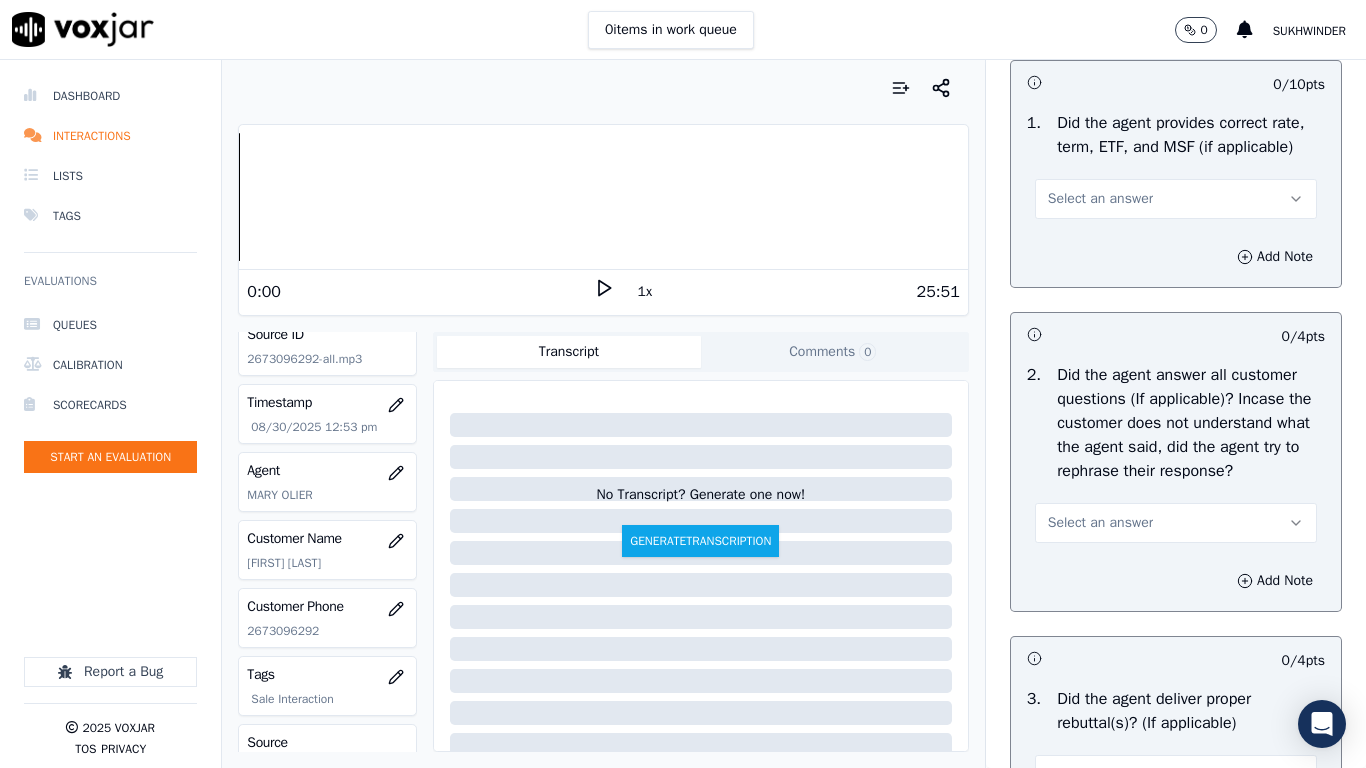 click on "Select an answer" at bounding box center [1100, 199] 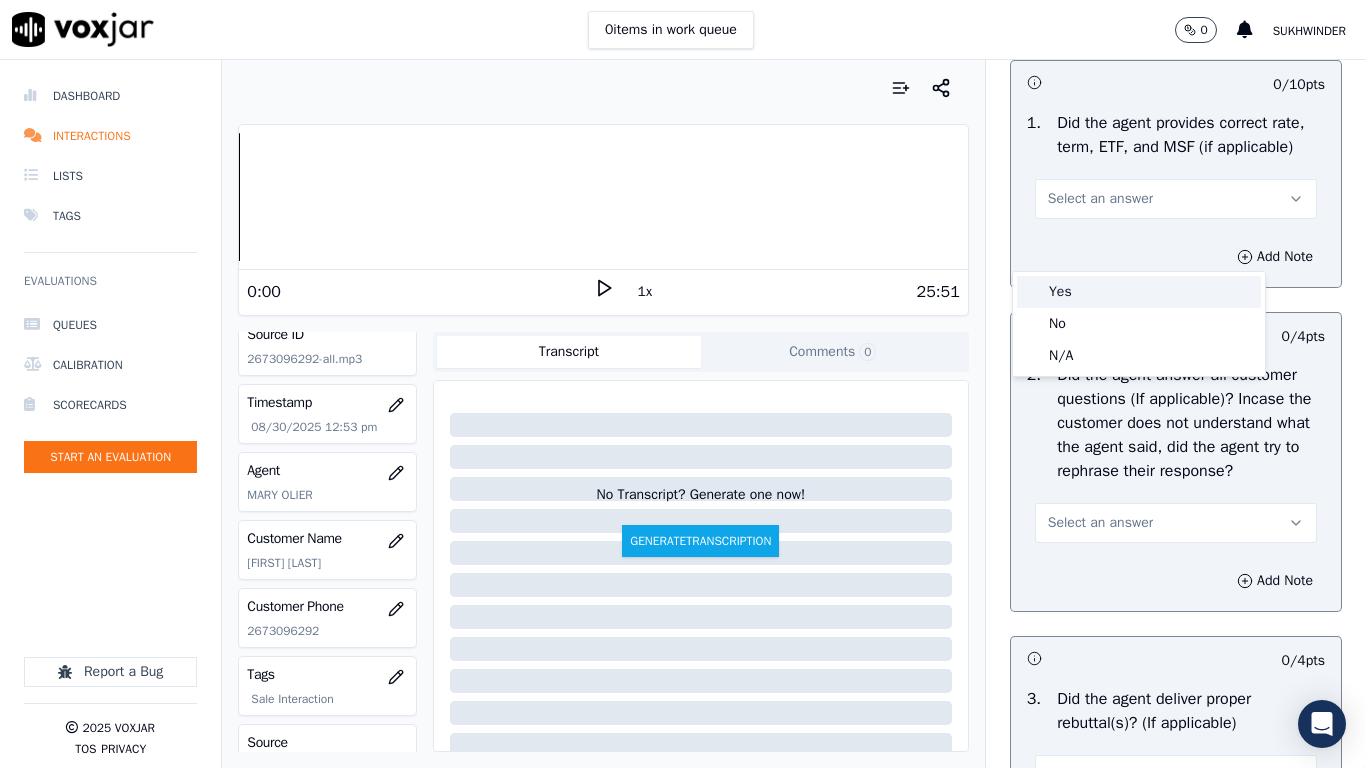 click on "Yes" at bounding box center [1139, 292] 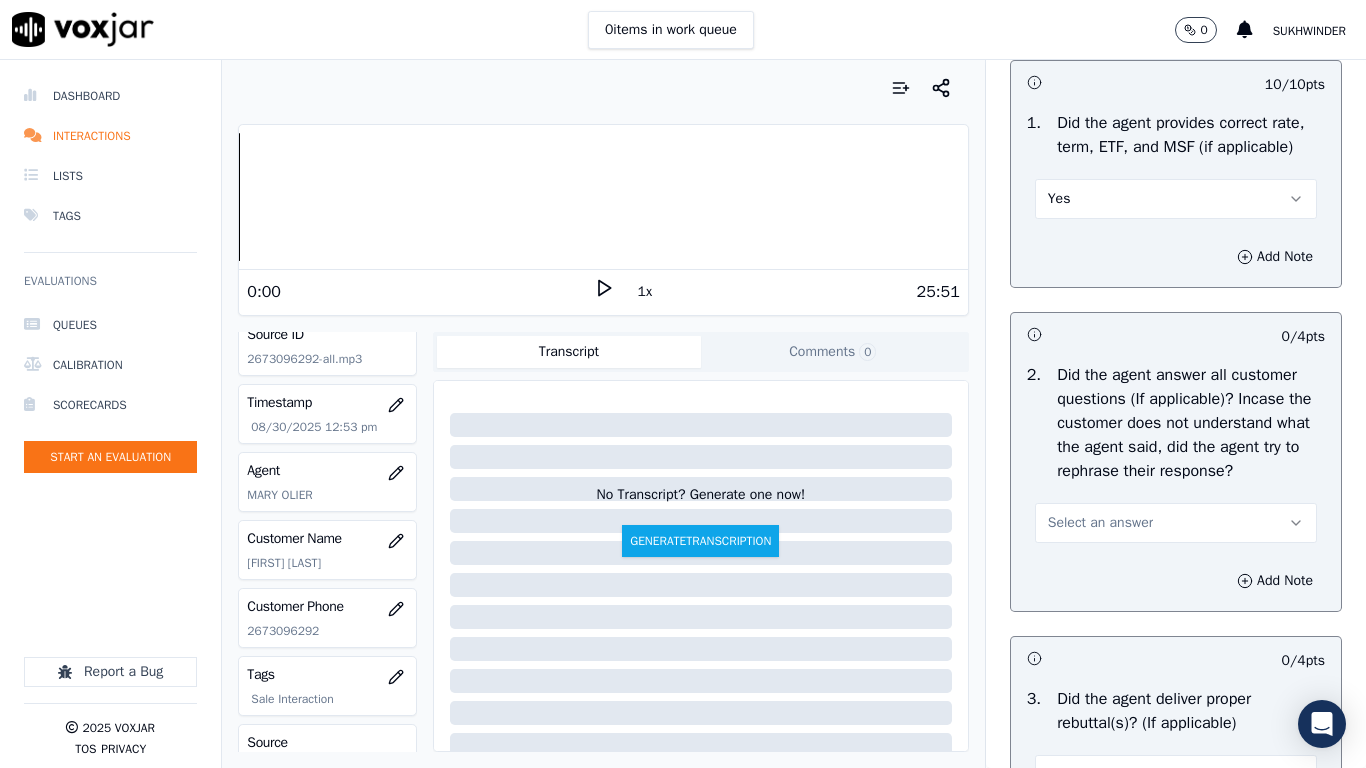 click on "Select an answer" at bounding box center [1176, 523] 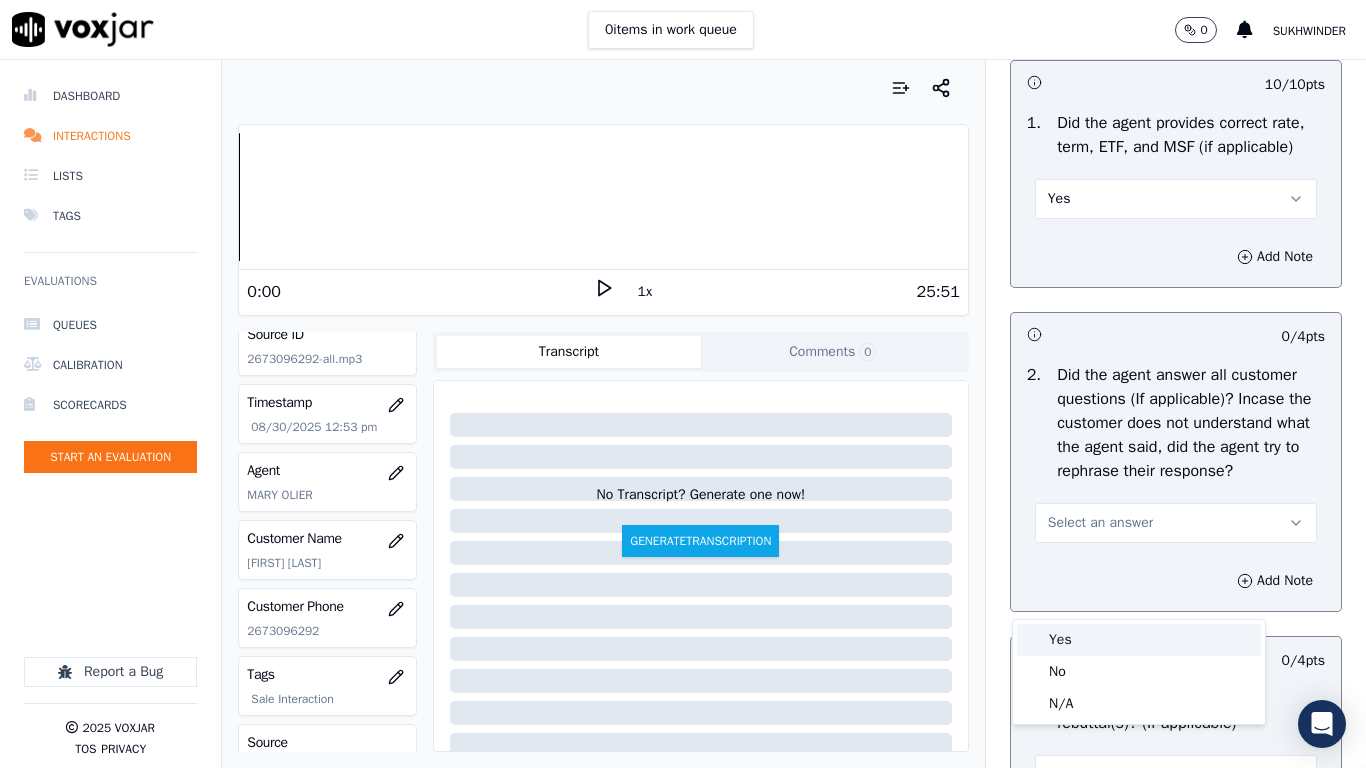 click on "Yes" at bounding box center [1139, 640] 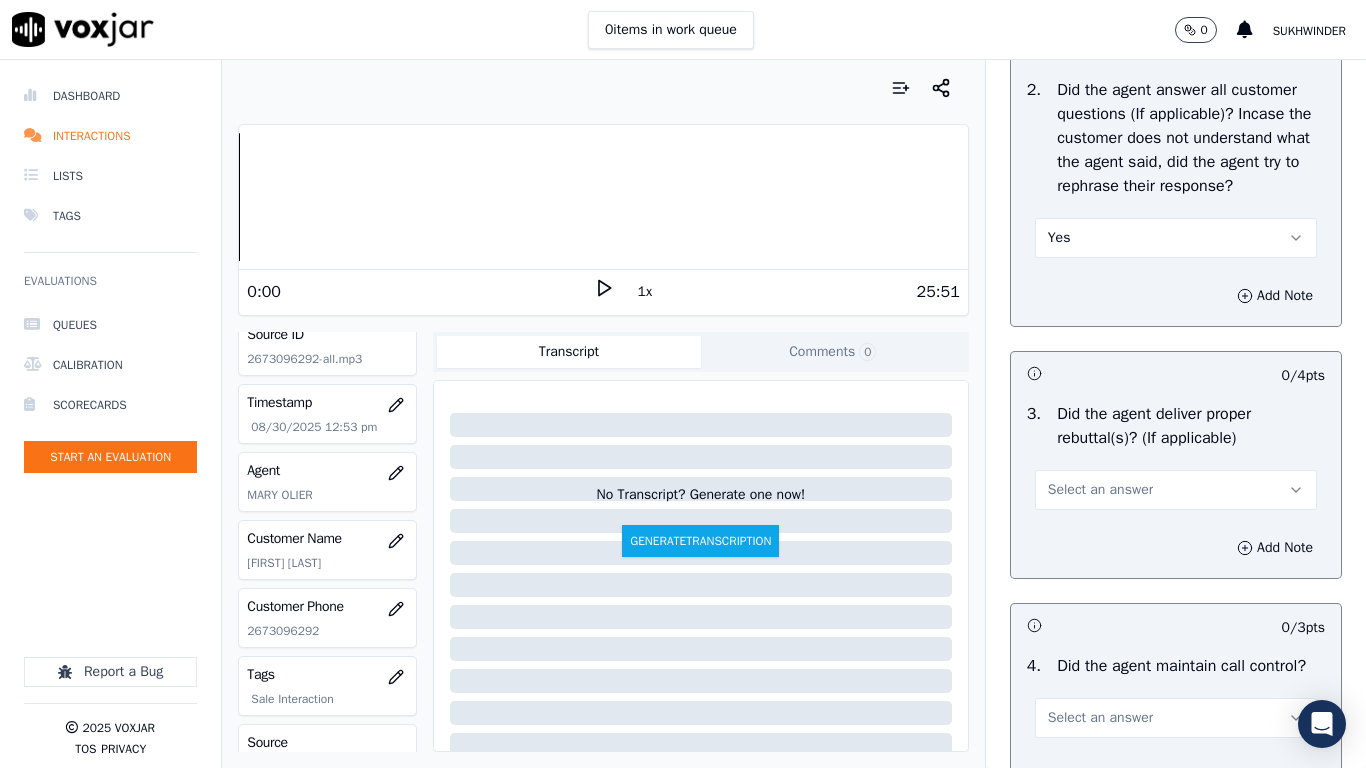 scroll, scrollTop: 3600, scrollLeft: 0, axis: vertical 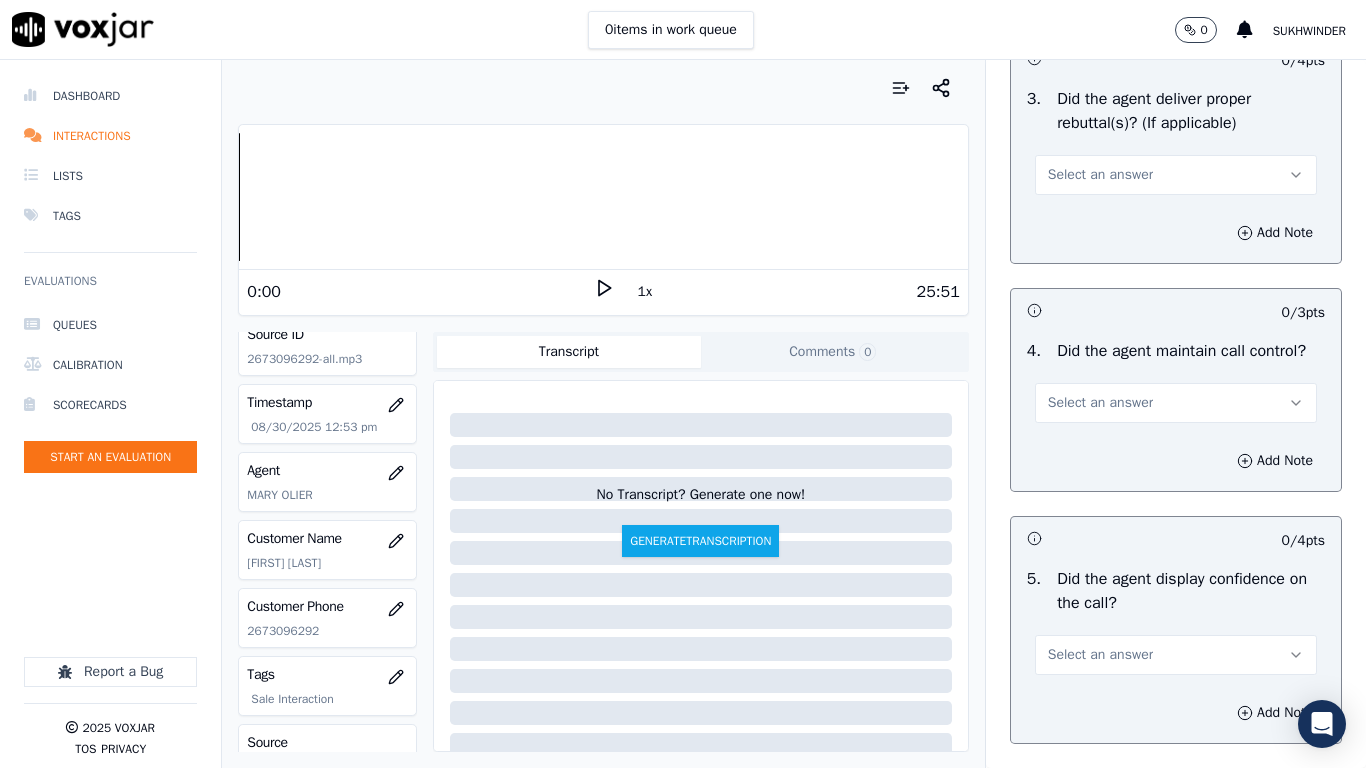 click on "Select an answer" at bounding box center [1100, 175] 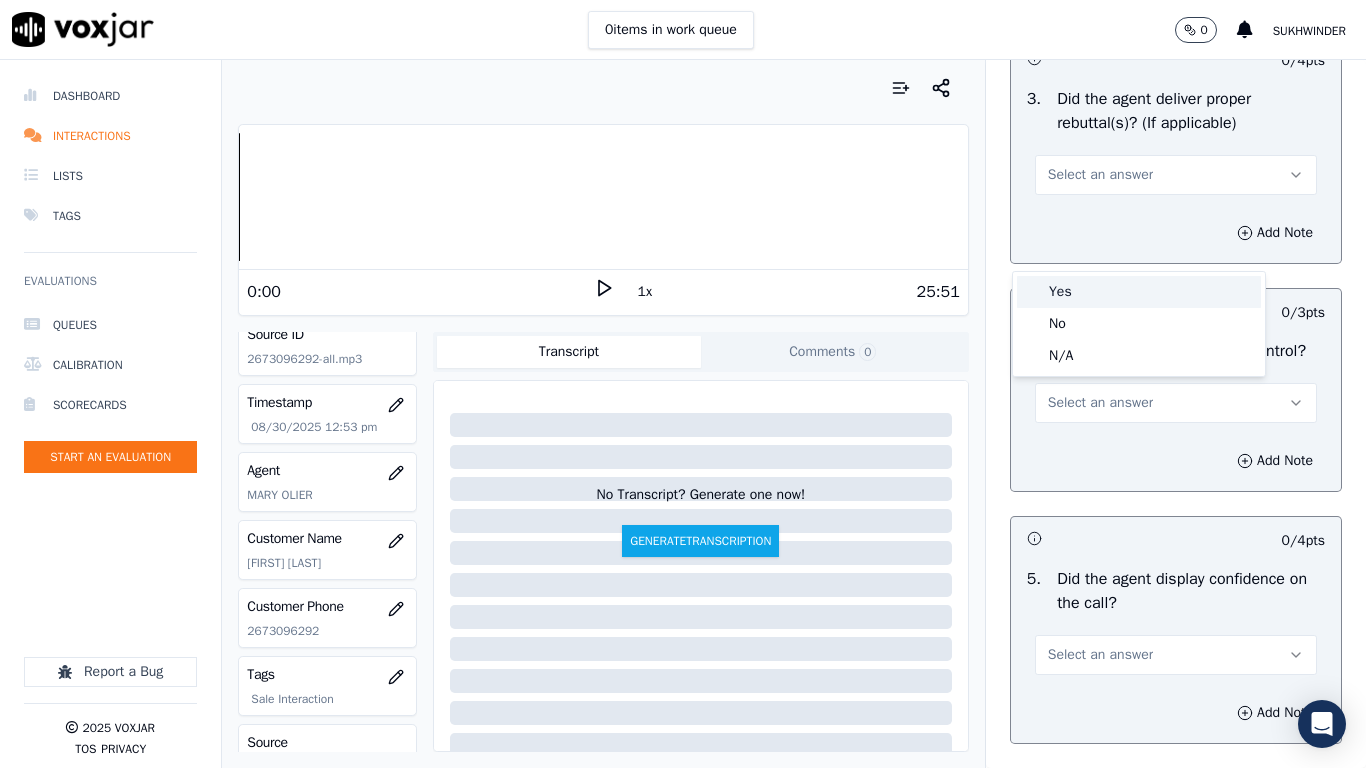 click on "Yes" at bounding box center [1139, 292] 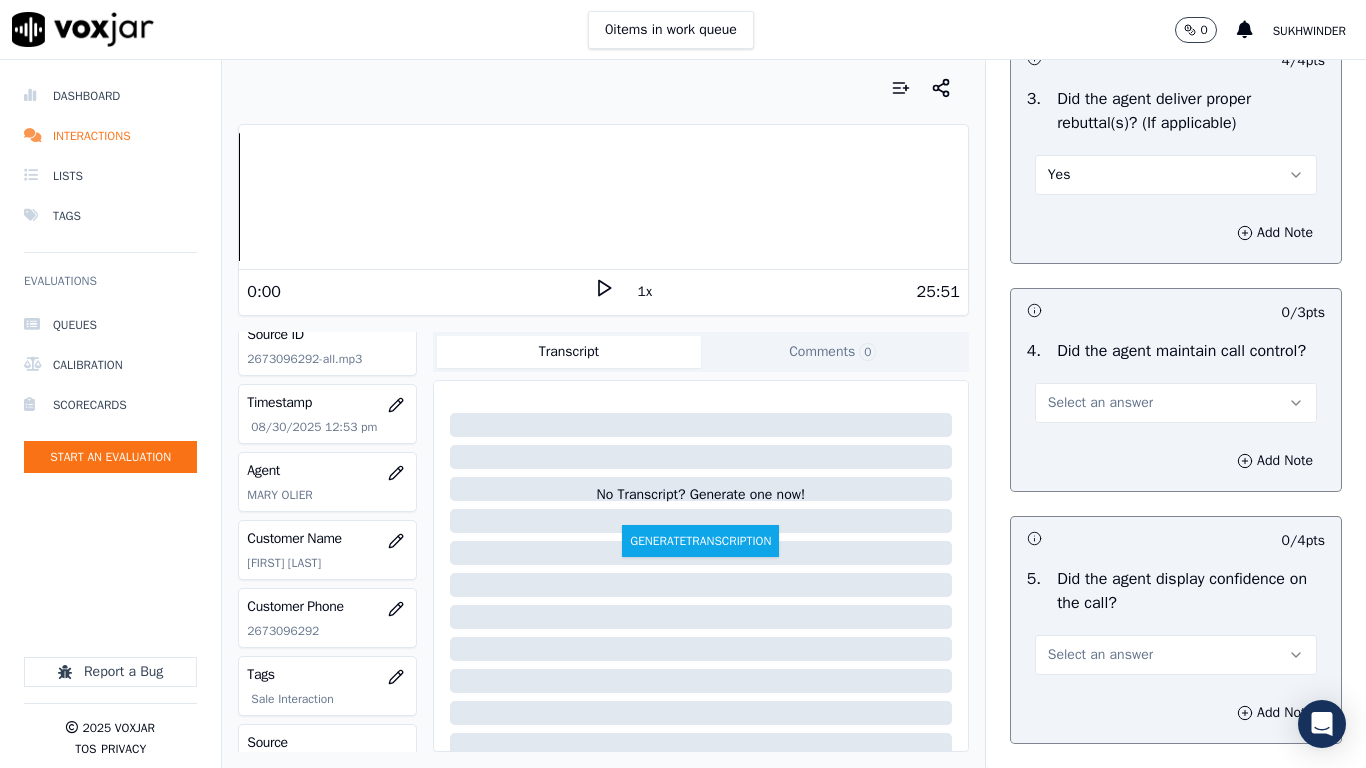 click on "Select an answer" at bounding box center (1176, 403) 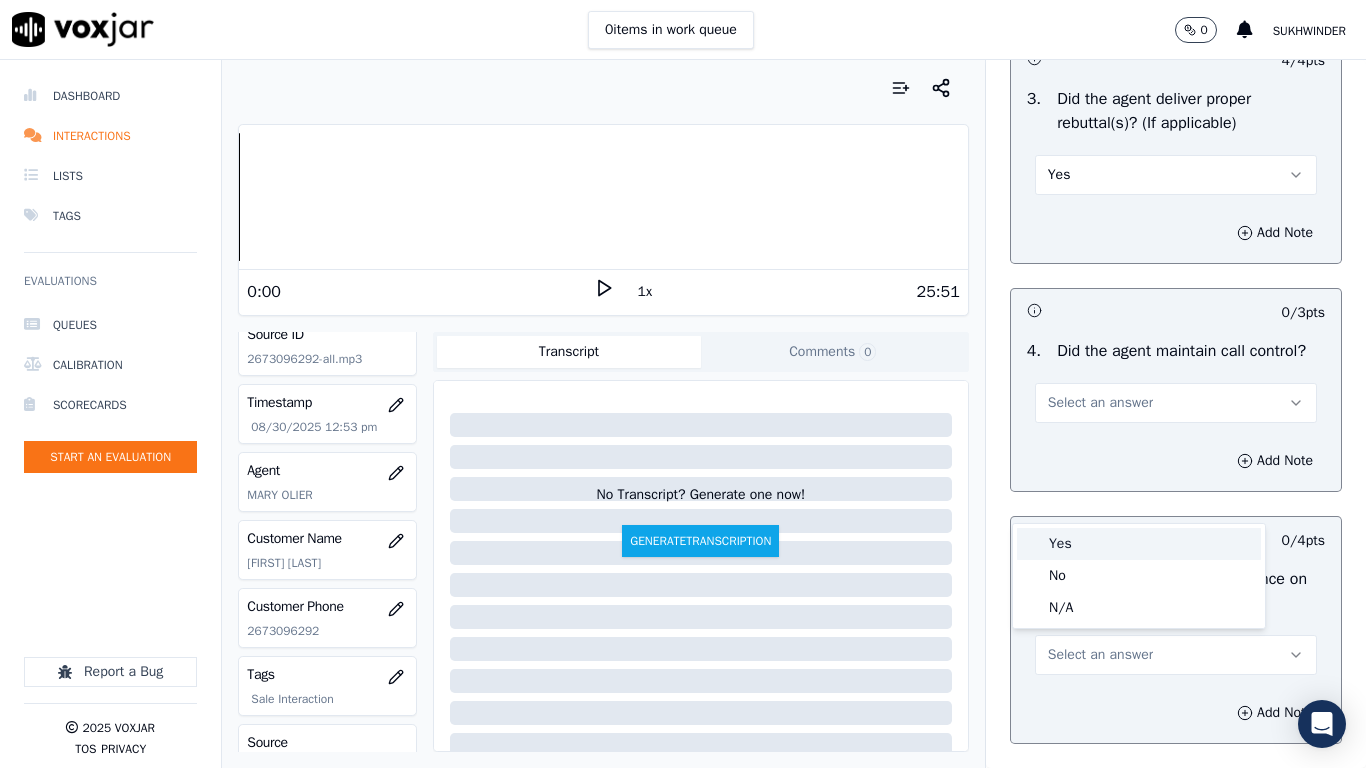click on "Yes" at bounding box center (1139, 544) 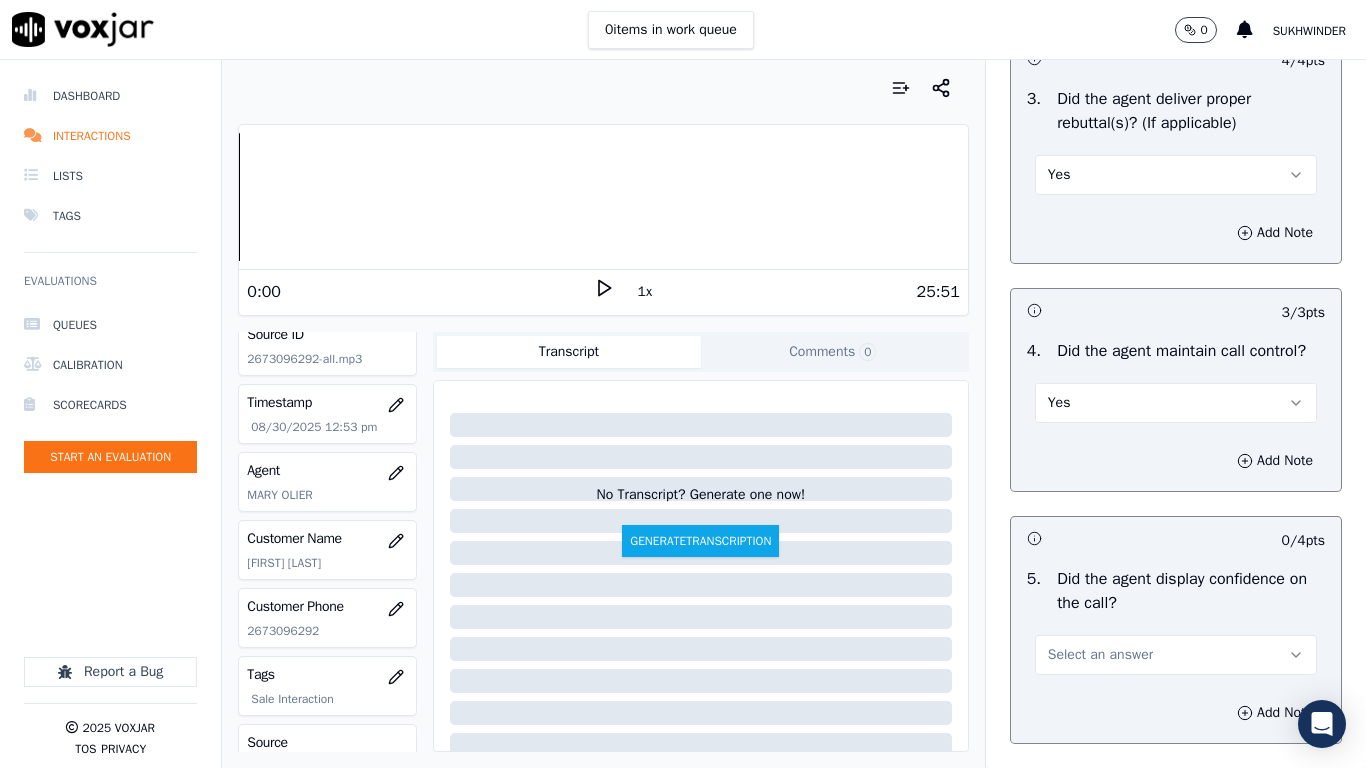 scroll, scrollTop: 4000, scrollLeft: 0, axis: vertical 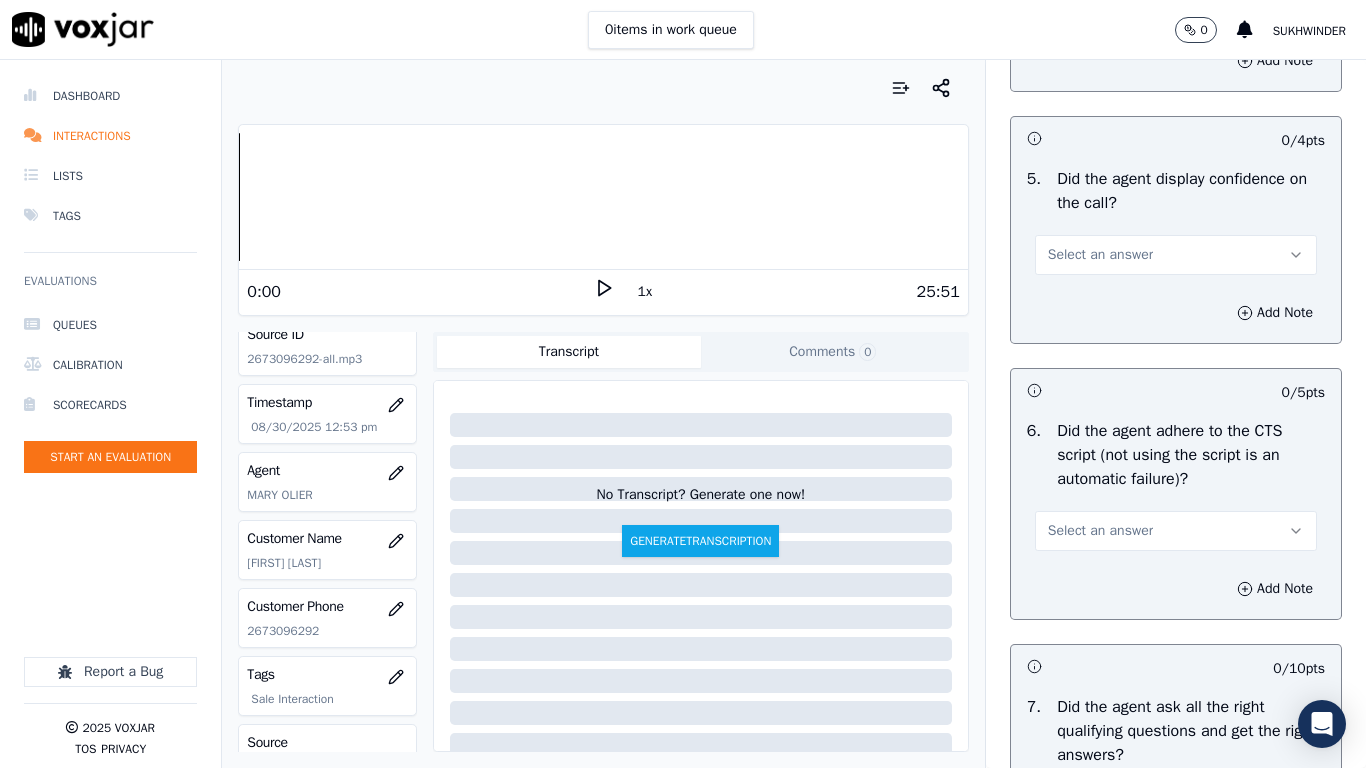 click on "Select an answer" at bounding box center (1100, 255) 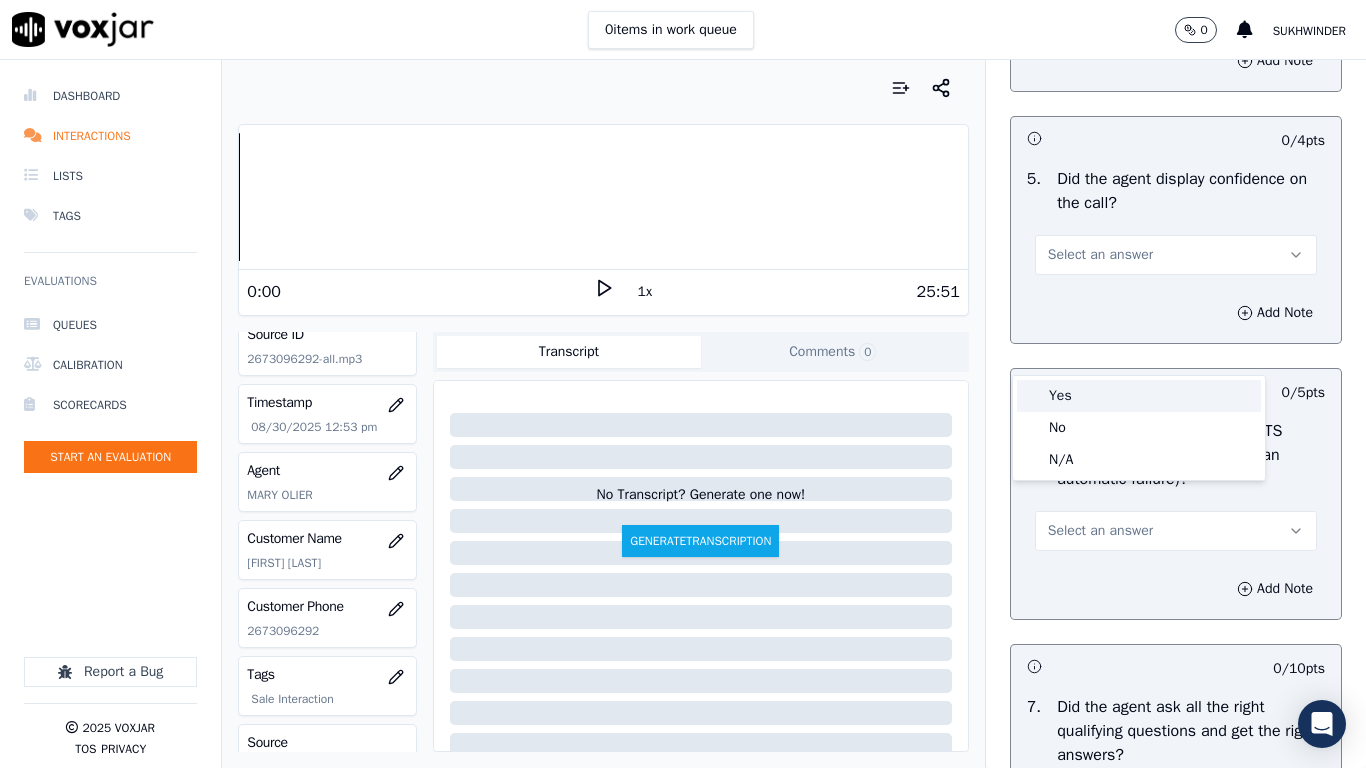click on "Yes" at bounding box center [1139, 396] 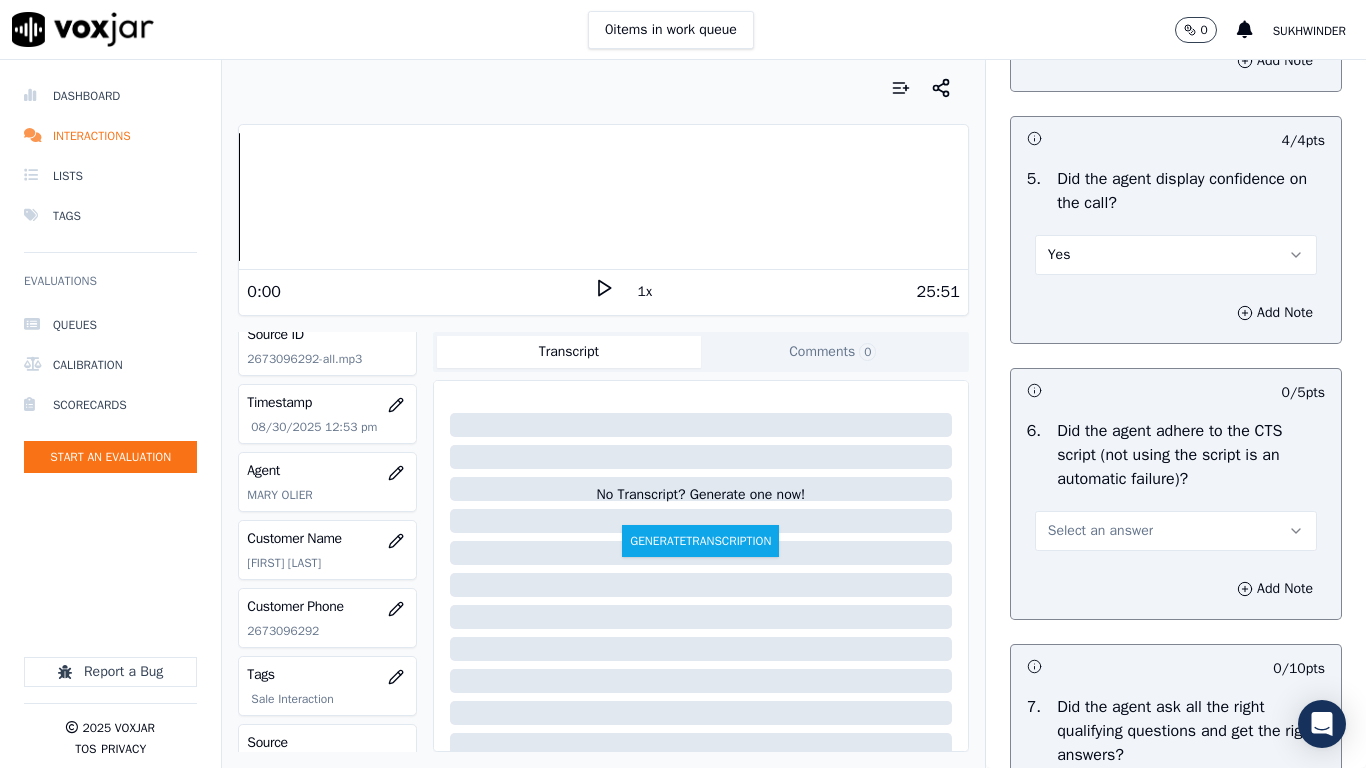 click on "Select an answer" at bounding box center (1100, 531) 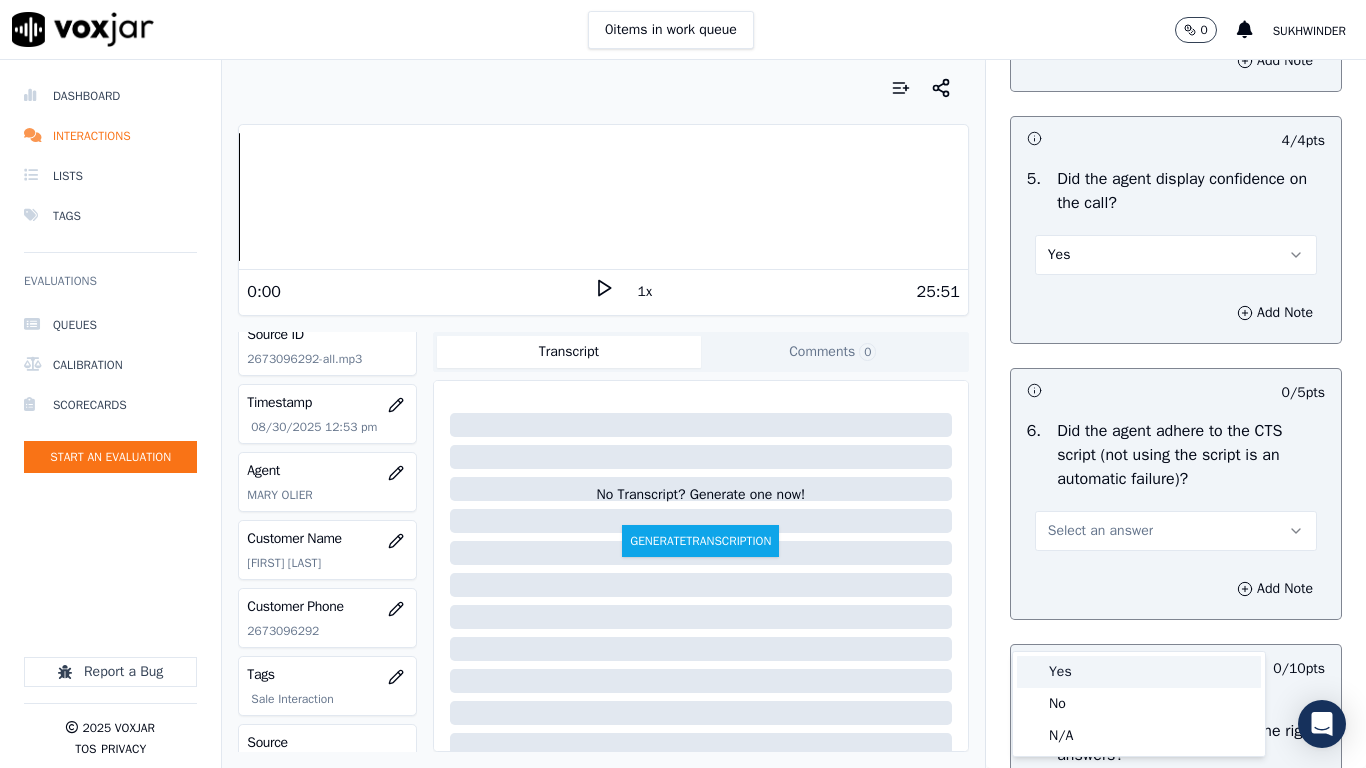 click on "Yes" at bounding box center (1139, 672) 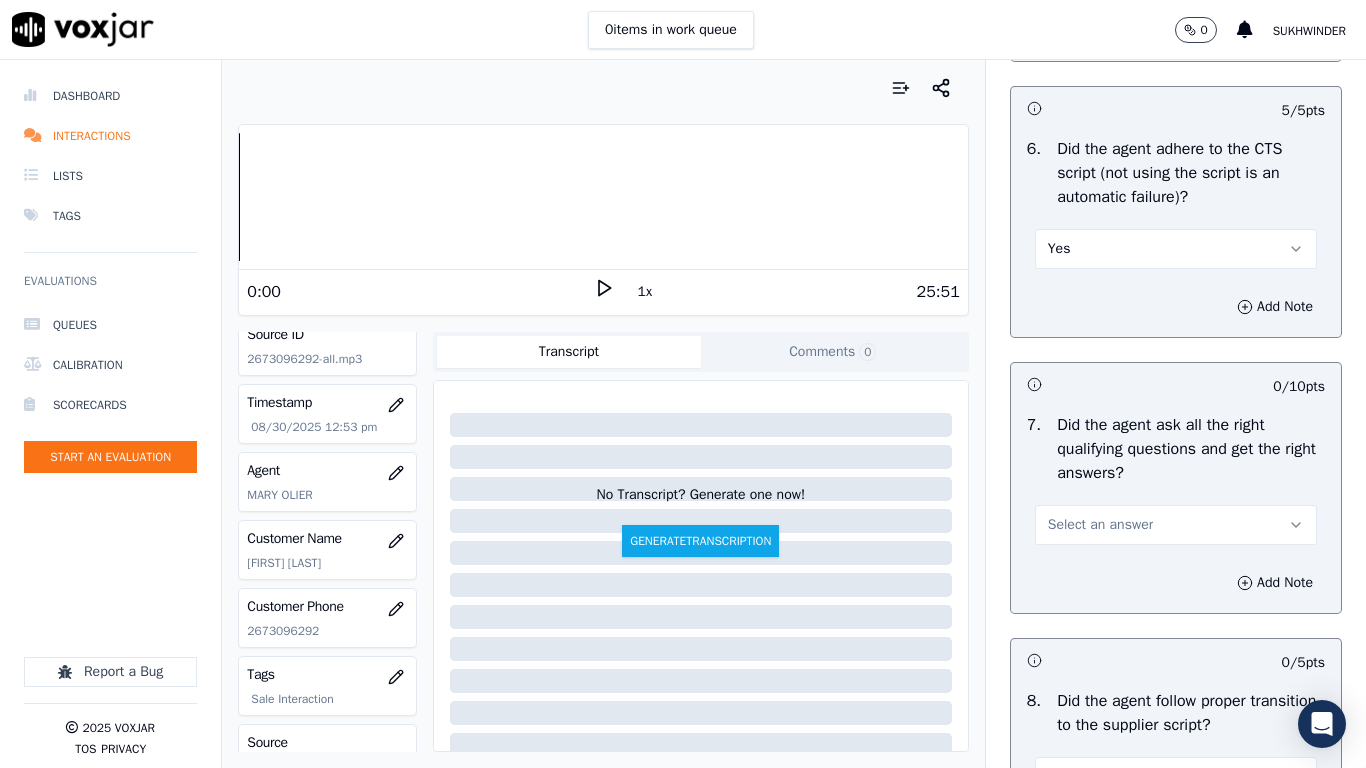 scroll, scrollTop: 4300, scrollLeft: 0, axis: vertical 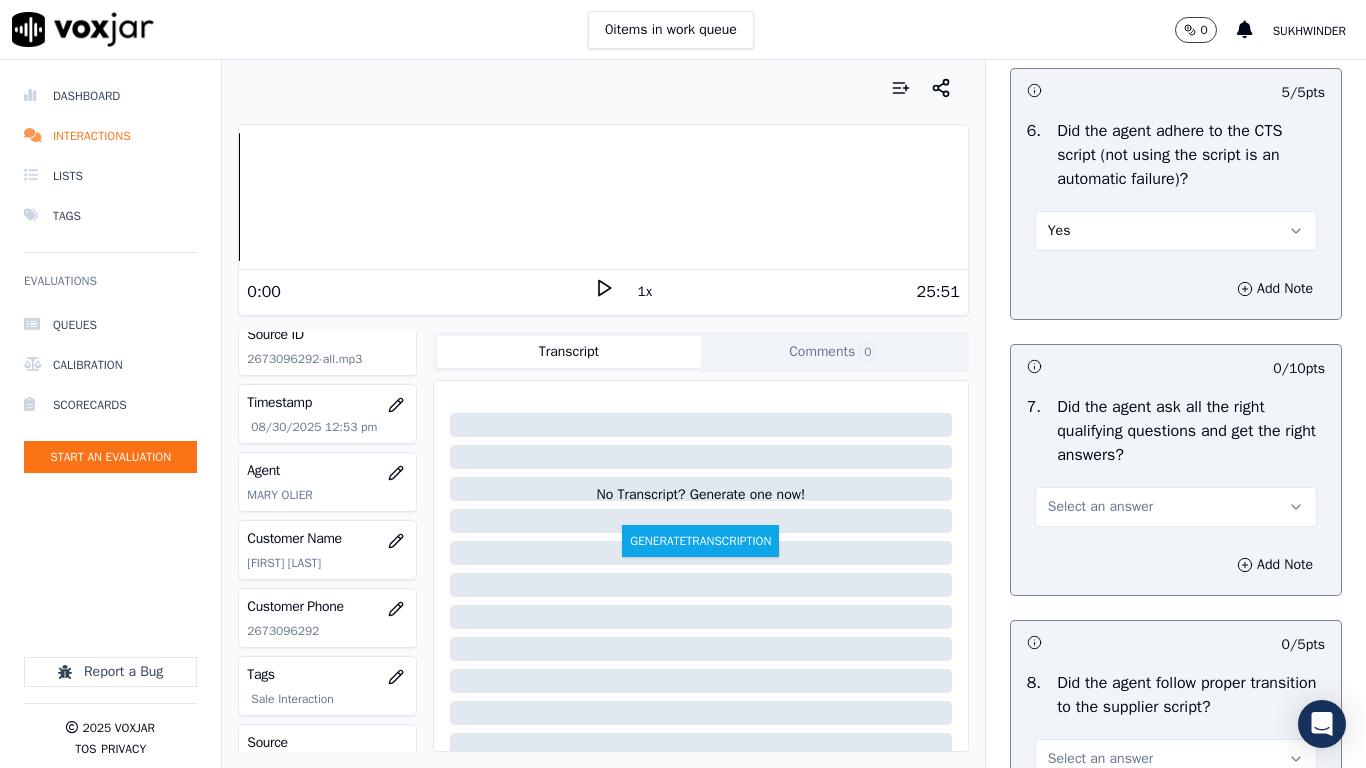 click on "Select an answer" at bounding box center (1100, 507) 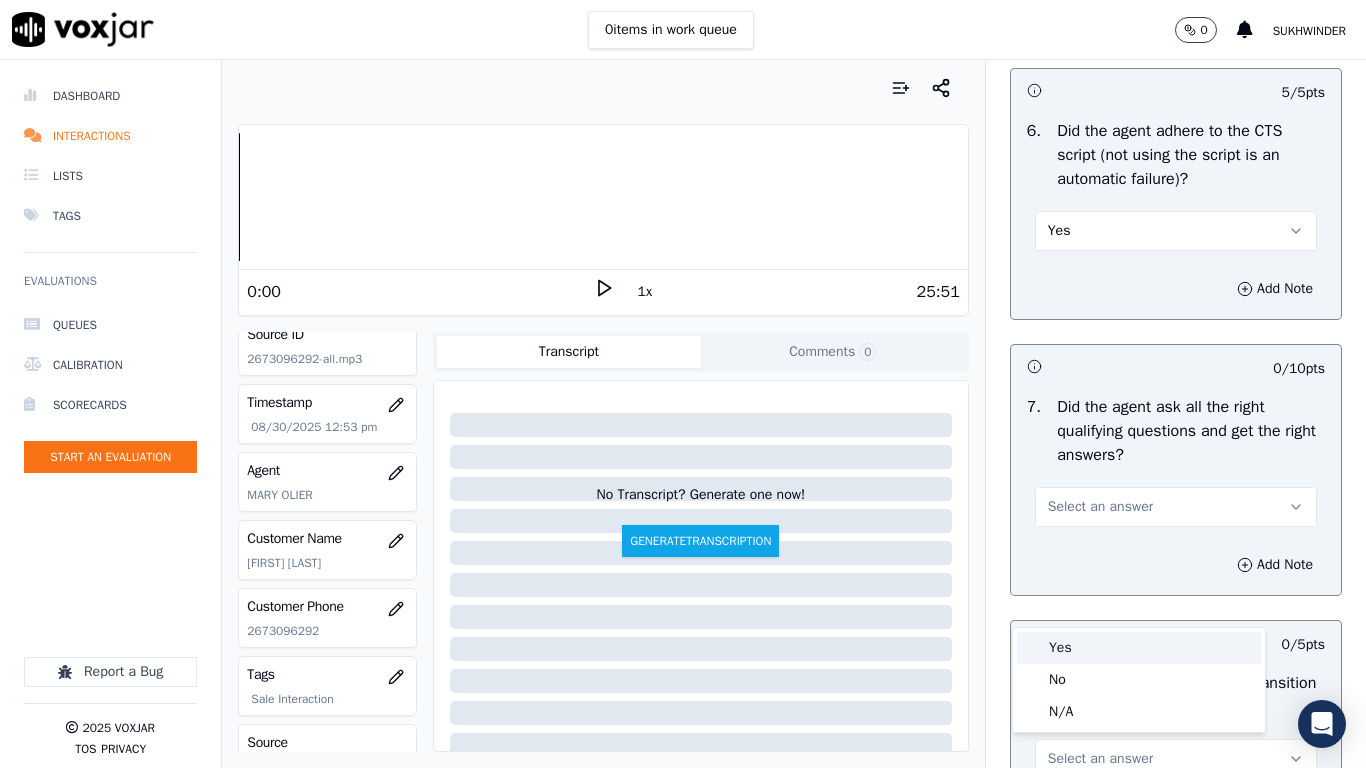 click on "Yes" at bounding box center [1139, 648] 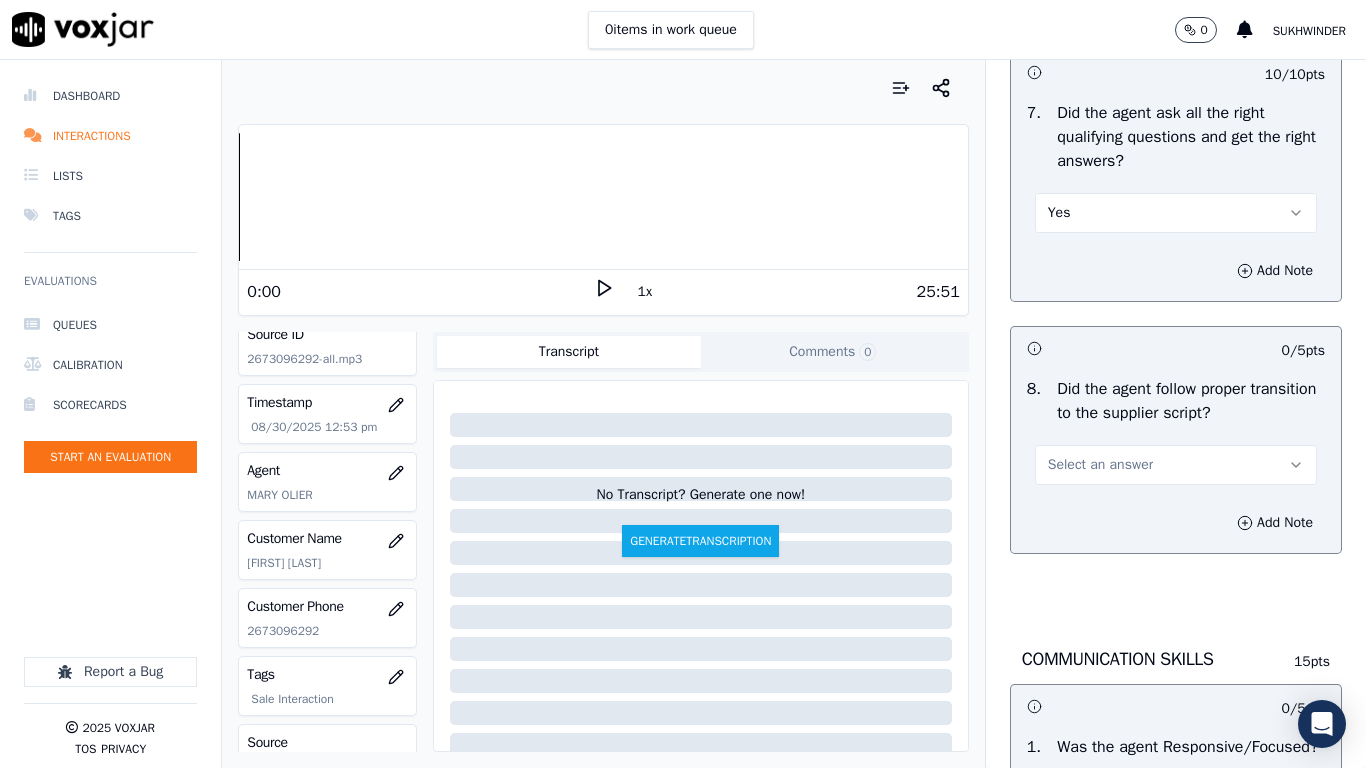 scroll, scrollTop: 4600, scrollLeft: 0, axis: vertical 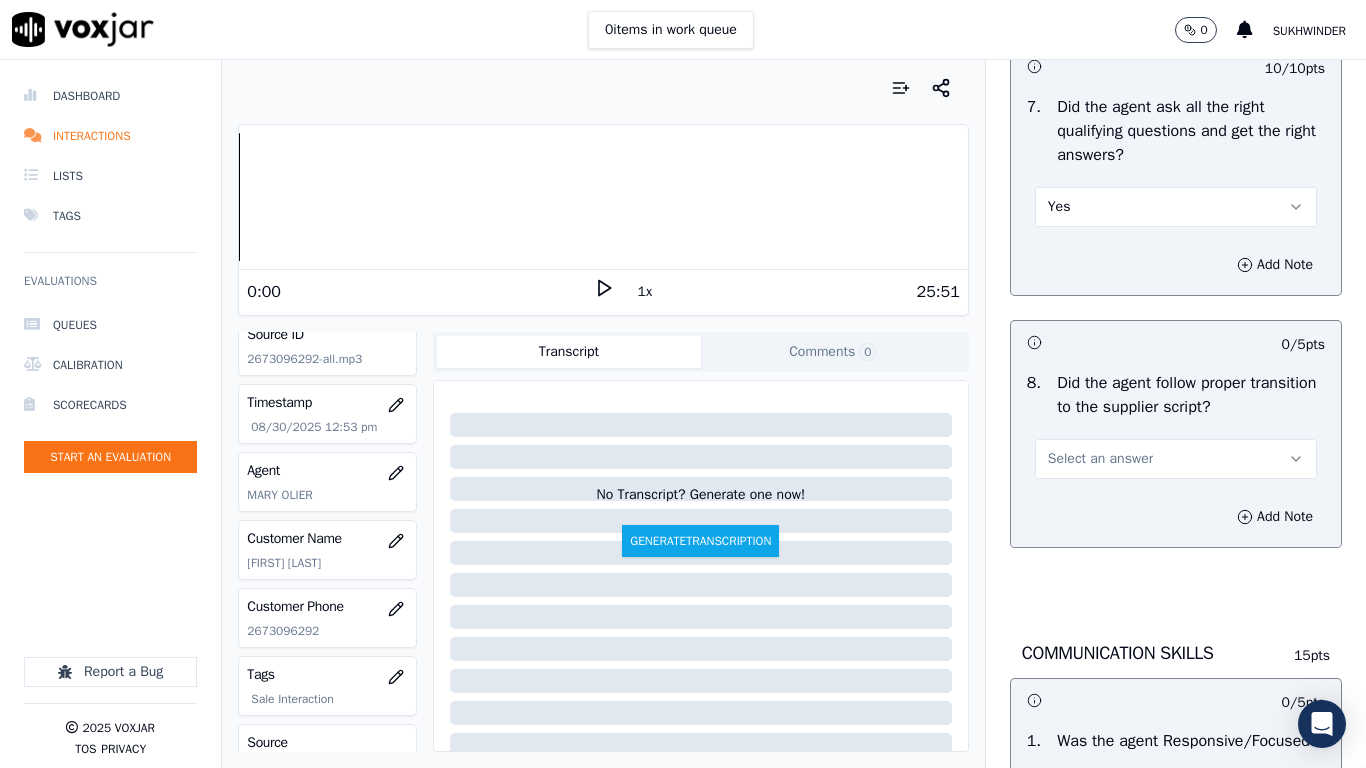 click on "Select an answer" at bounding box center (1100, 459) 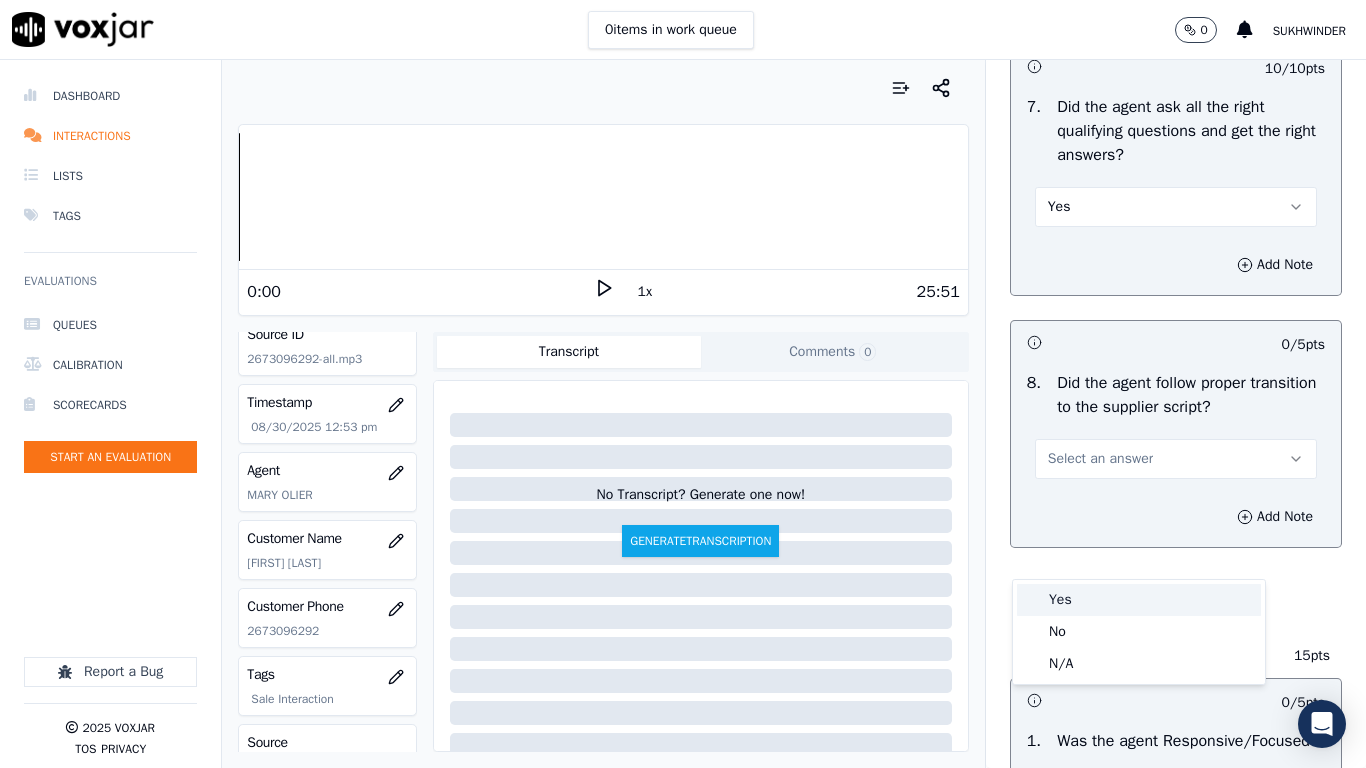 click on "Yes" at bounding box center [1139, 600] 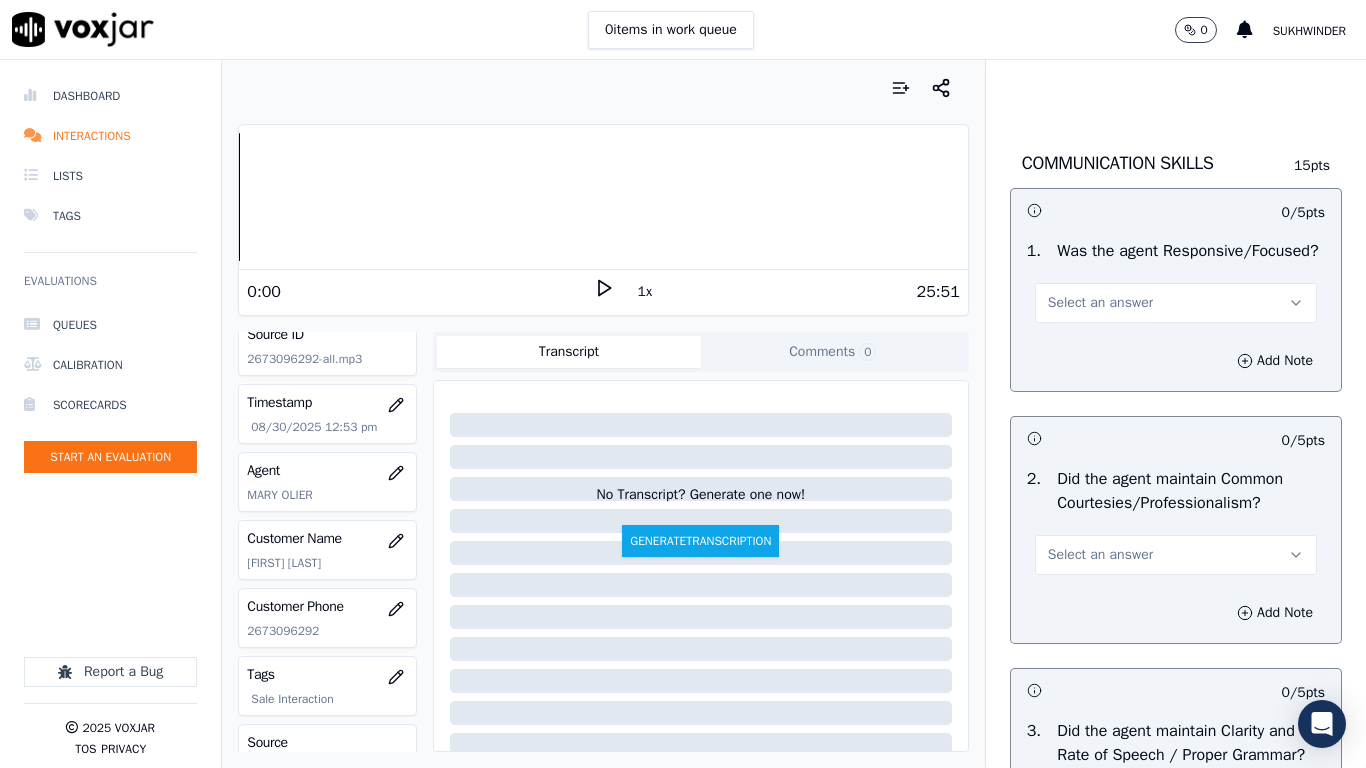 scroll, scrollTop: 5100, scrollLeft: 0, axis: vertical 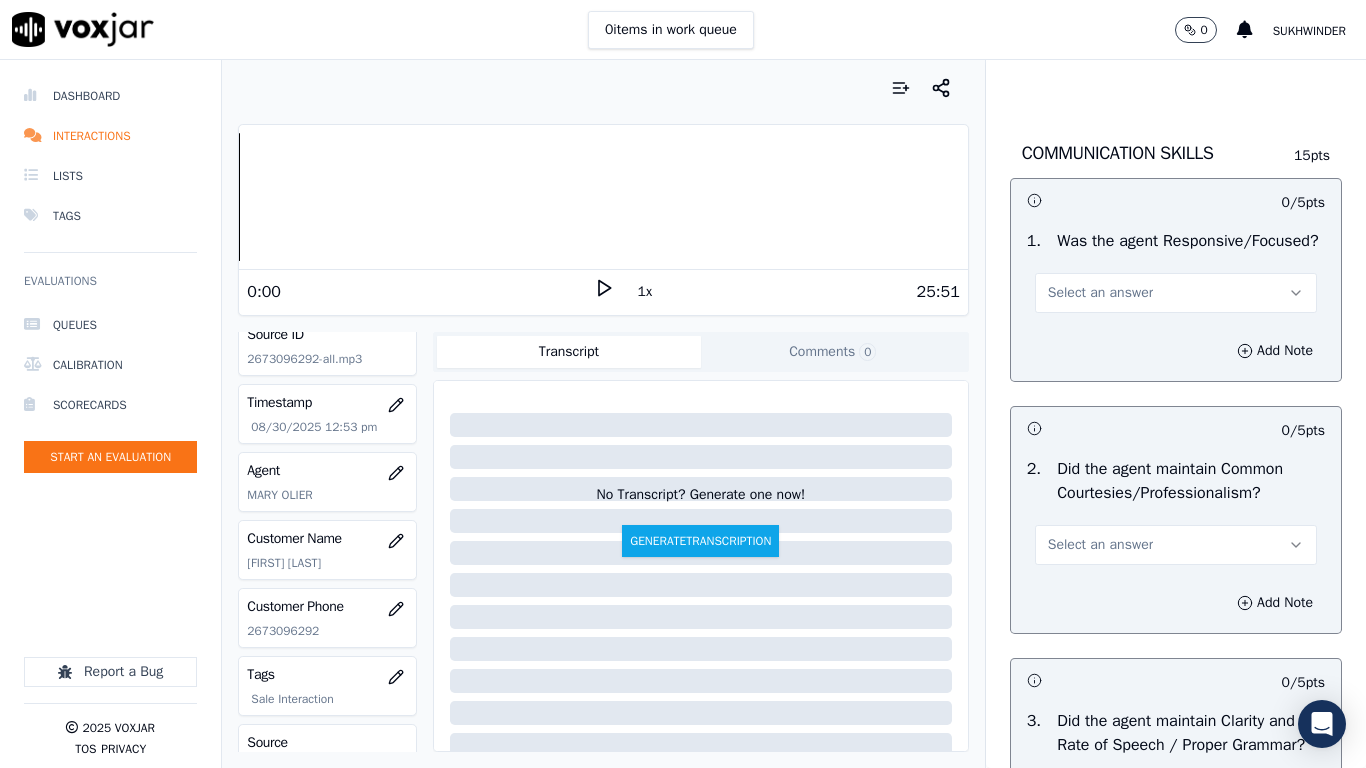 click on "Select an answer" at bounding box center [1100, 293] 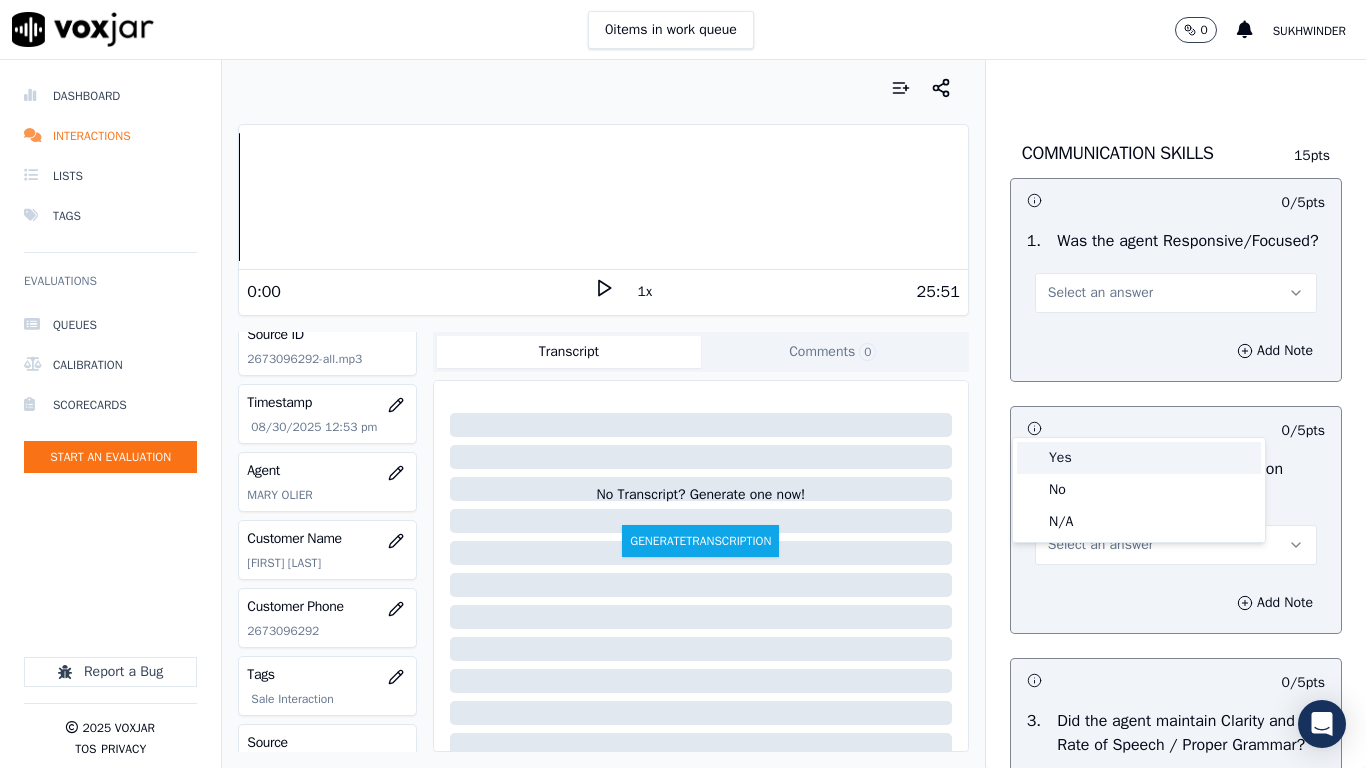 click on "Yes" at bounding box center [1139, 458] 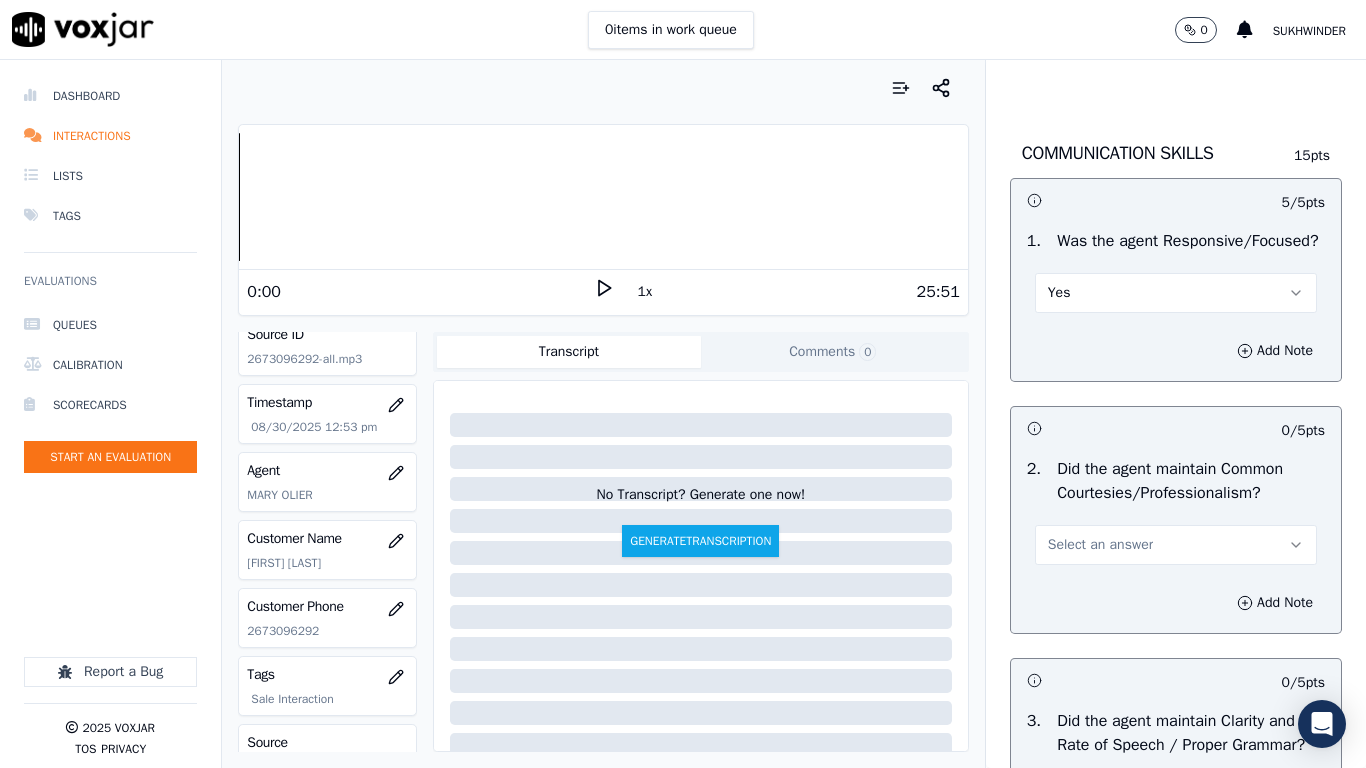click on "Select an answer" at bounding box center (1100, 545) 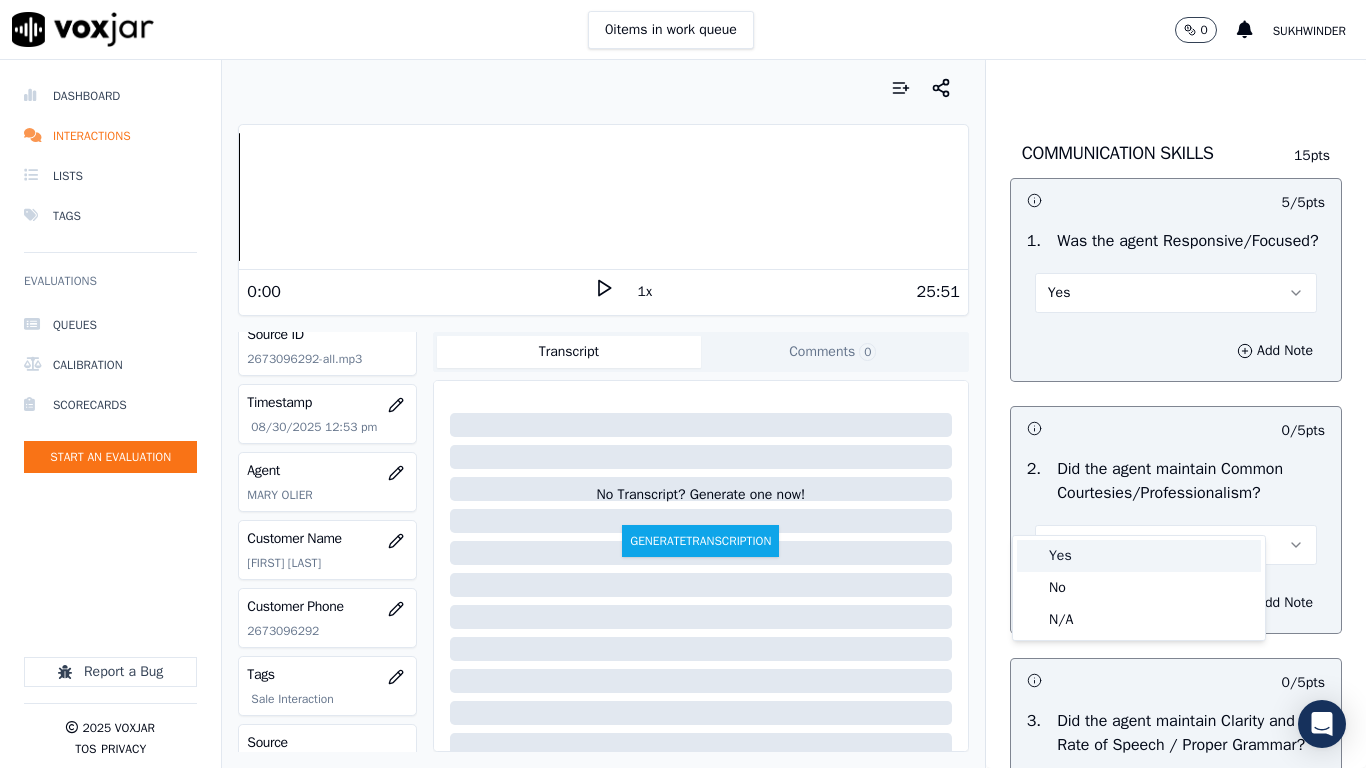 click on "Yes" at bounding box center (1139, 556) 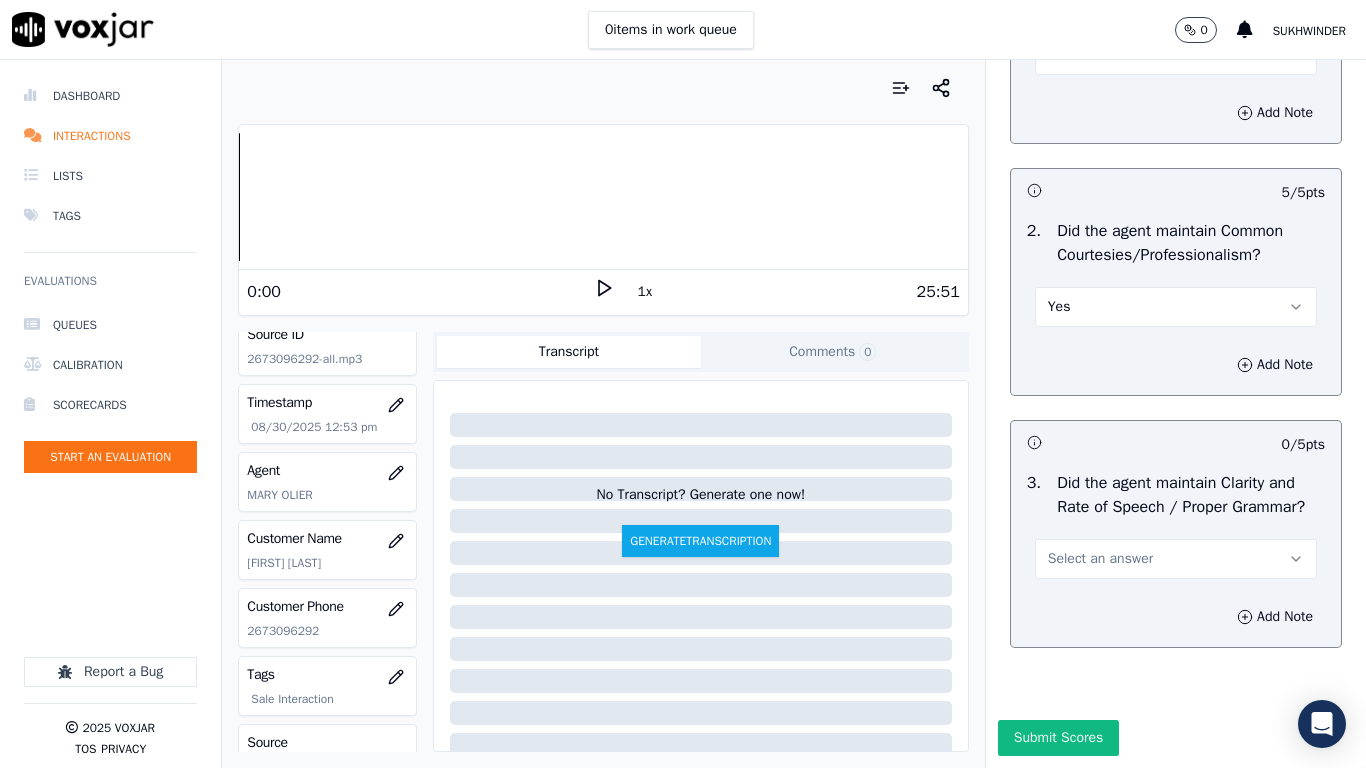 scroll, scrollTop: 5533, scrollLeft: 0, axis: vertical 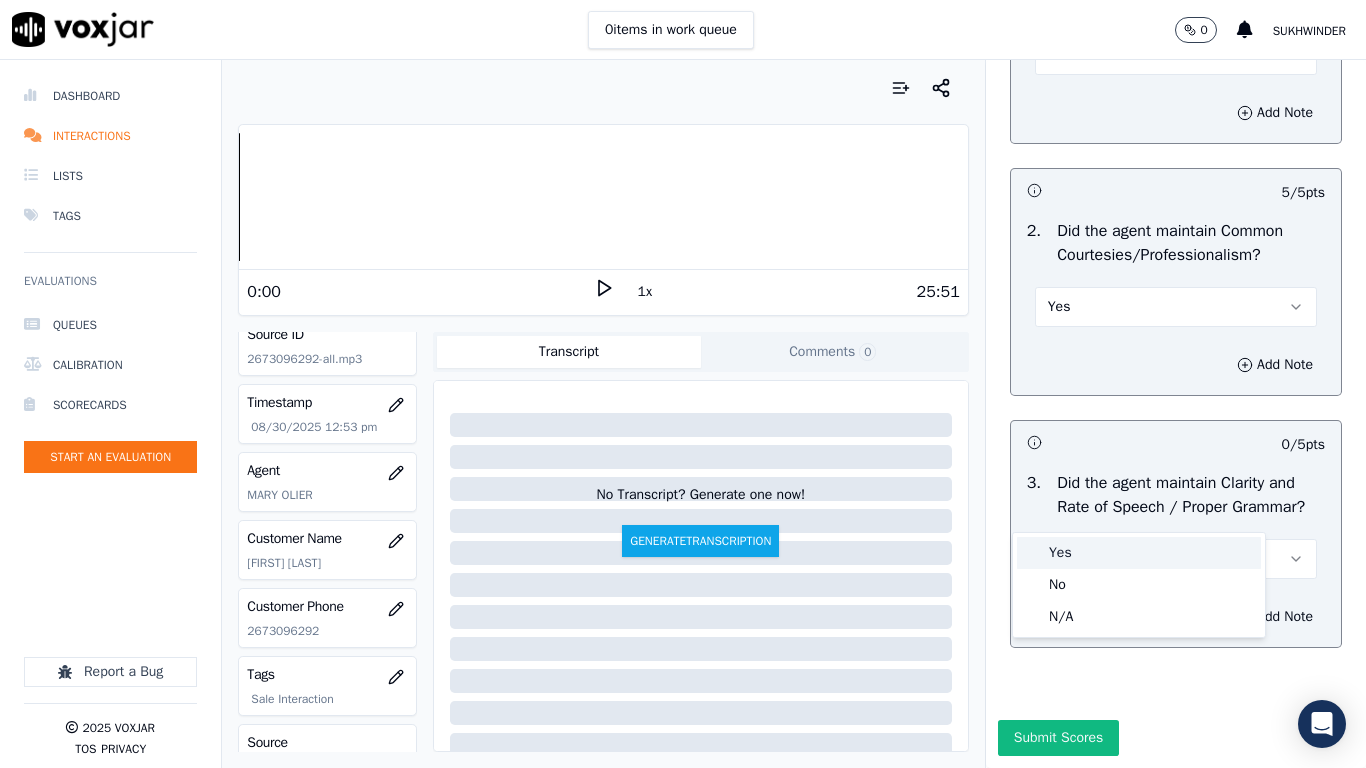 click on "Yes" at bounding box center (1139, 553) 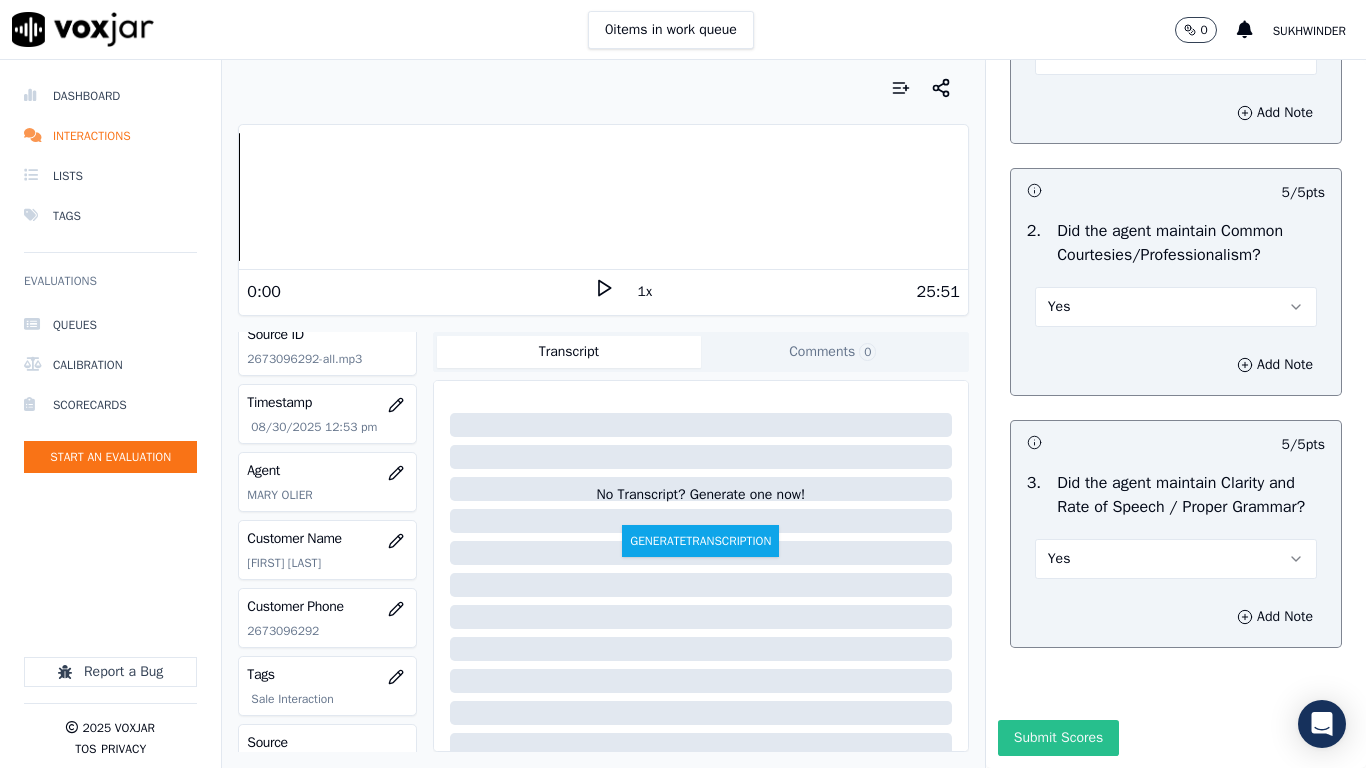click on "Submit Scores" at bounding box center [1058, 738] 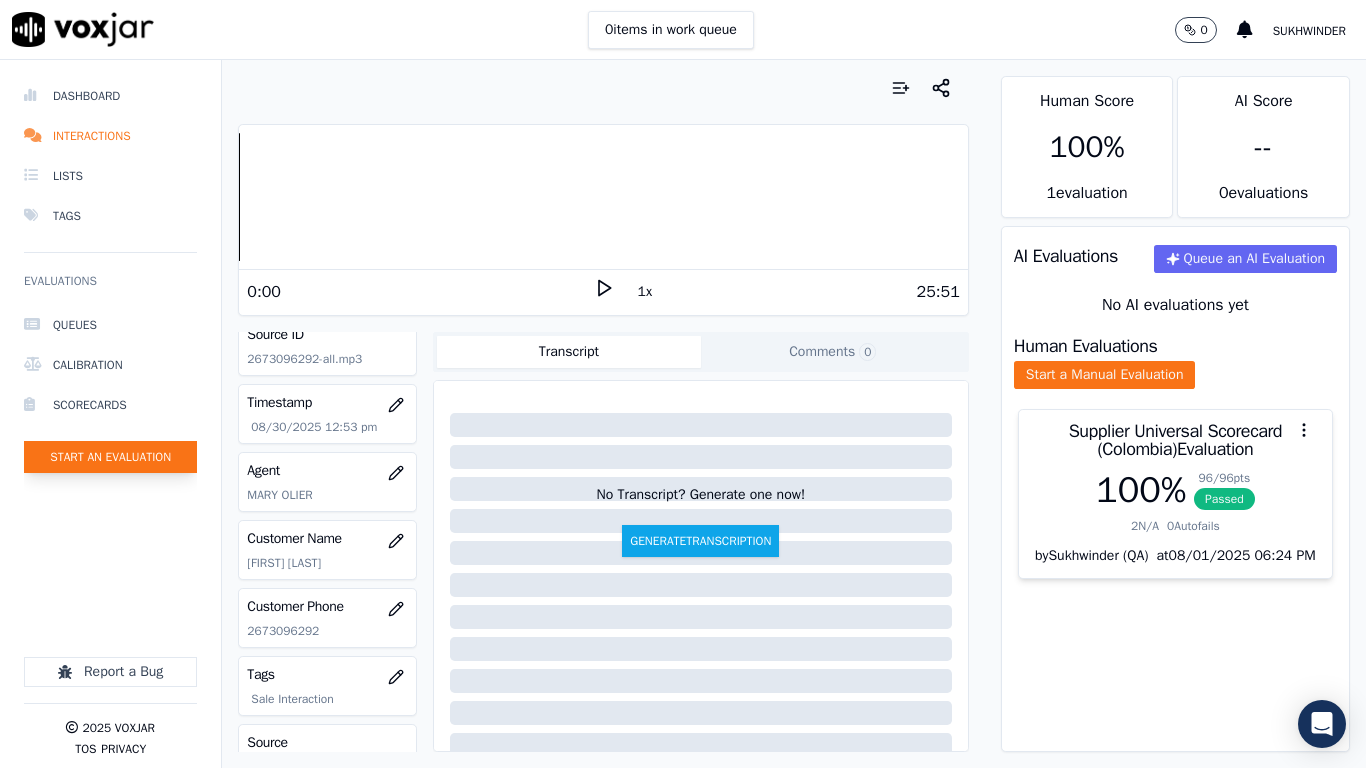 click on "Start an Evaluation" 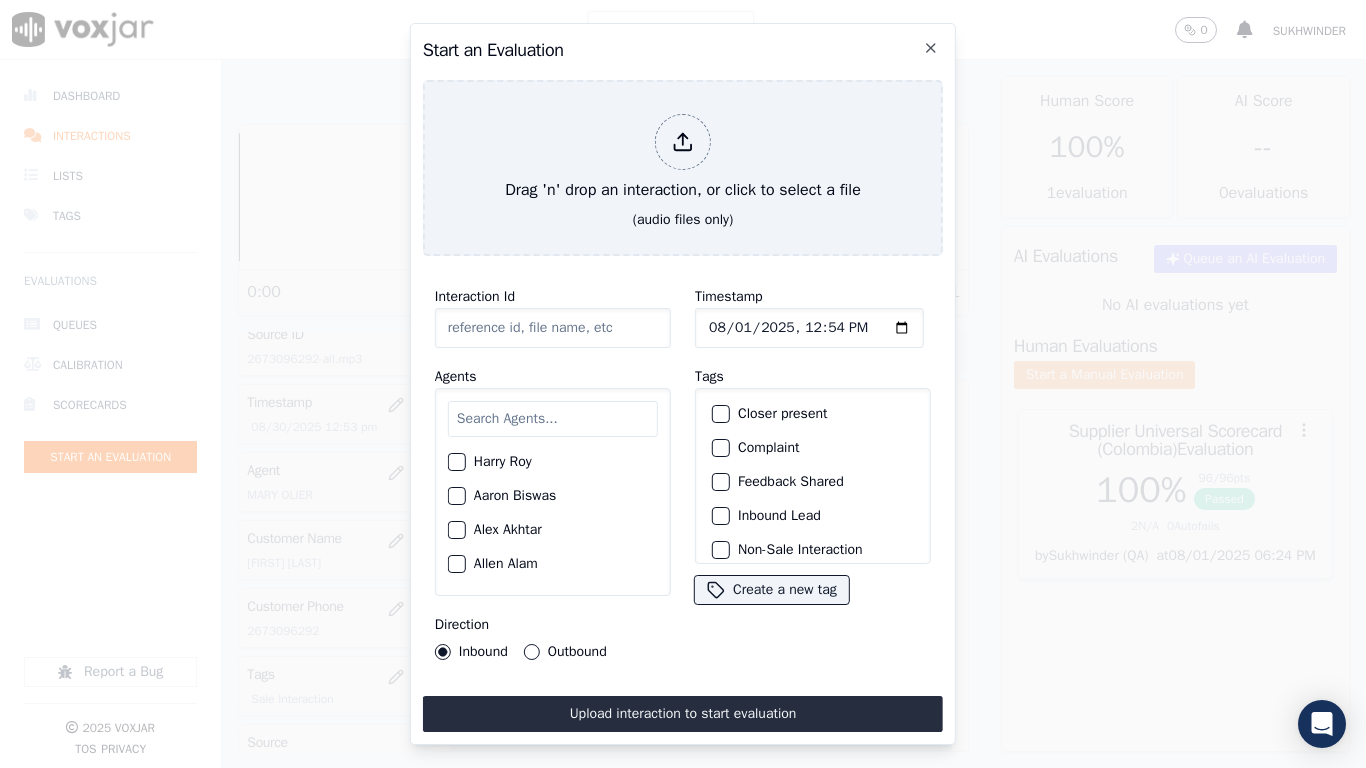 type 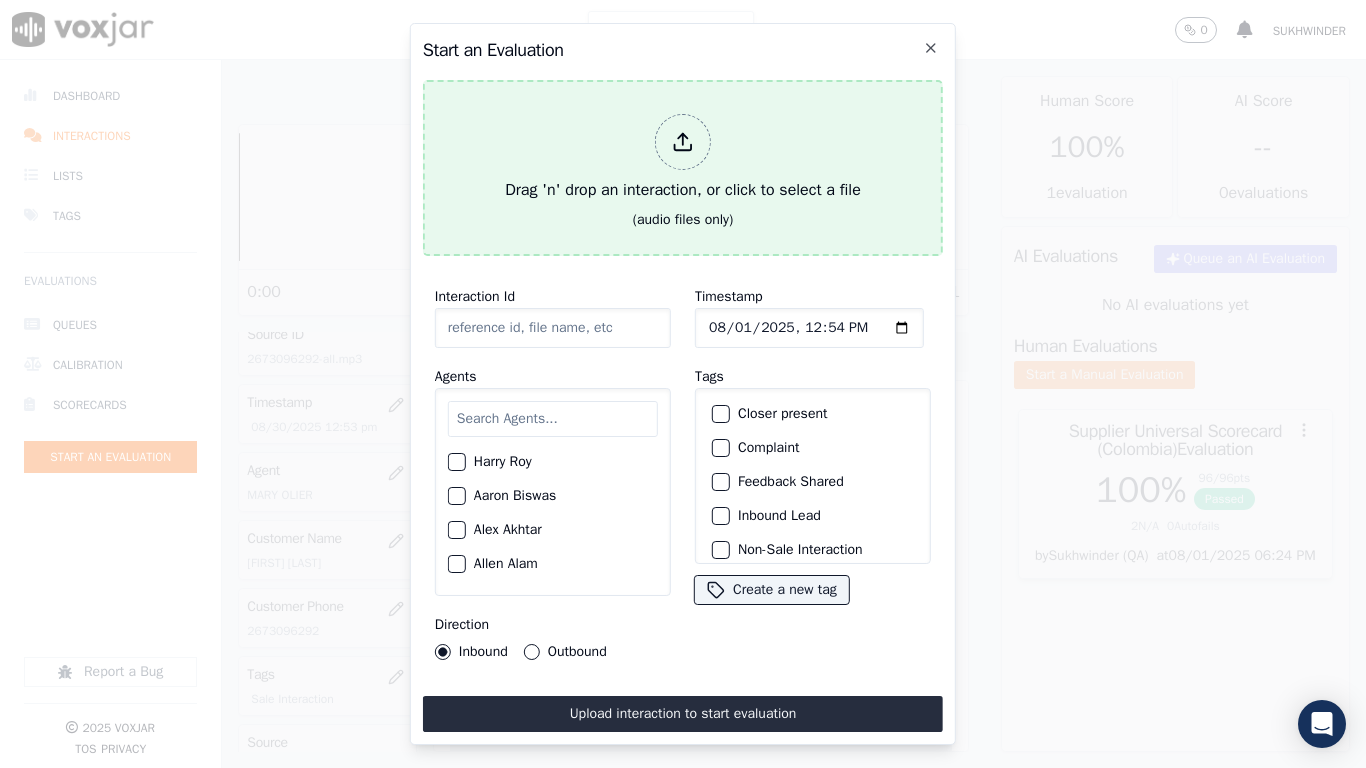 click on "Drag 'n' drop an interaction, or click to select a file" at bounding box center (683, 158) 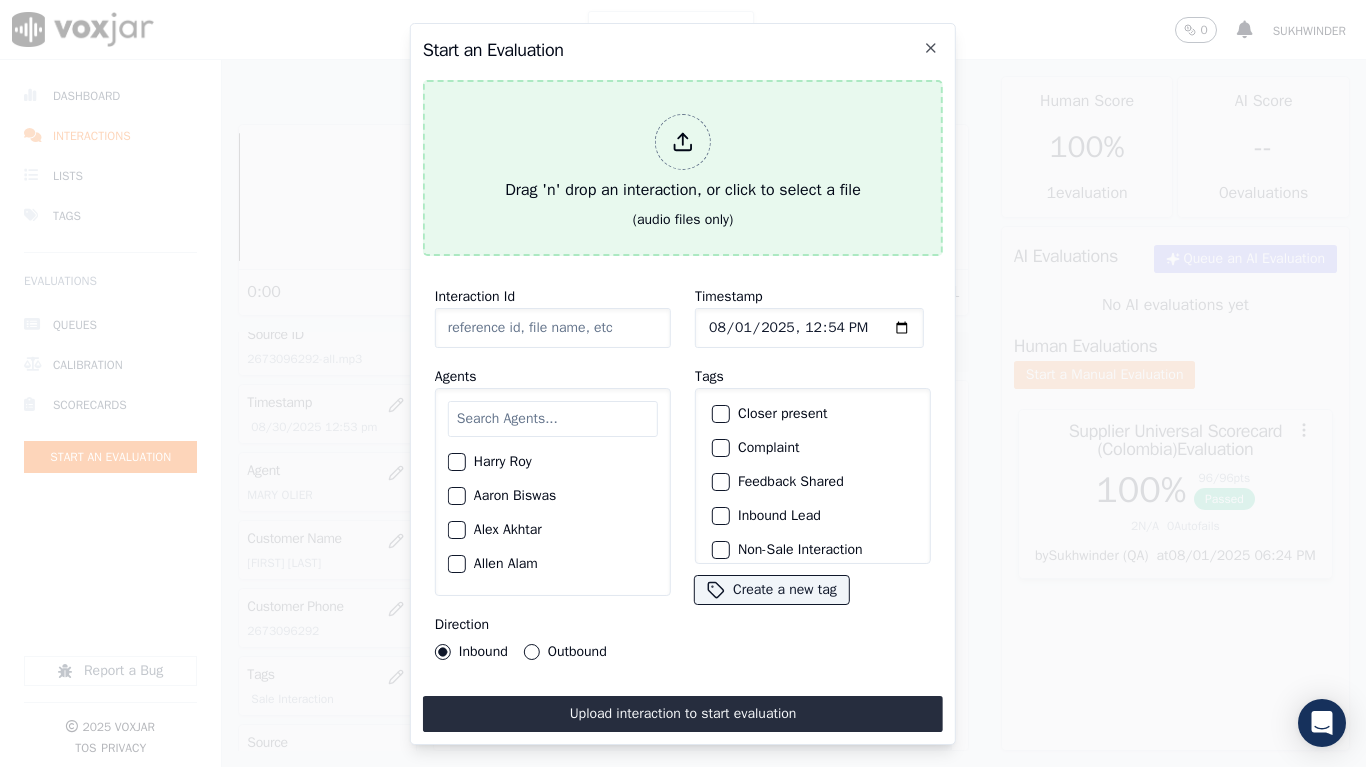 type on "20250730-114600_5704399227-all.mp3" 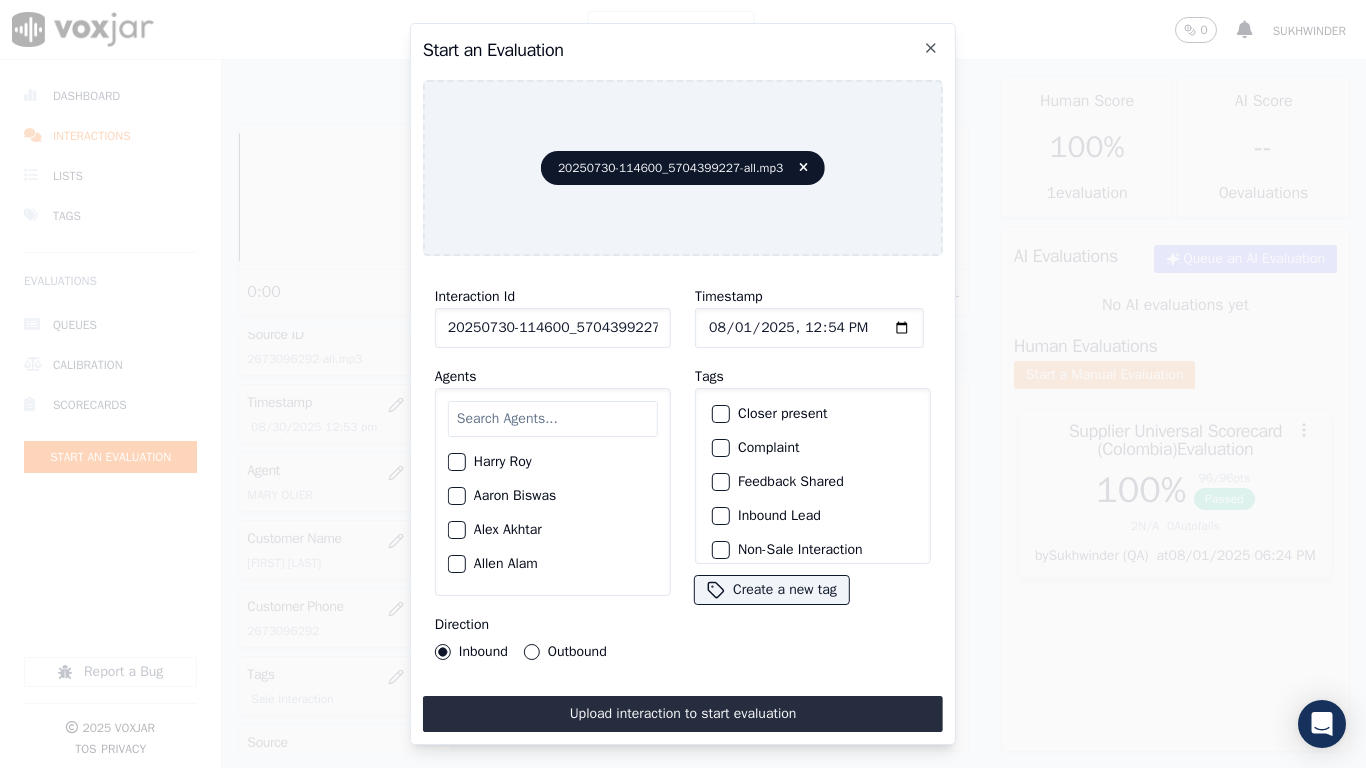 click at bounding box center (553, 419) 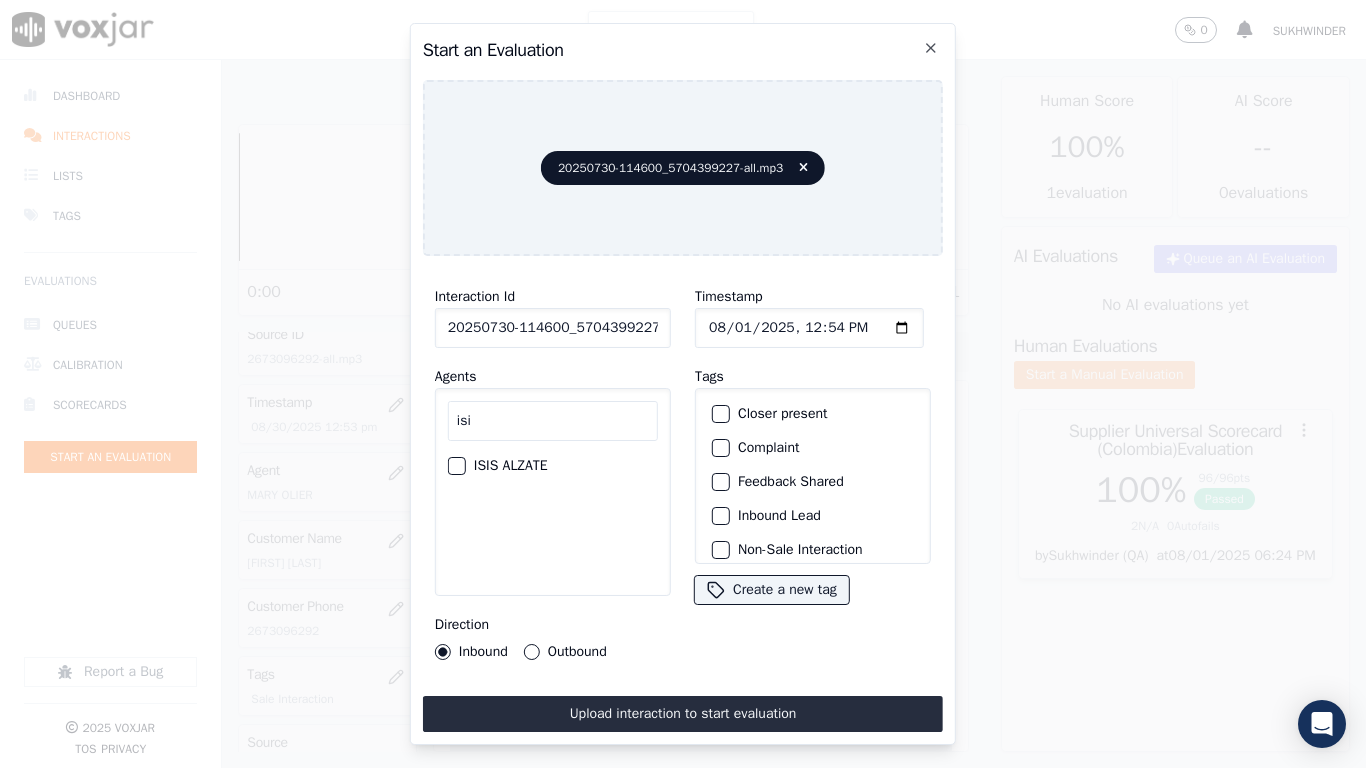 type on "isi" 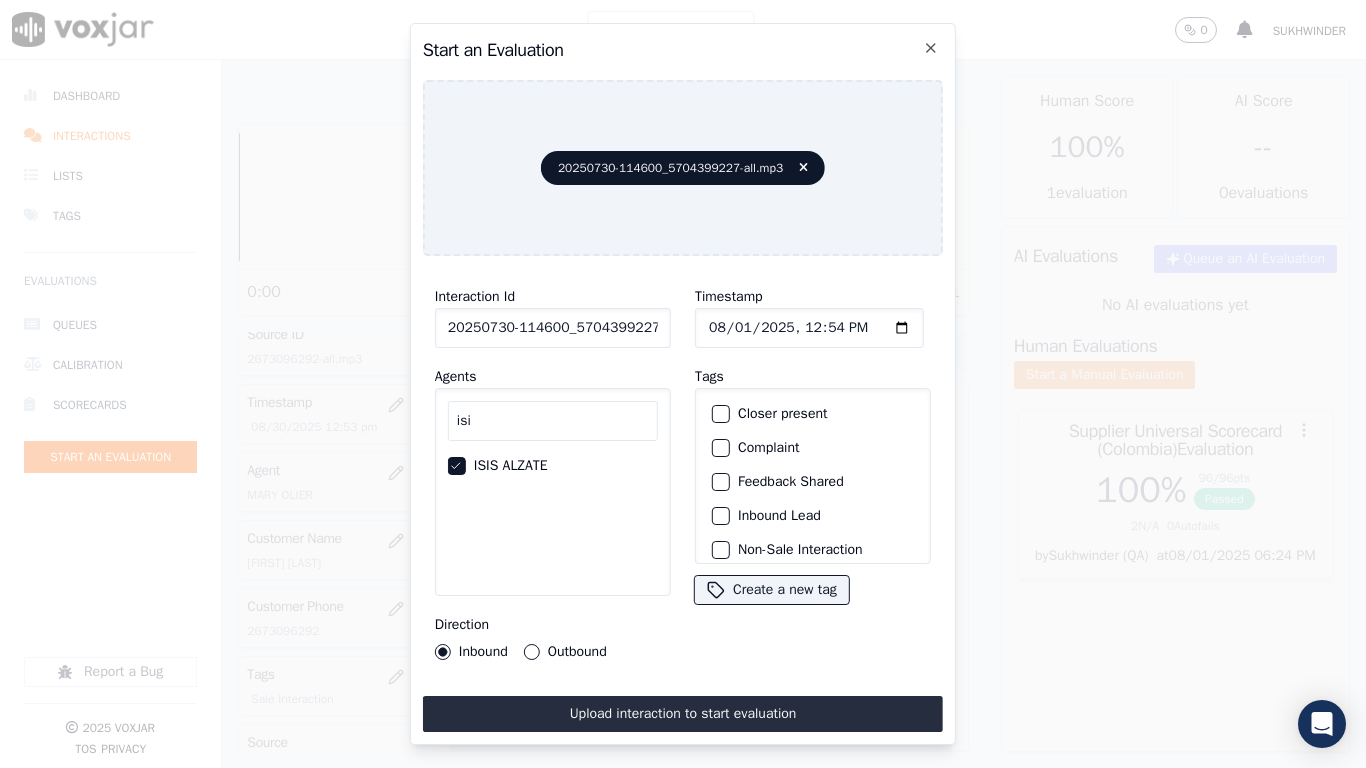 click on "Timestamp" 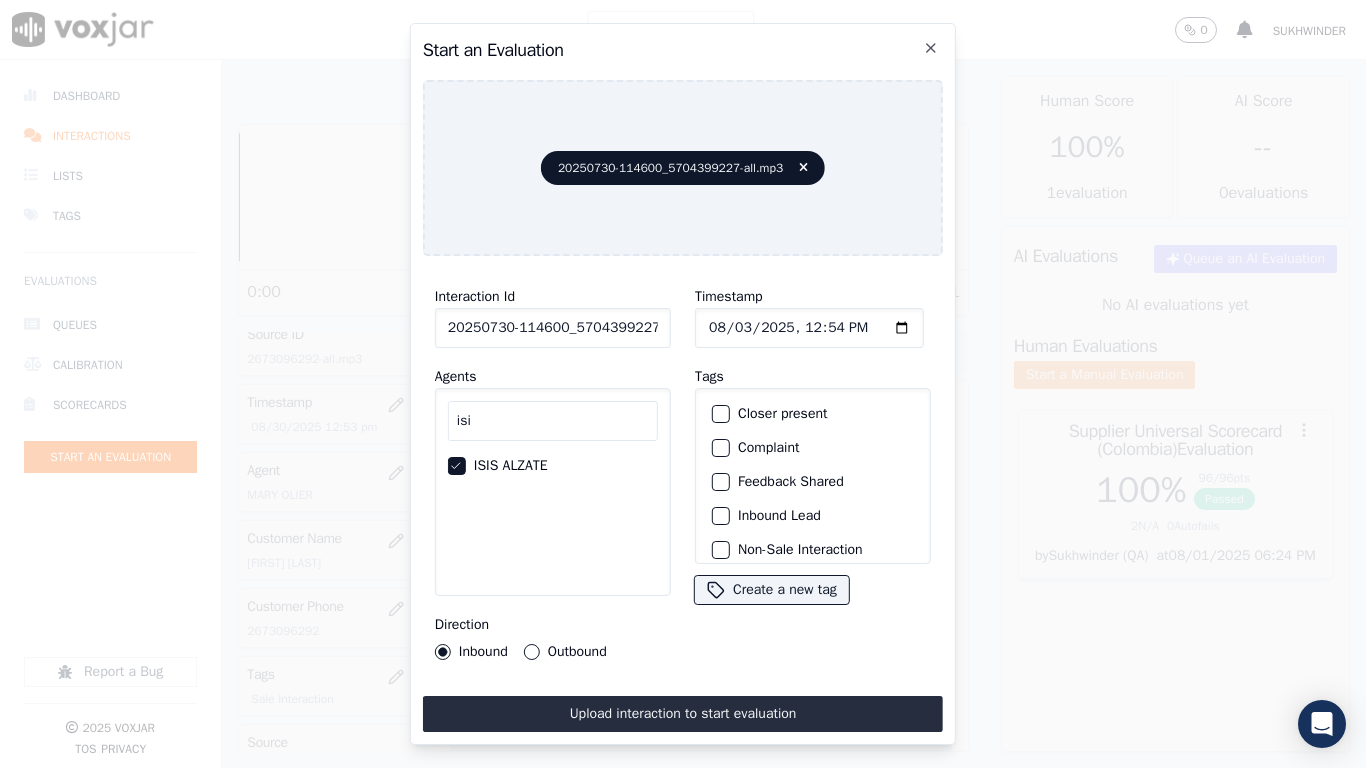 type on "2025-08-30T12:54" 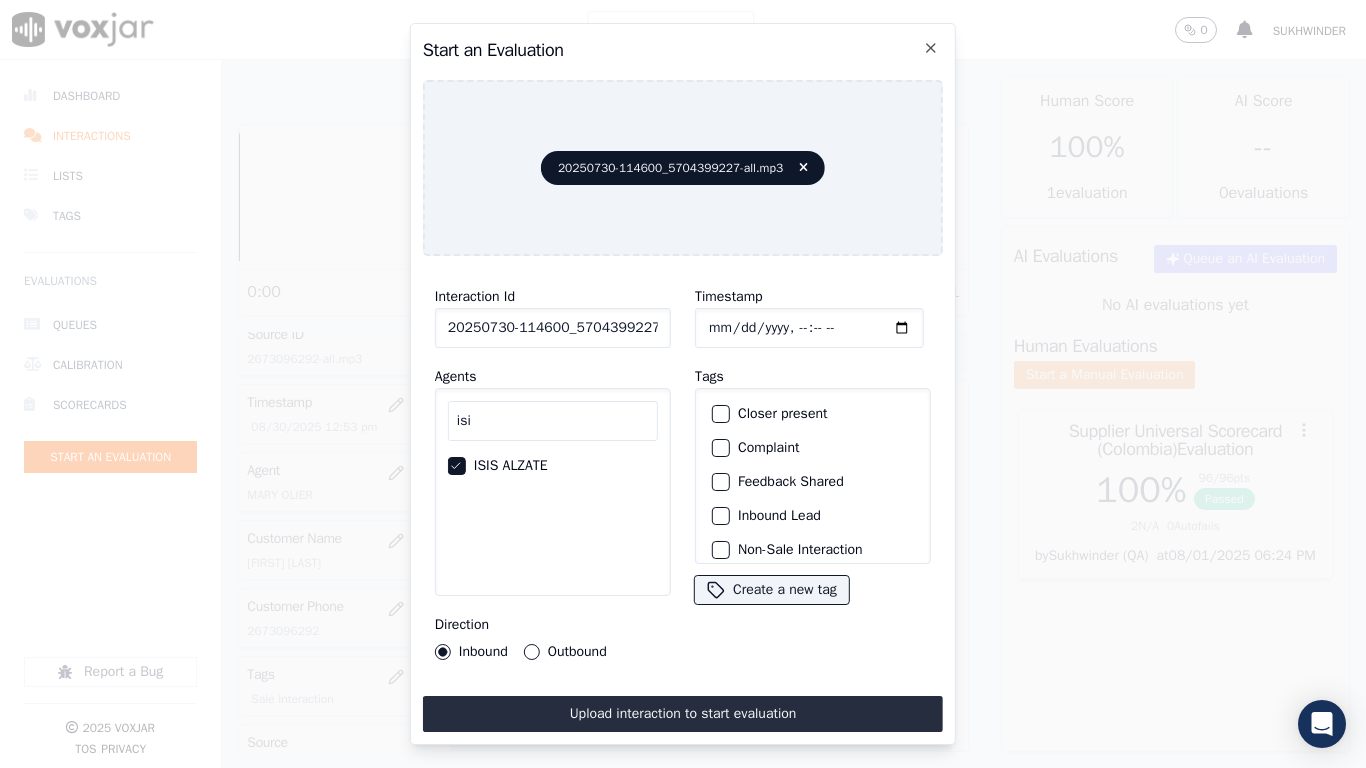 type on "2025-07-30T12:54" 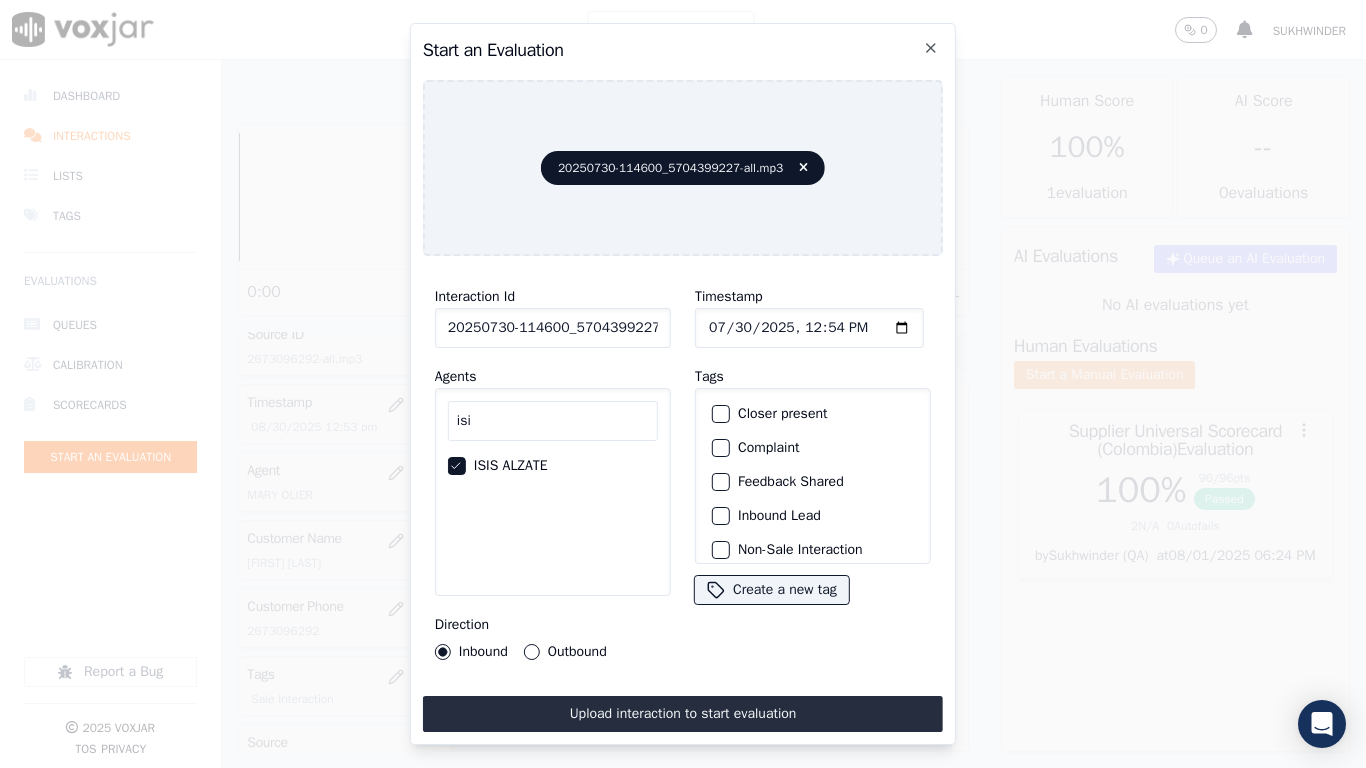 scroll, scrollTop: 175, scrollLeft: 0, axis: vertical 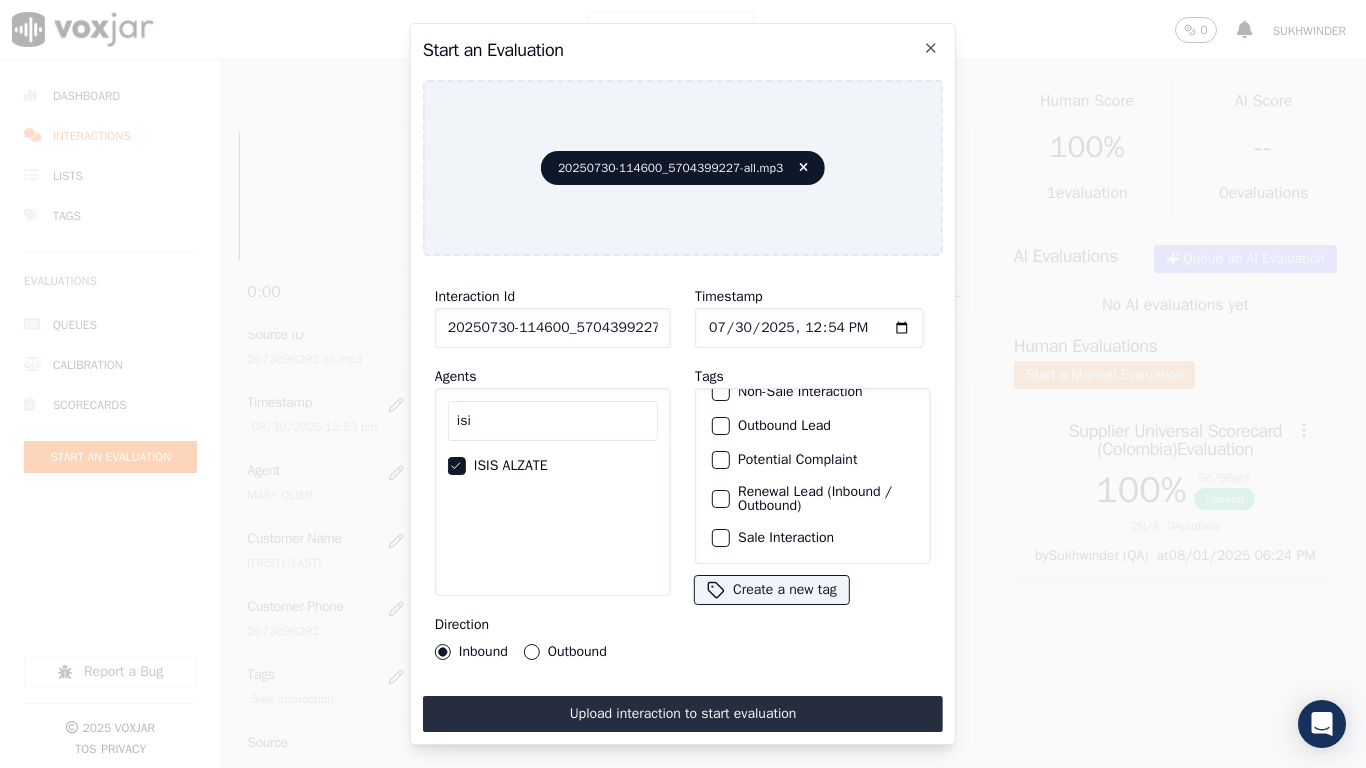 click on "Sale Interaction" 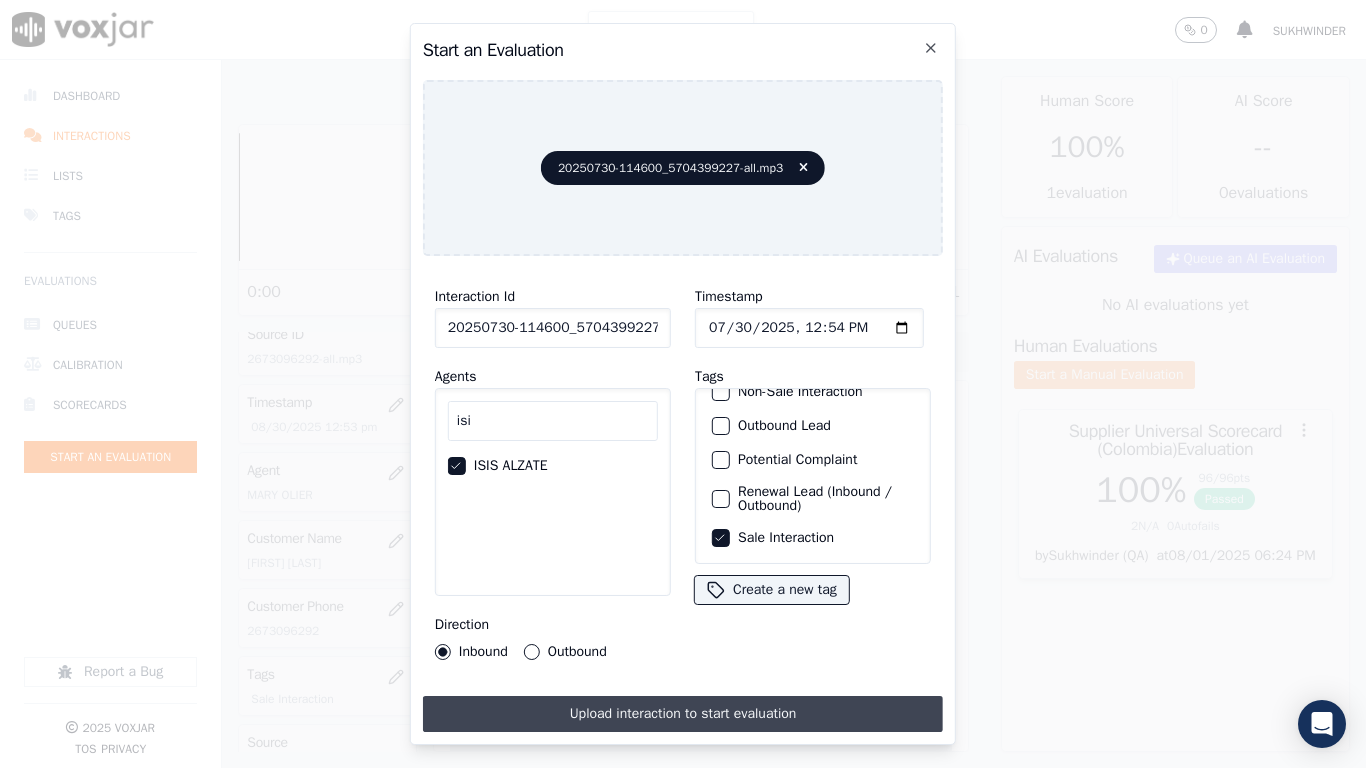 click on "Upload interaction to start evaluation" at bounding box center (683, 714) 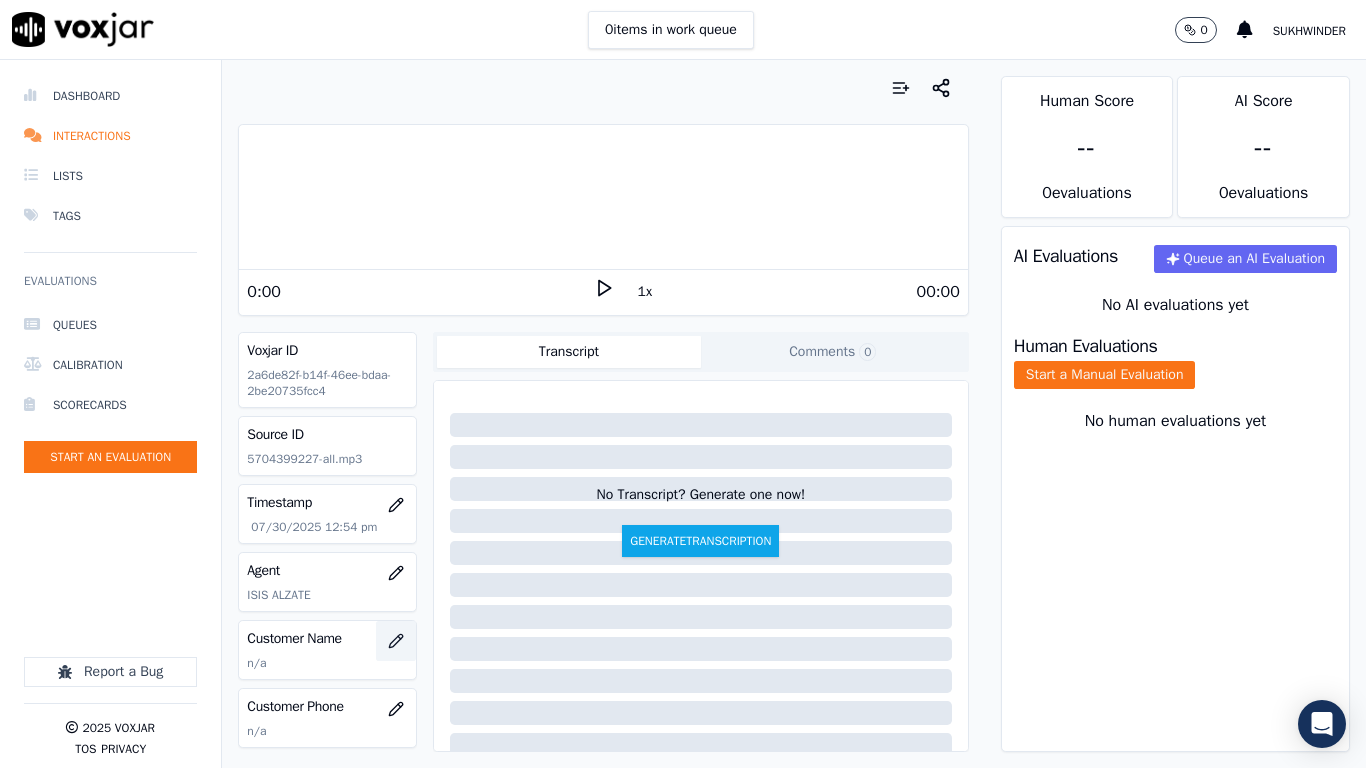 click 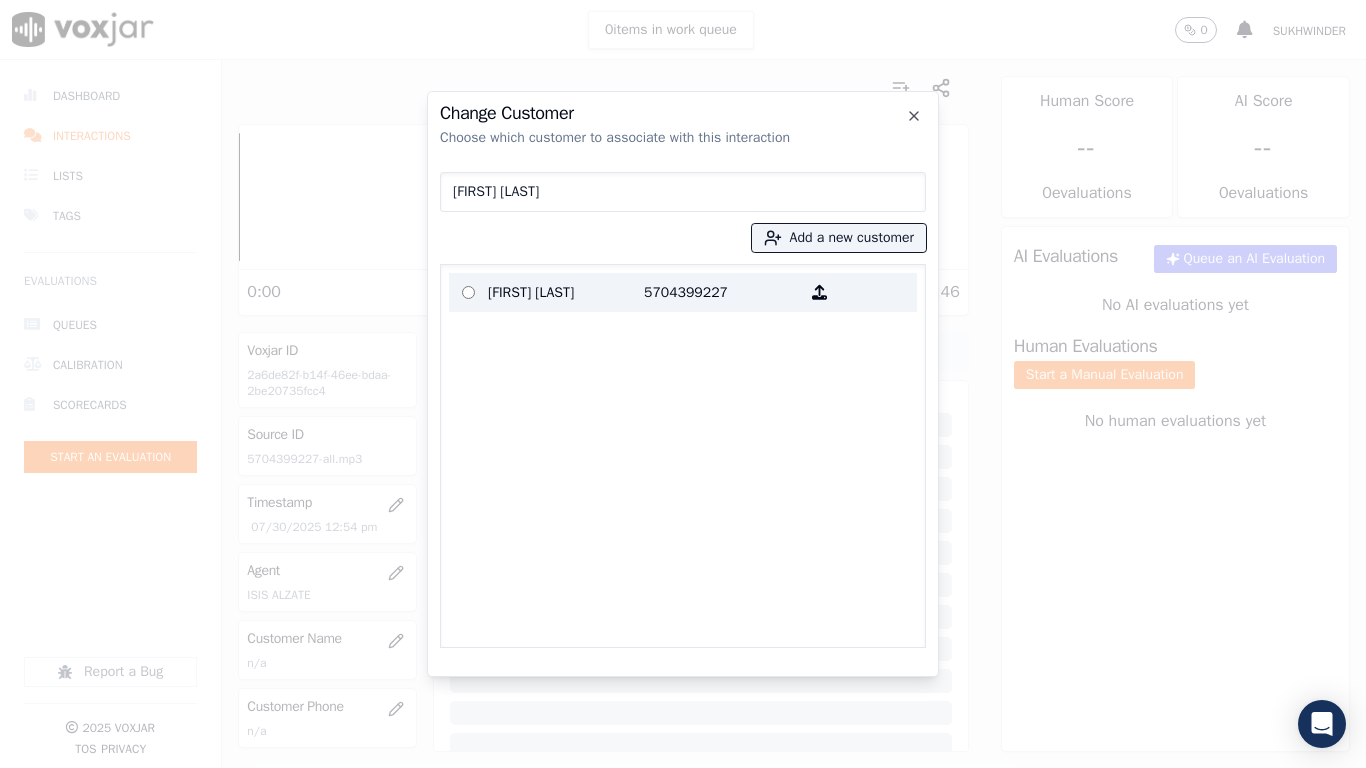 type on "JOHNATHAN W LOWE" 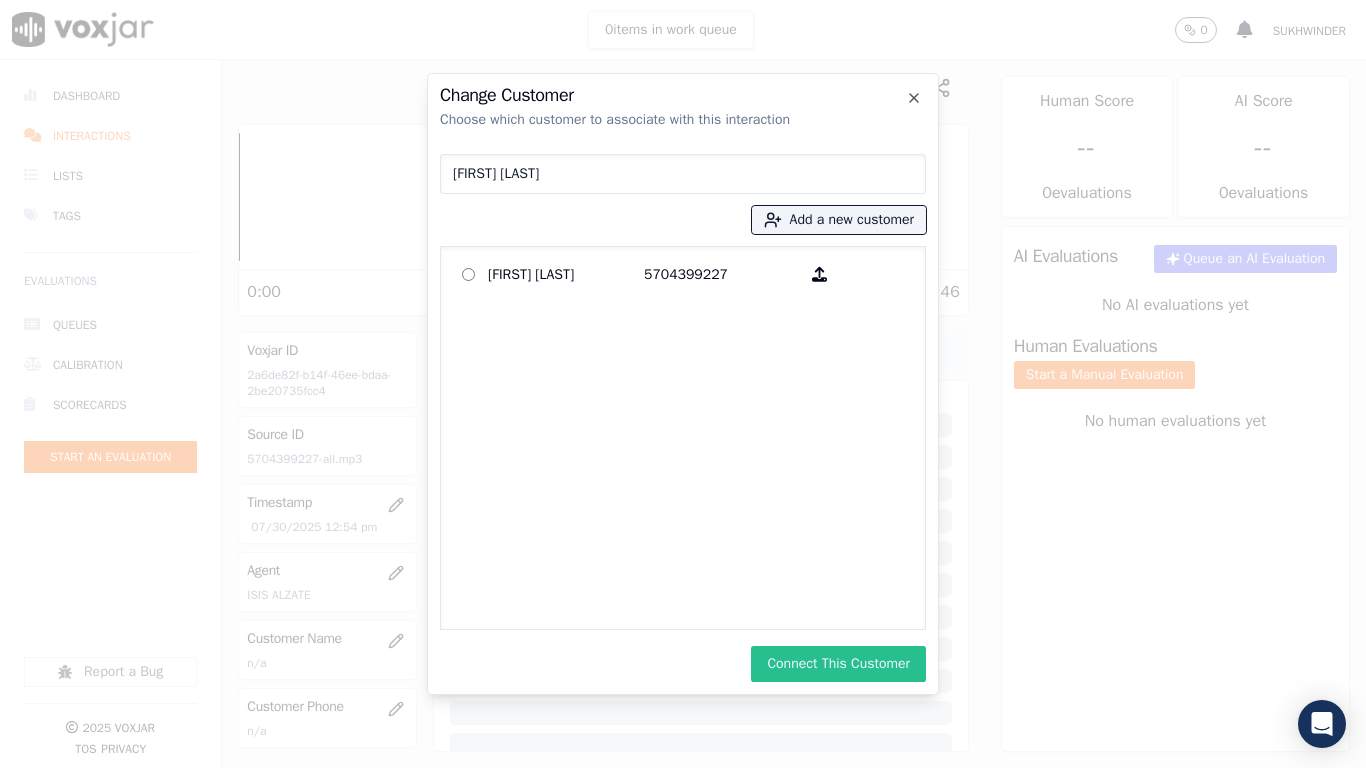 click on "Connect This Customer" at bounding box center (838, 664) 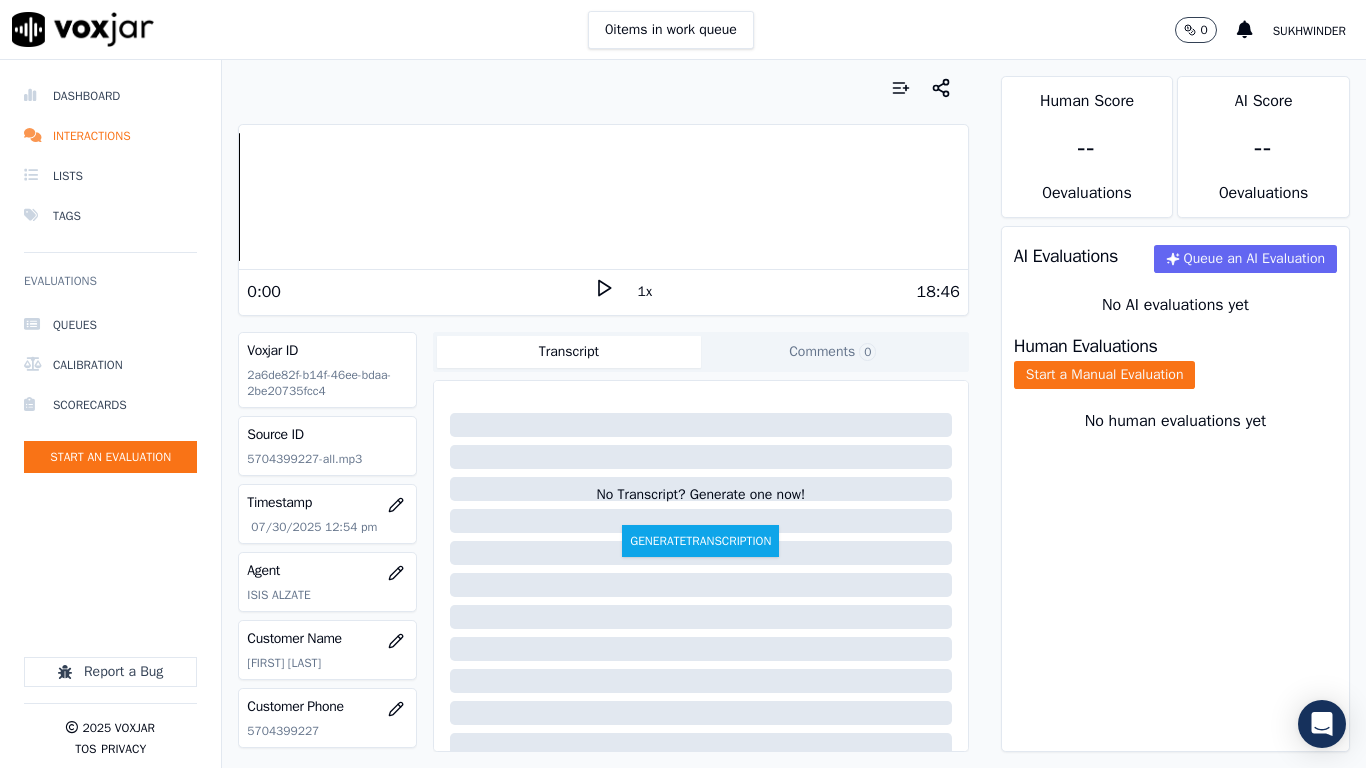 click on "Human Evaluations   Start a Manual Evaluation" at bounding box center [1175, 363] 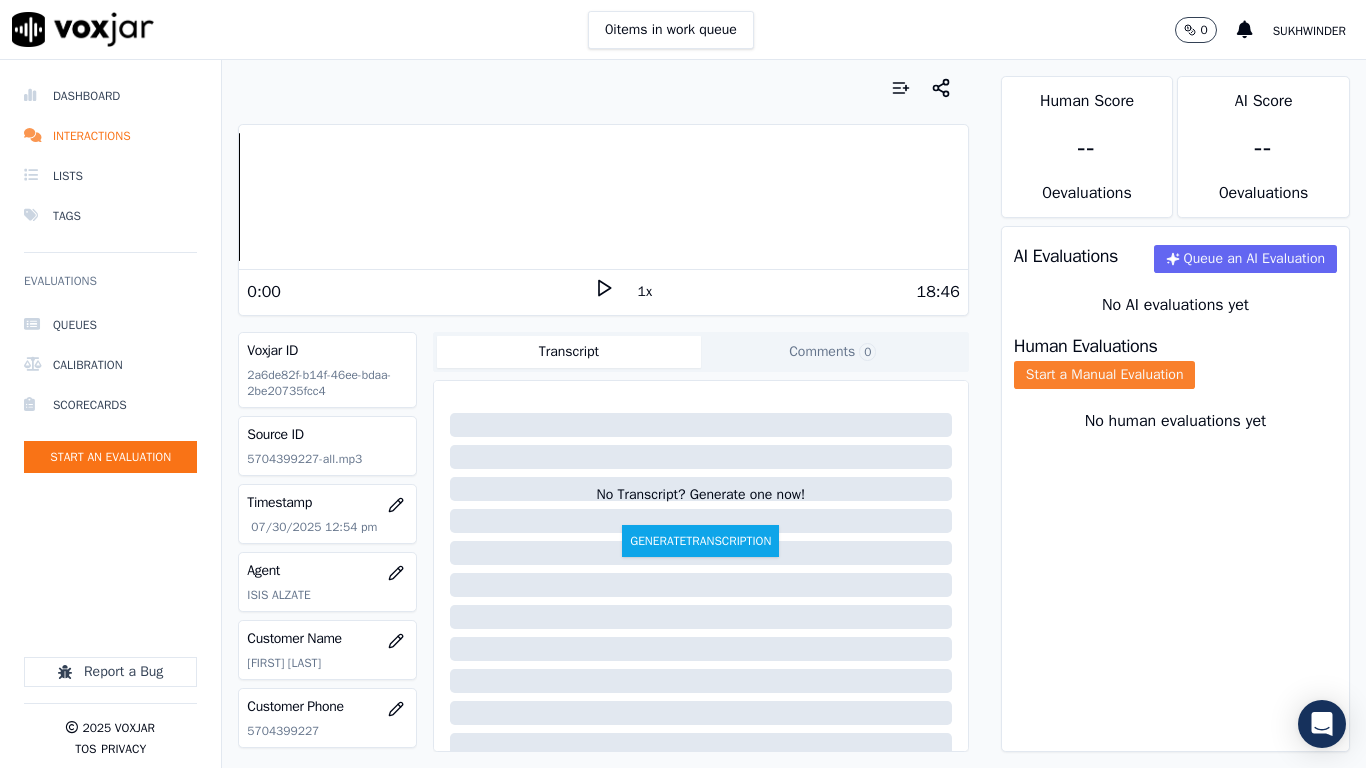 click on "Start a Manual Evaluation" 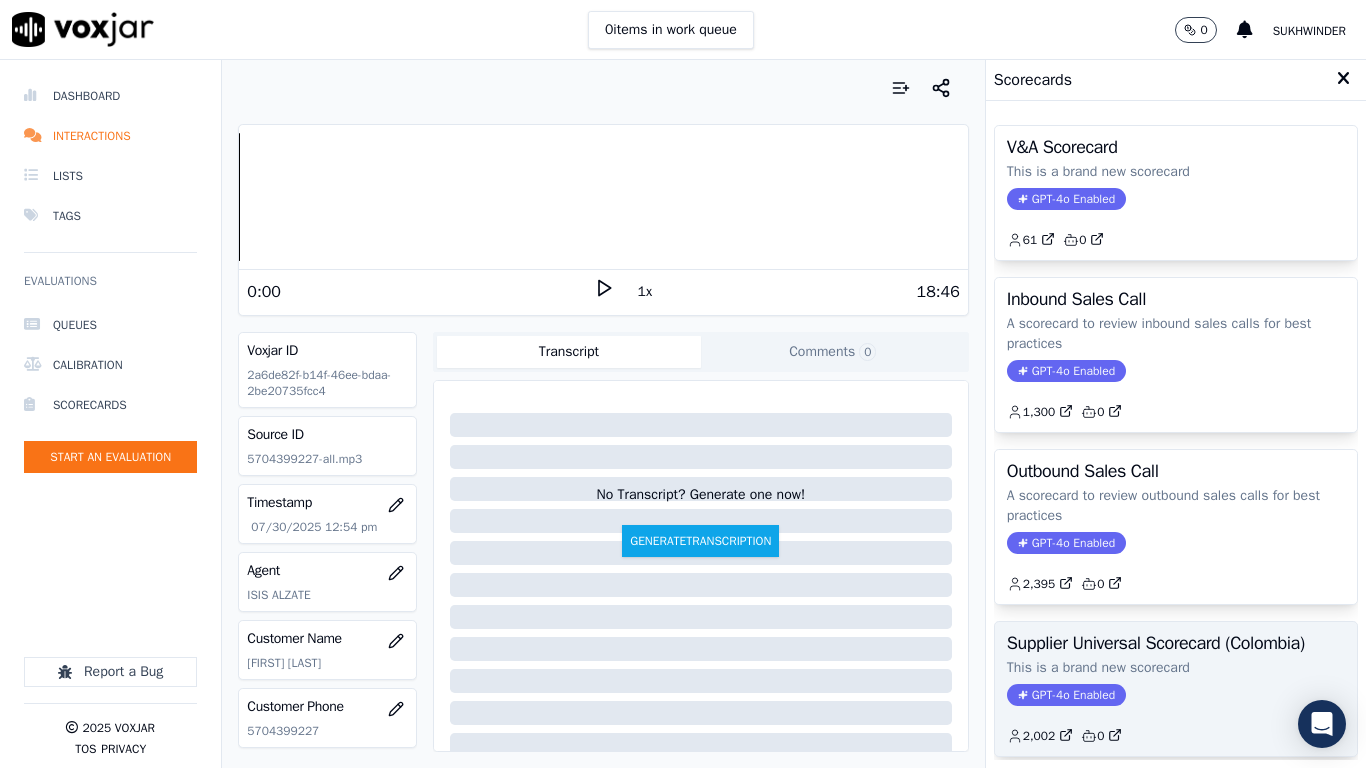 click on "This is a brand new scorecard" 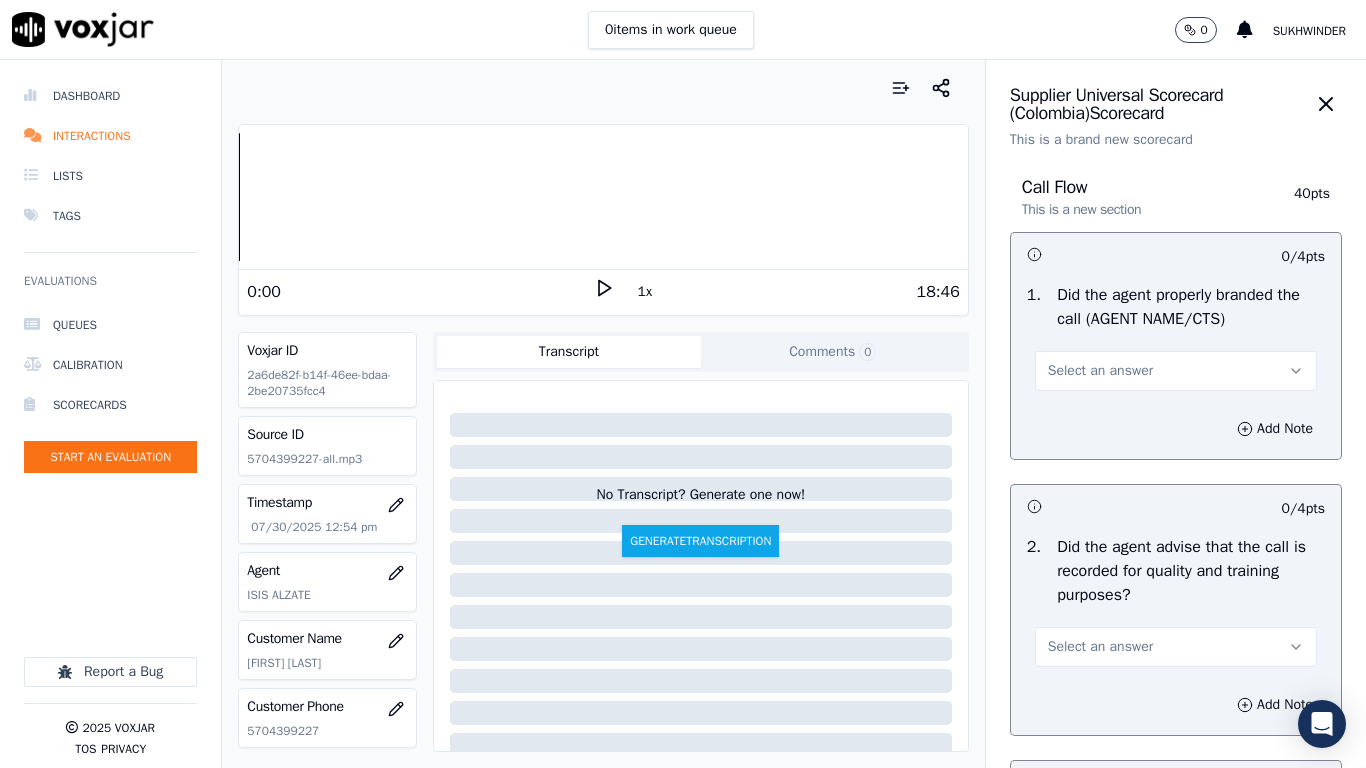 drag, startPoint x: 1160, startPoint y: 359, endPoint x: 1150, endPoint y: 387, distance: 29.732138 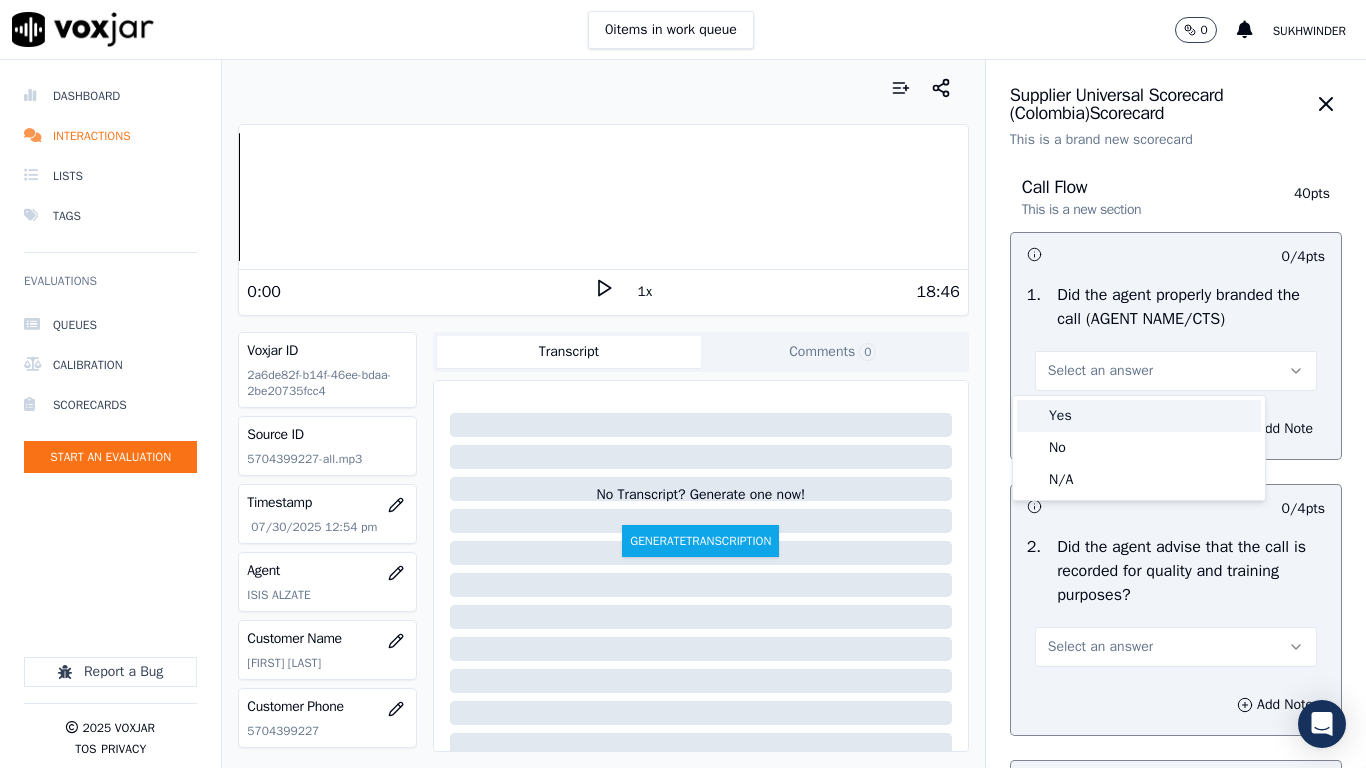 click on "Yes" at bounding box center [1139, 416] 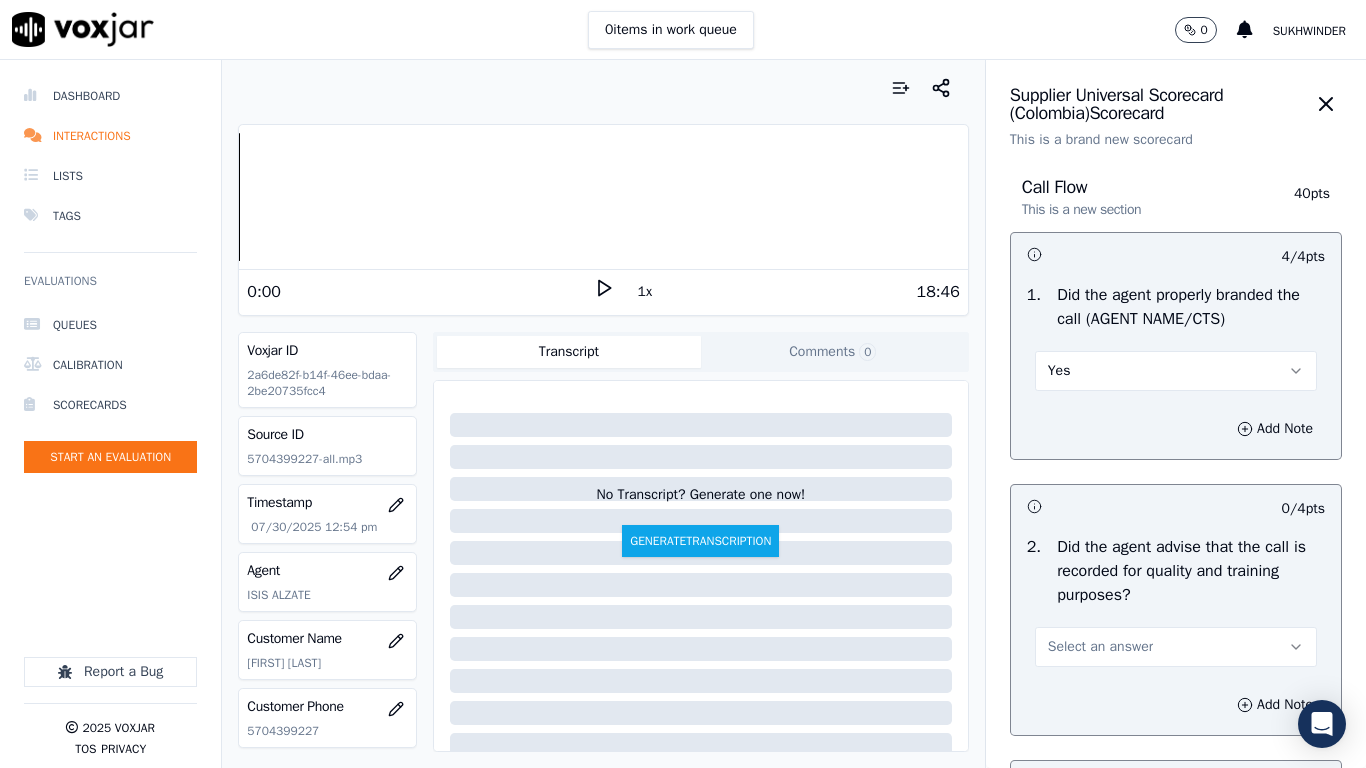 click on "Select an answer" at bounding box center [1176, 647] 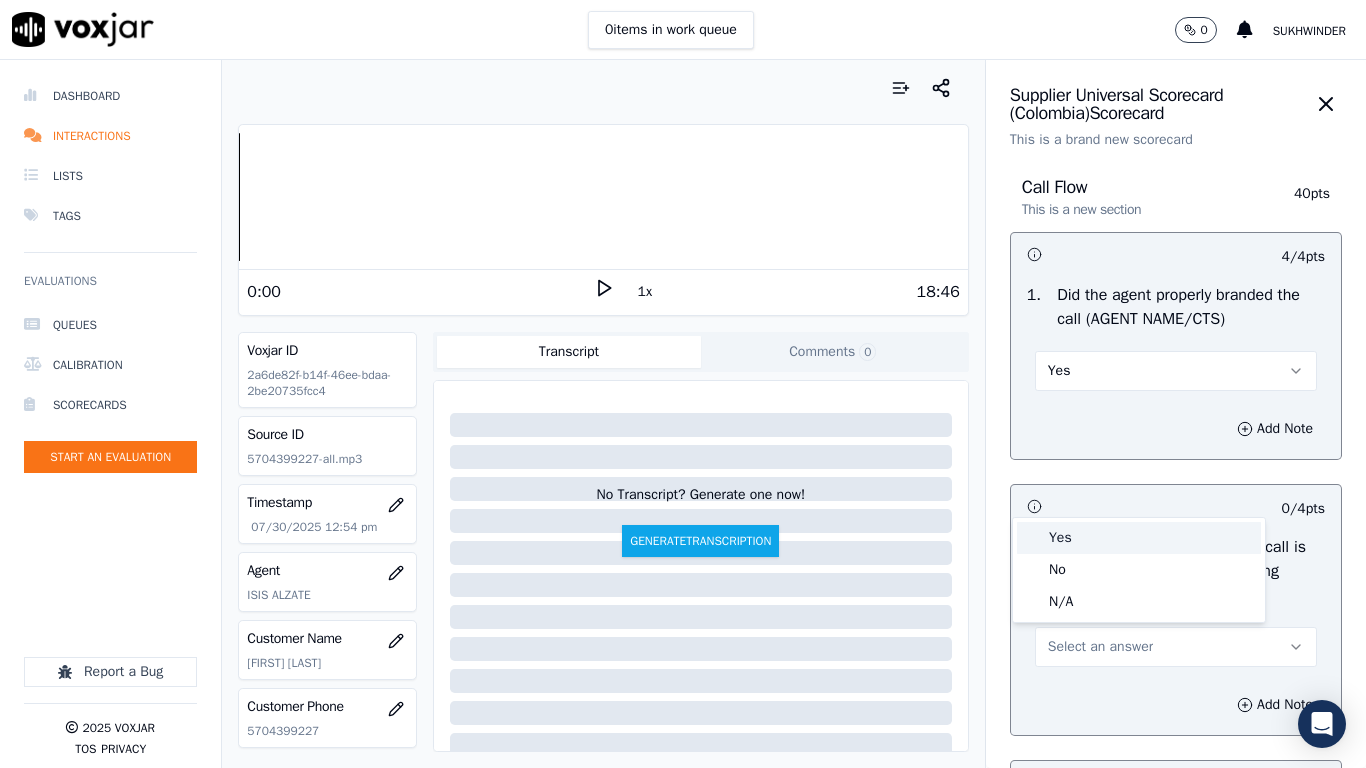 click on "Yes" at bounding box center [1139, 538] 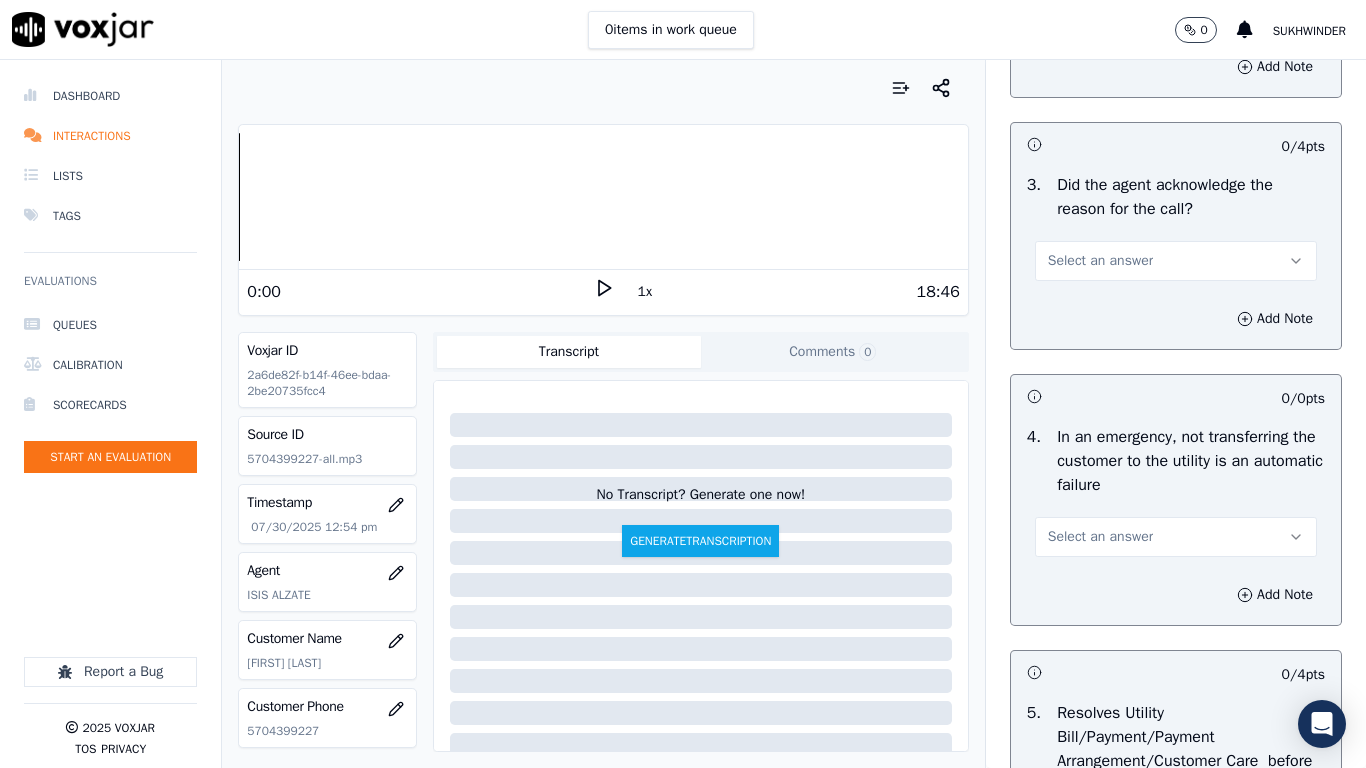 scroll, scrollTop: 700, scrollLeft: 0, axis: vertical 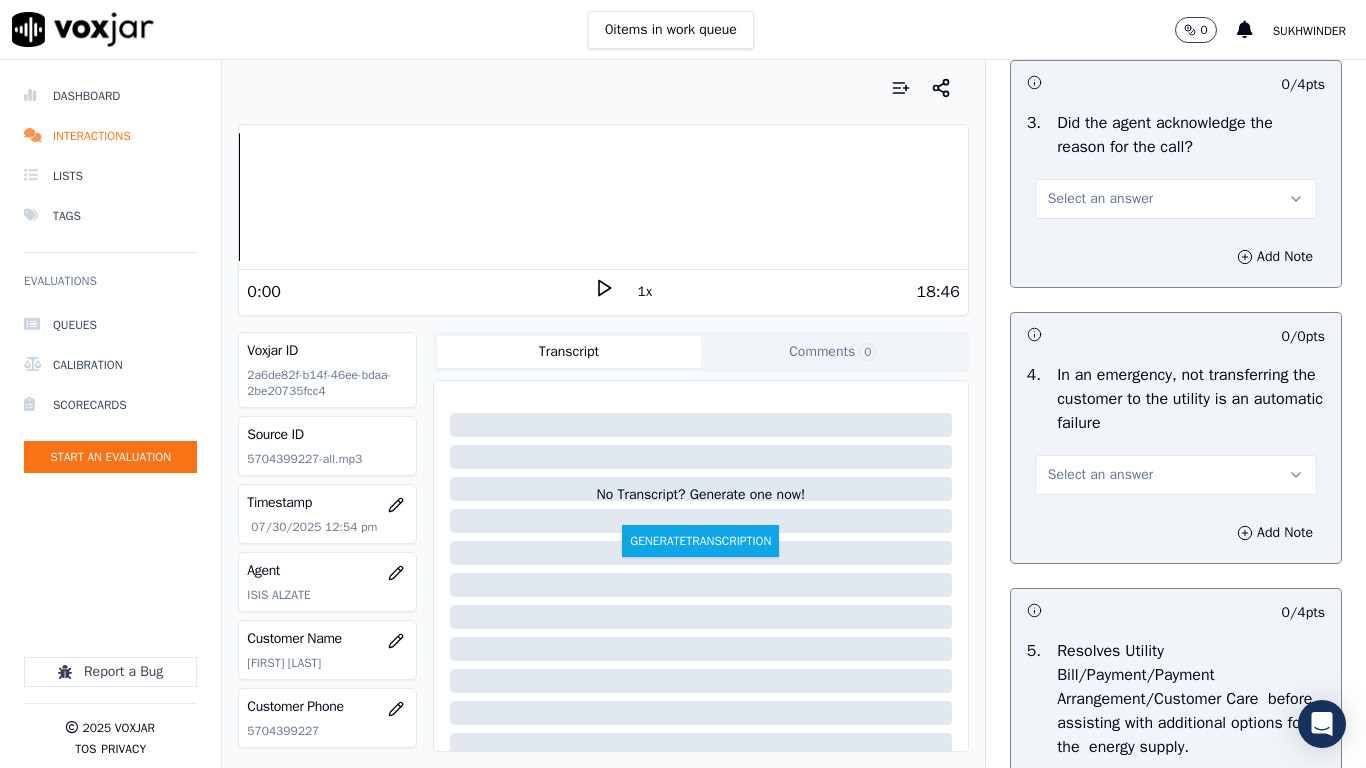 click on "Select an answer" at bounding box center (1100, 199) 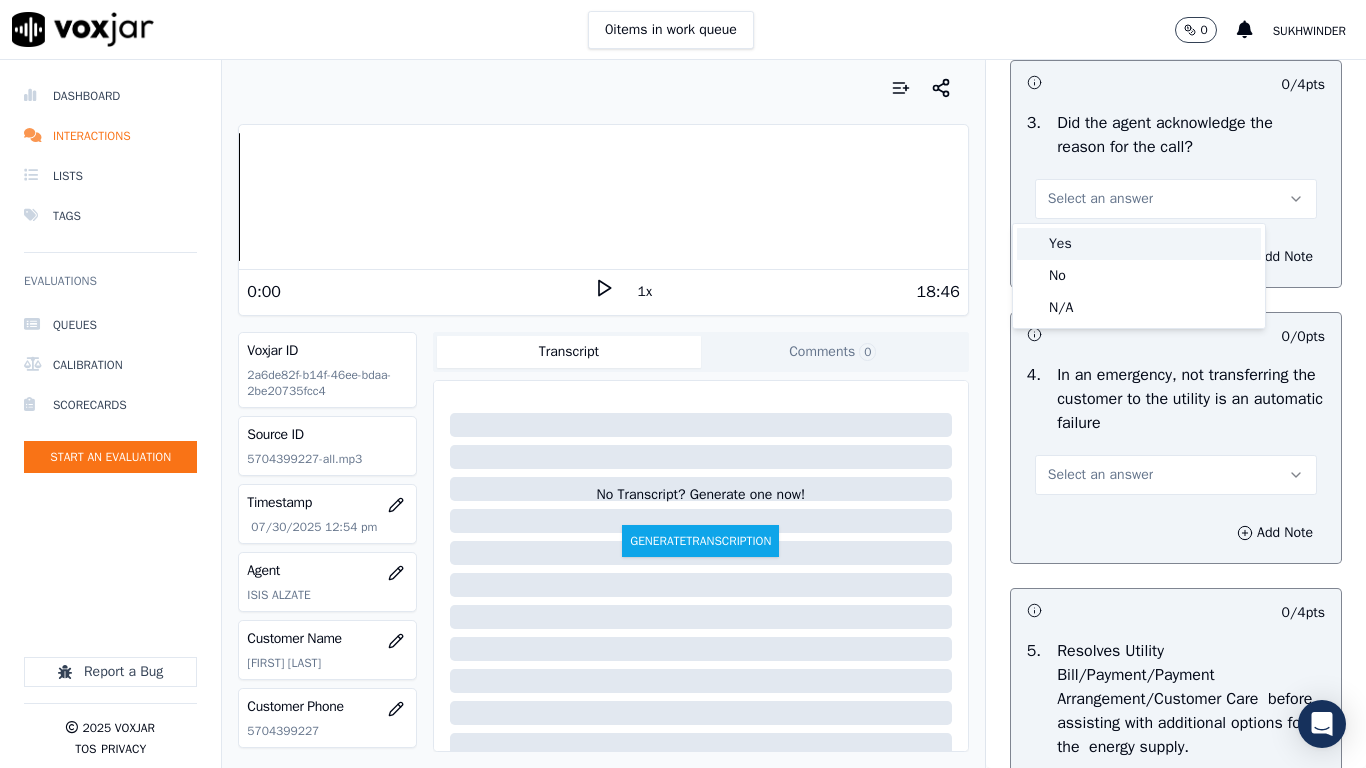 click on "Yes" at bounding box center [1139, 244] 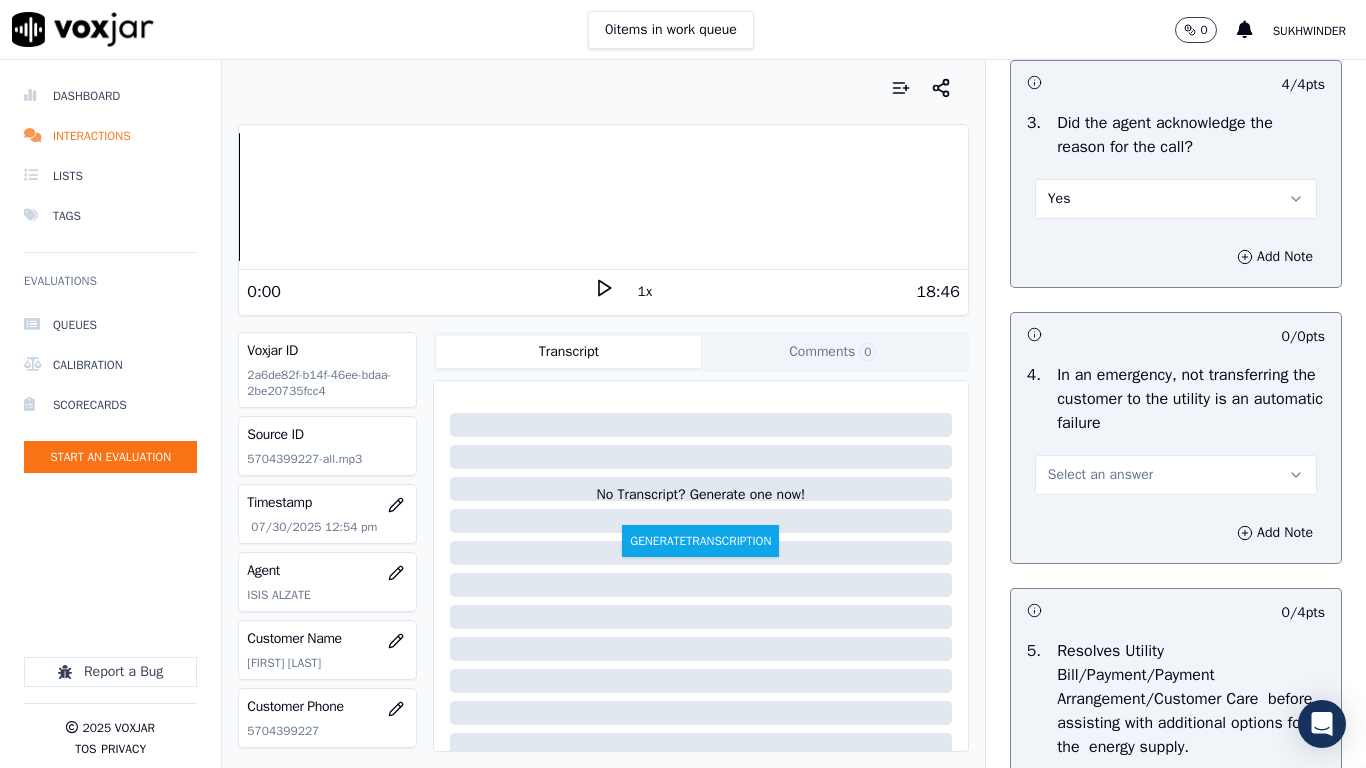 click on "Select an answer" at bounding box center (1100, 475) 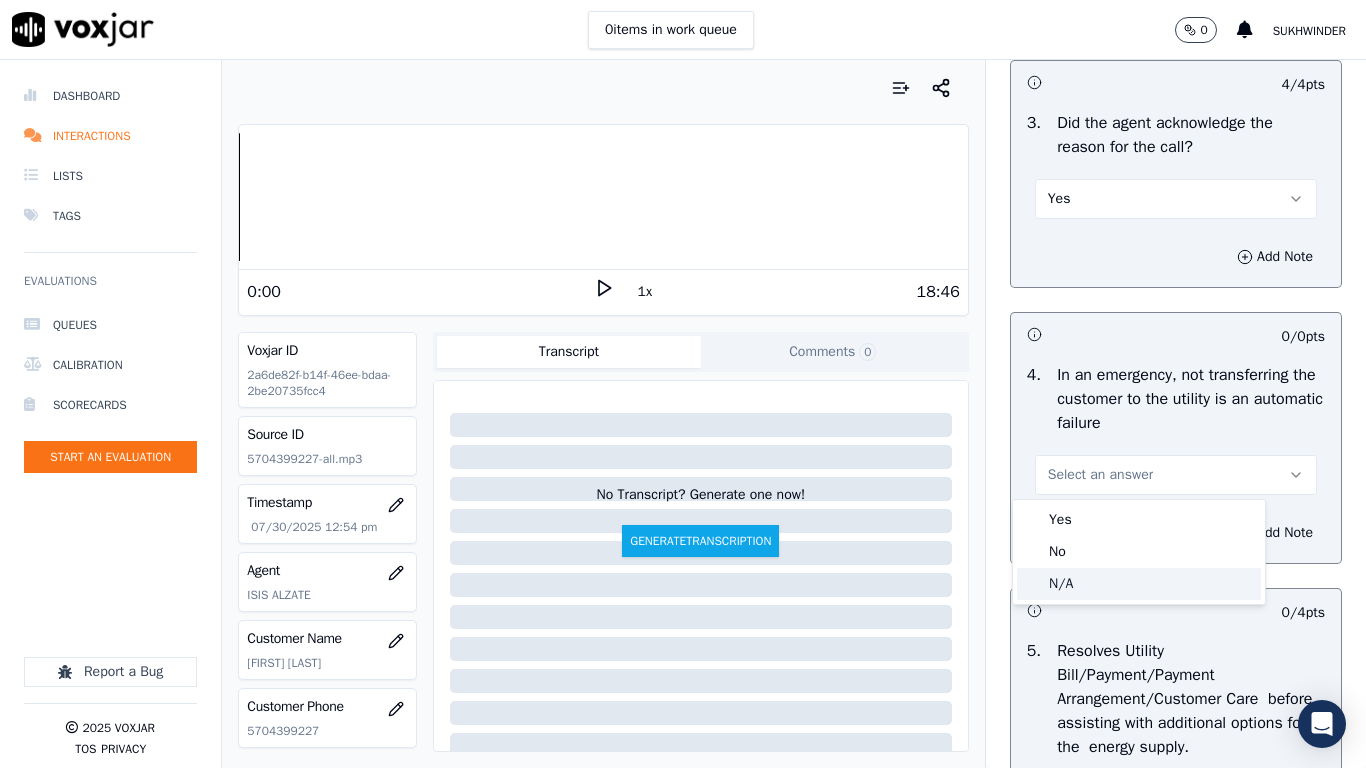 click on "N/A" 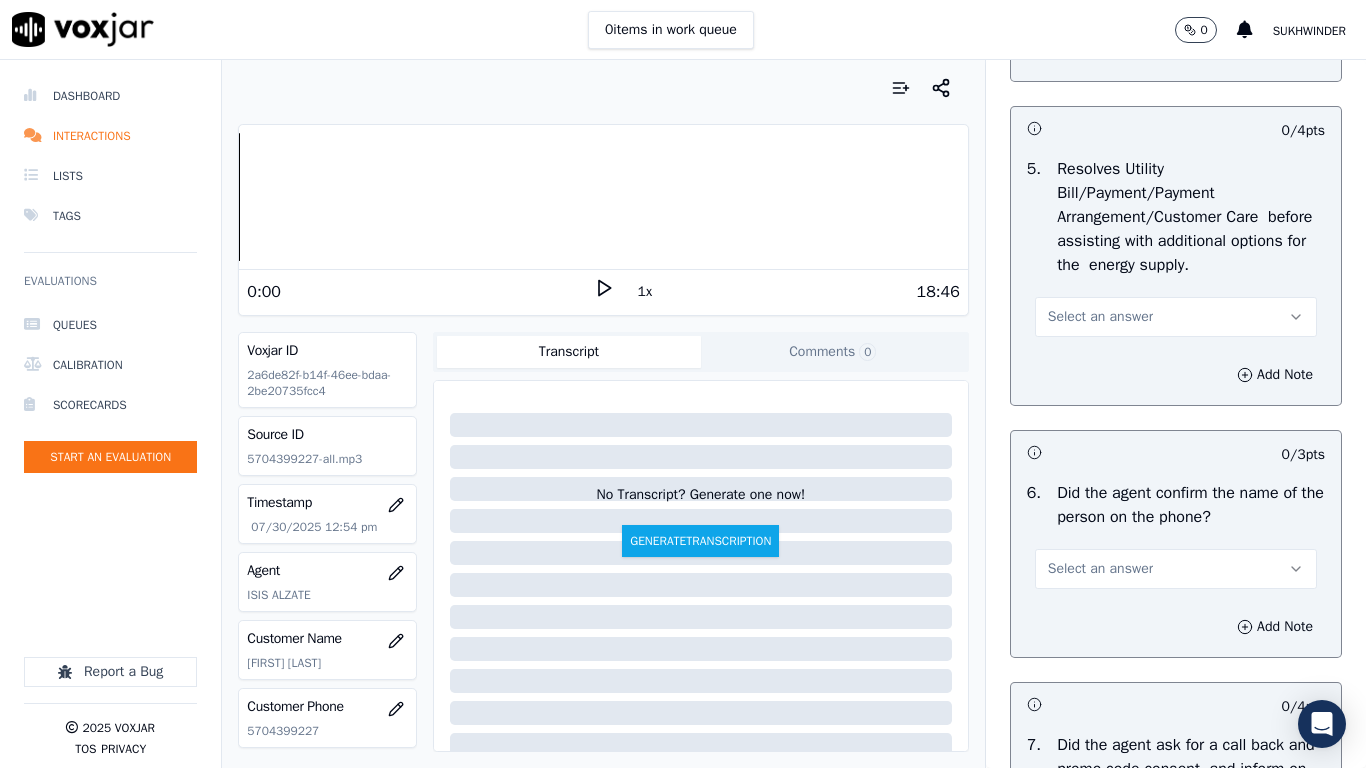 scroll, scrollTop: 1200, scrollLeft: 0, axis: vertical 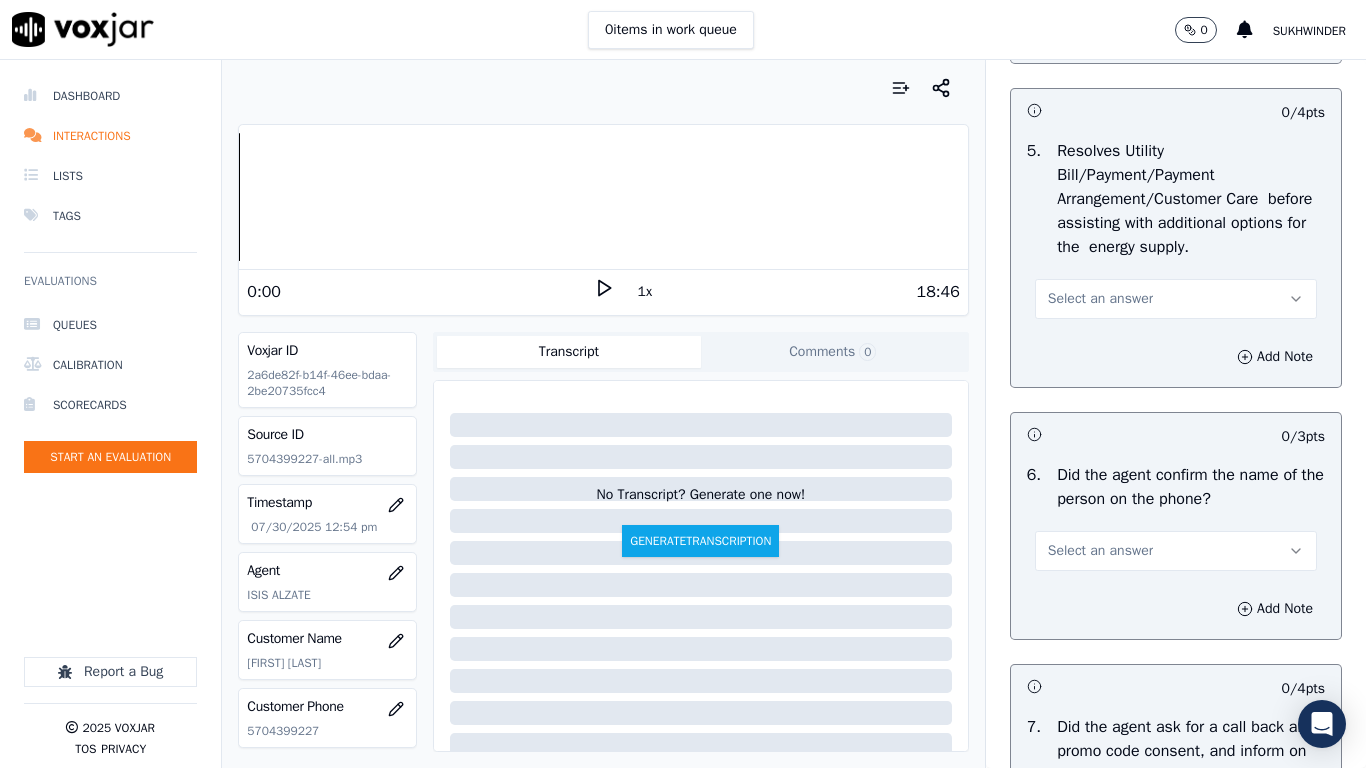 click on "Select an answer" at bounding box center [1100, 299] 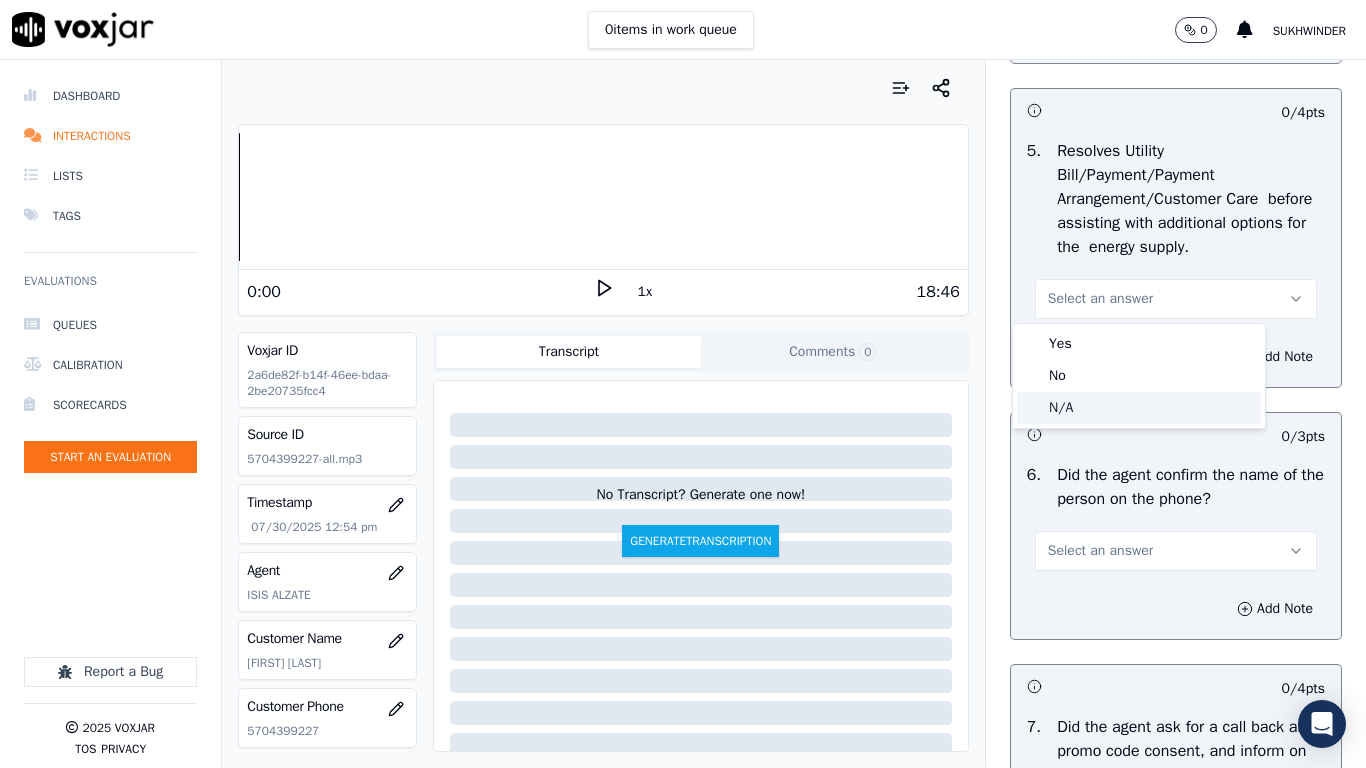 click on "N/A" 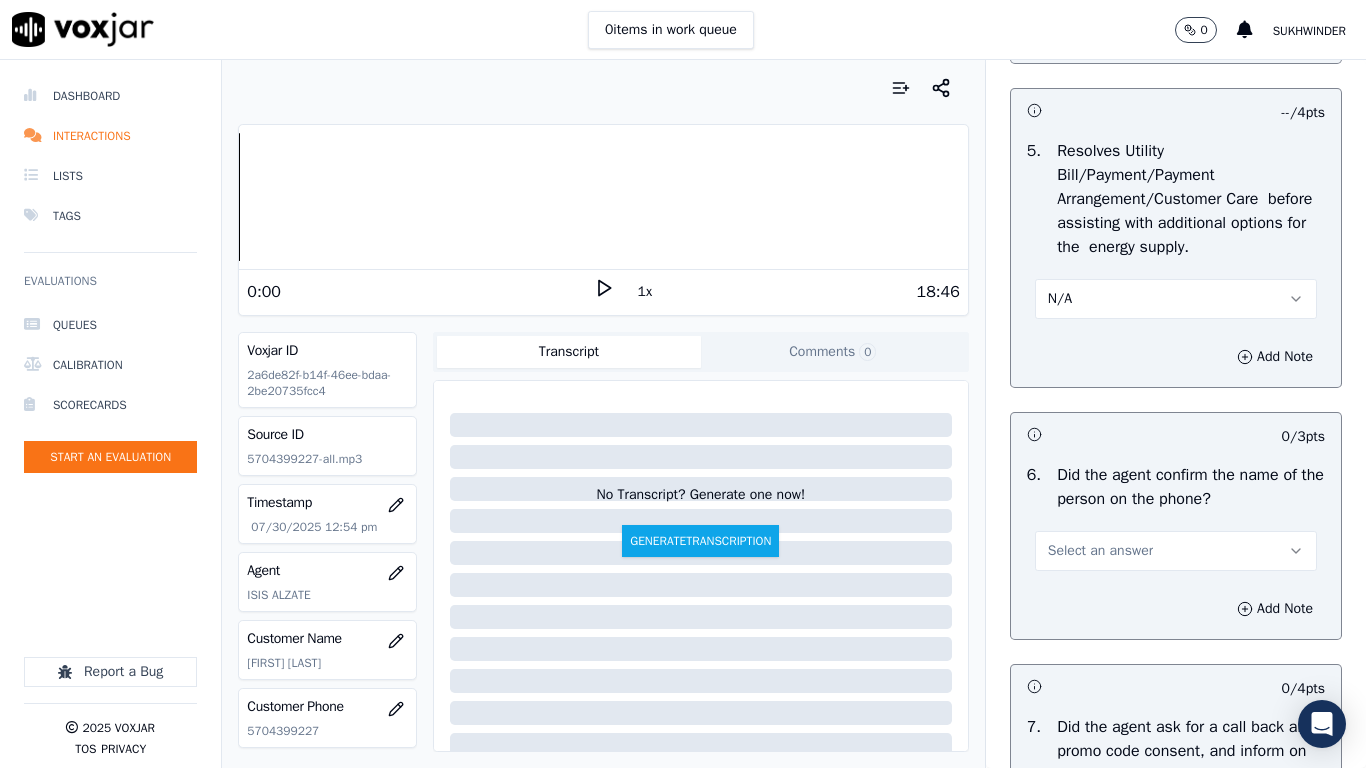 drag, startPoint x: 1093, startPoint y: 553, endPoint x: 1093, endPoint y: 566, distance: 13 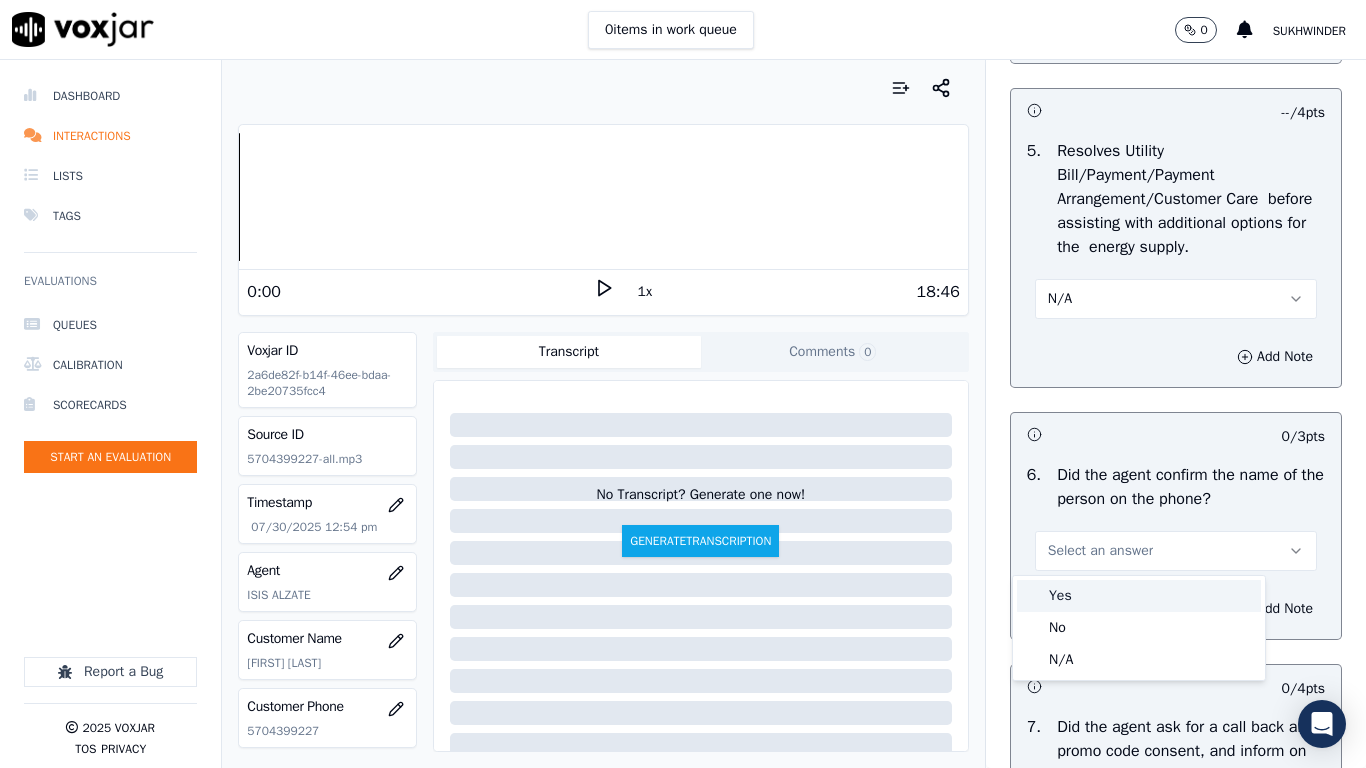 click on "Yes" at bounding box center (1139, 596) 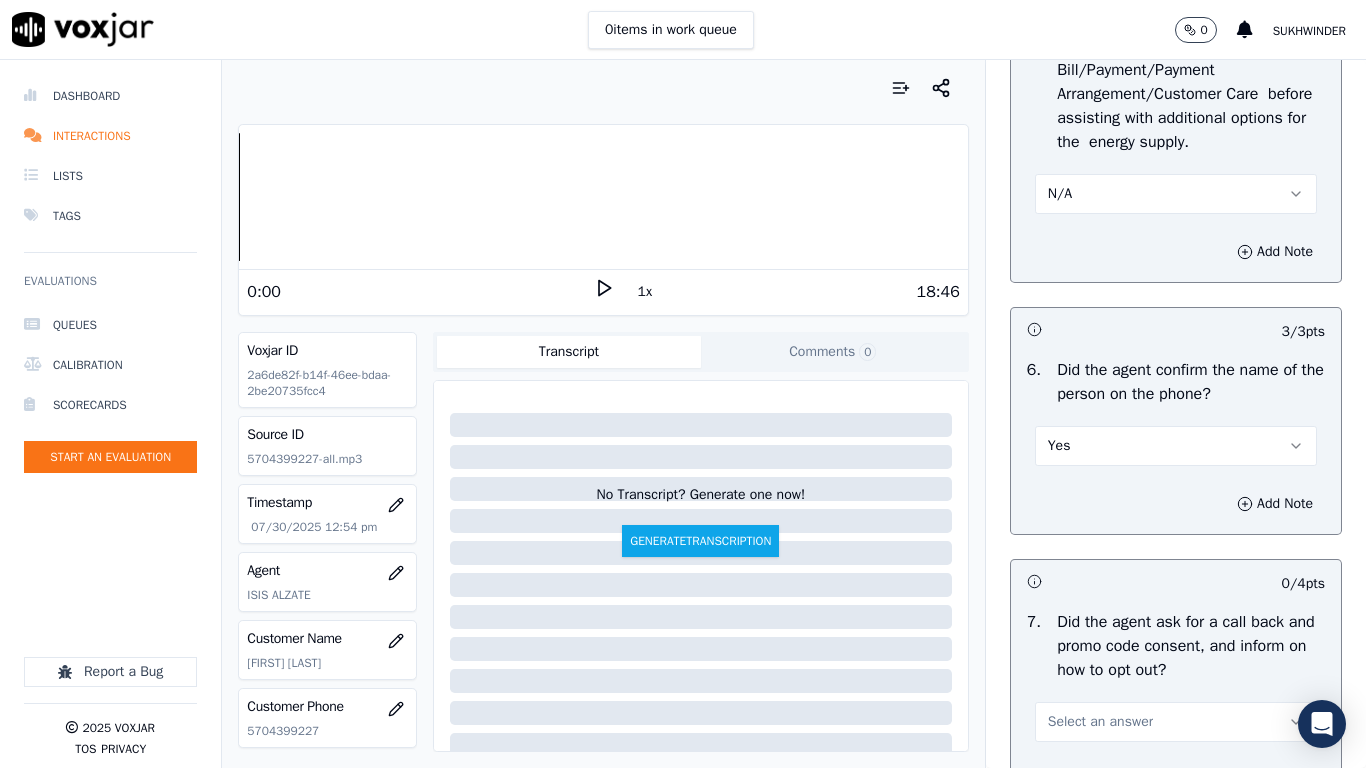 scroll, scrollTop: 1500, scrollLeft: 0, axis: vertical 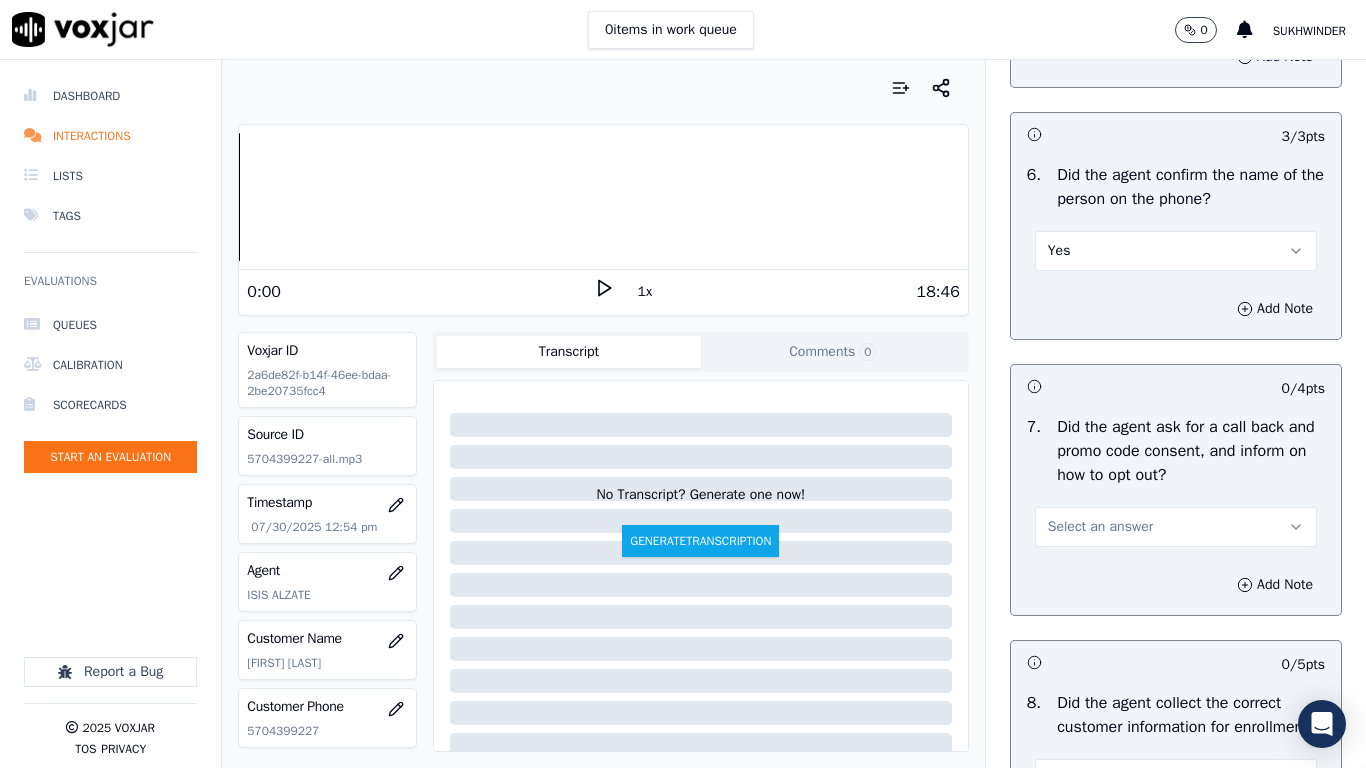 click on "Select an answer" at bounding box center [1100, 527] 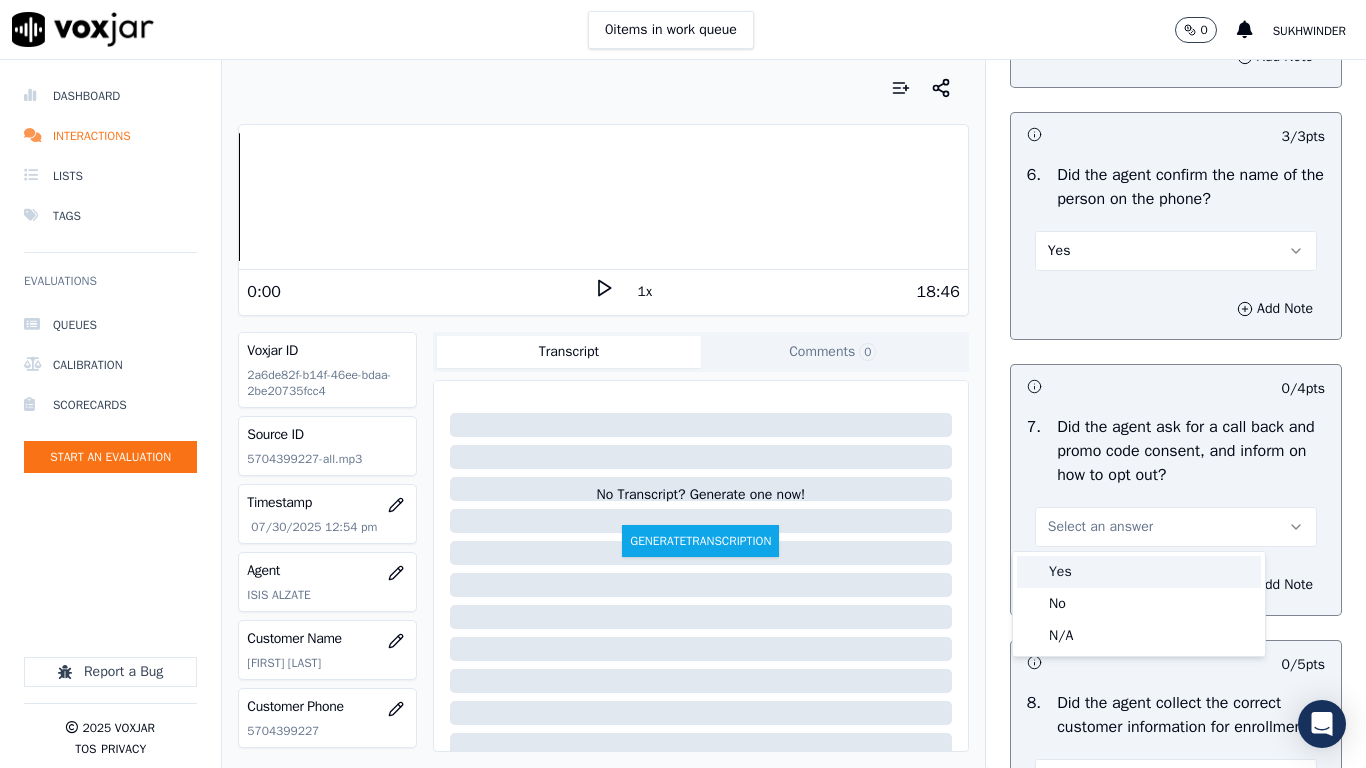 click on "Yes" at bounding box center [1139, 572] 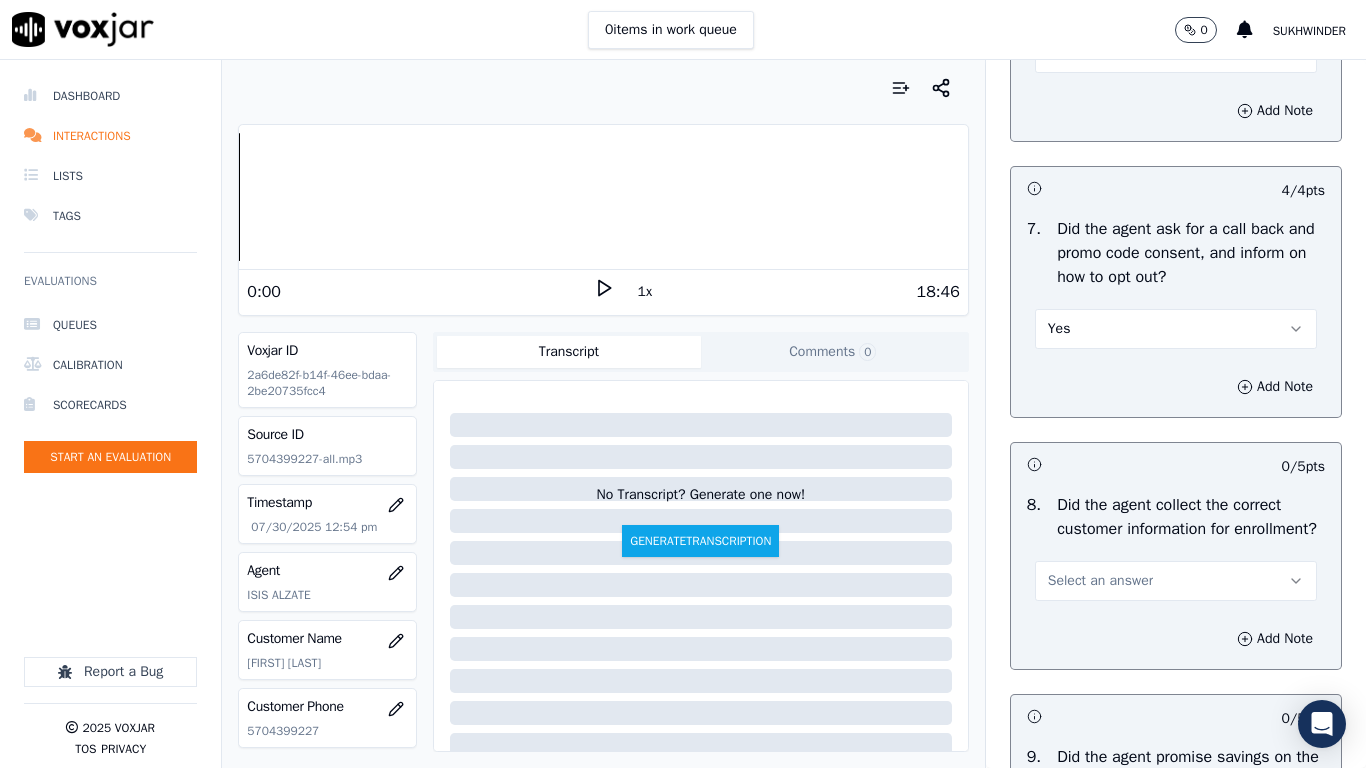 scroll, scrollTop: 2000, scrollLeft: 0, axis: vertical 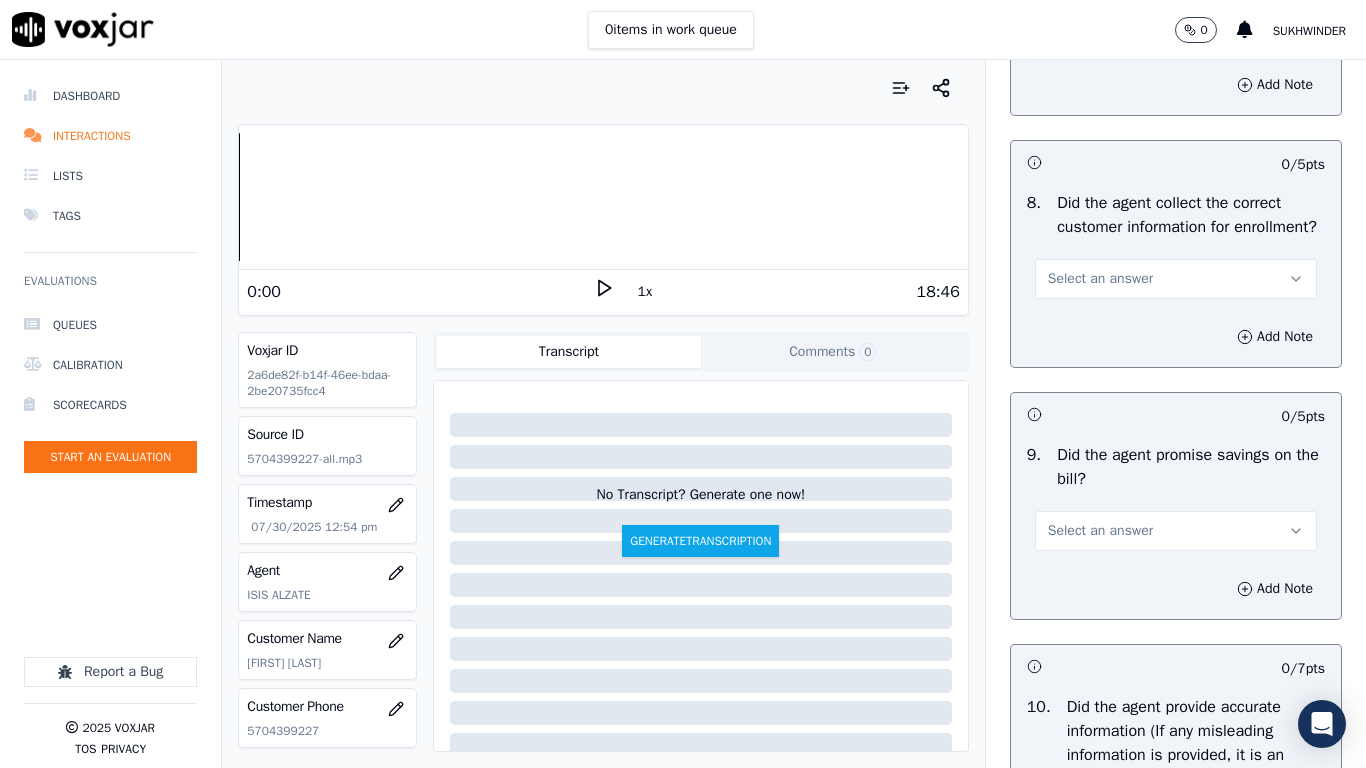click on "Select an answer" at bounding box center (1100, 279) 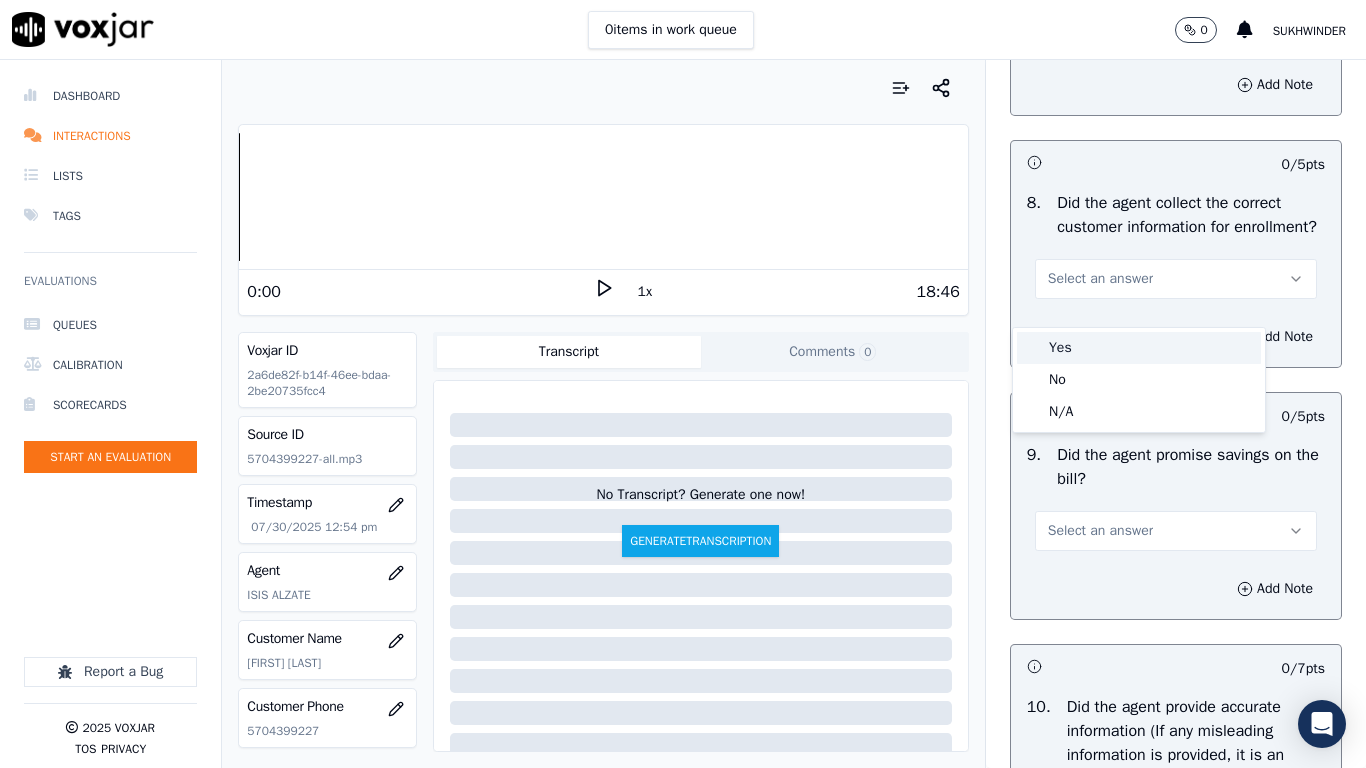 click on "Yes" at bounding box center (1139, 348) 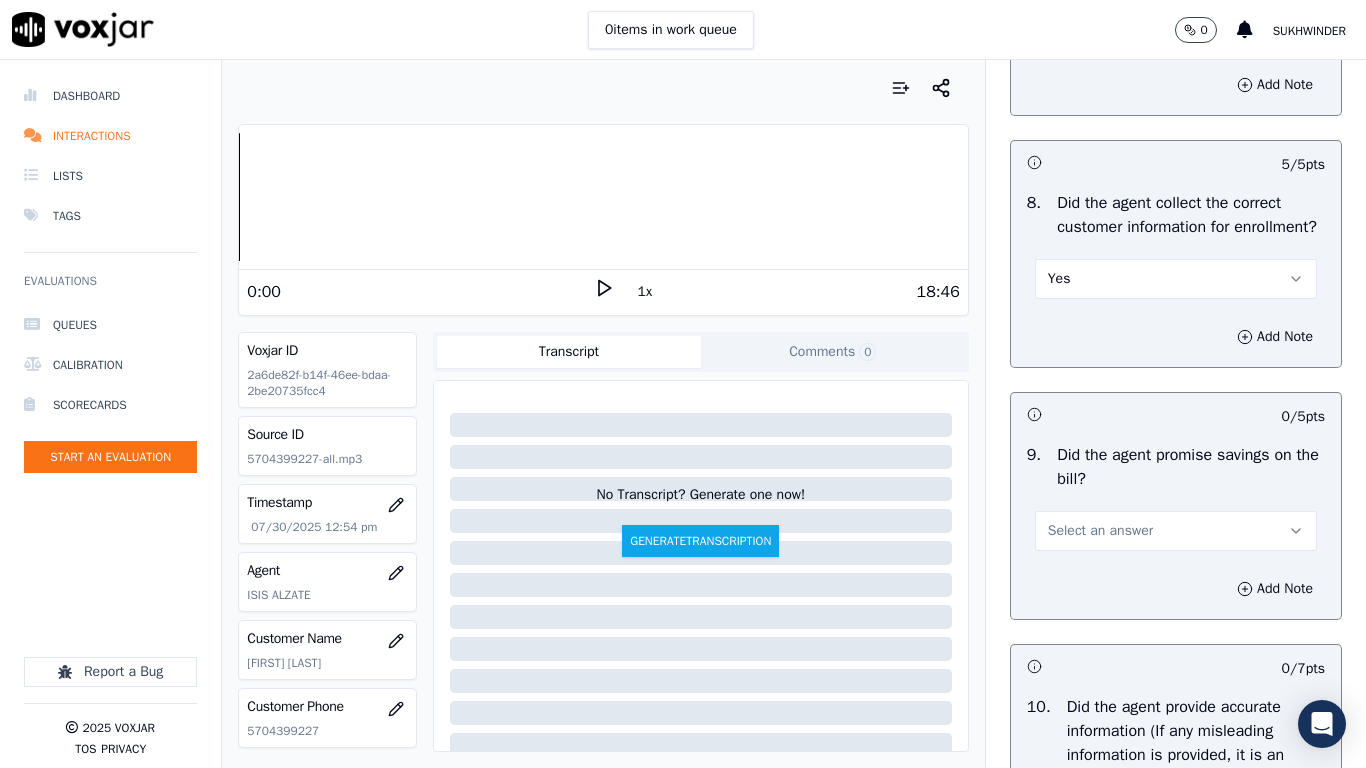 click on "Select an answer" at bounding box center (1176, 531) 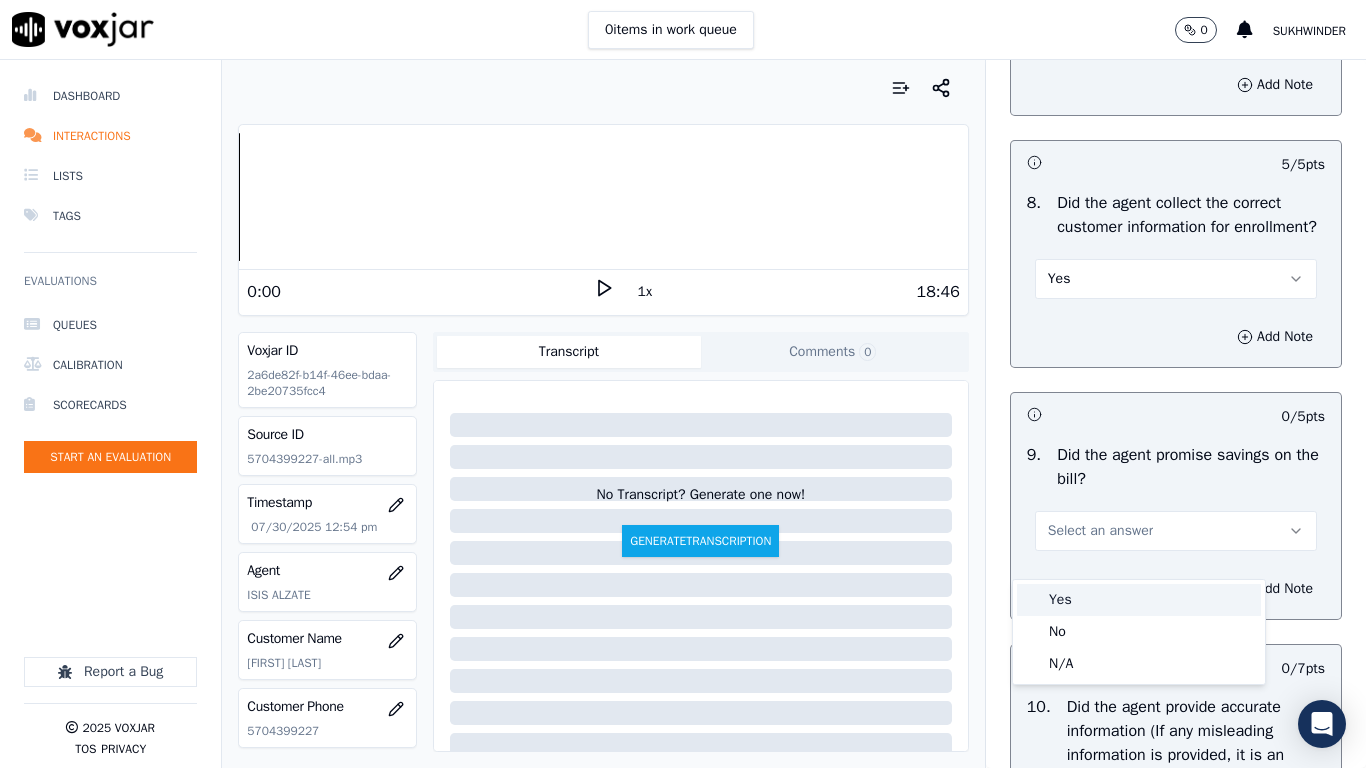 click on "Yes" at bounding box center (1139, 600) 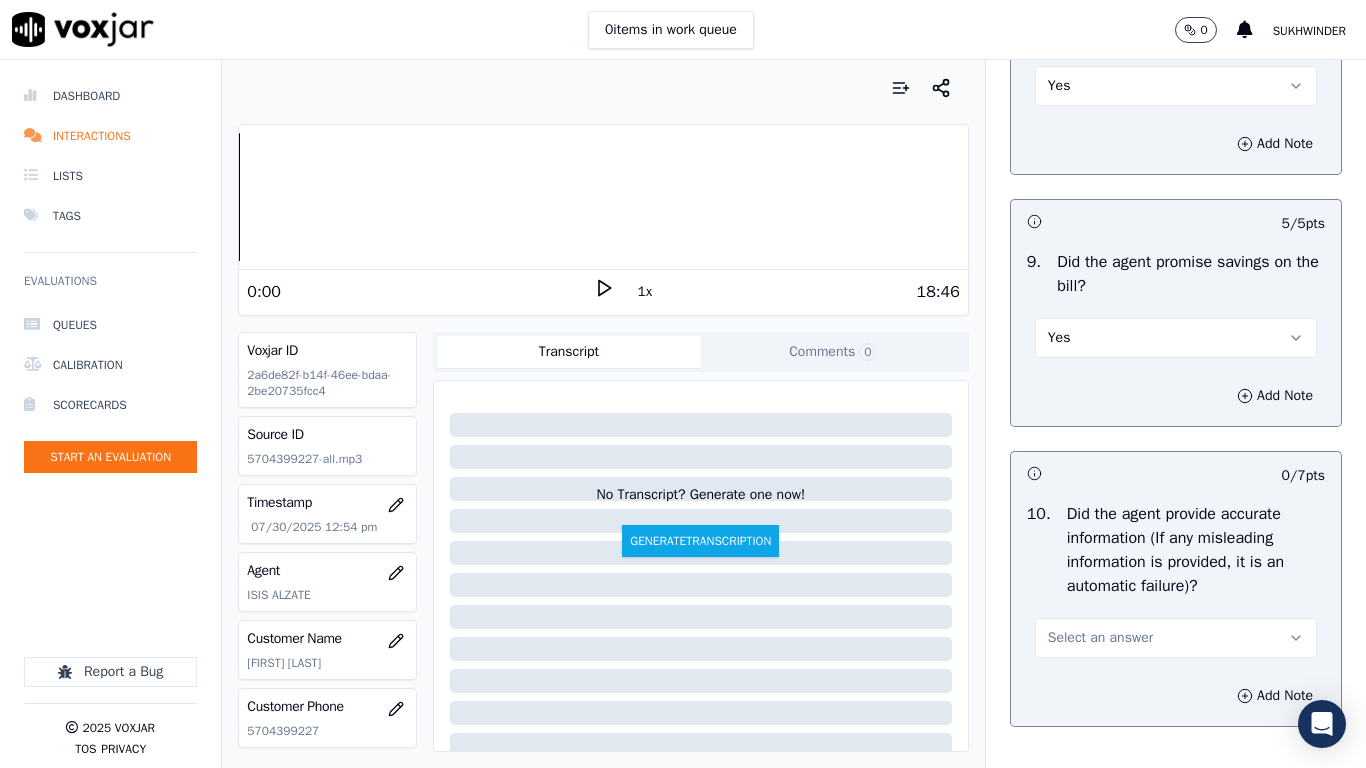 scroll, scrollTop: 2400, scrollLeft: 0, axis: vertical 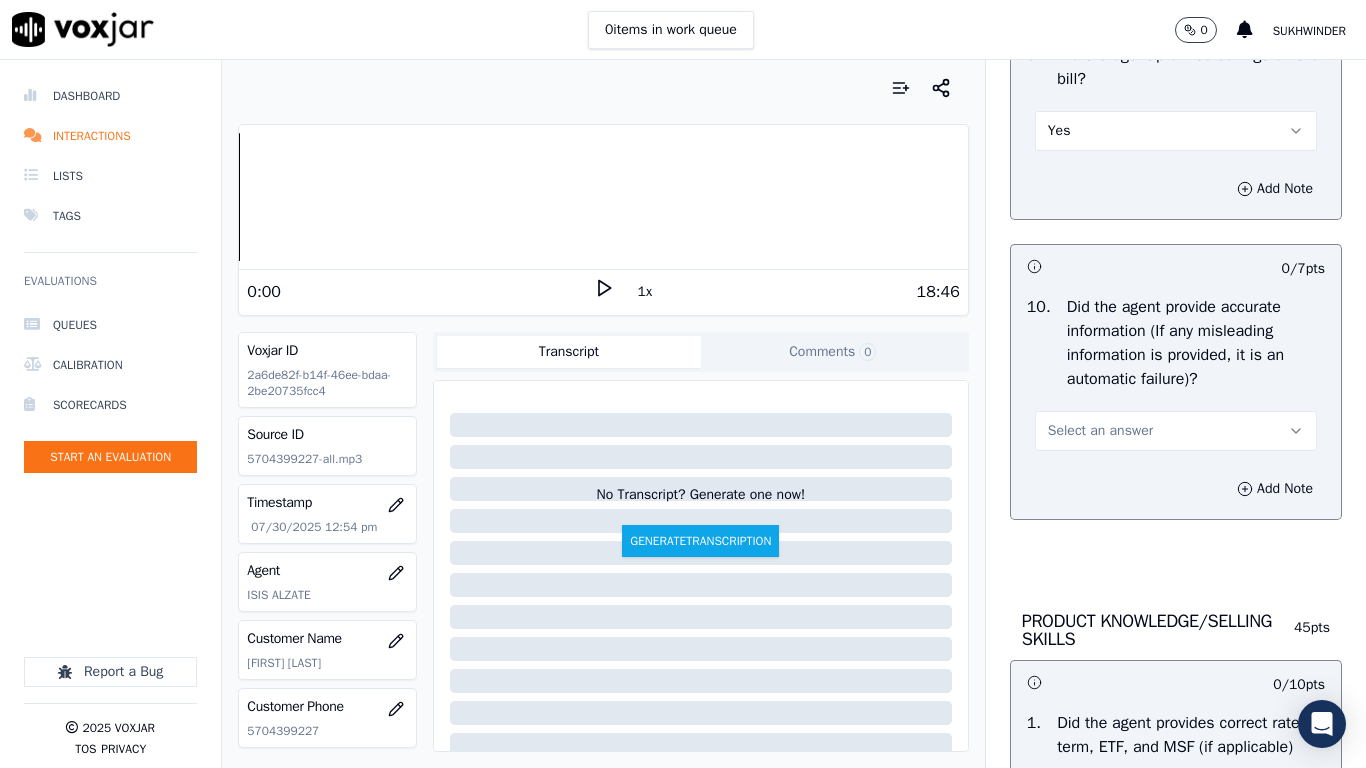 click on "Select an answer" at bounding box center [1100, 431] 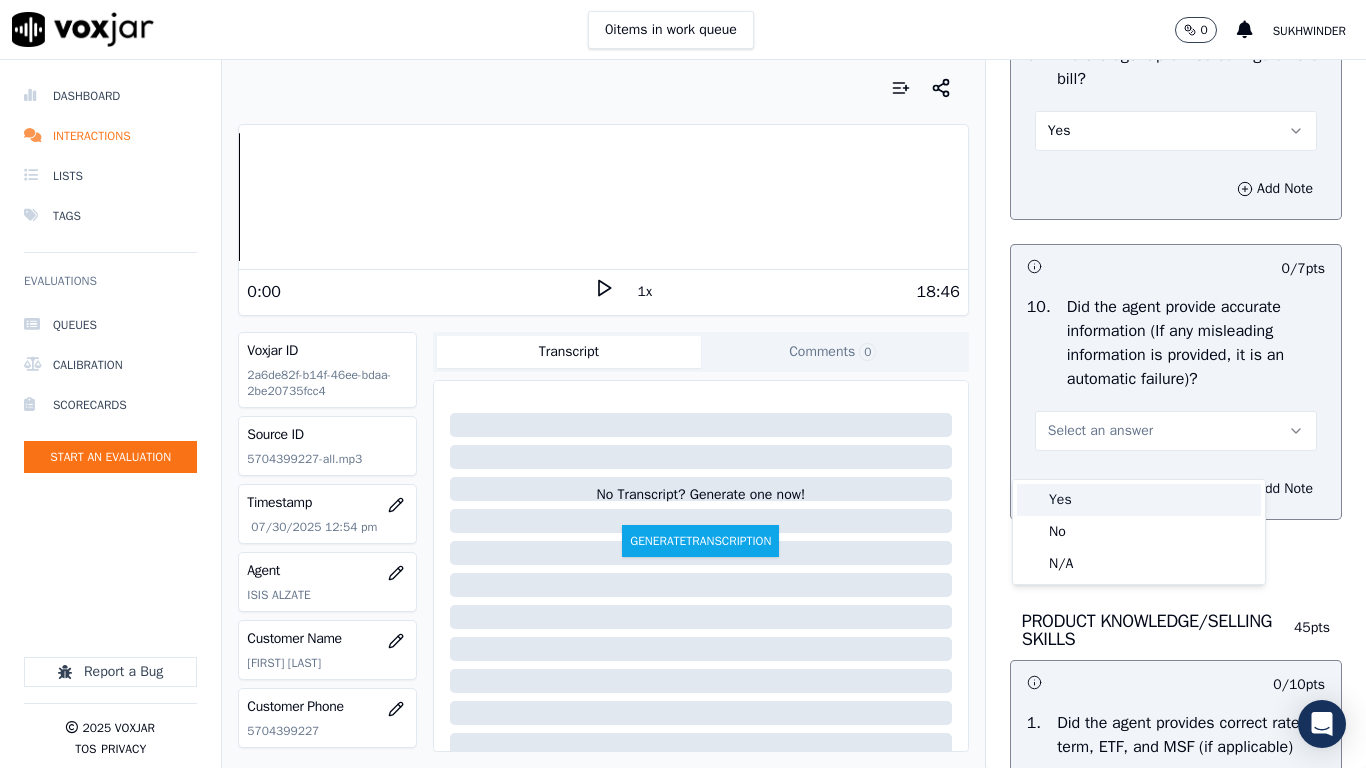 click on "Yes" at bounding box center [1139, 500] 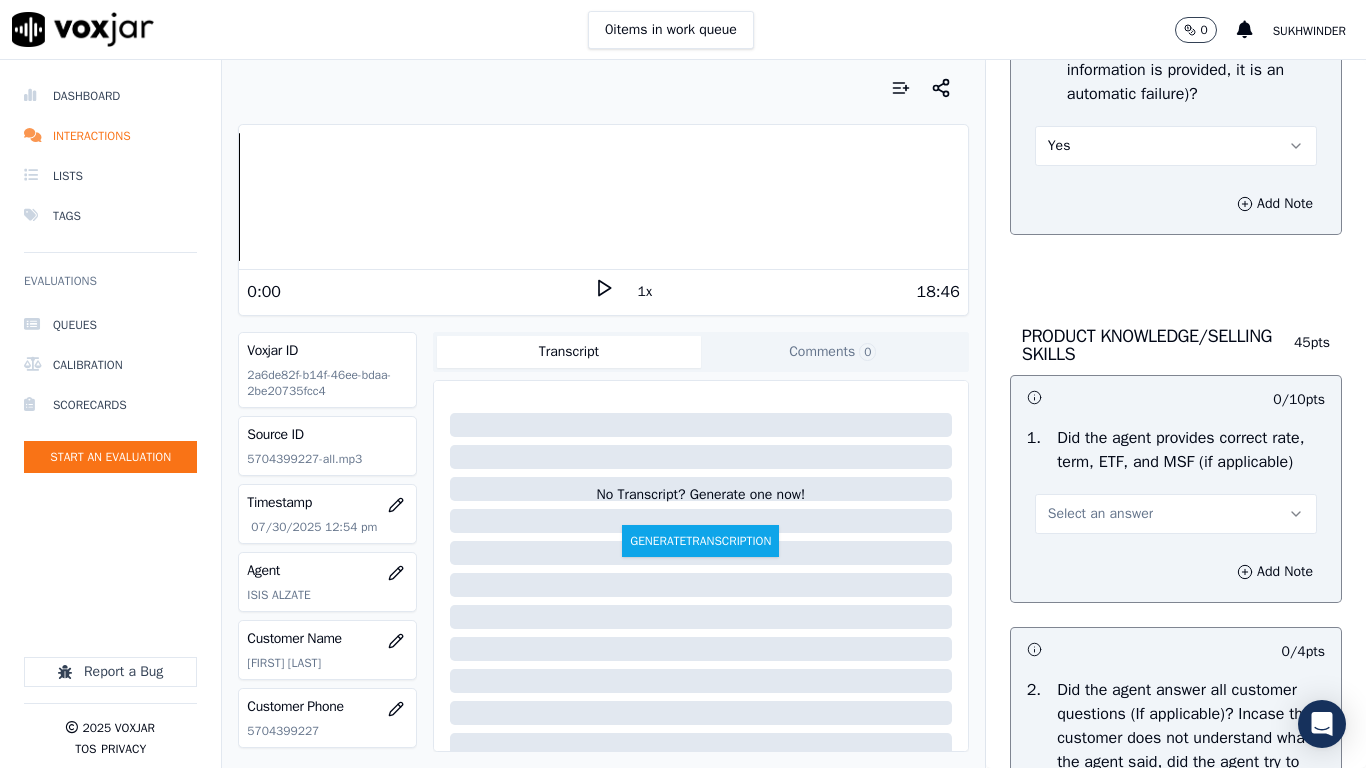 scroll, scrollTop: 2700, scrollLeft: 0, axis: vertical 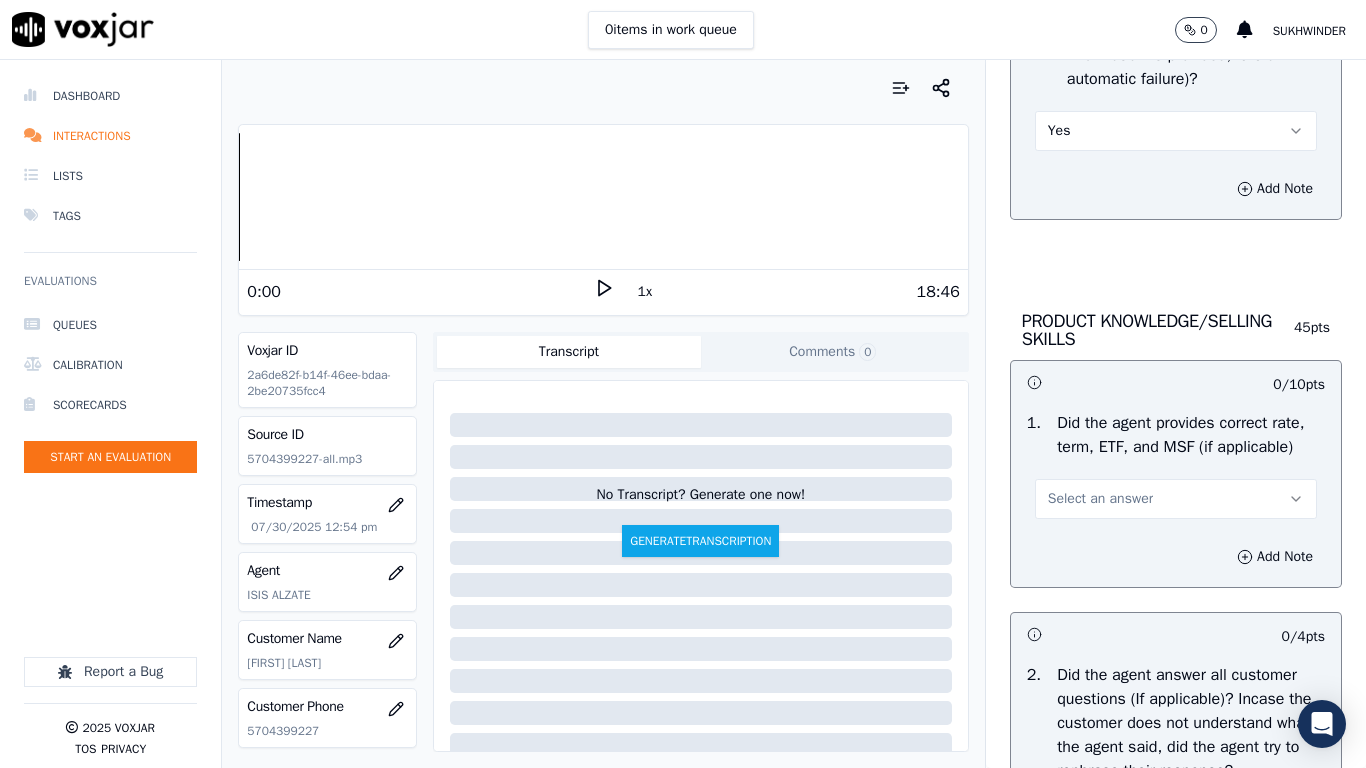 click on "Select an answer" at bounding box center (1100, 499) 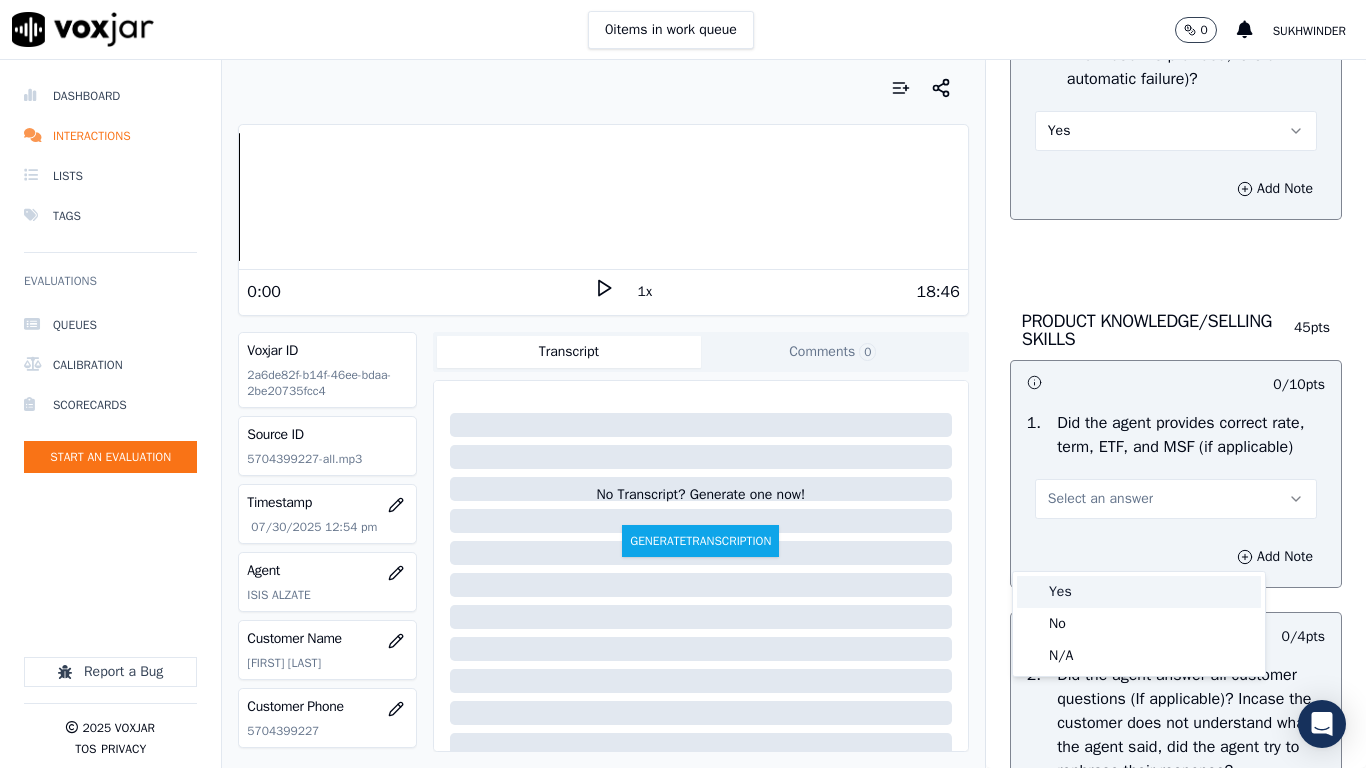 click on "Yes" at bounding box center [1139, 592] 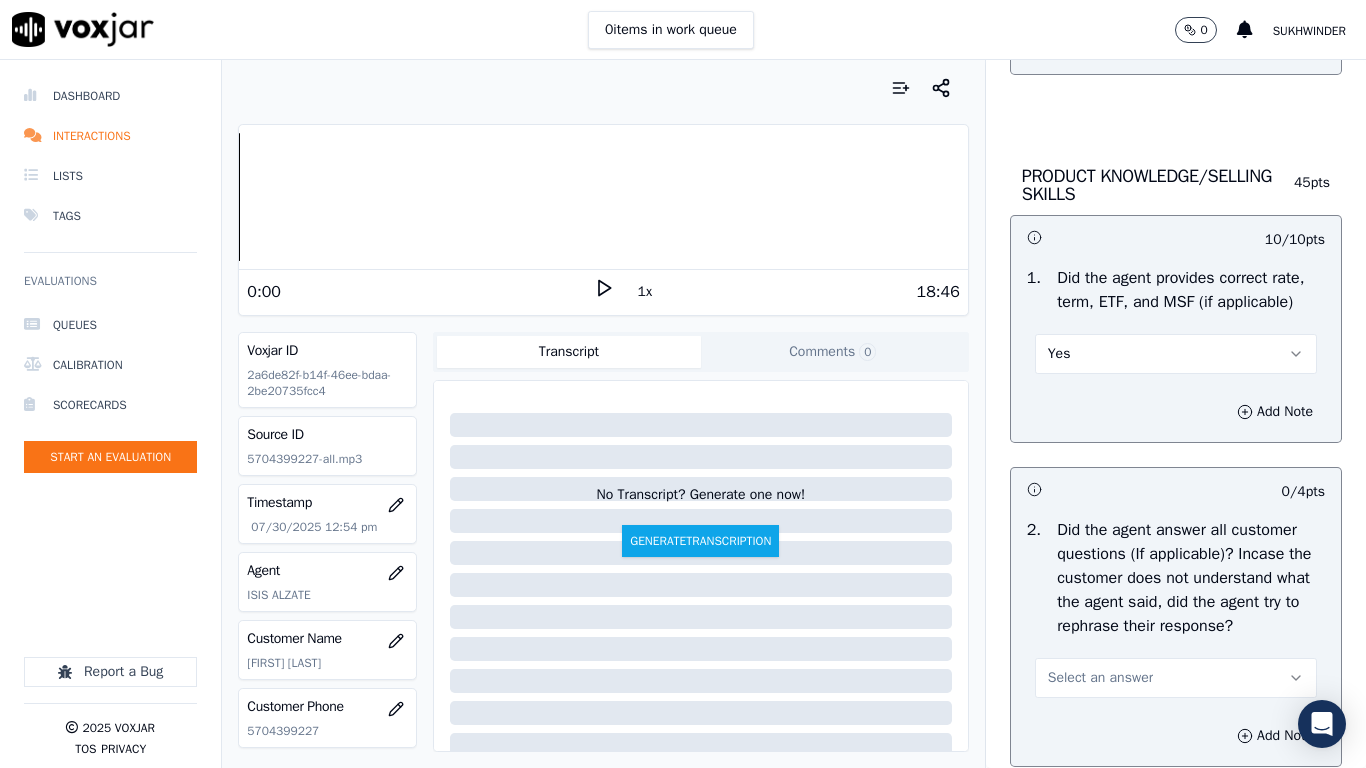 scroll, scrollTop: 3000, scrollLeft: 0, axis: vertical 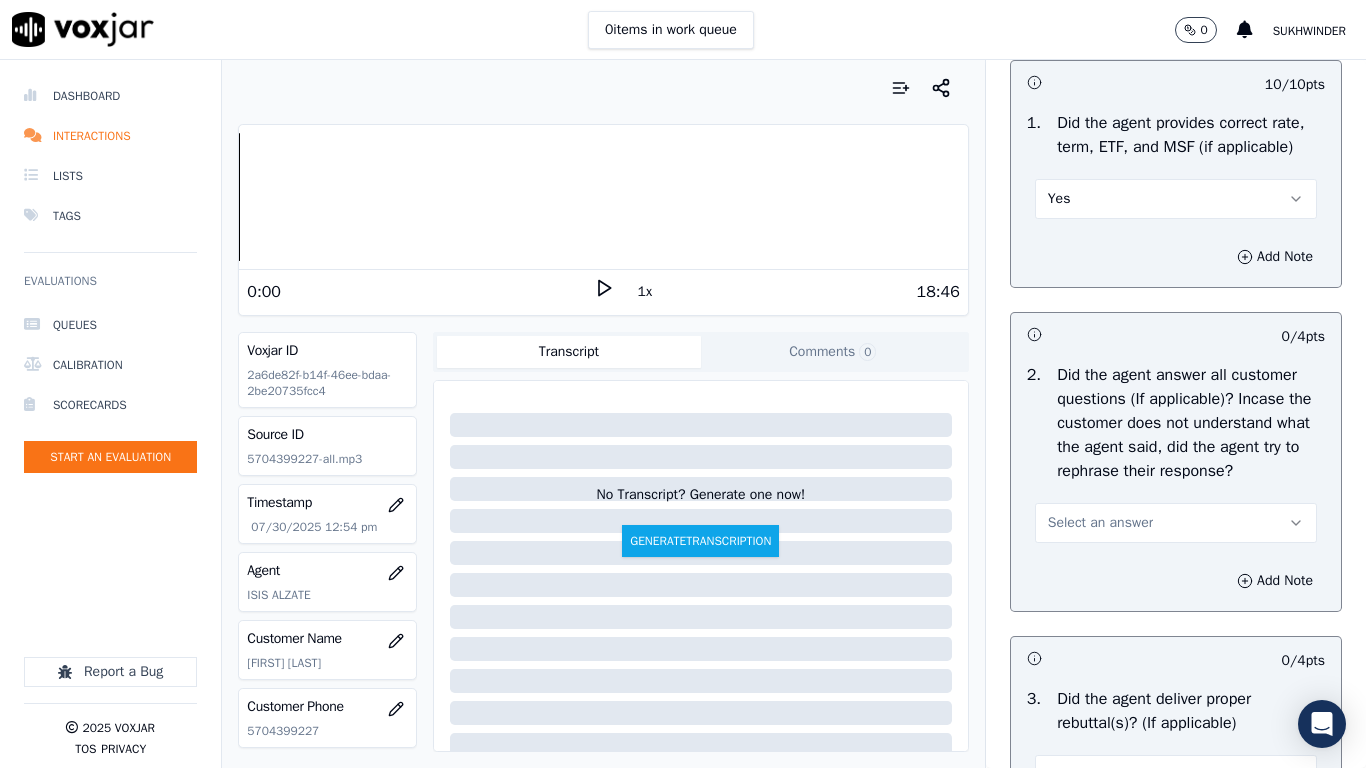 click on "Select an answer" at bounding box center [1100, 523] 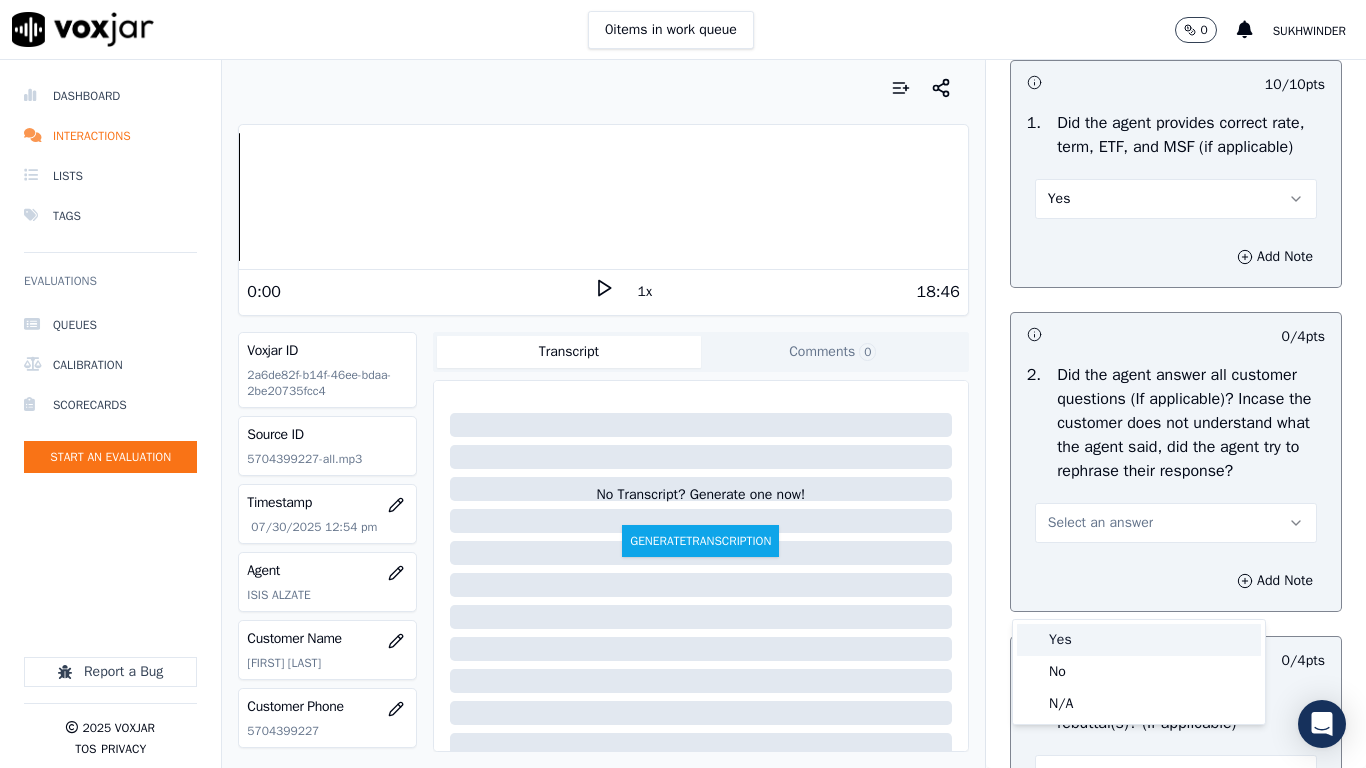 click on "Yes" at bounding box center (1139, 640) 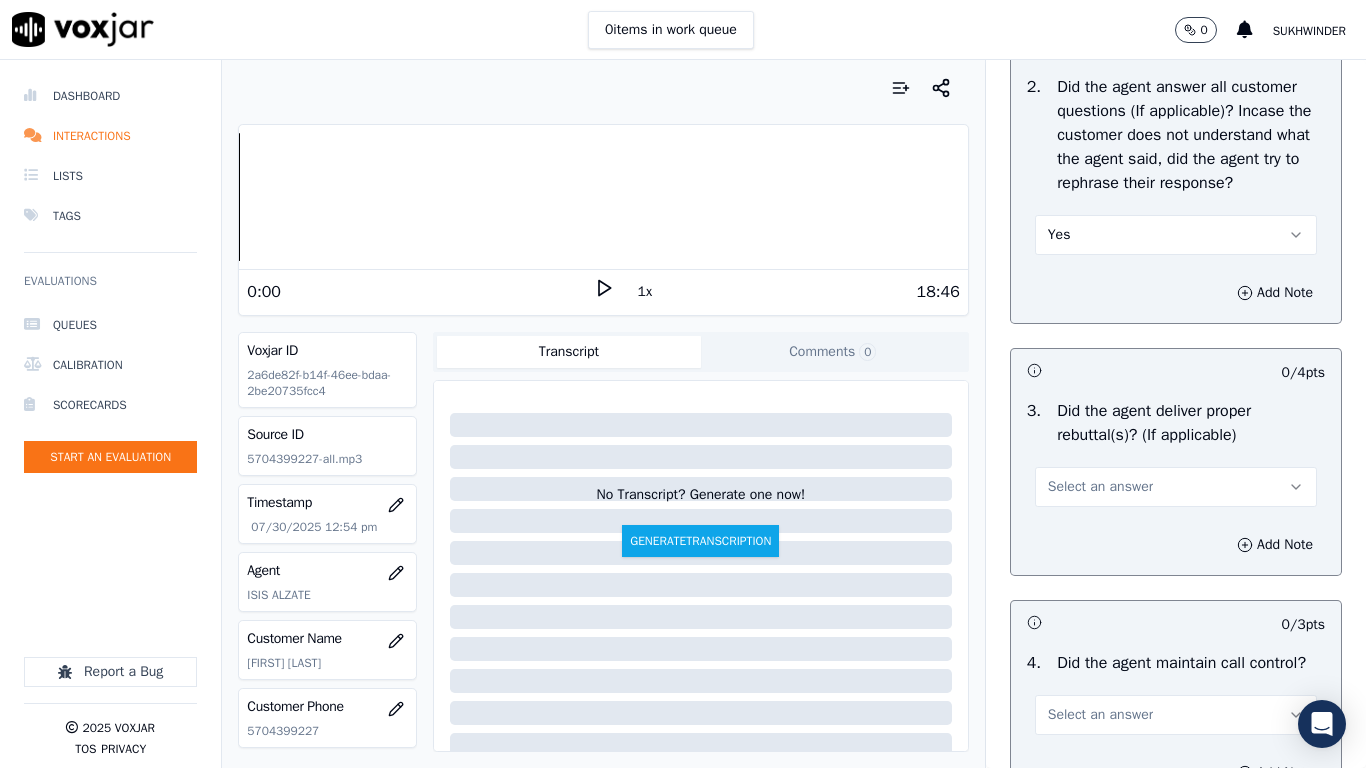 scroll, scrollTop: 3300, scrollLeft: 0, axis: vertical 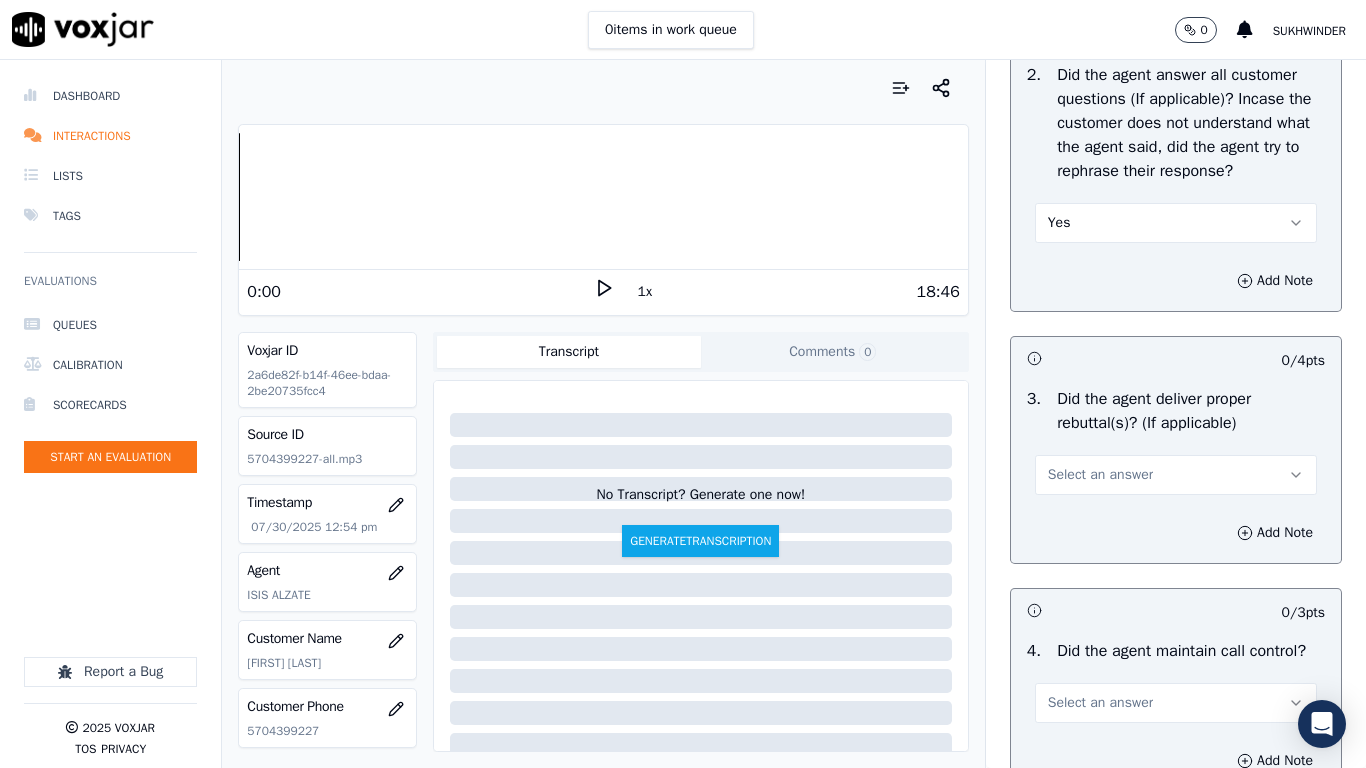 click on "Select an answer" at bounding box center [1100, 475] 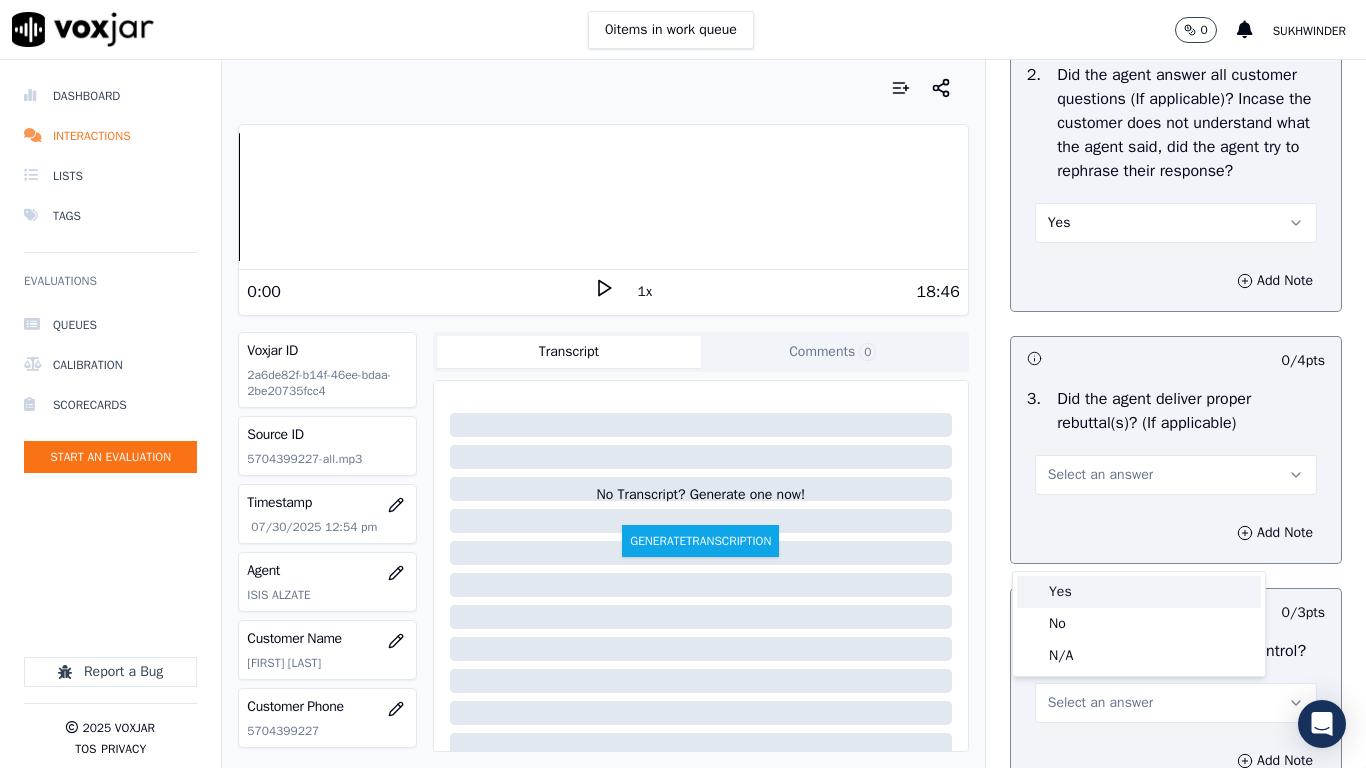 click on "Yes" at bounding box center (1139, 592) 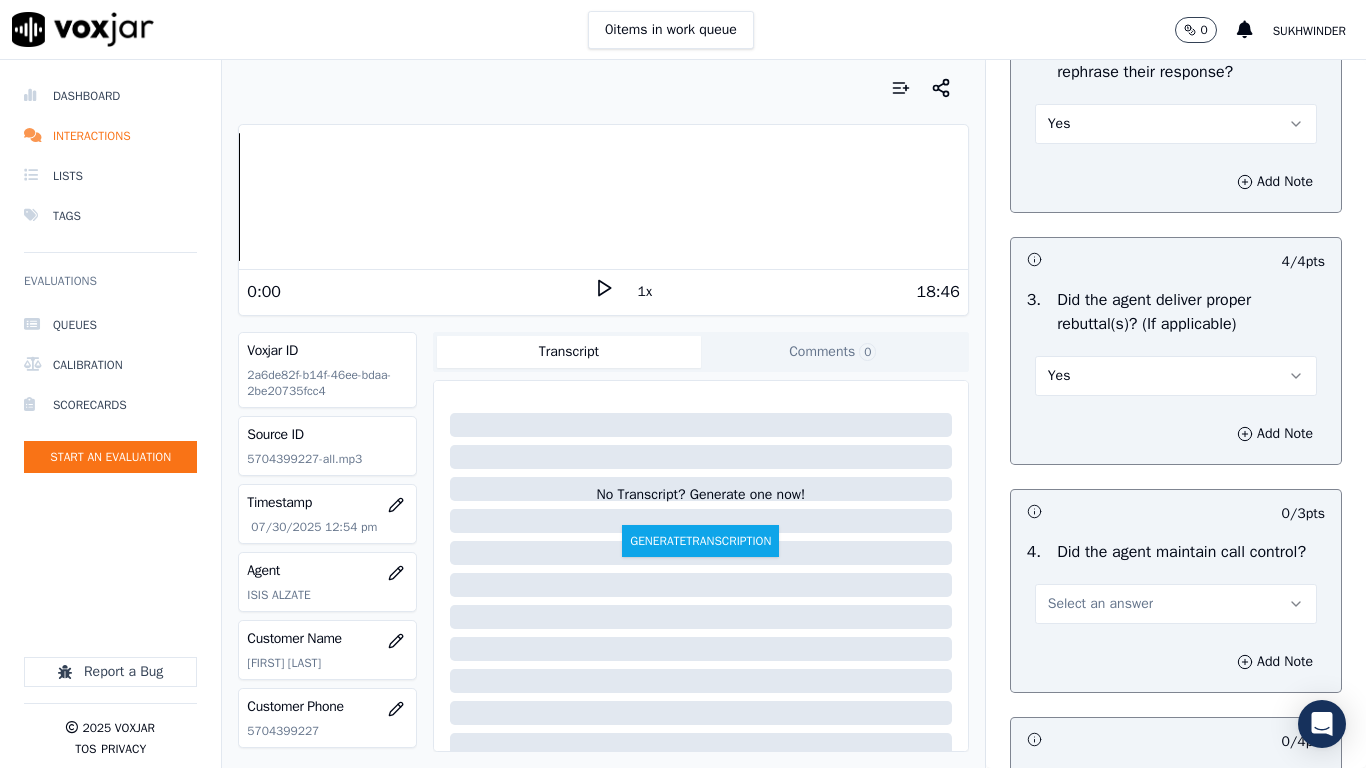 scroll, scrollTop: 3700, scrollLeft: 0, axis: vertical 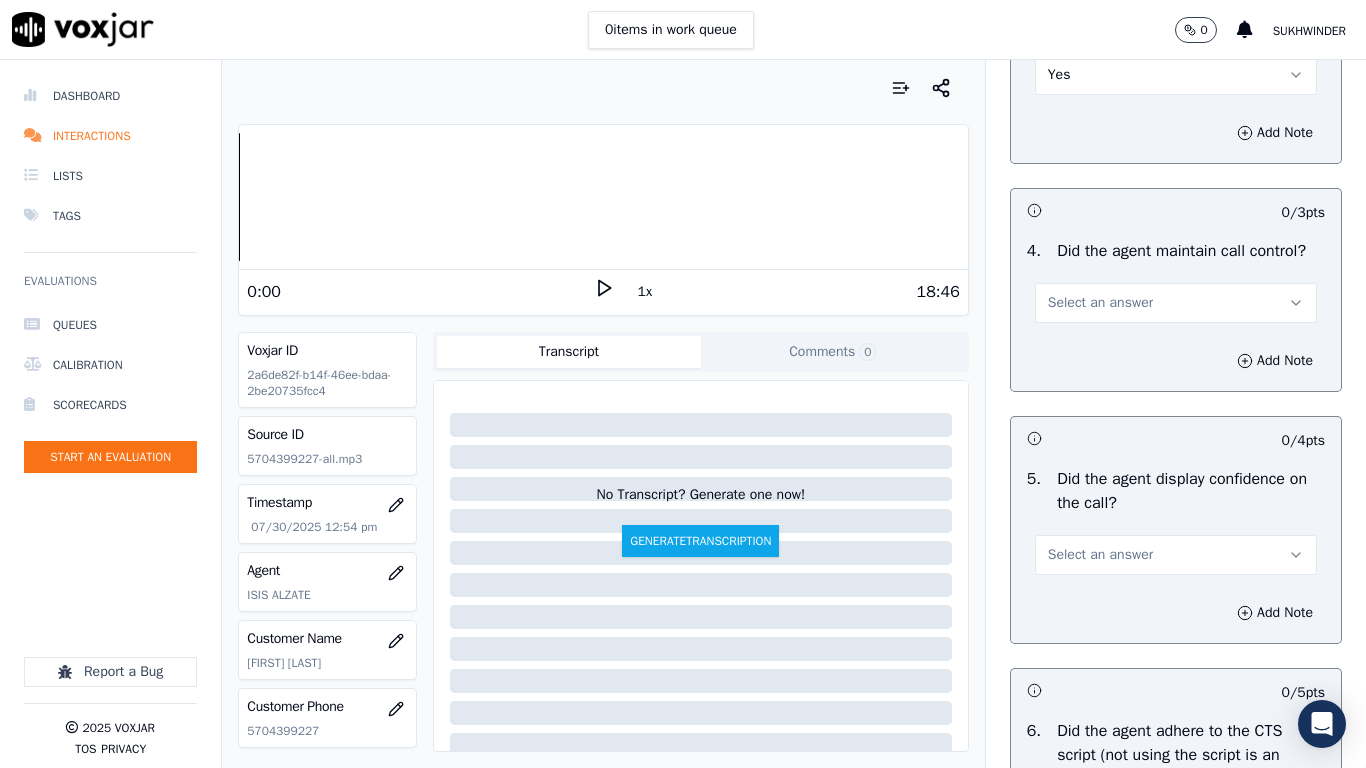 click on "Select an answer" at bounding box center (1100, 303) 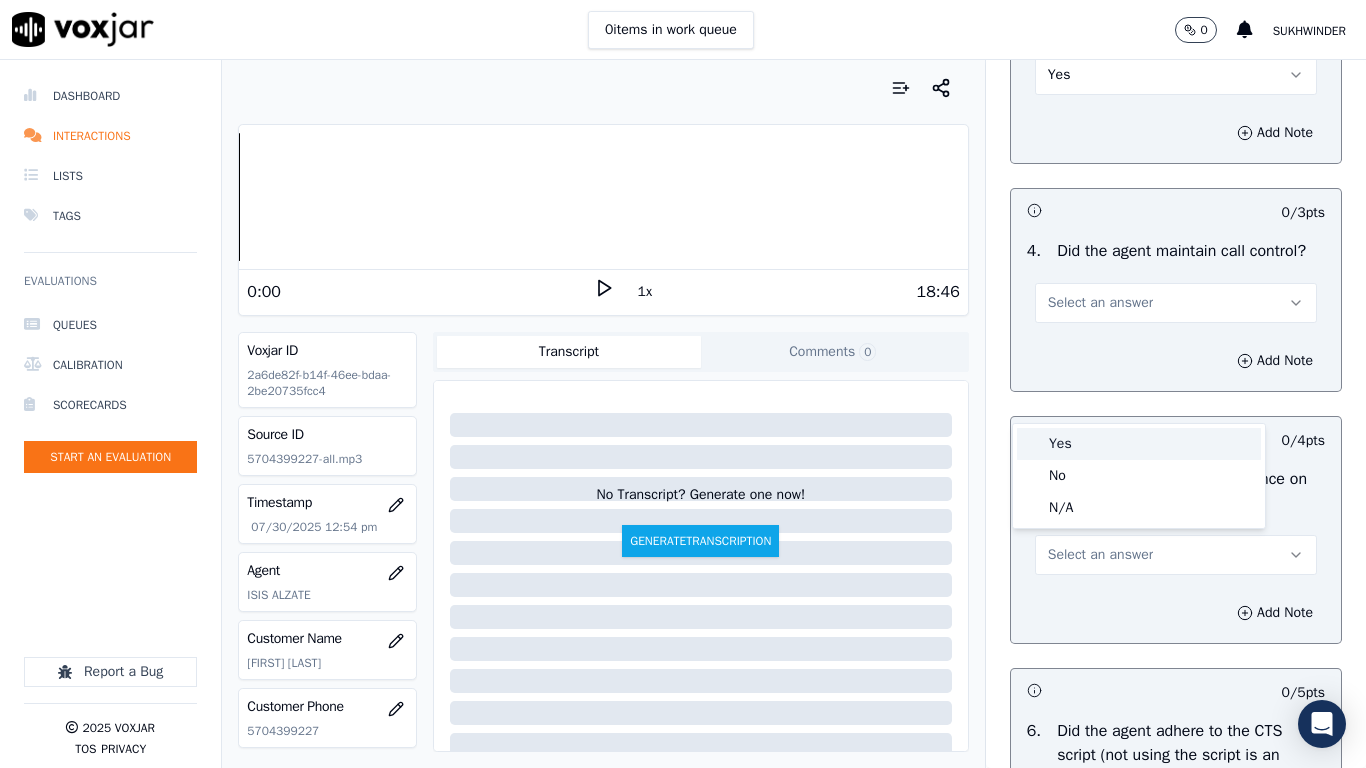 click on "Yes" at bounding box center [1139, 444] 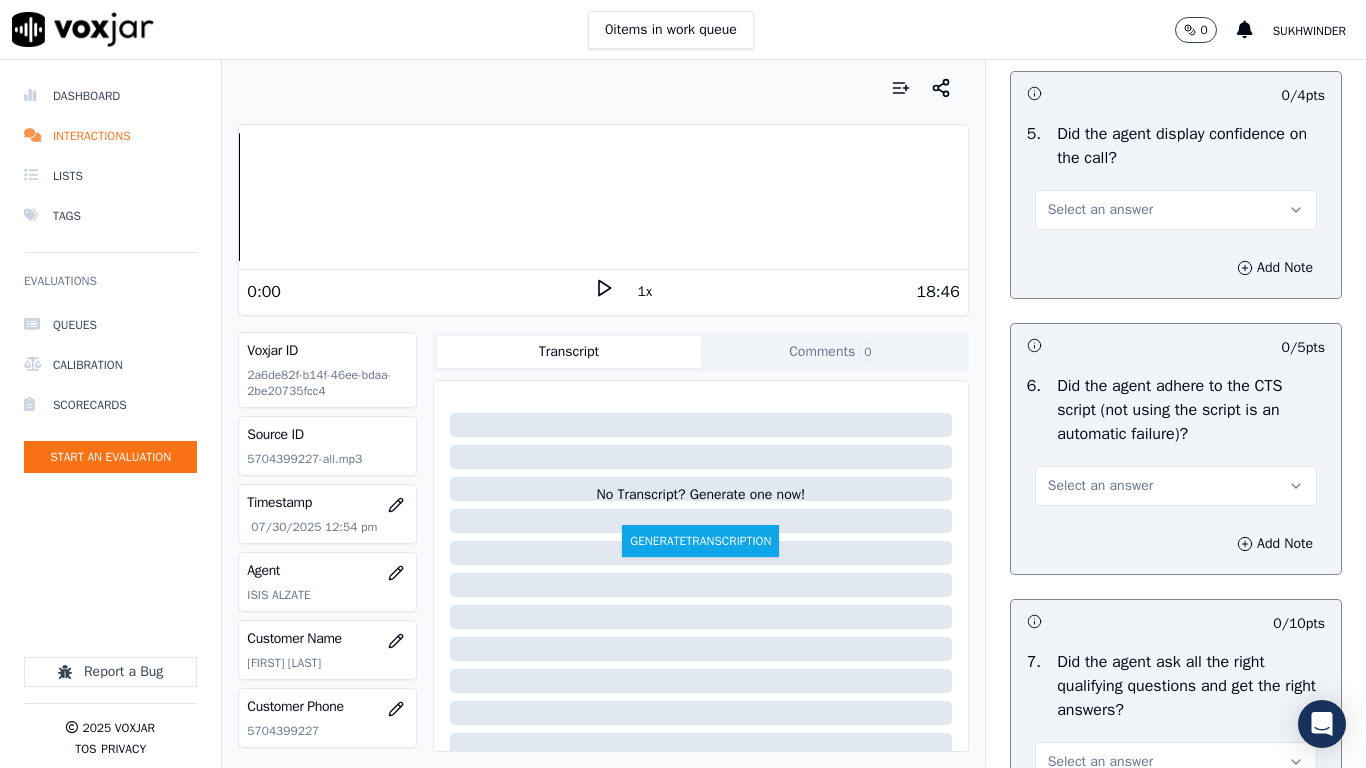 scroll, scrollTop: 4100, scrollLeft: 0, axis: vertical 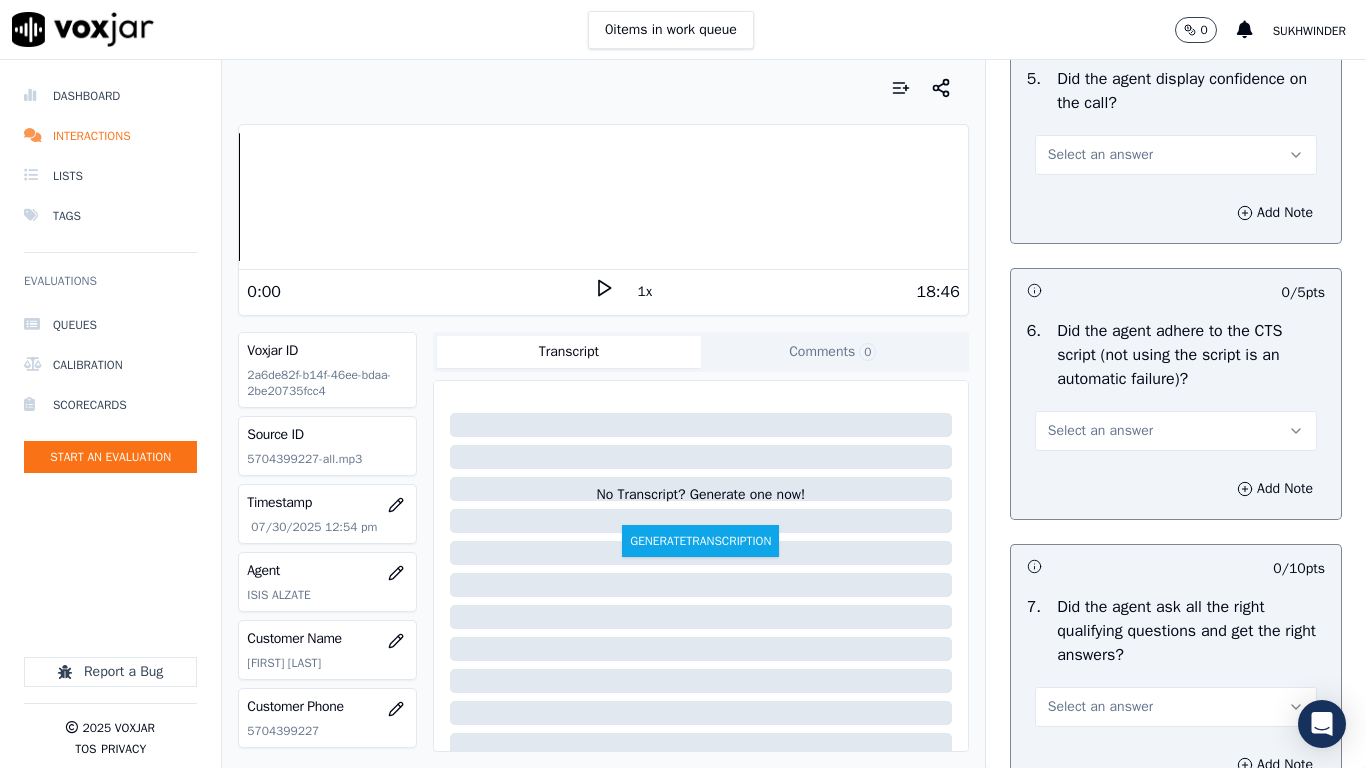 click on "Select an answer" at bounding box center (1100, 155) 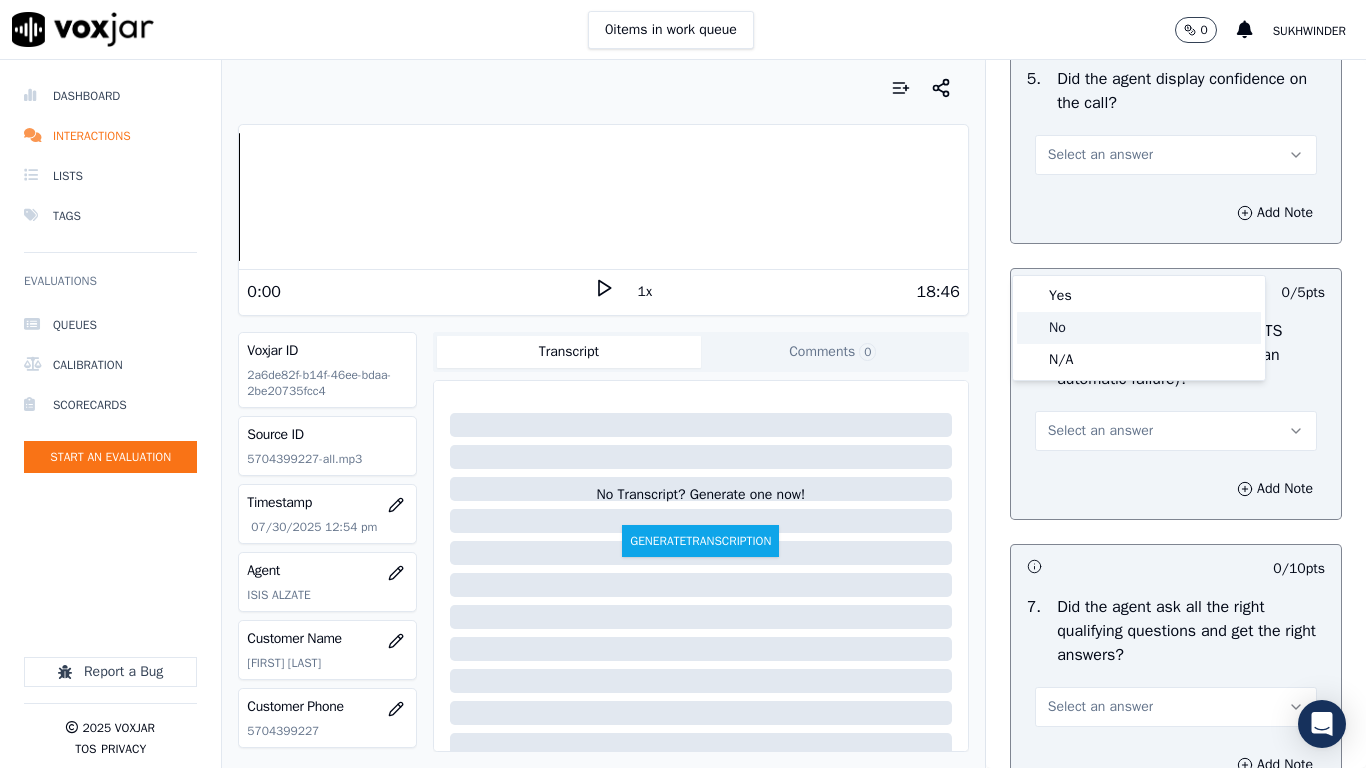 click on "Yes" at bounding box center (1139, 296) 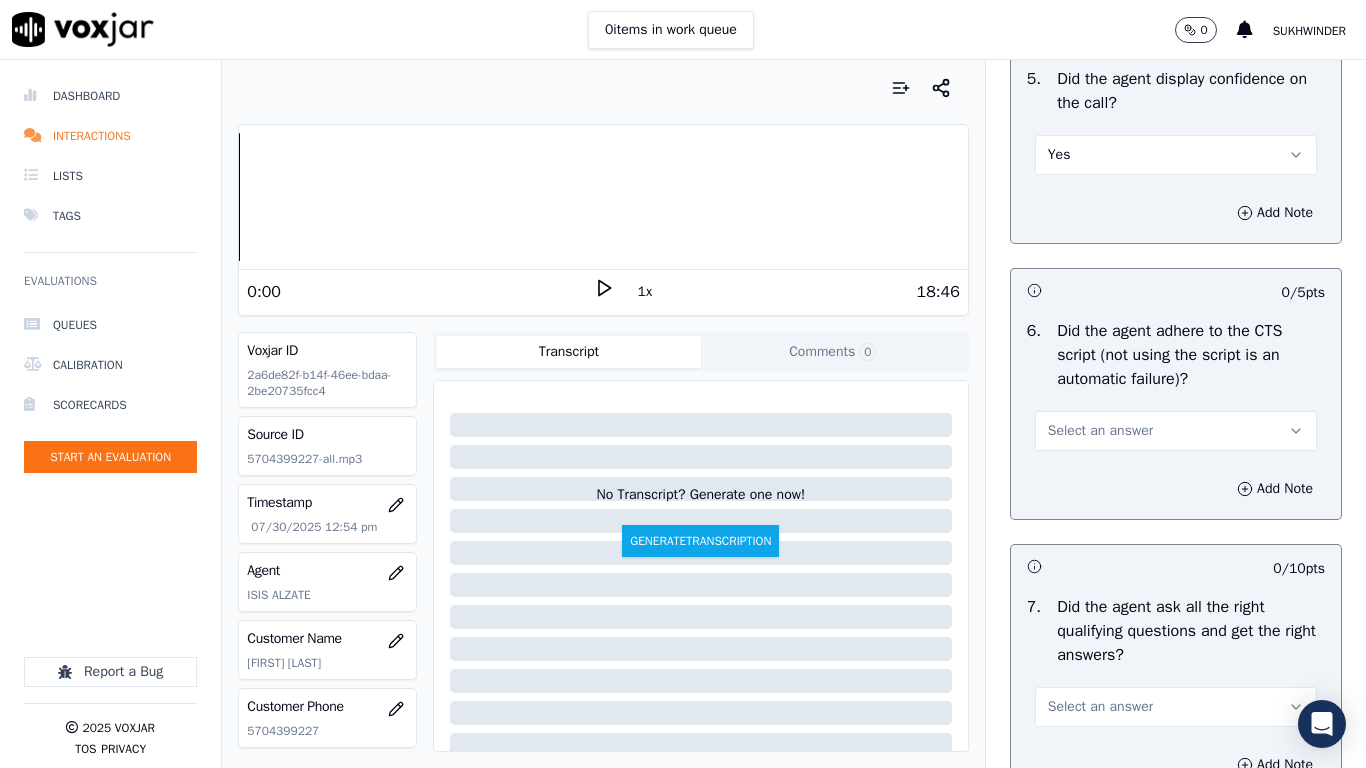 click on "Select an answer" at bounding box center [1100, 431] 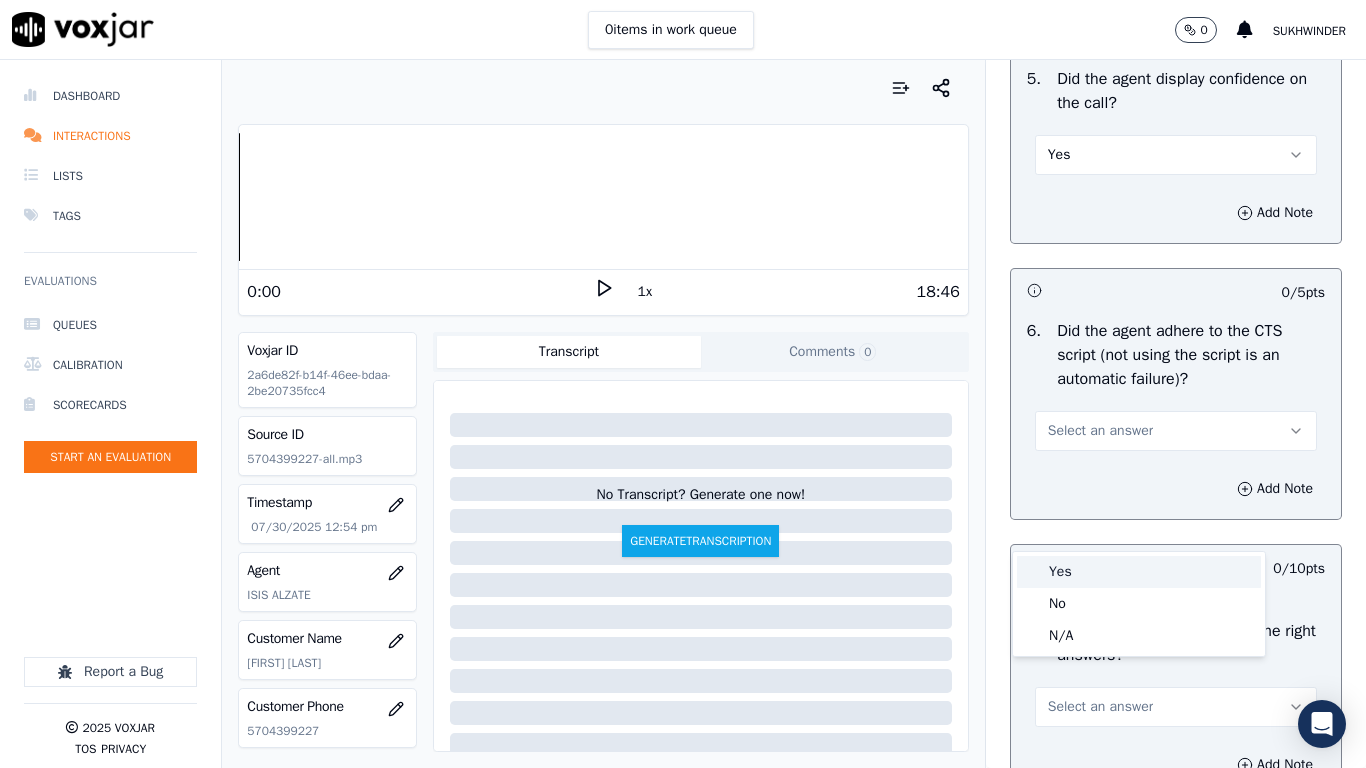 click on "Yes" at bounding box center [1139, 572] 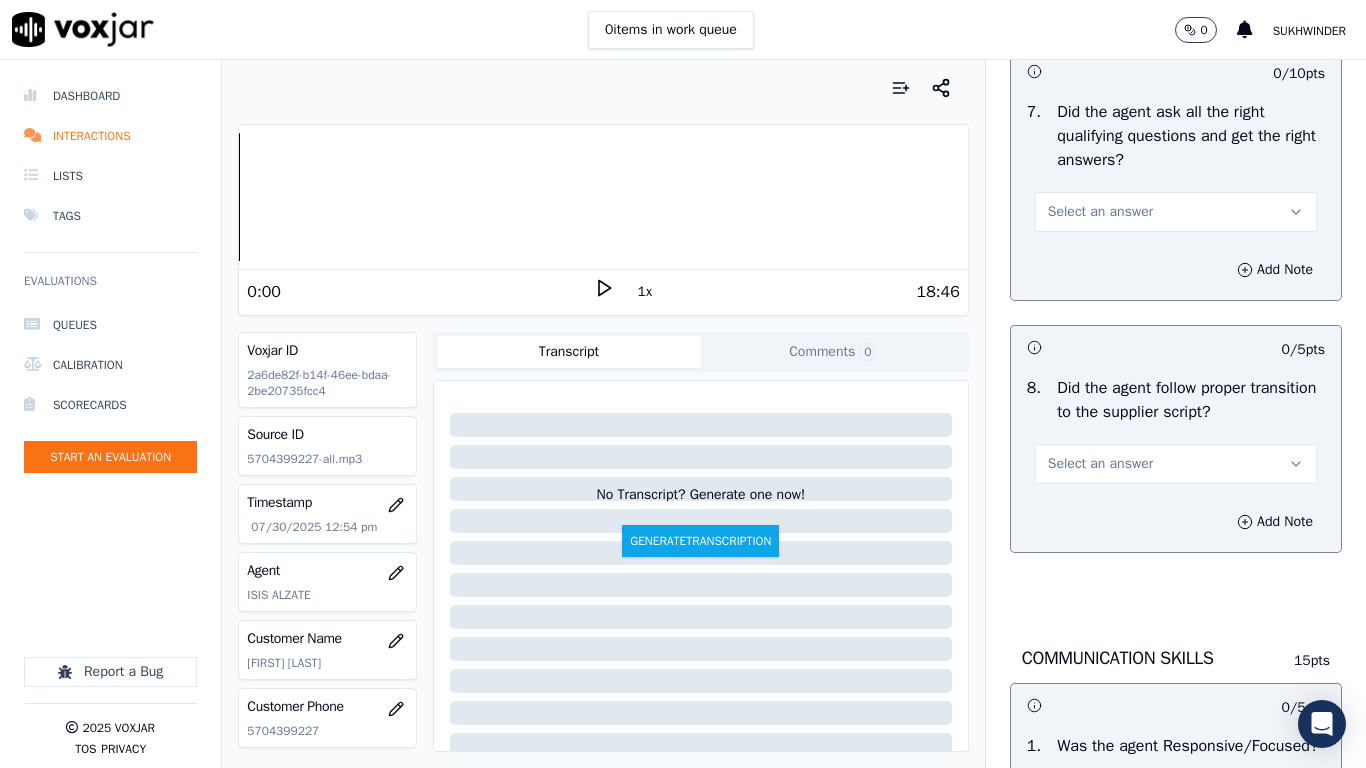 scroll, scrollTop: 4600, scrollLeft: 0, axis: vertical 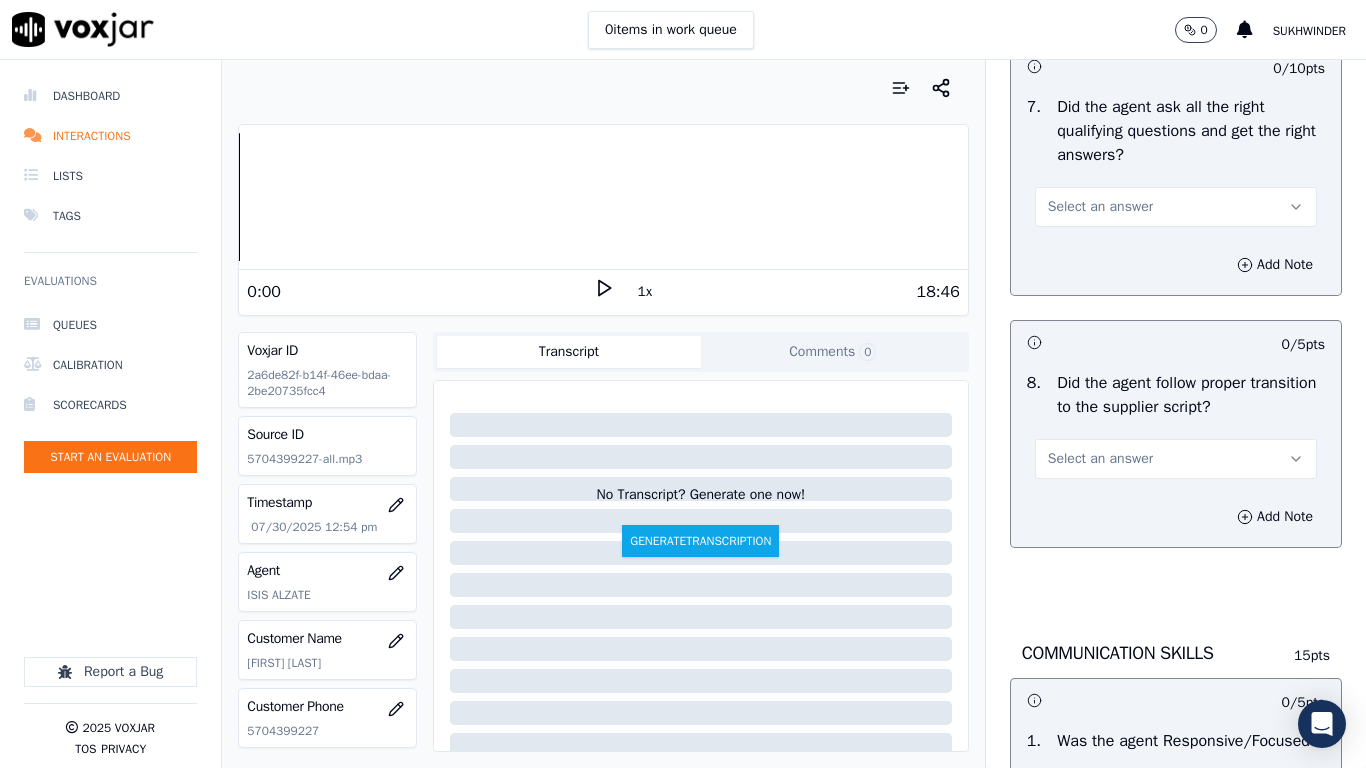 click on "Select an answer" at bounding box center (1100, 207) 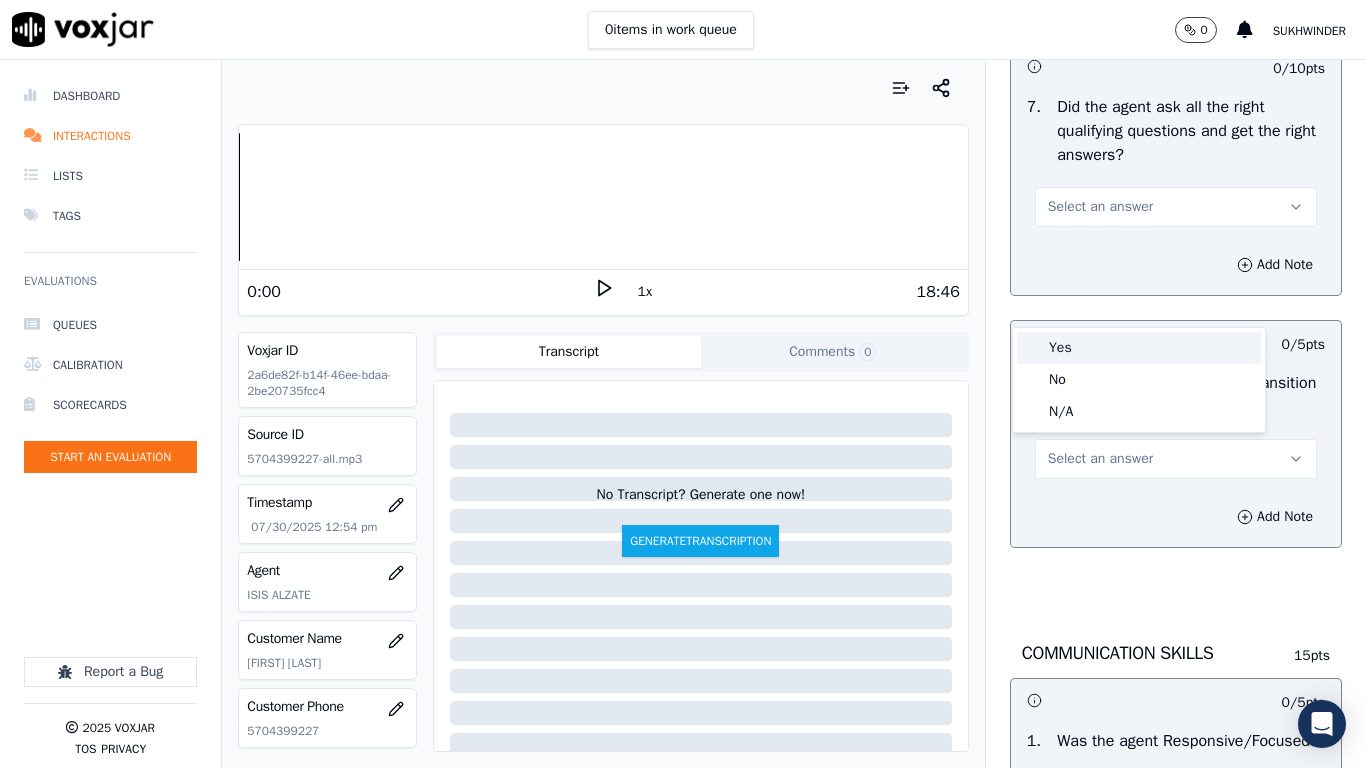click on "Yes" at bounding box center [1139, 348] 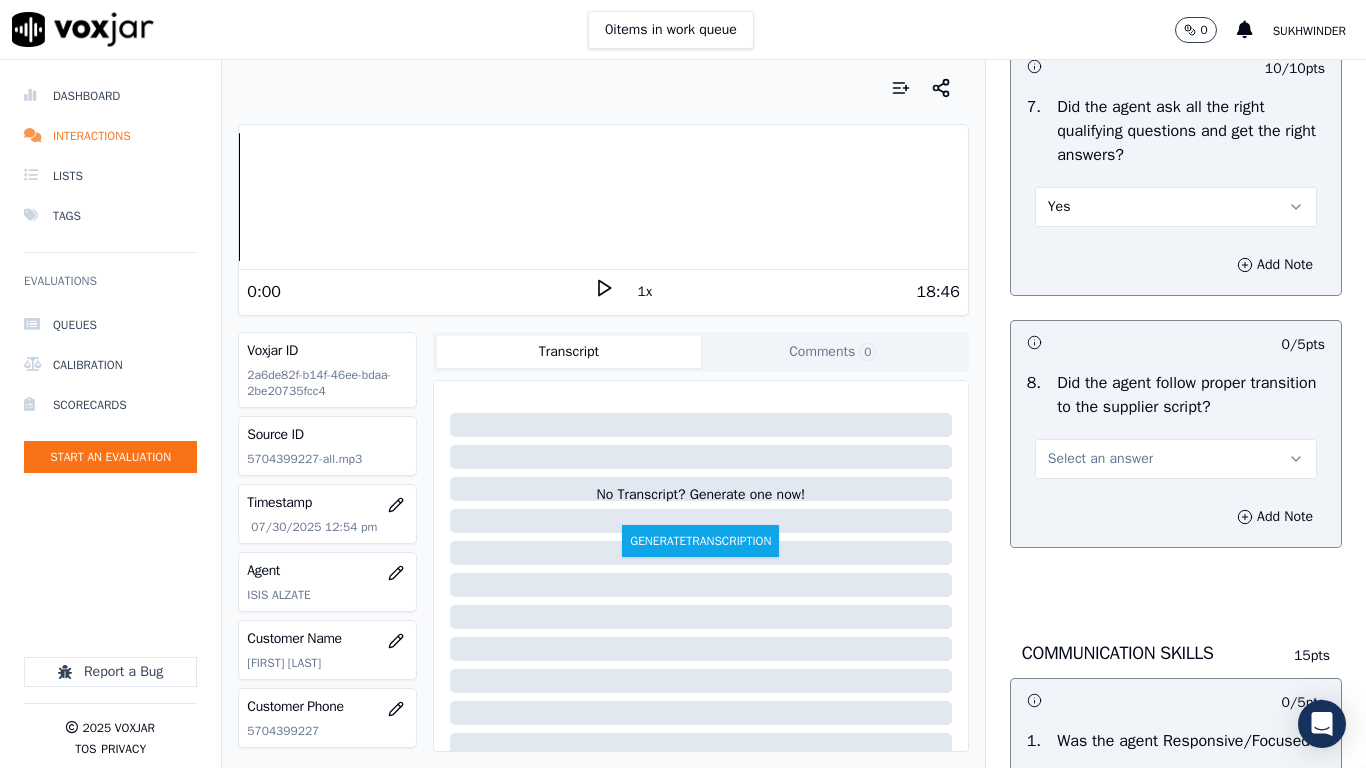 scroll, scrollTop: 4700, scrollLeft: 0, axis: vertical 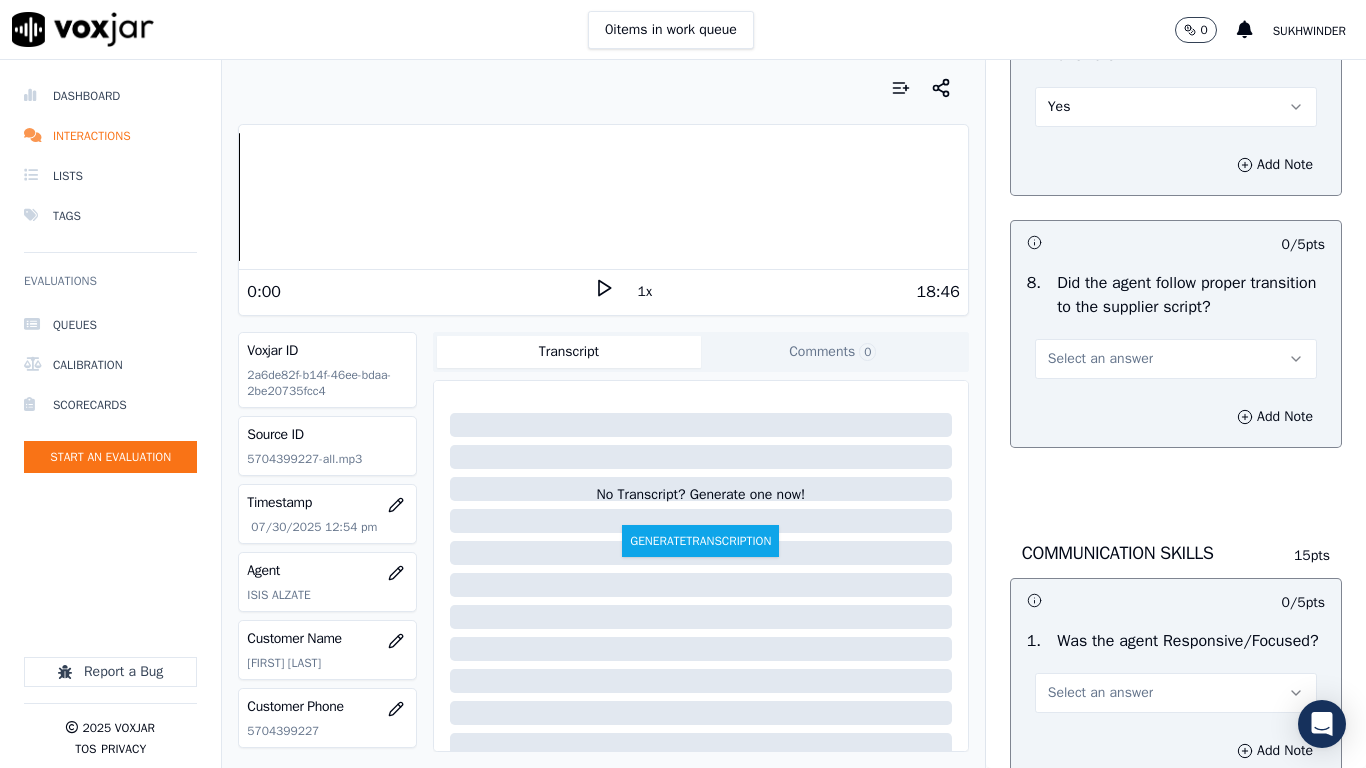 click on "Select an answer" at bounding box center (1100, 359) 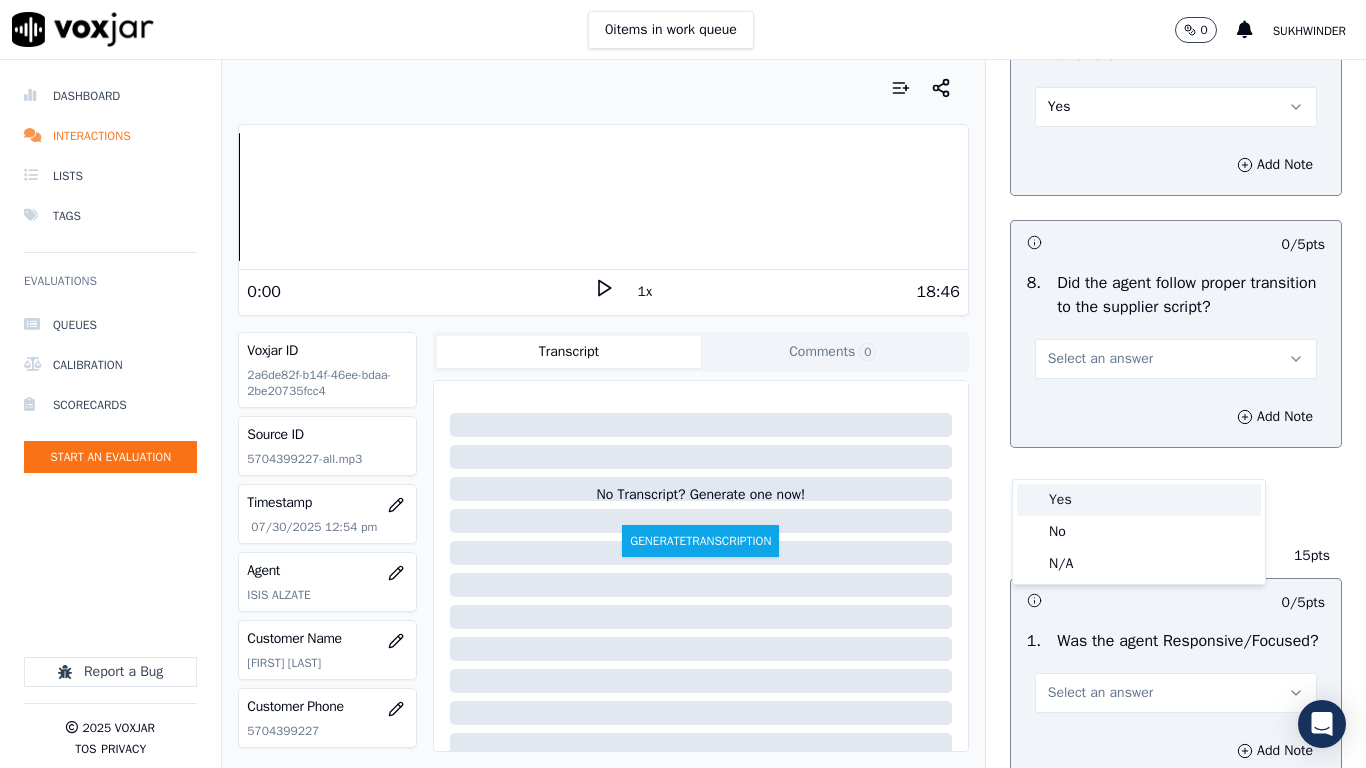 click on "Yes" at bounding box center [1139, 500] 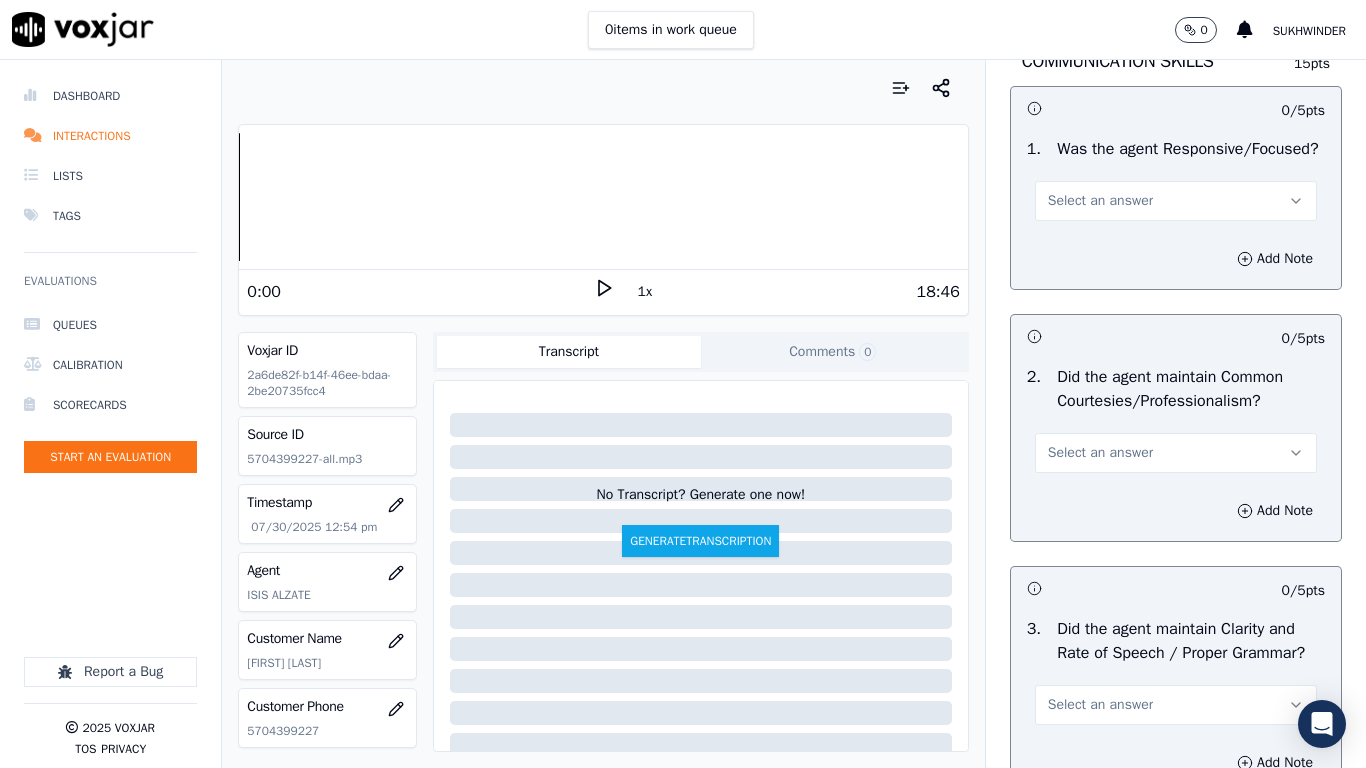 scroll, scrollTop: 5200, scrollLeft: 0, axis: vertical 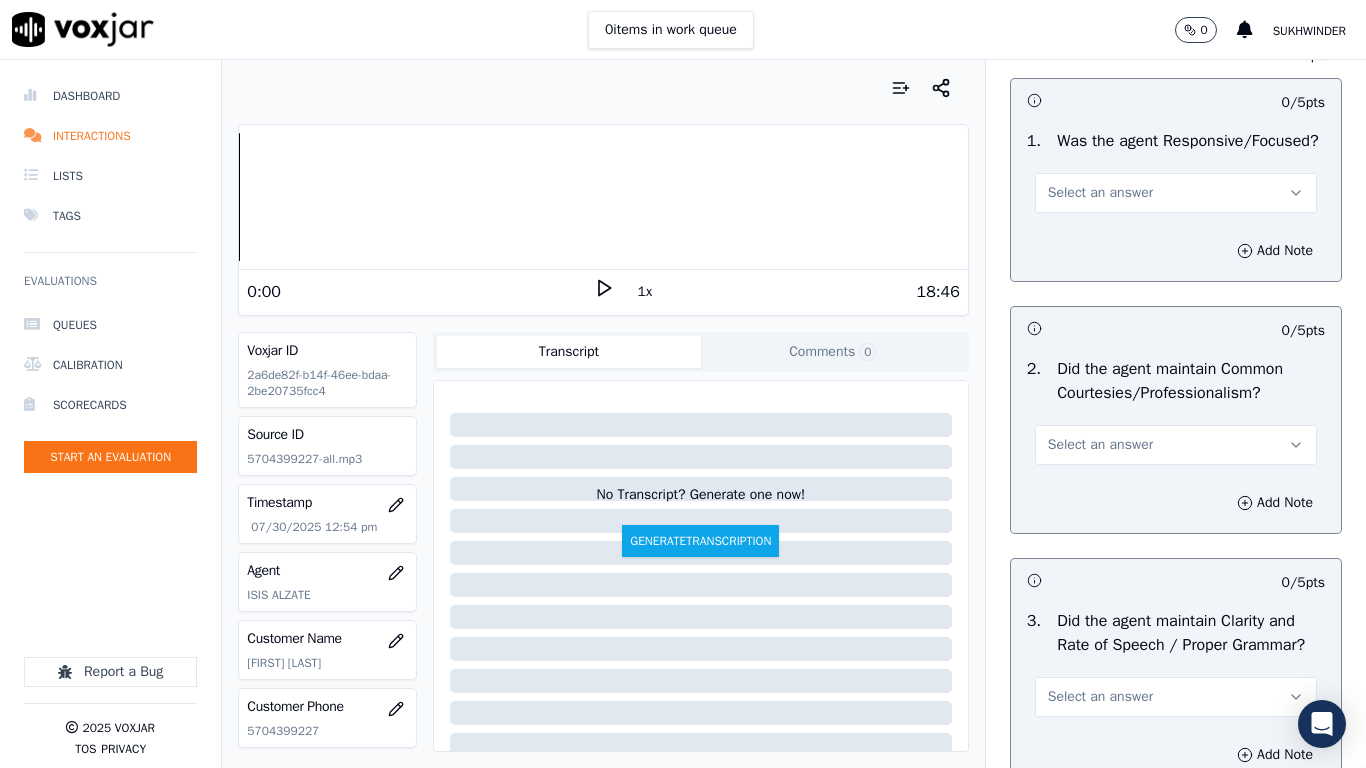 click on "Select an answer" at bounding box center (1100, 193) 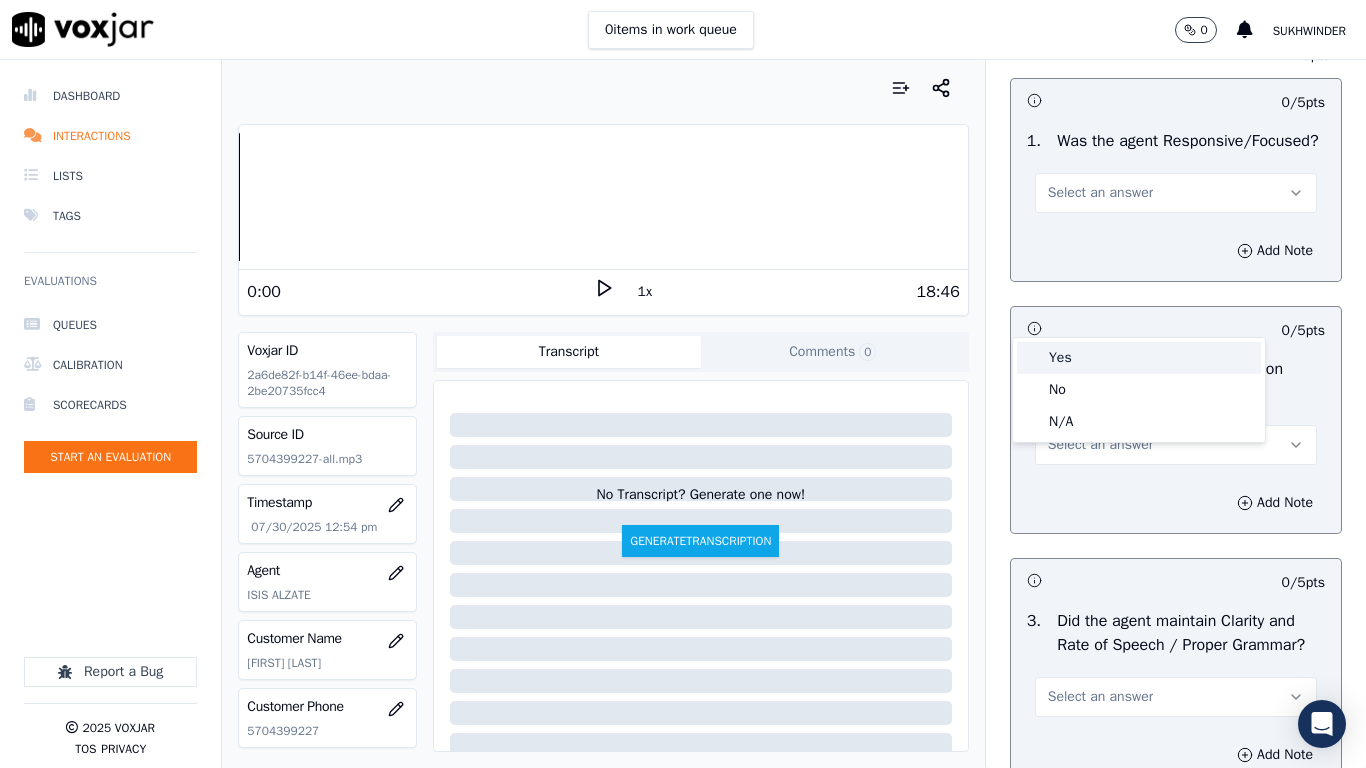 click on "Yes" at bounding box center [1139, 358] 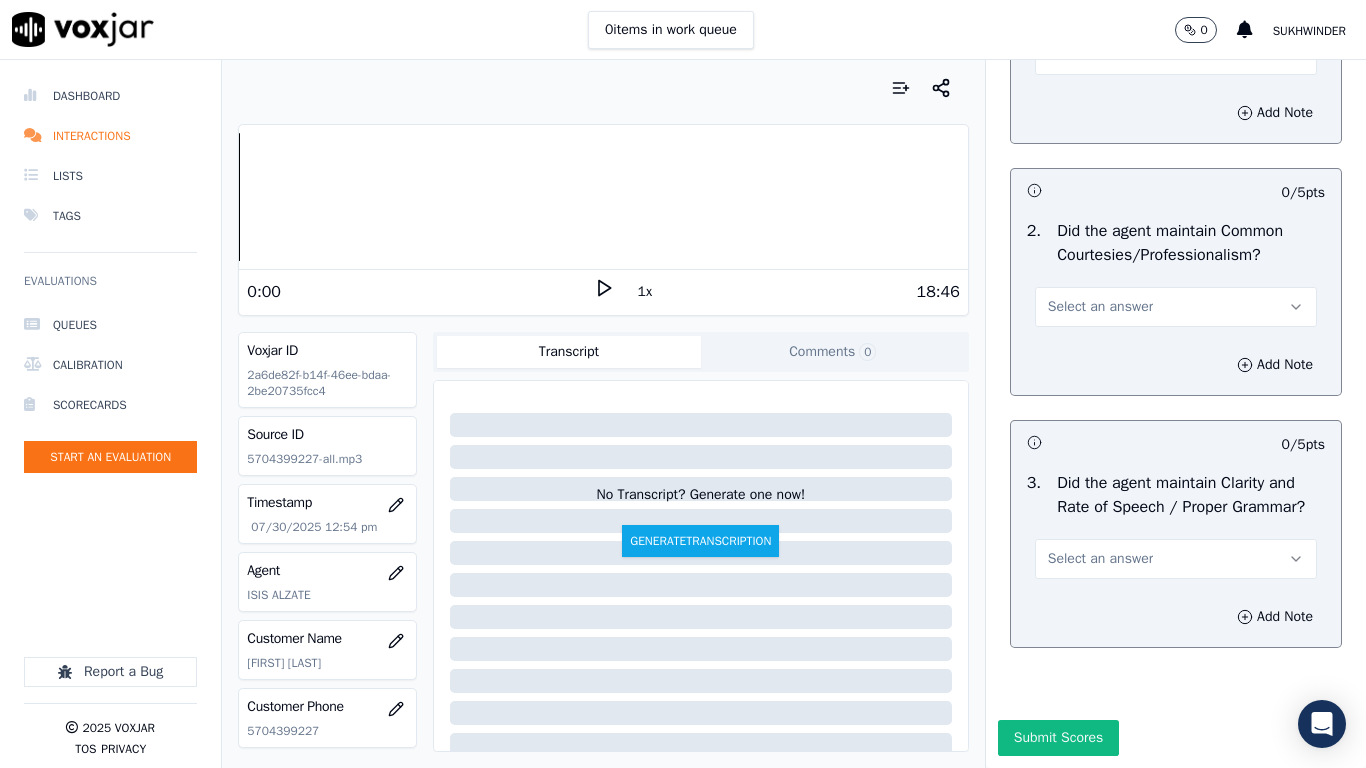 scroll, scrollTop: 5500, scrollLeft: 0, axis: vertical 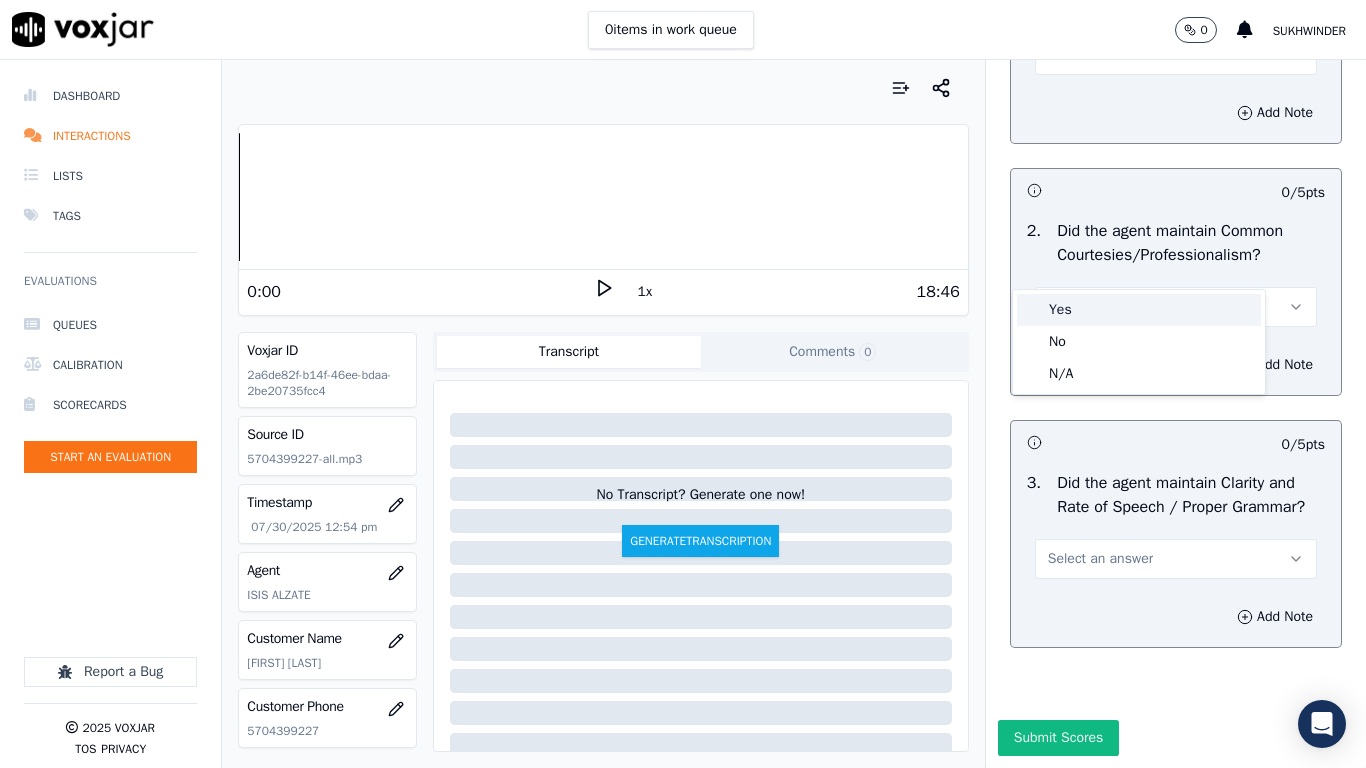 click on "Yes" at bounding box center [1139, 310] 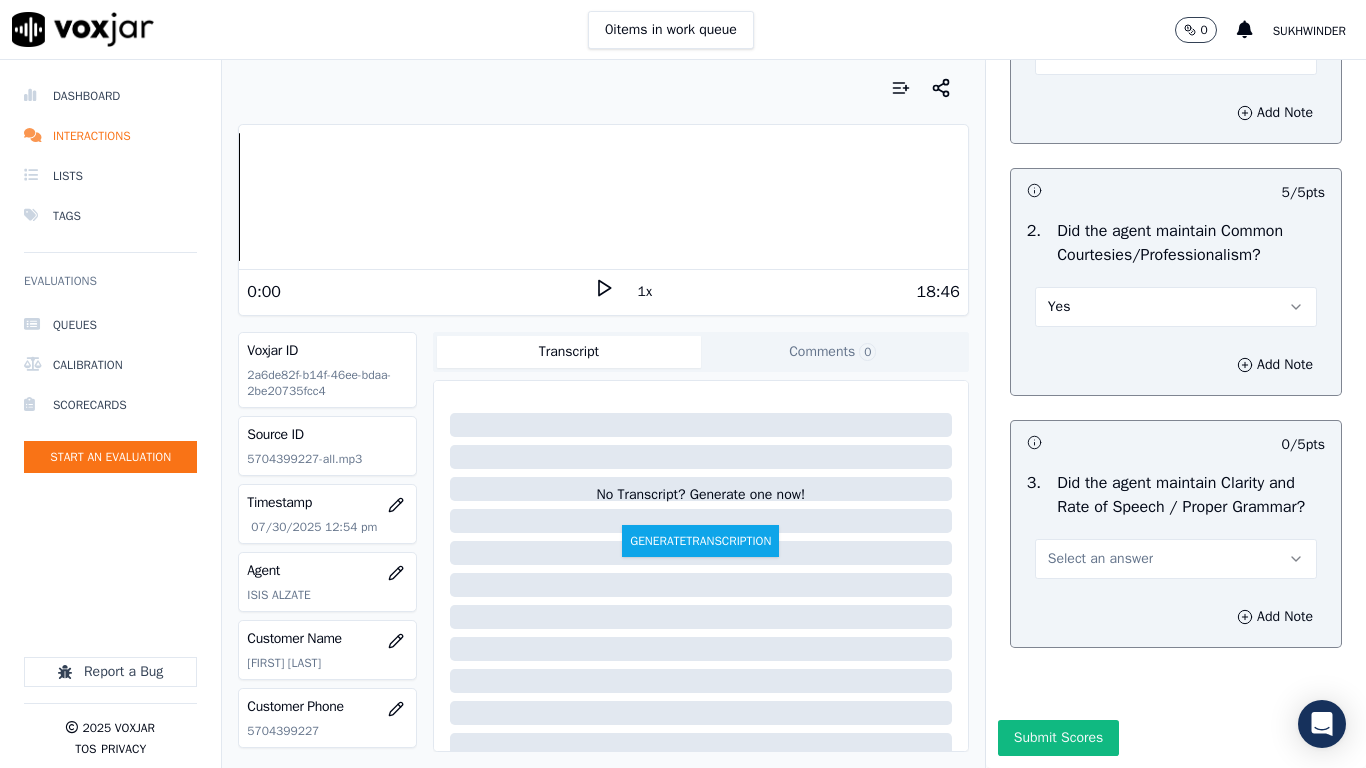click on "Select an answer" at bounding box center (1100, 559) 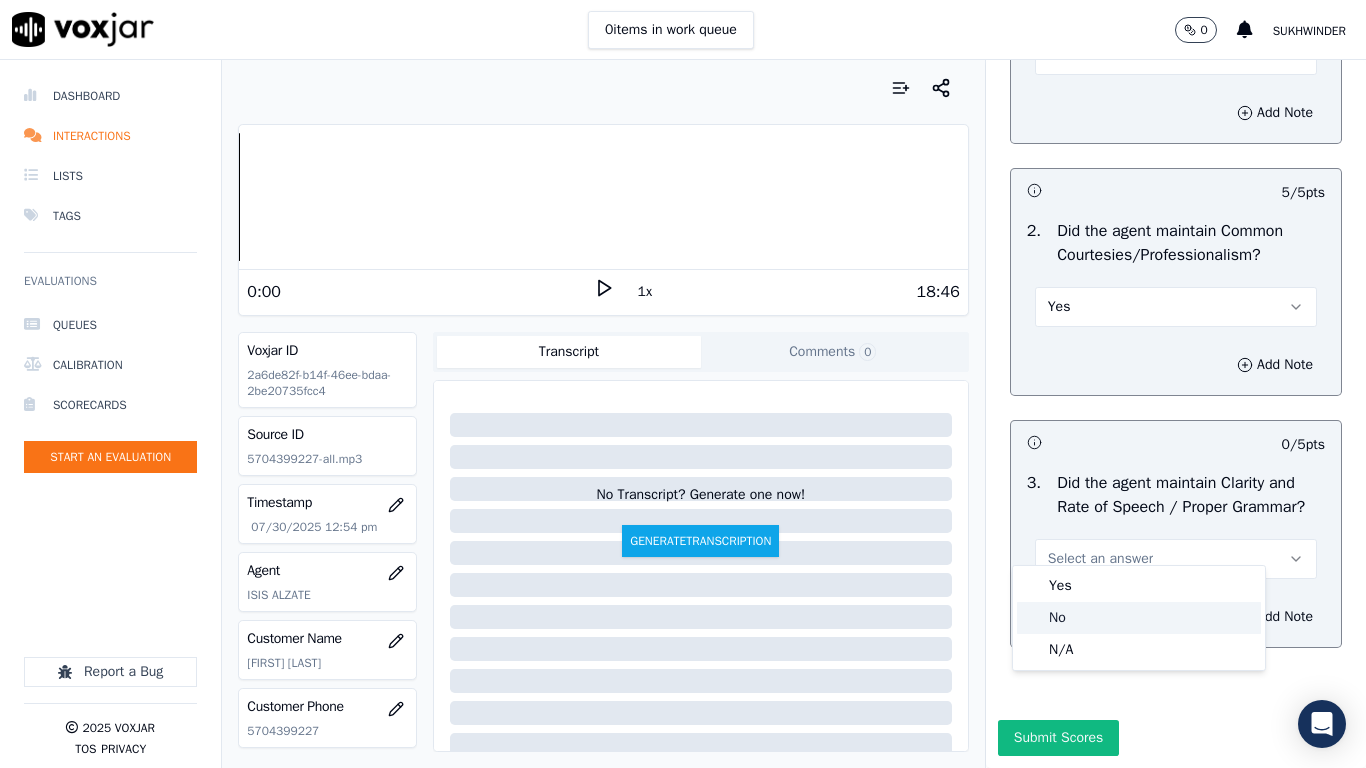 click on "No" 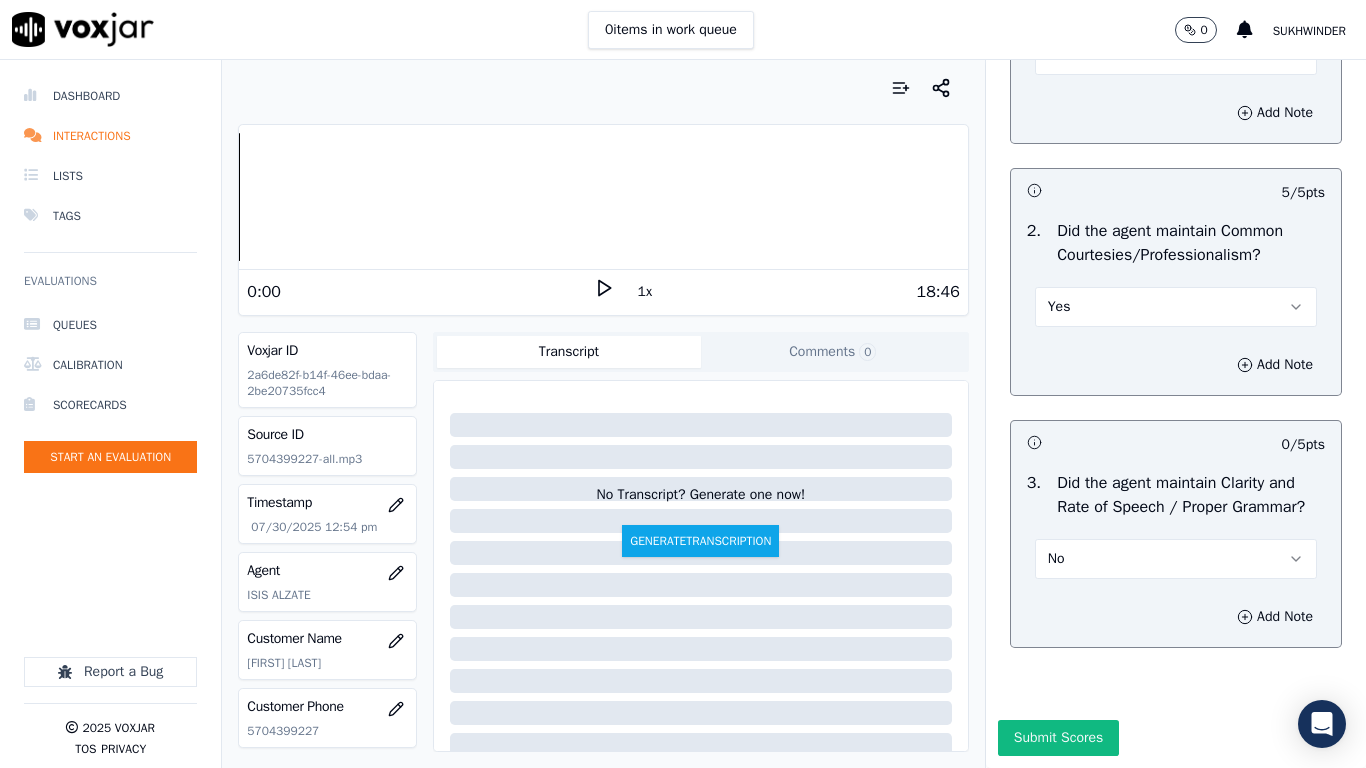 scroll, scrollTop: 5533, scrollLeft: 0, axis: vertical 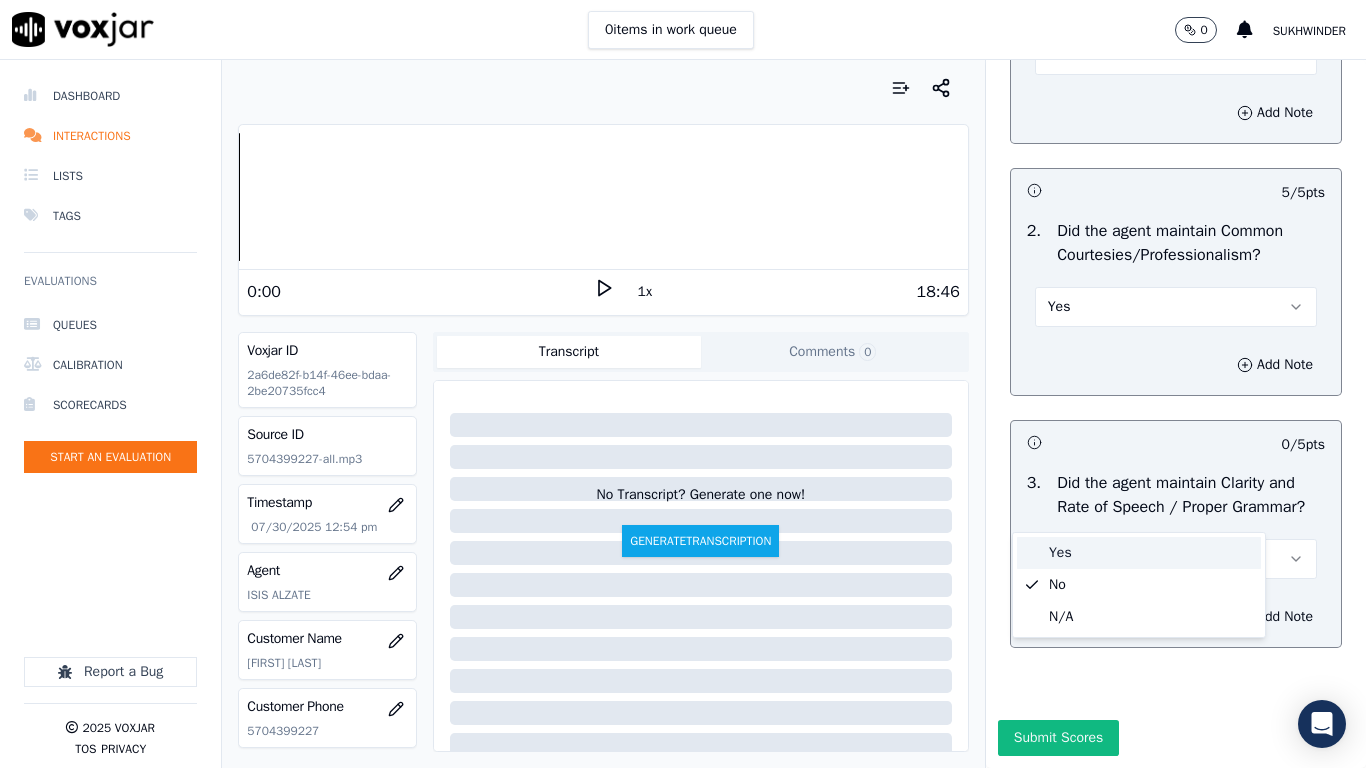 click on "Yes" at bounding box center (1139, 553) 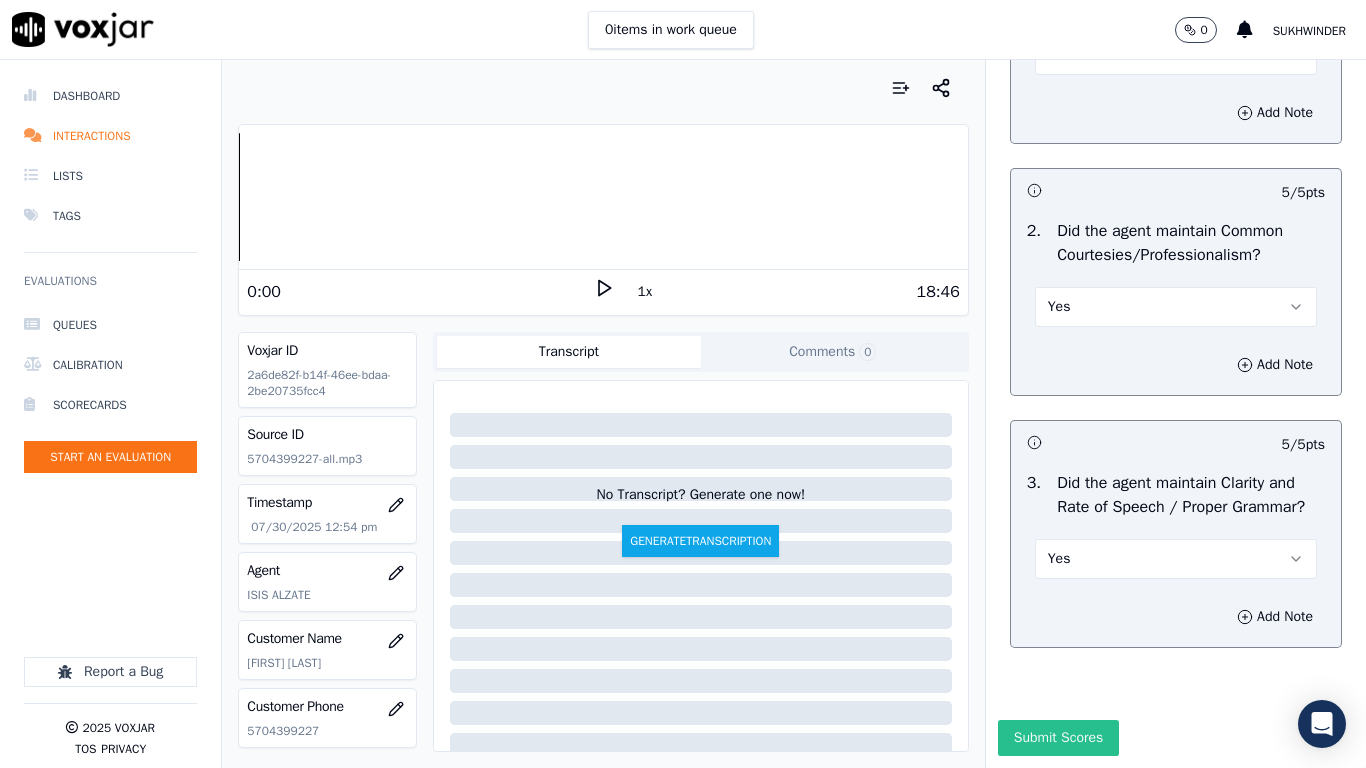 click on "Submit Scores" at bounding box center (1058, 738) 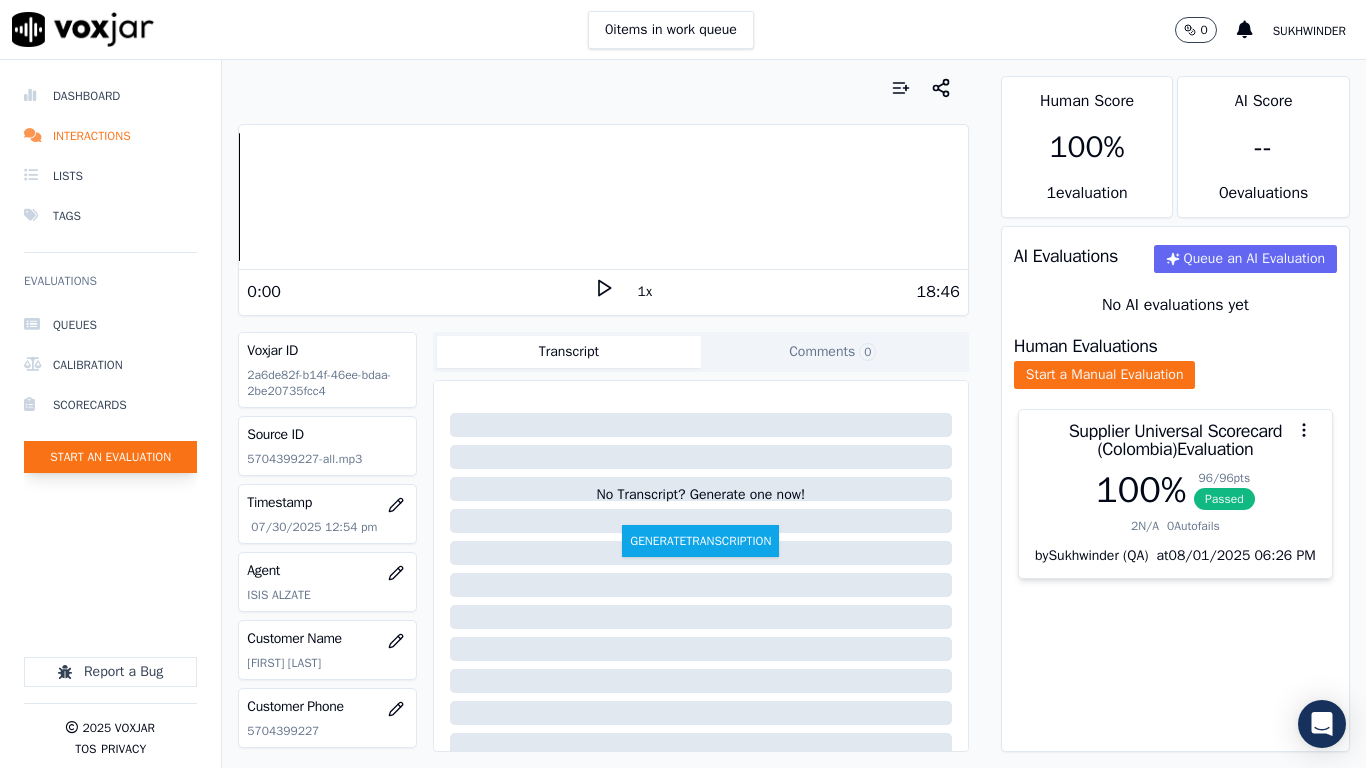 click on "Start an Evaluation" 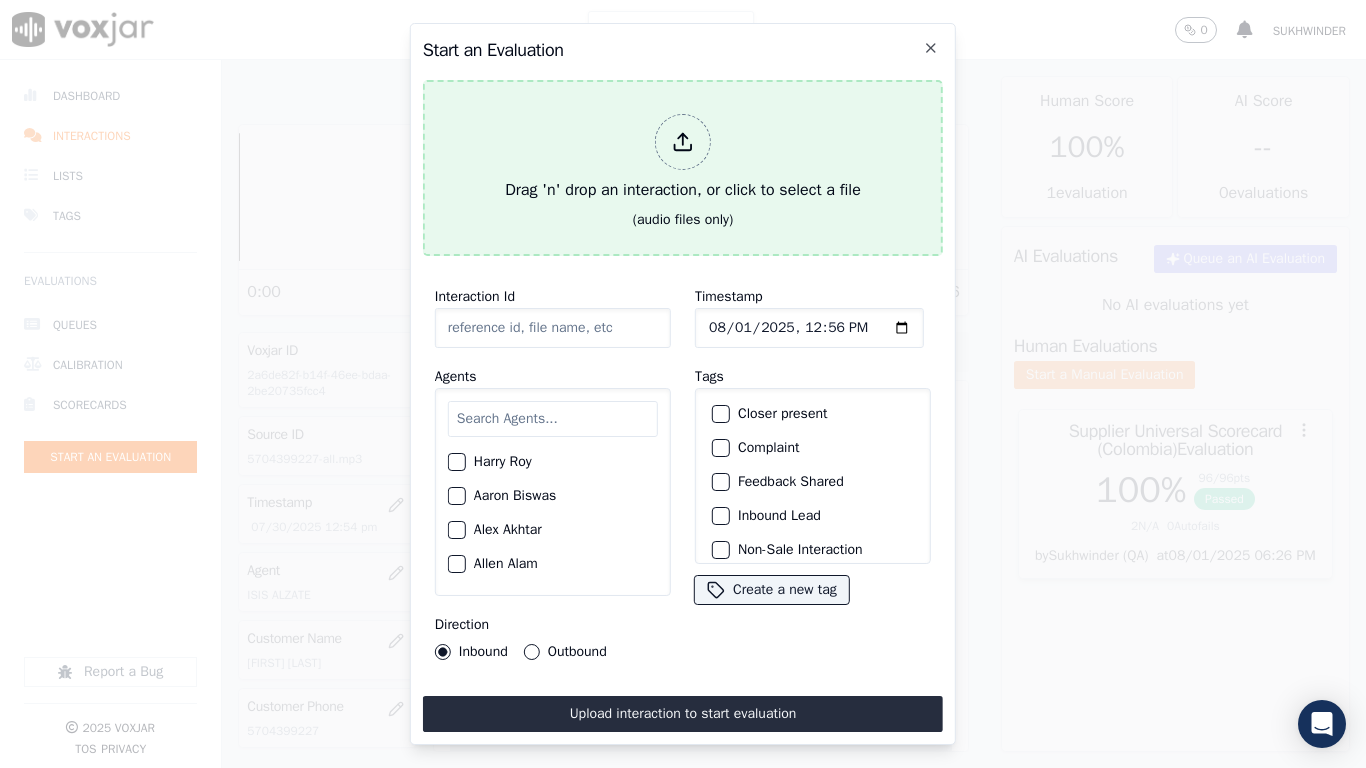 click on "Drag 'n' drop an interaction, or click to select a file" at bounding box center (683, 158) 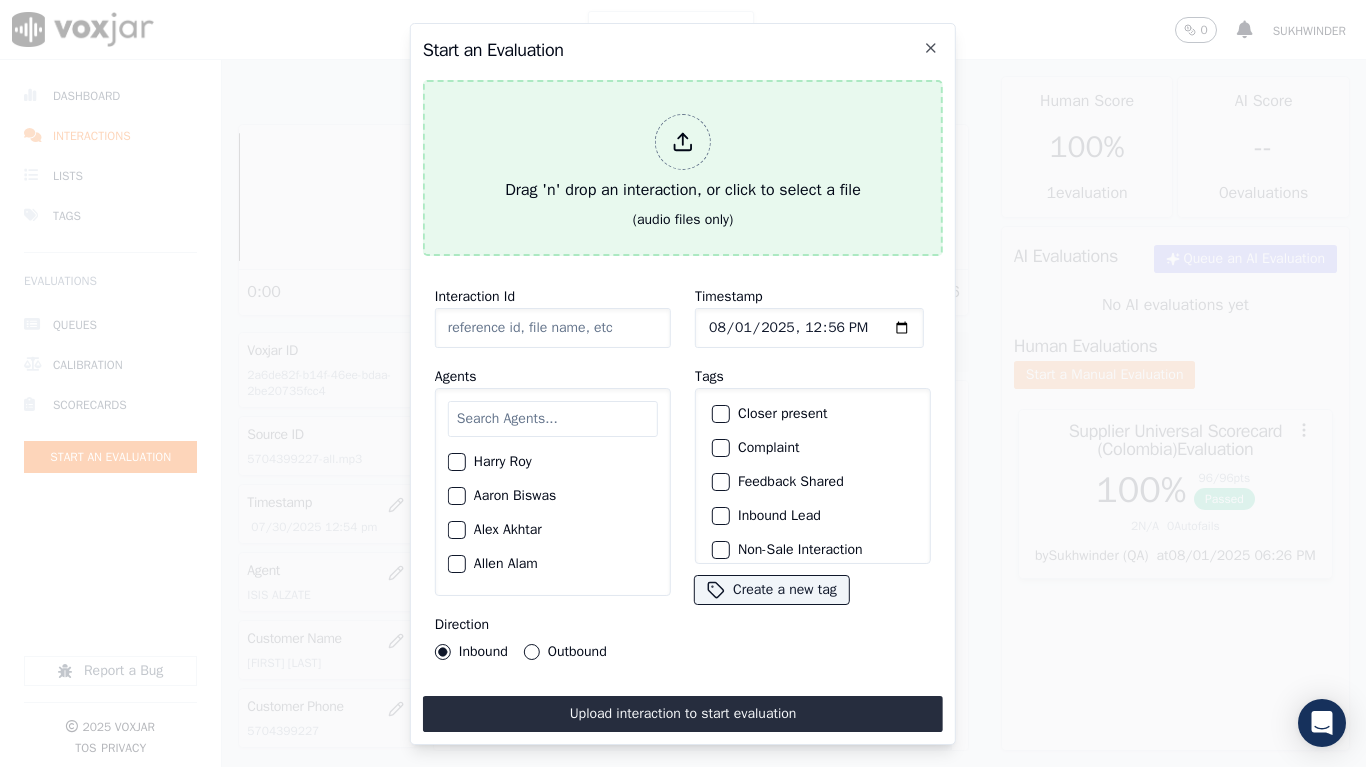 type on "20250730-111003_7173798872-all.mp3" 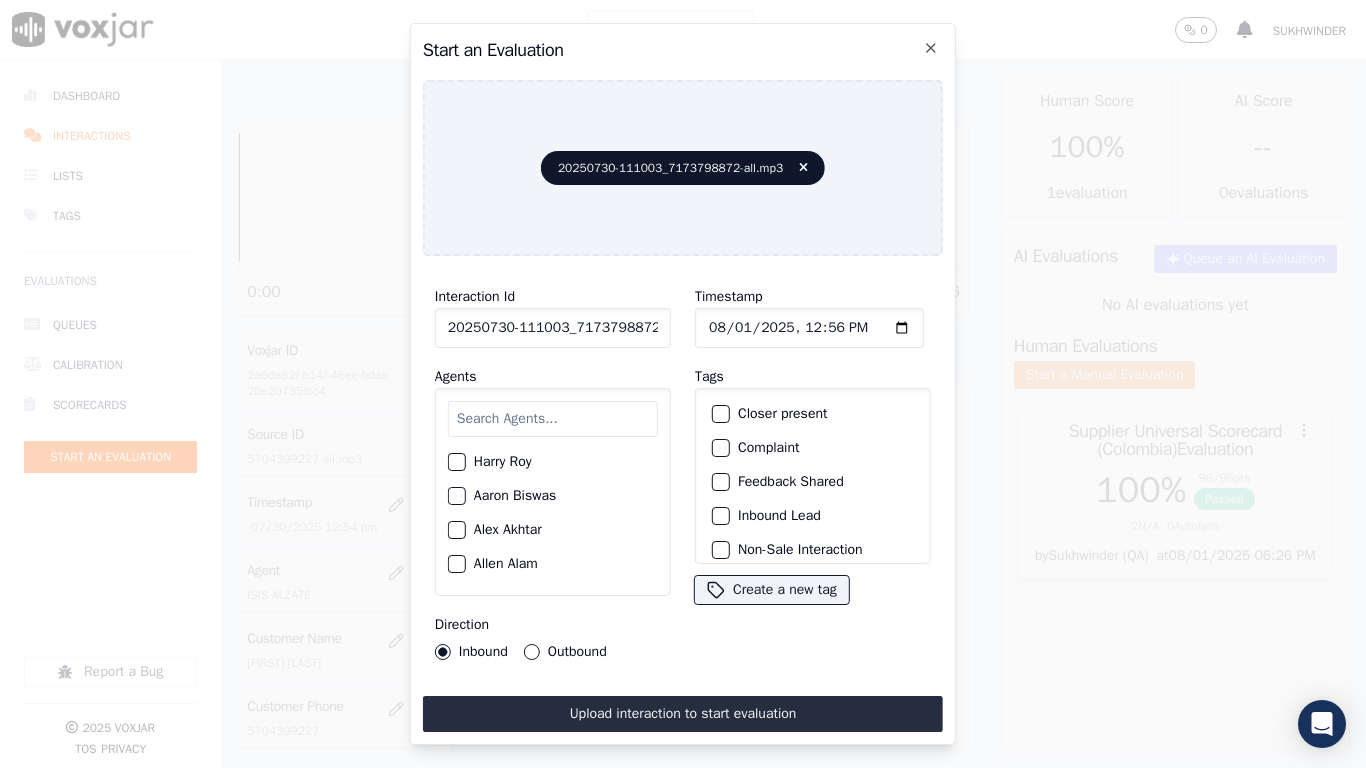 click at bounding box center [553, 419] 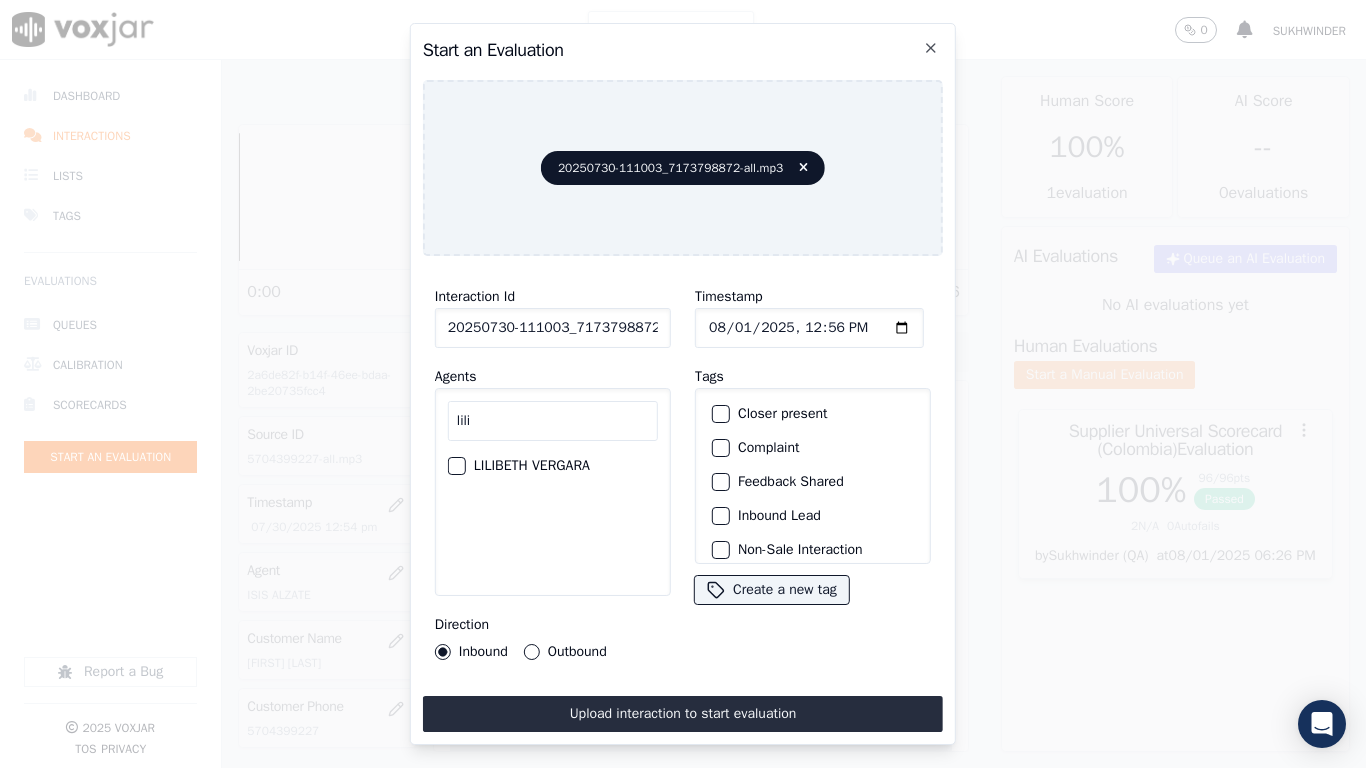 type on "lili" 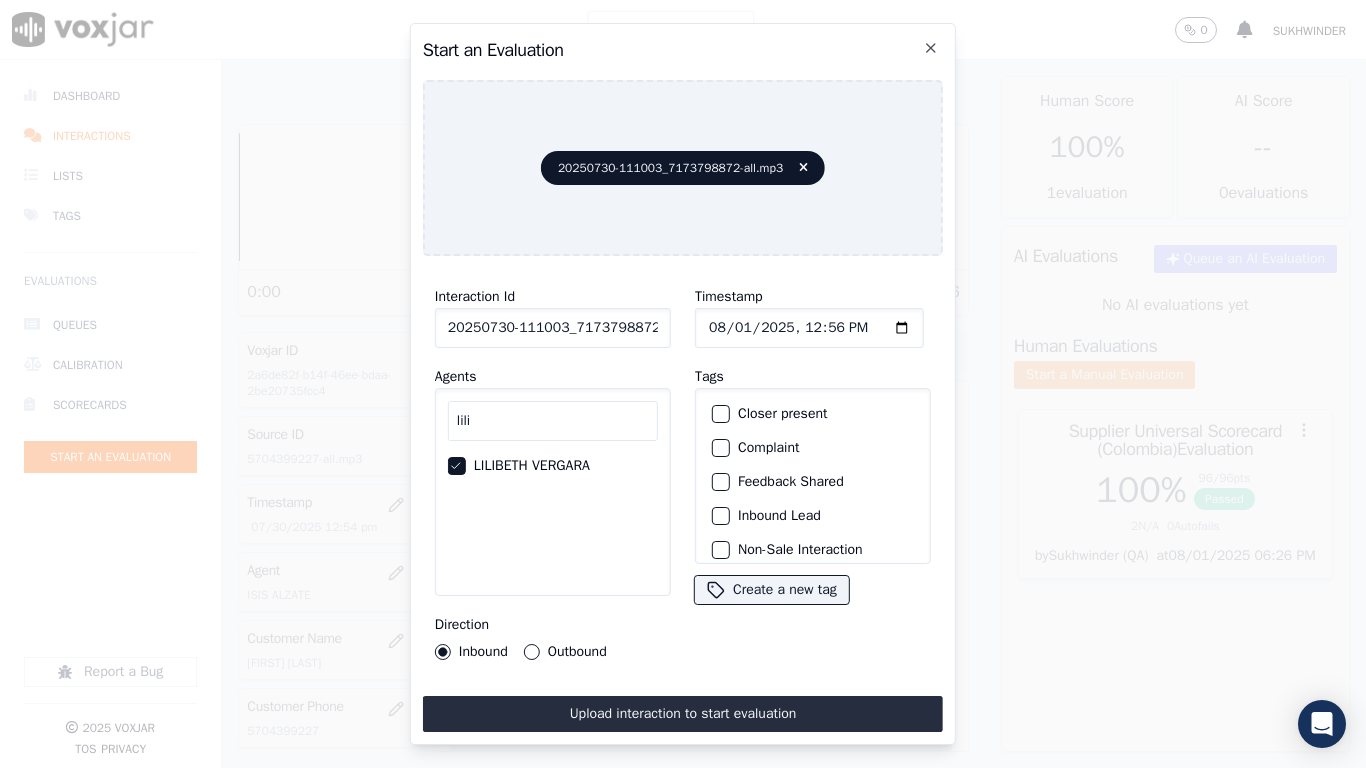 click on "Timestamp" 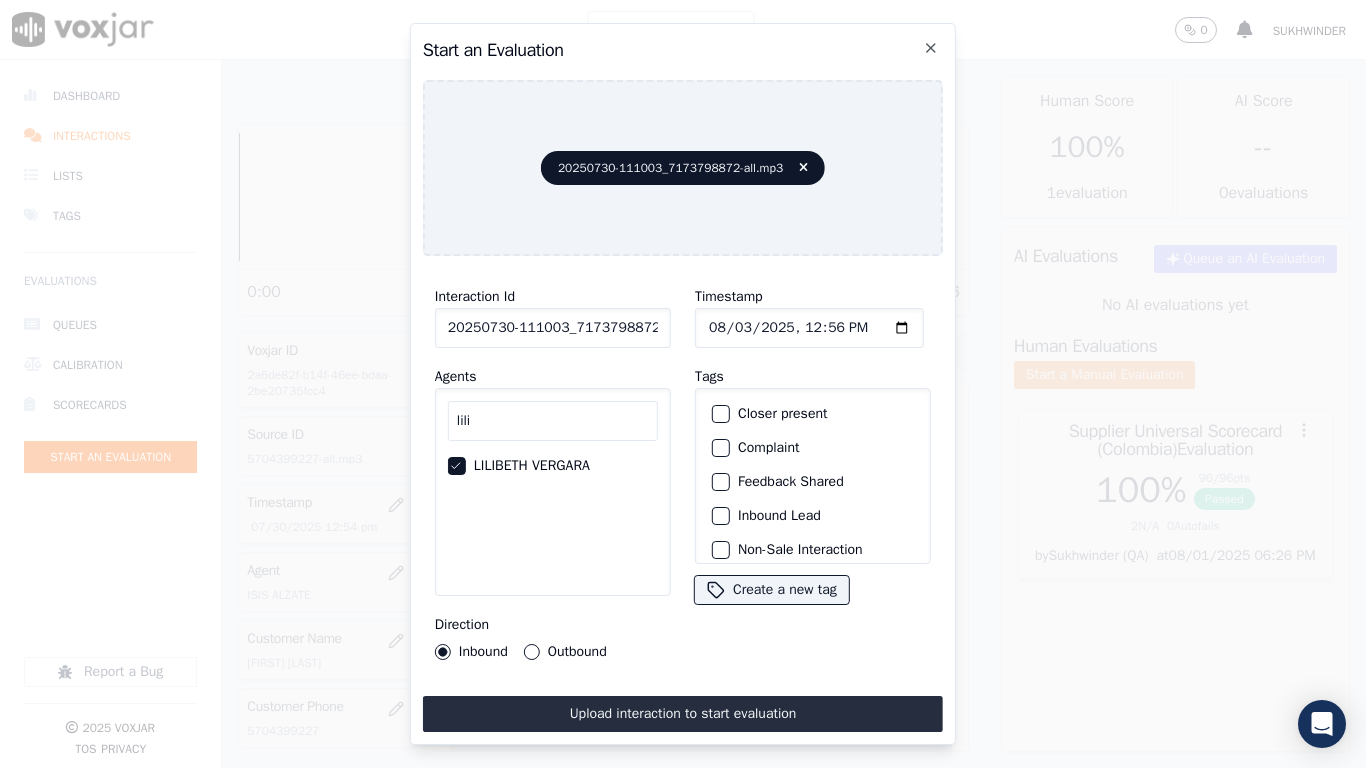 type on "2025-08-30T12:56" 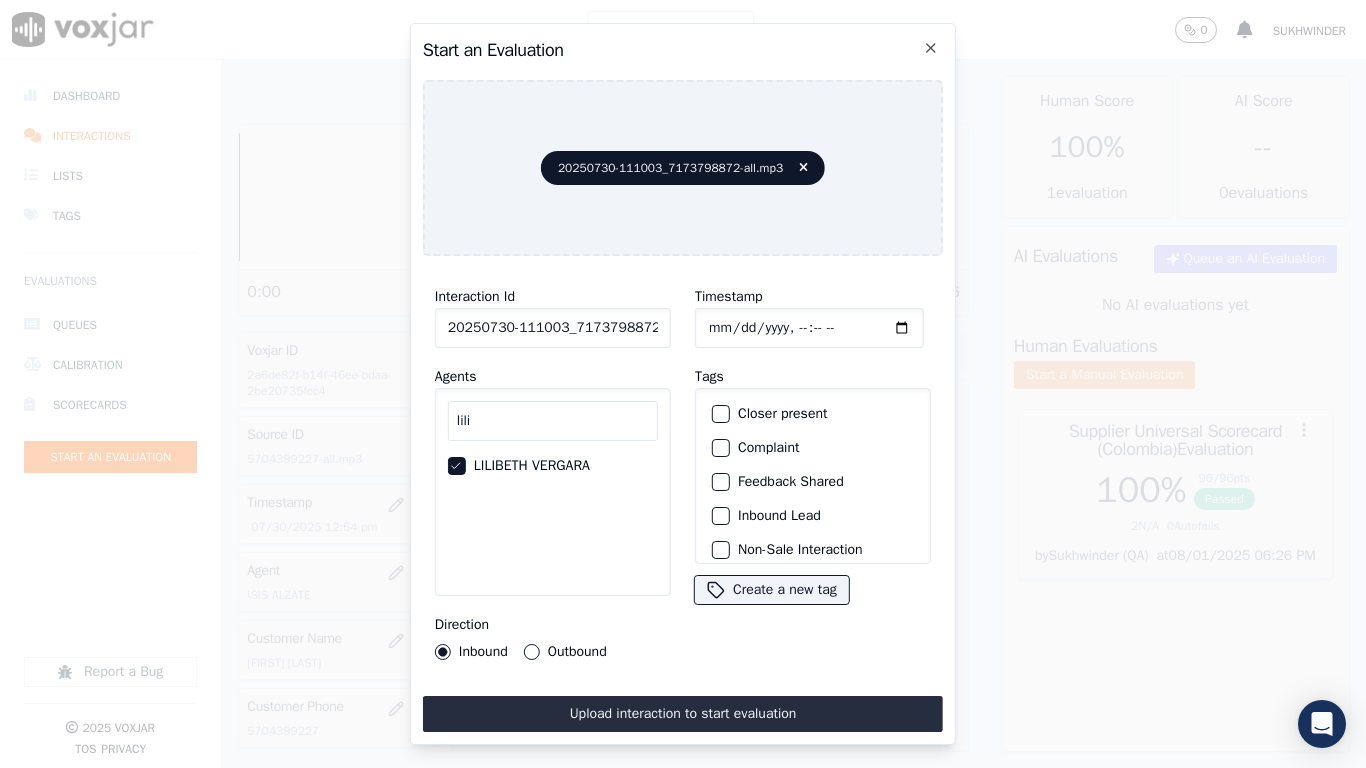 type on "2025-07-30T12:56" 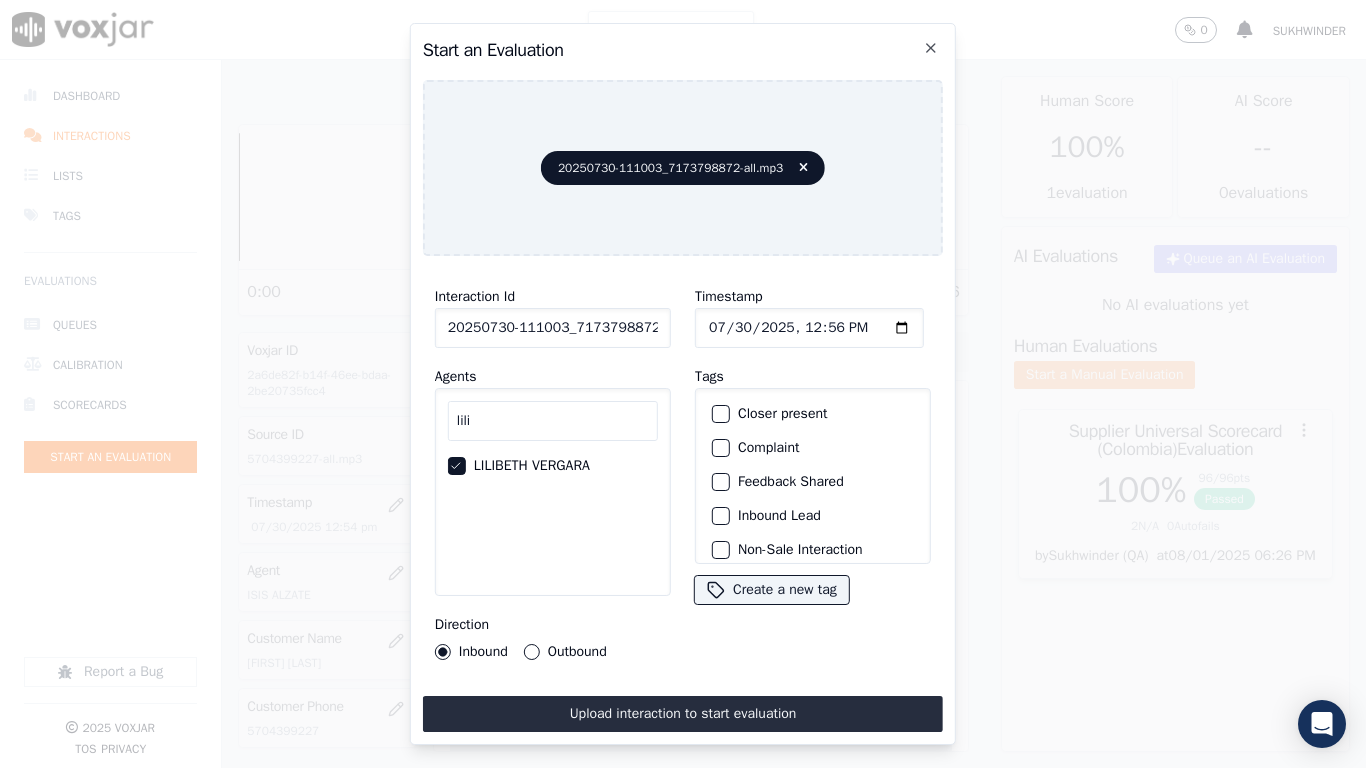 scroll, scrollTop: 175, scrollLeft: 0, axis: vertical 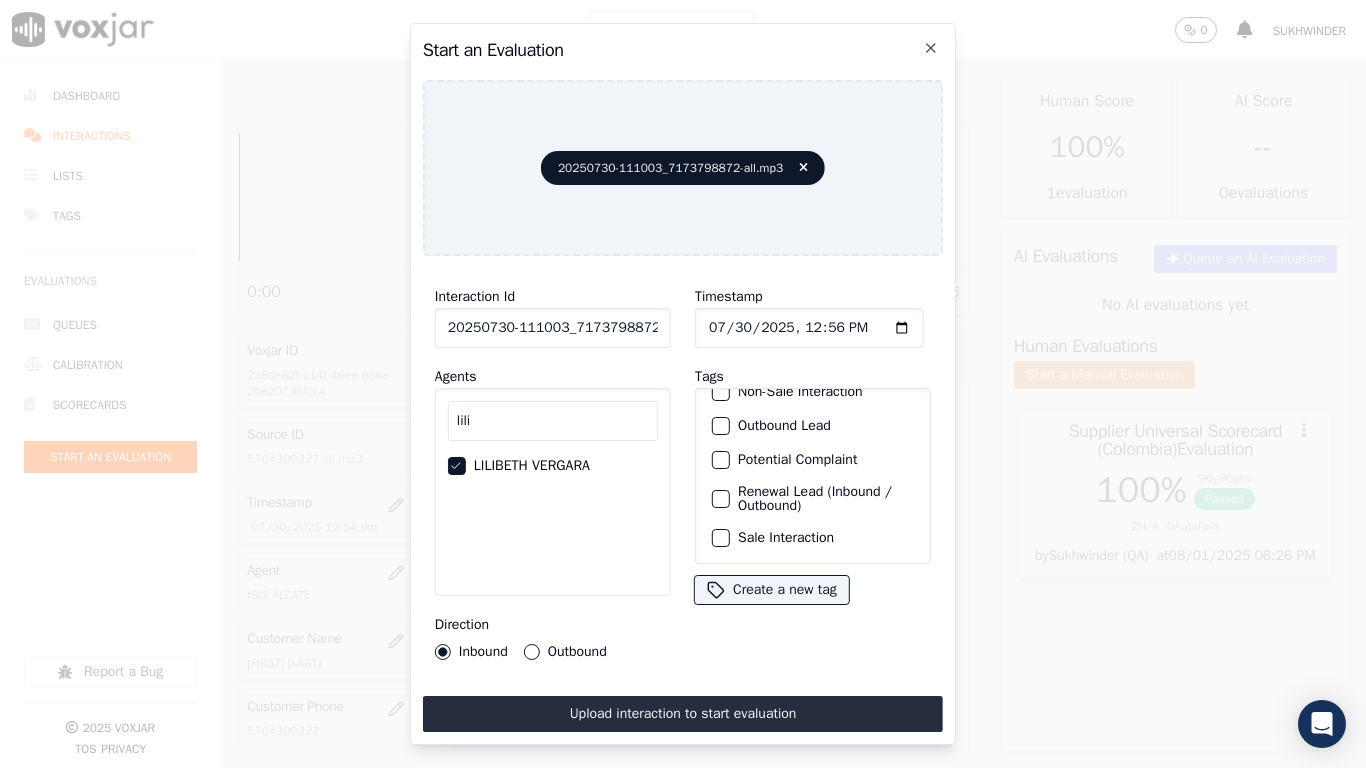 click on "Sale Interaction" 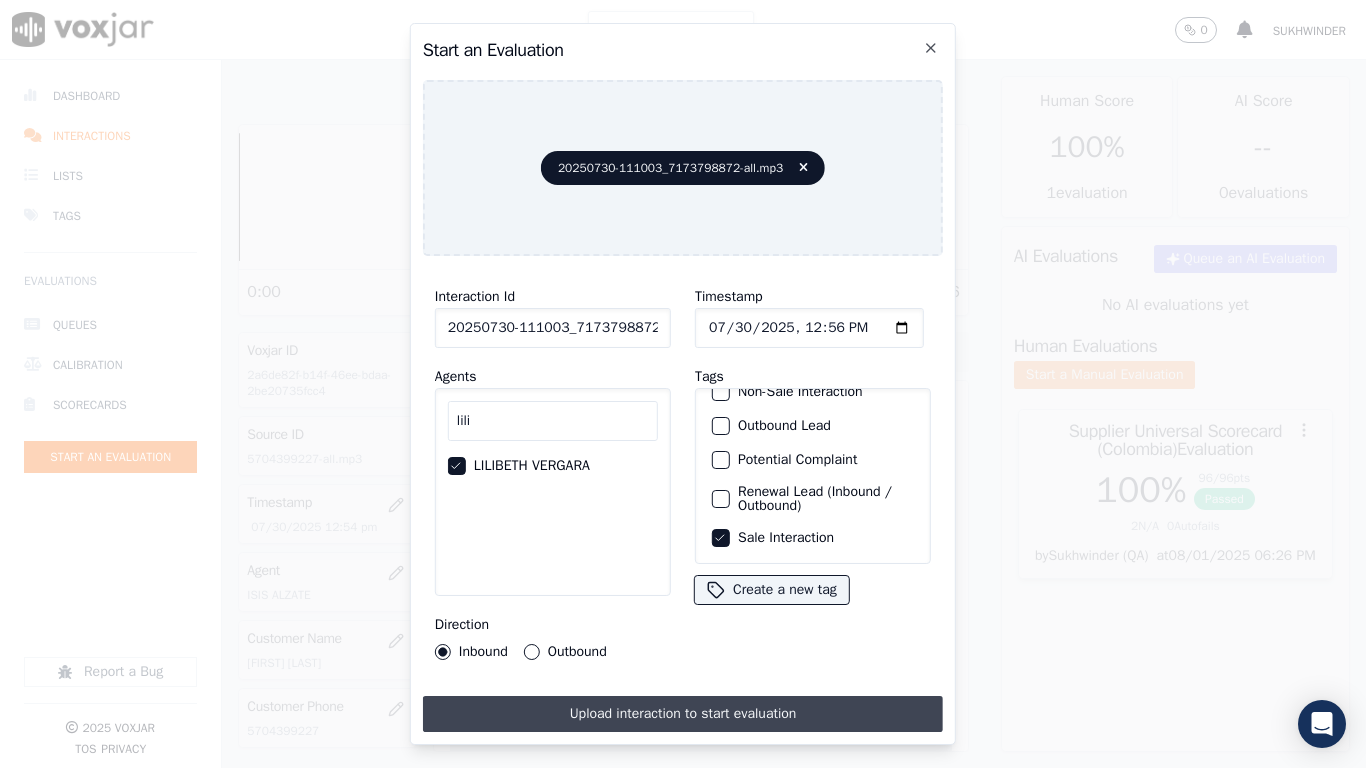 click on "Upload interaction to start evaluation" at bounding box center [683, 714] 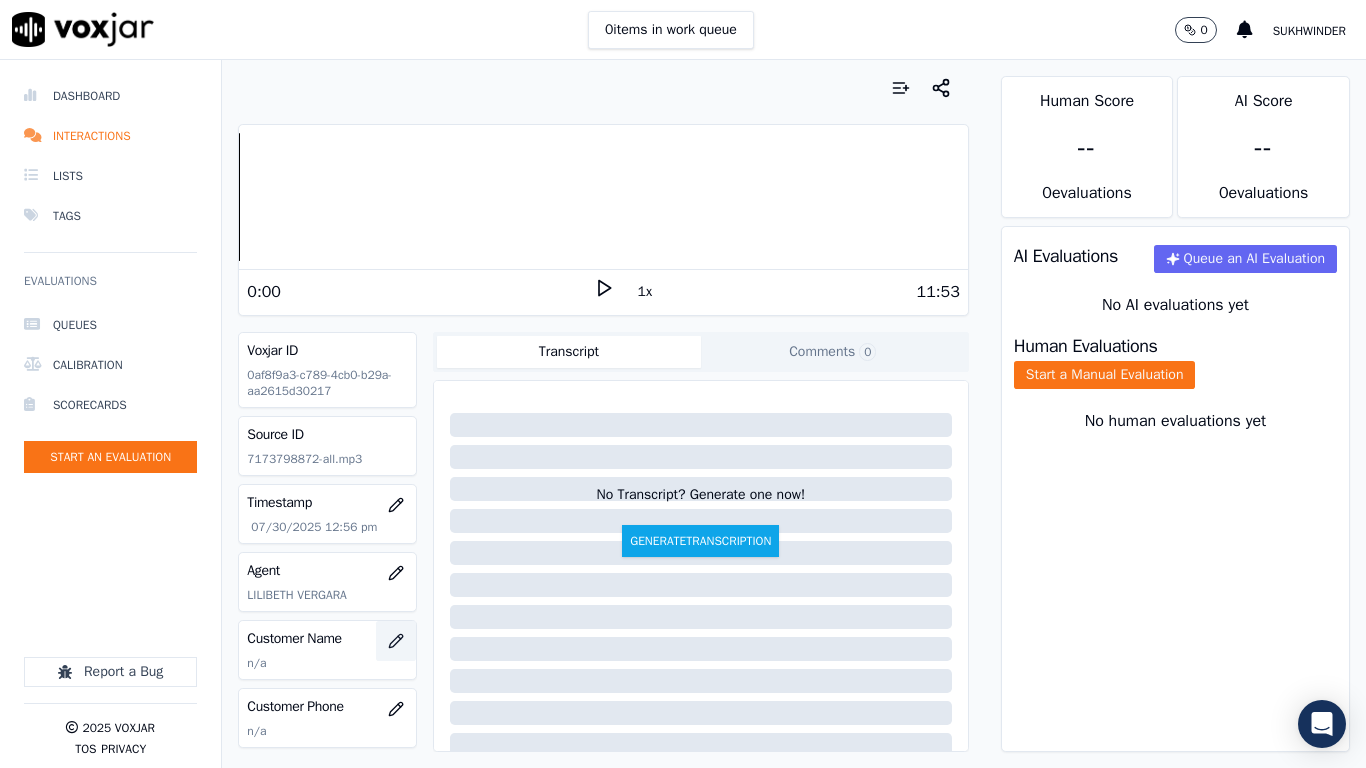 click 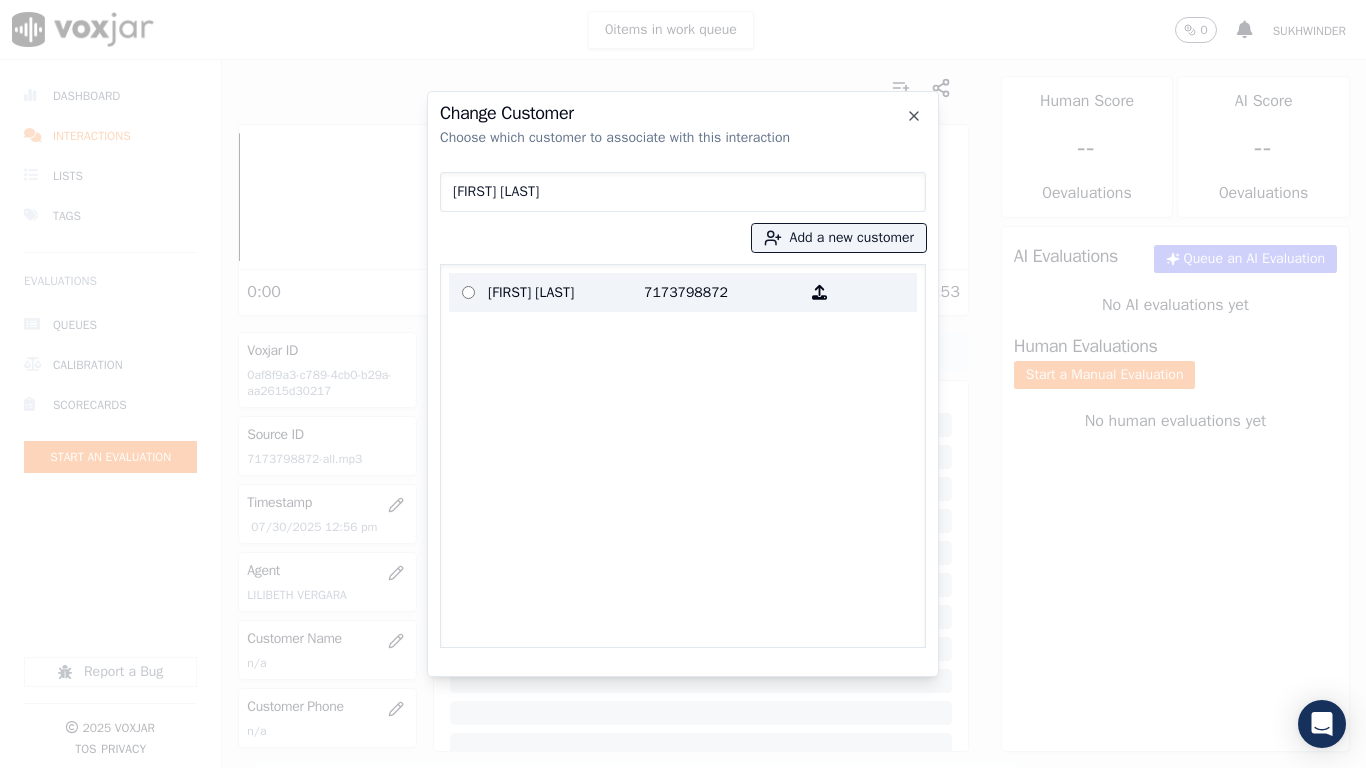 type on "FRED MILLER" 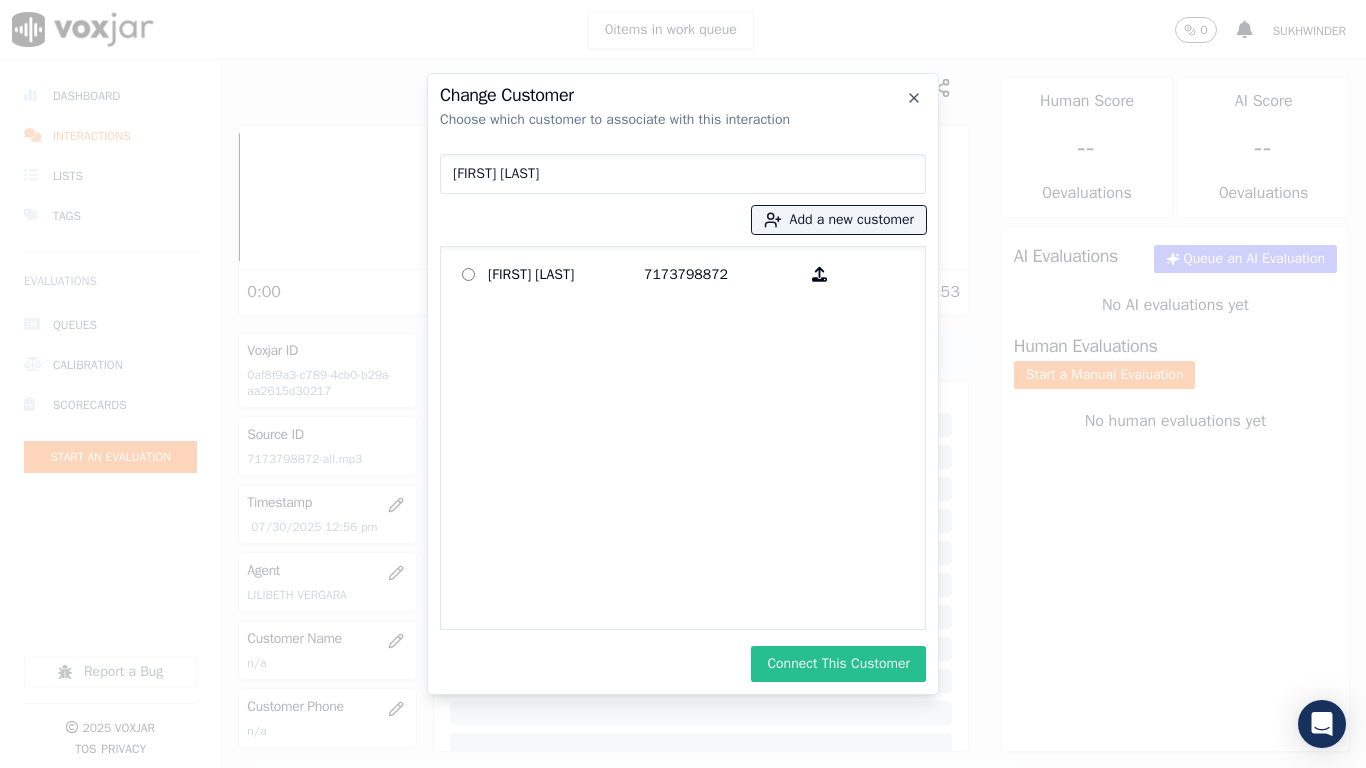 click on "Connect This Customer" at bounding box center (838, 664) 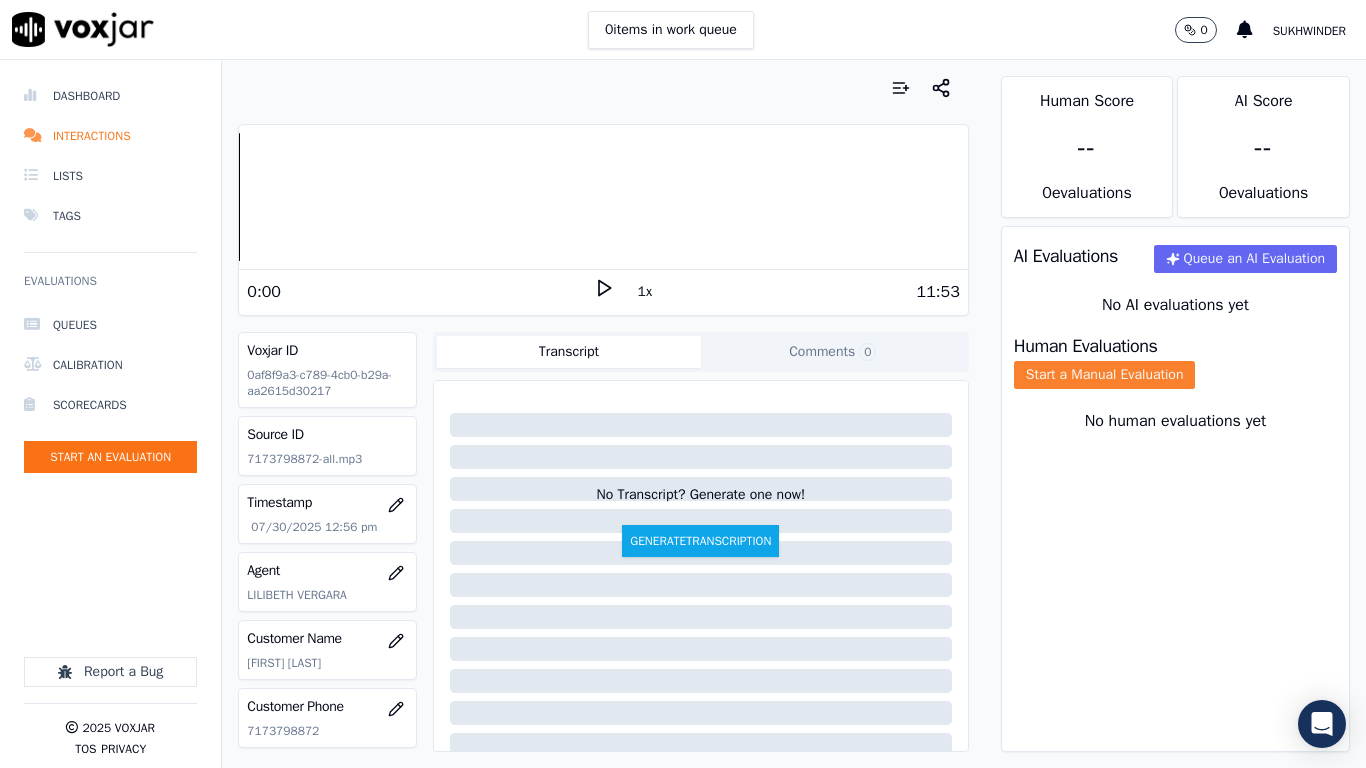 click on "Start a Manual Evaluation" 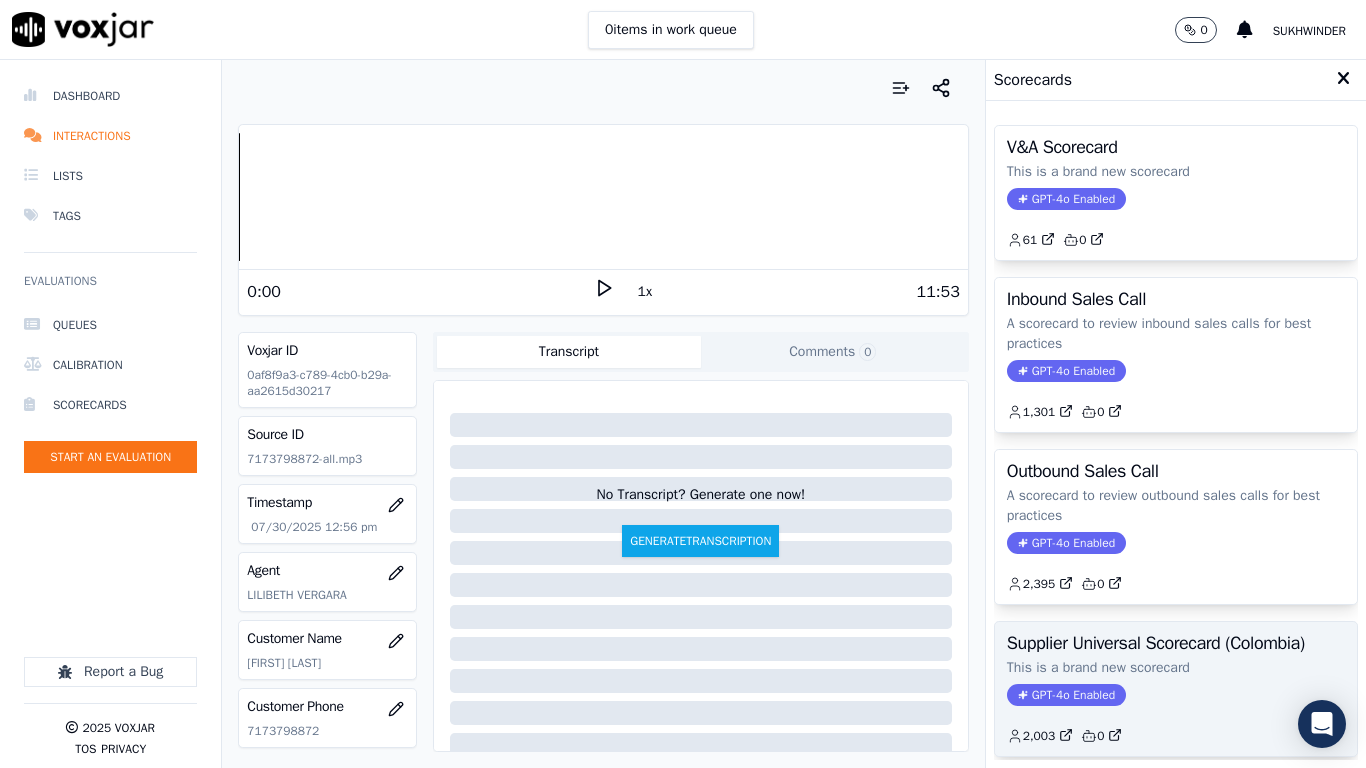 click on "Supplier Universal Scorecard (Colombia)" at bounding box center (1176, 643) 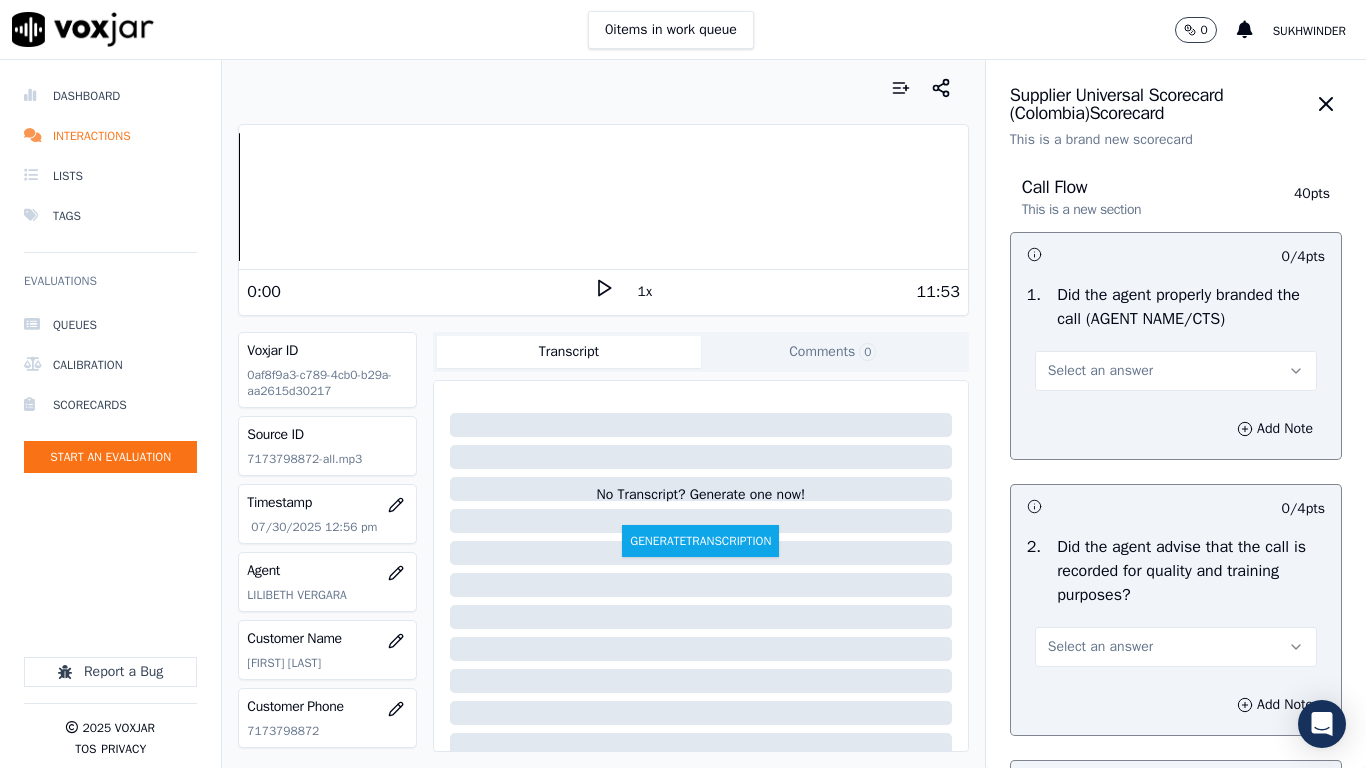 click on "Select an answer" at bounding box center (1176, 371) 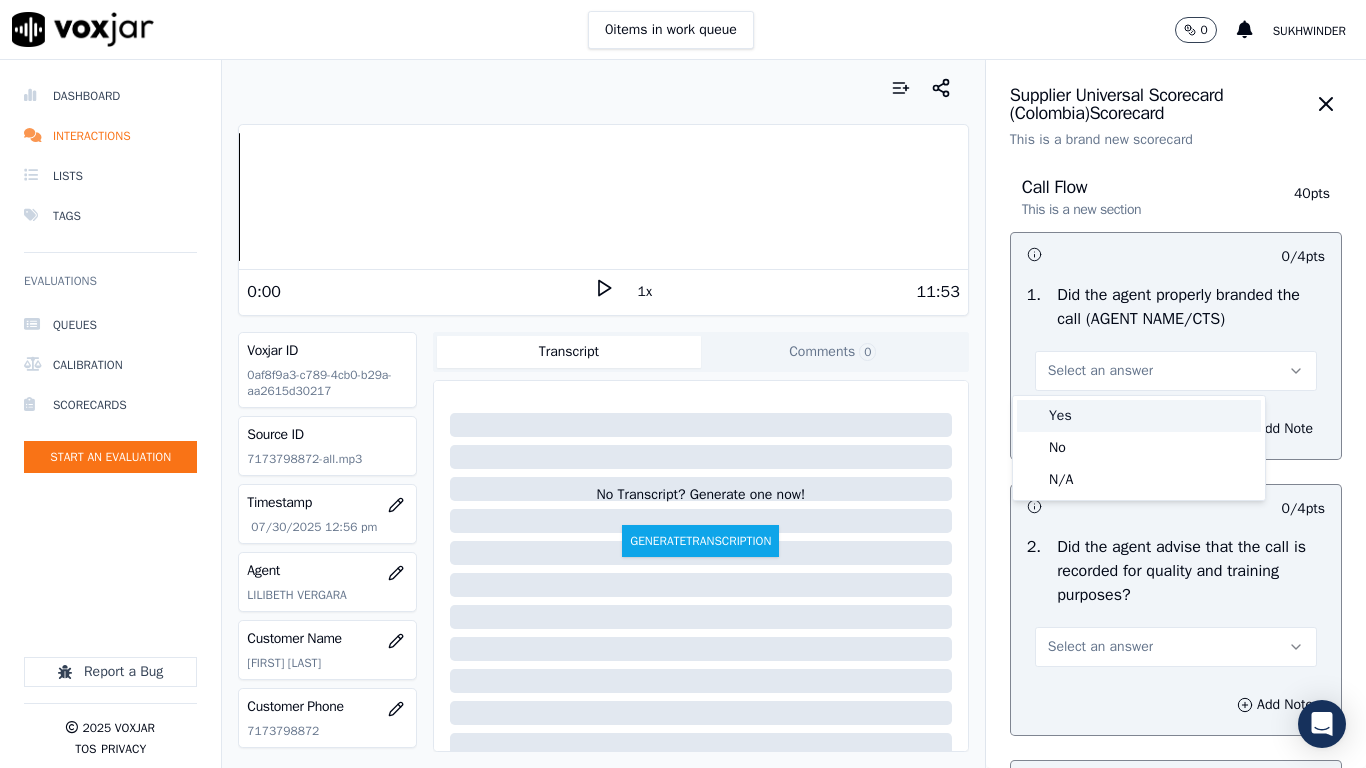 drag, startPoint x: 1126, startPoint y: 427, endPoint x: 1120, endPoint y: 438, distance: 12.529964 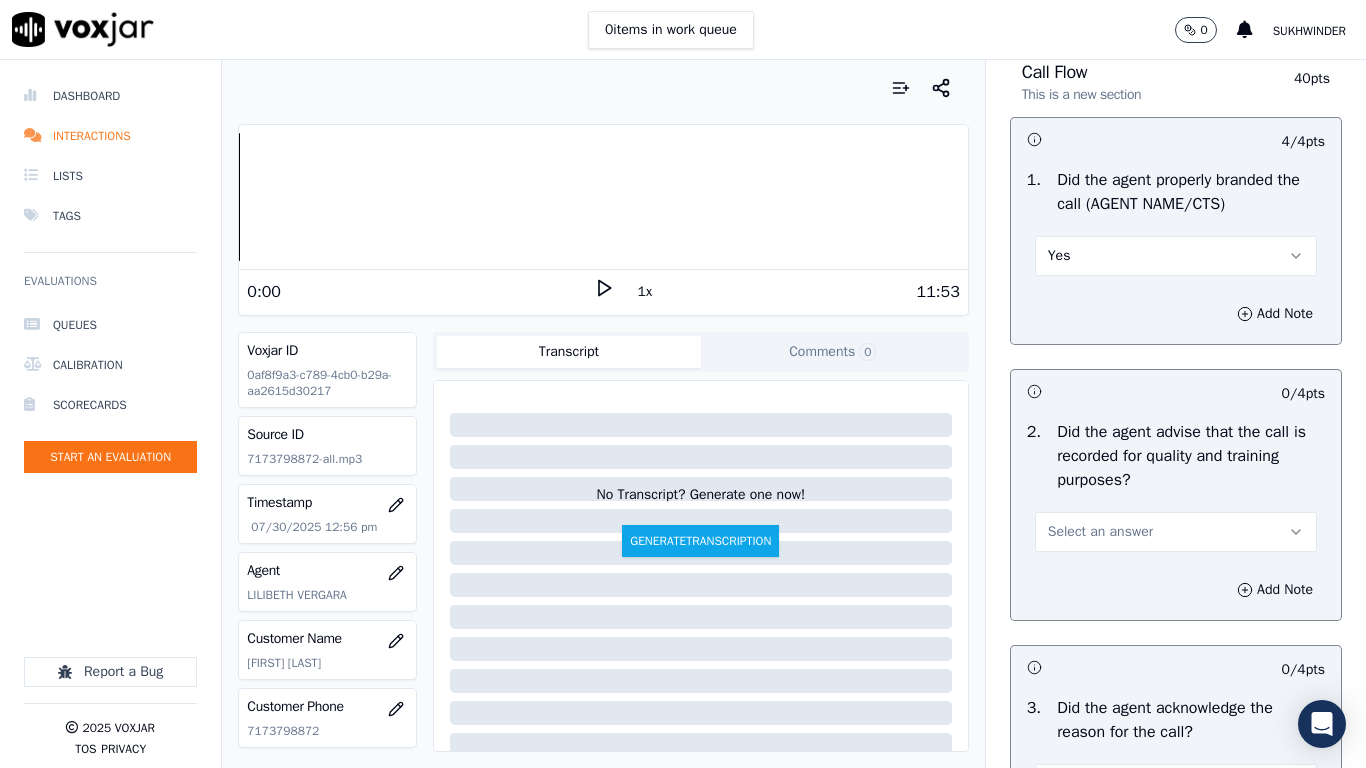scroll, scrollTop: 400, scrollLeft: 0, axis: vertical 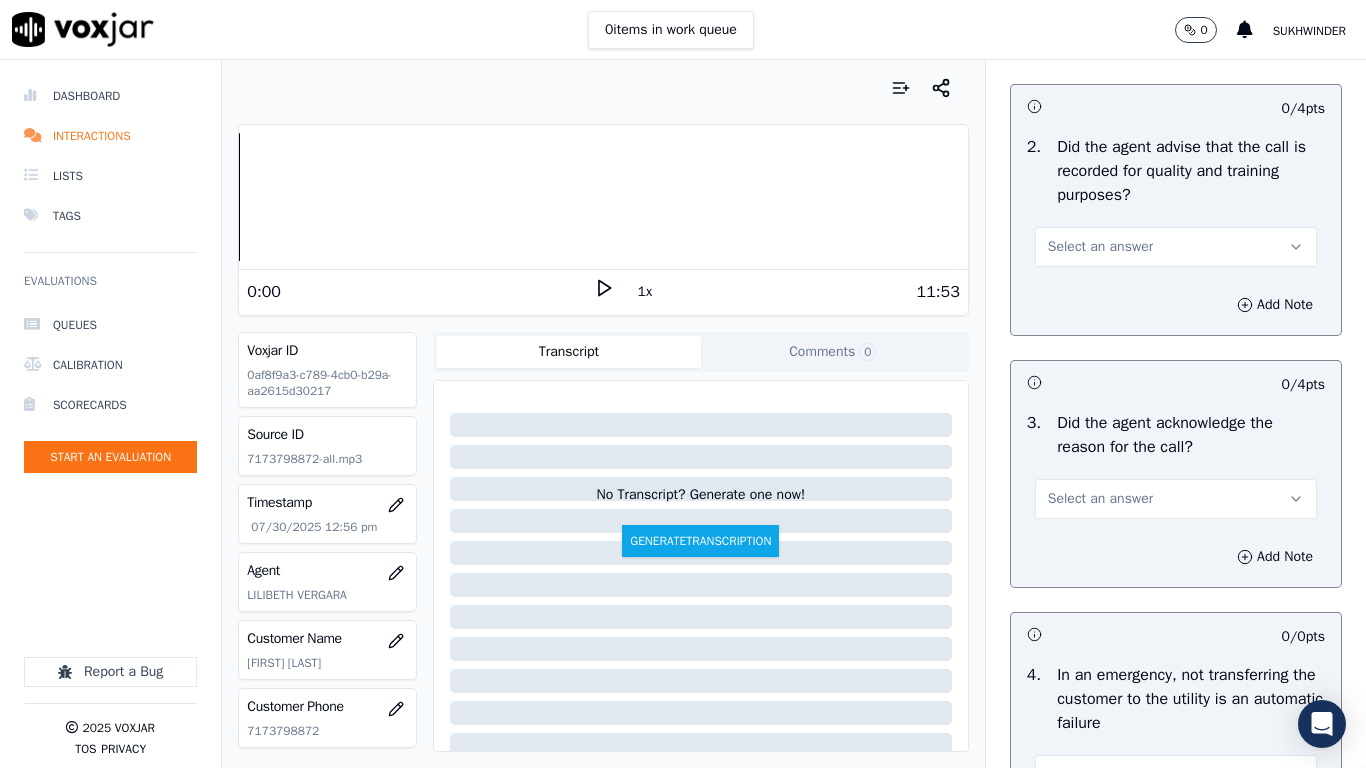 click on "Select an answer" at bounding box center [1100, 247] 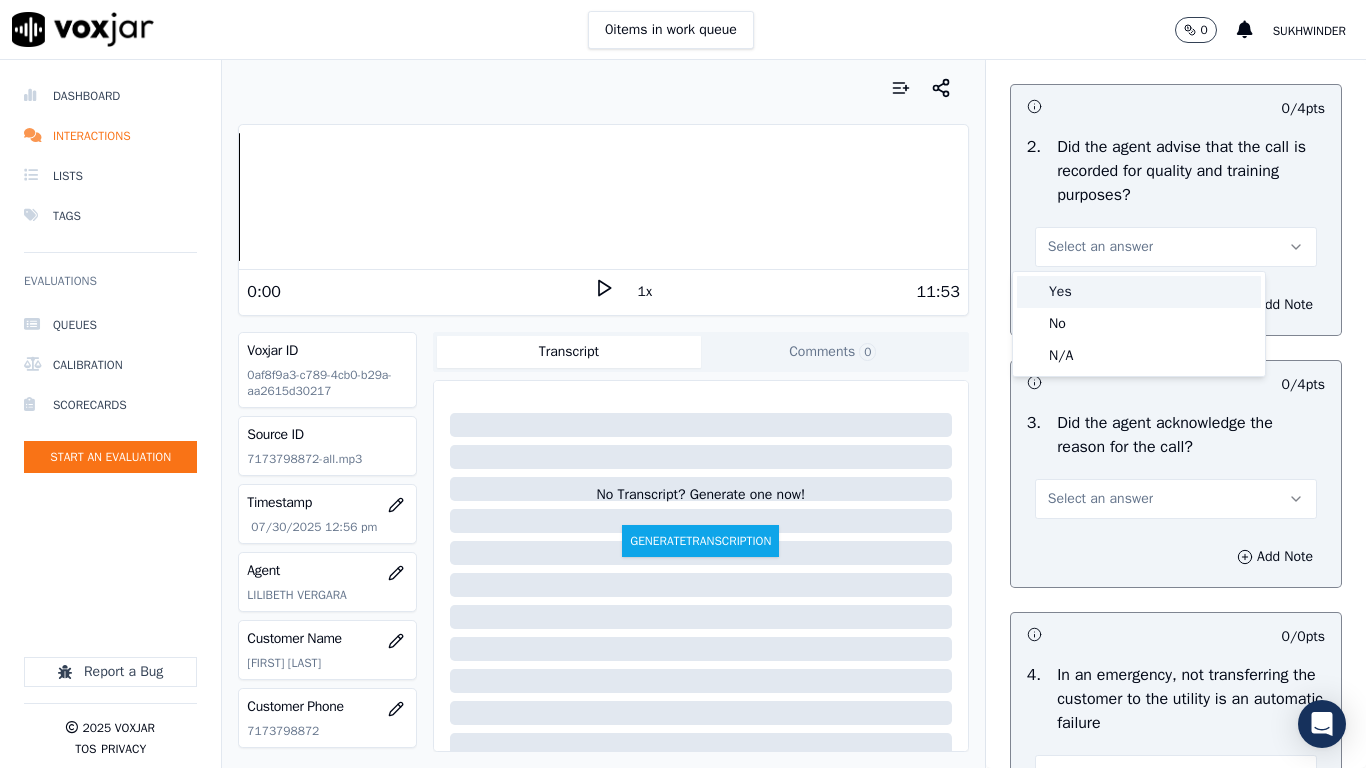 click on "Yes" at bounding box center (1139, 292) 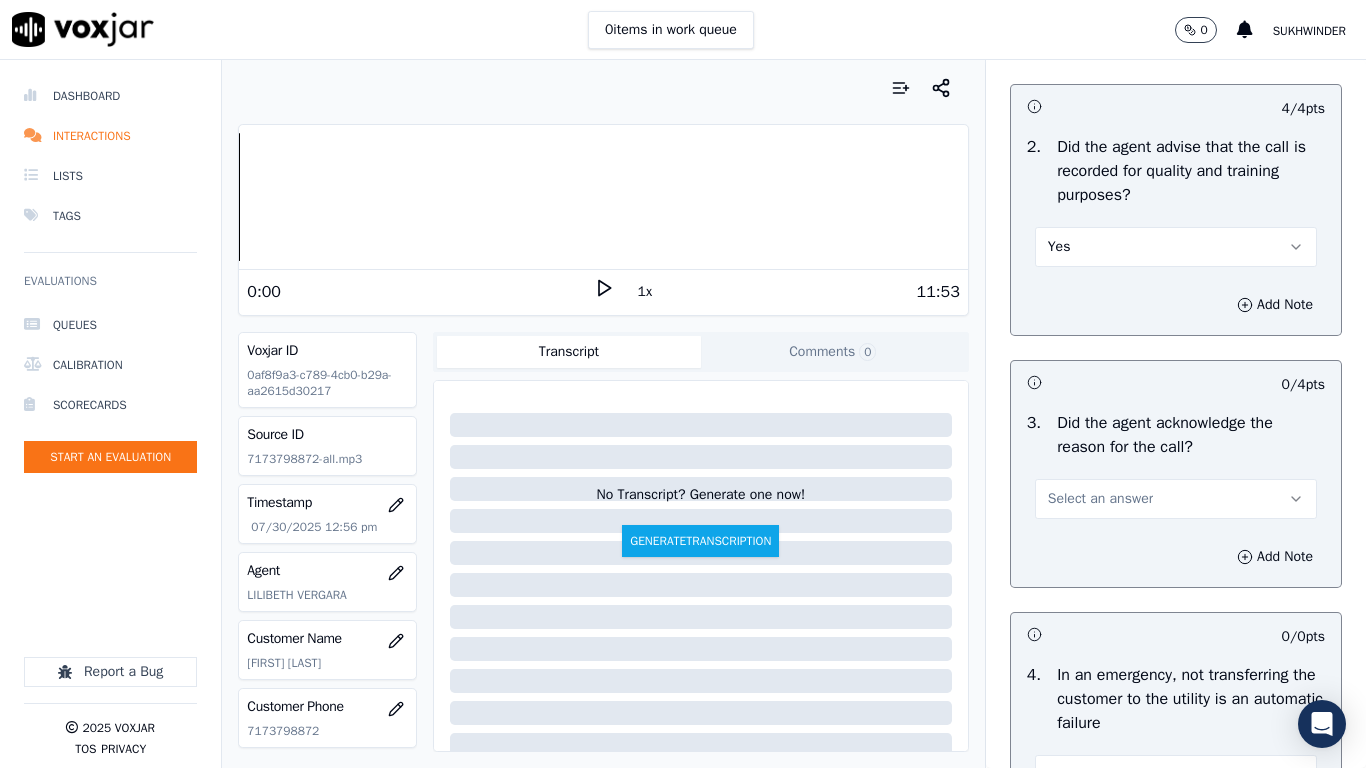 click on "Select an answer" at bounding box center [1100, 499] 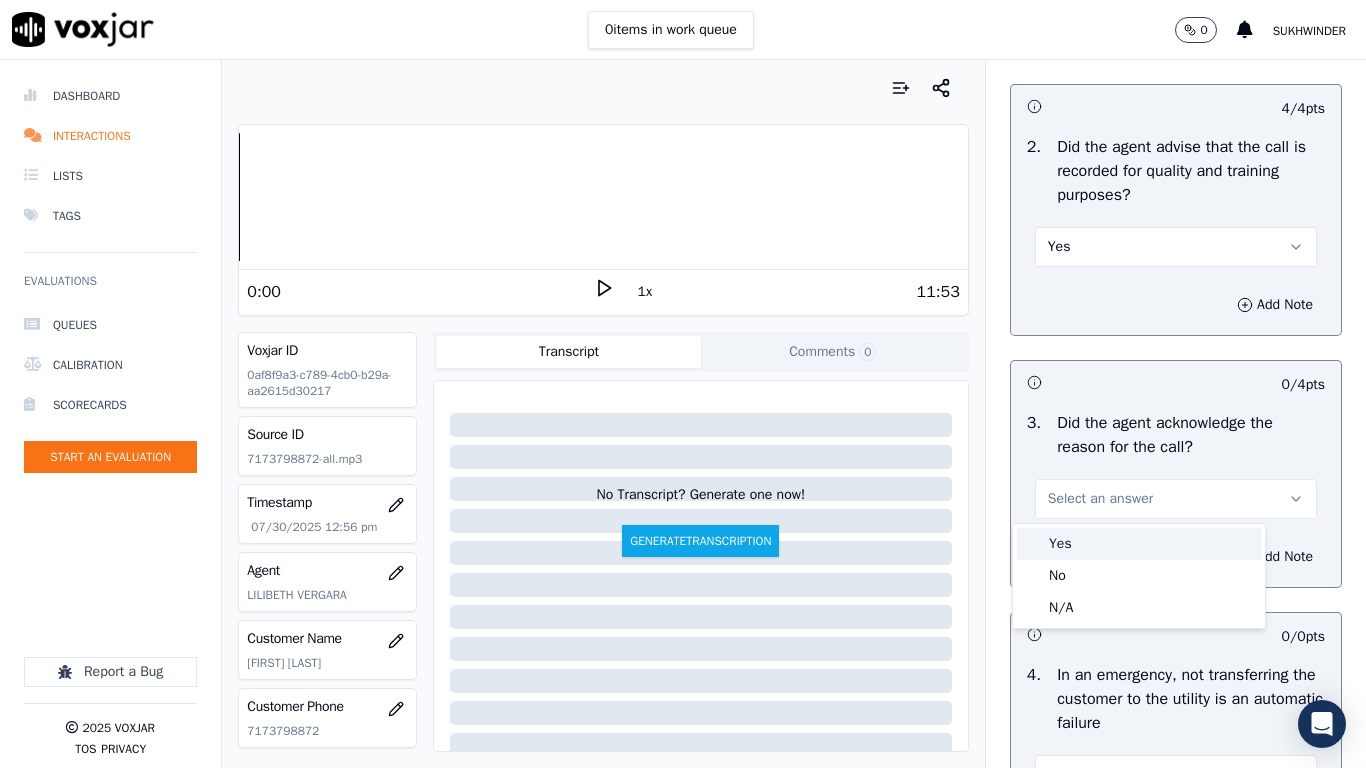 click on "Yes" at bounding box center (1139, 544) 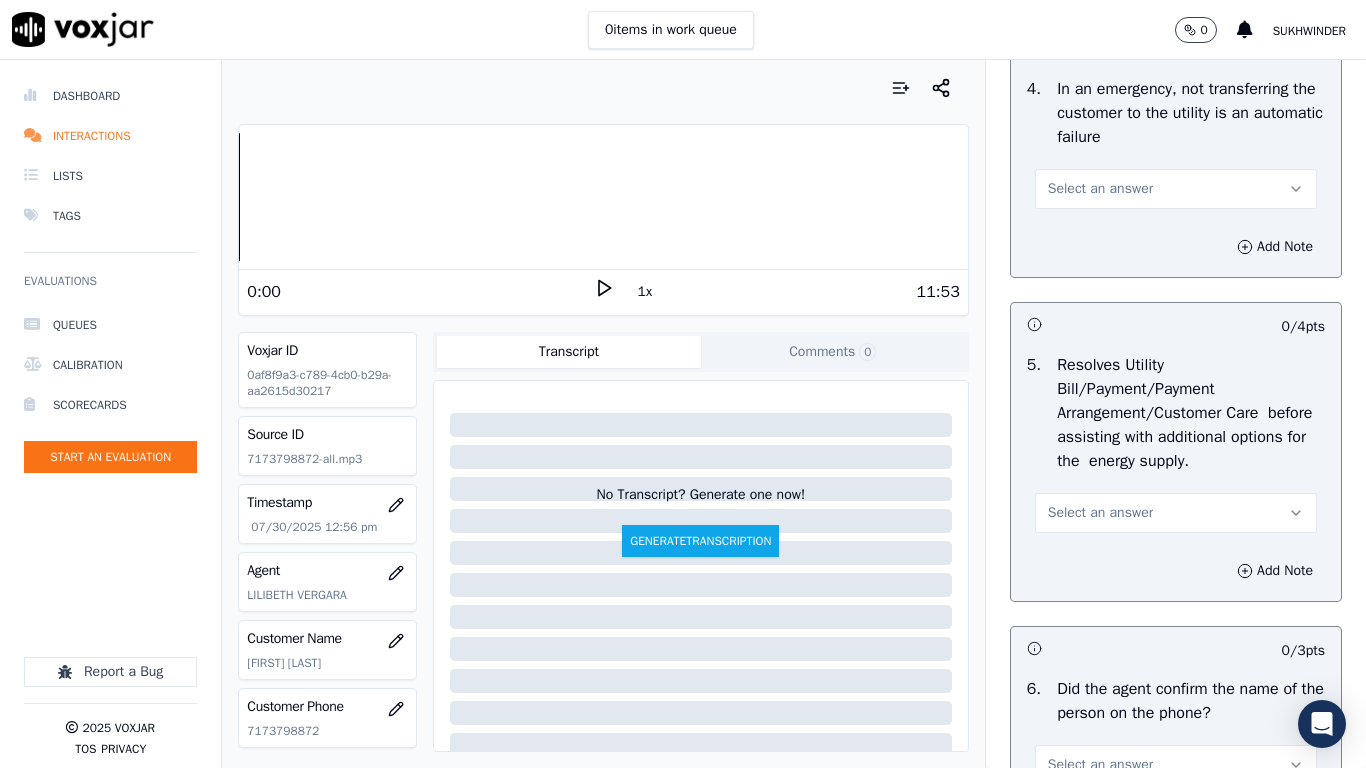 scroll, scrollTop: 1000, scrollLeft: 0, axis: vertical 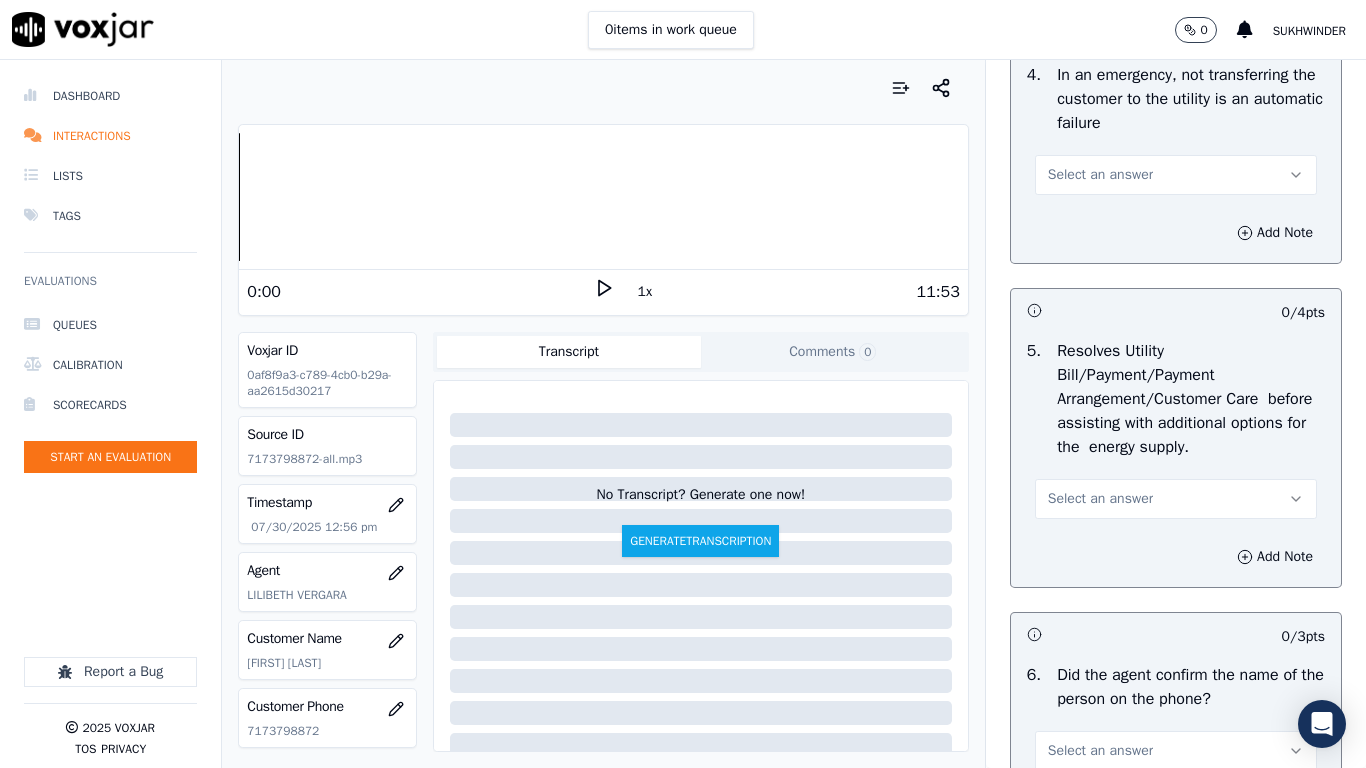 click on "Select an answer" at bounding box center (1100, 175) 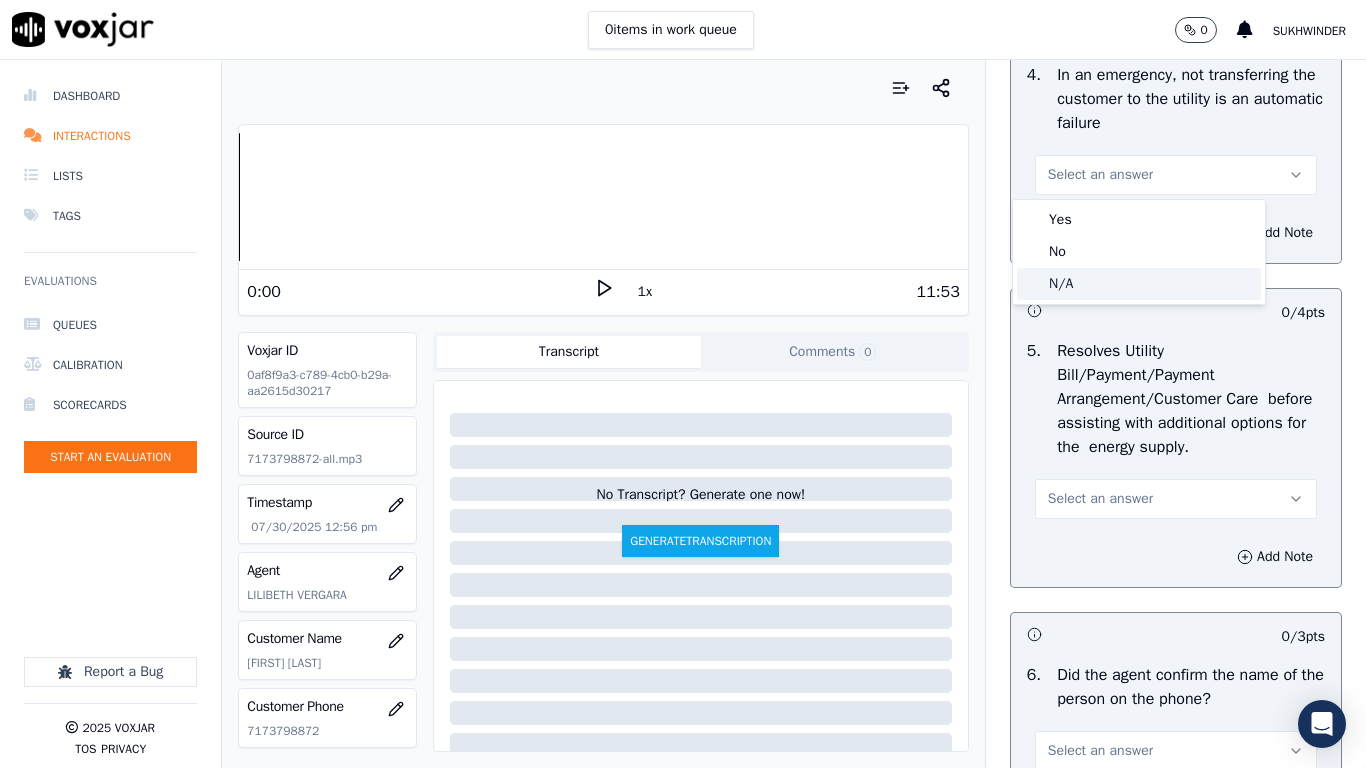 click on "N/A" 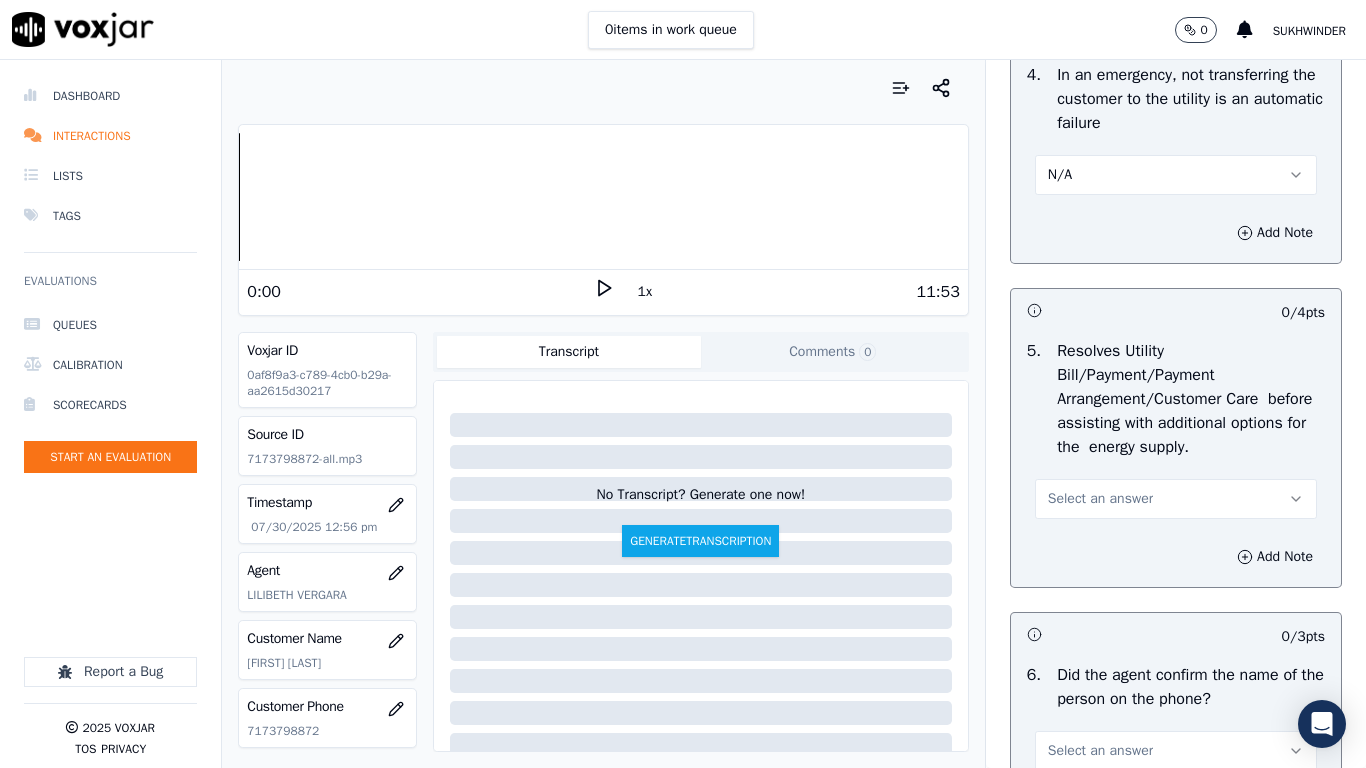 click on "Select an answer" at bounding box center [1100, 499] 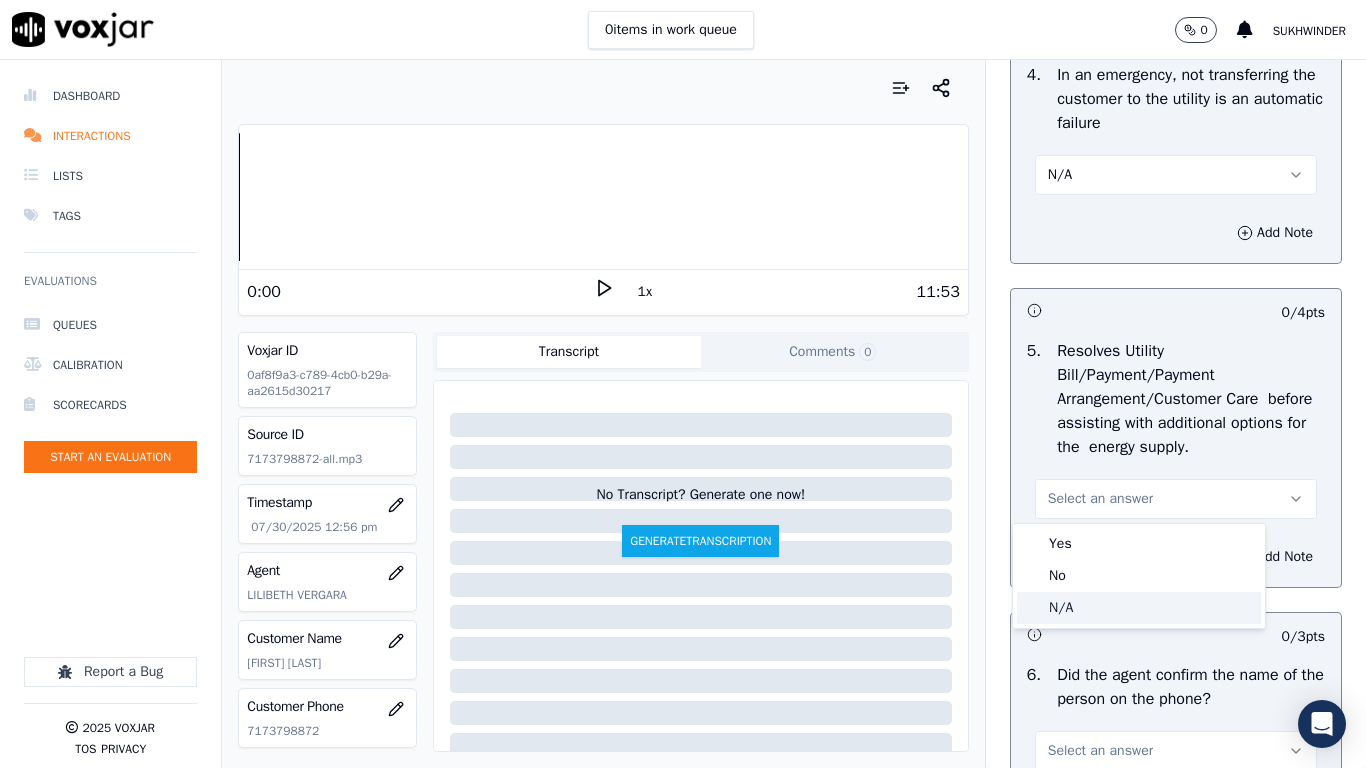 click on "N/A" 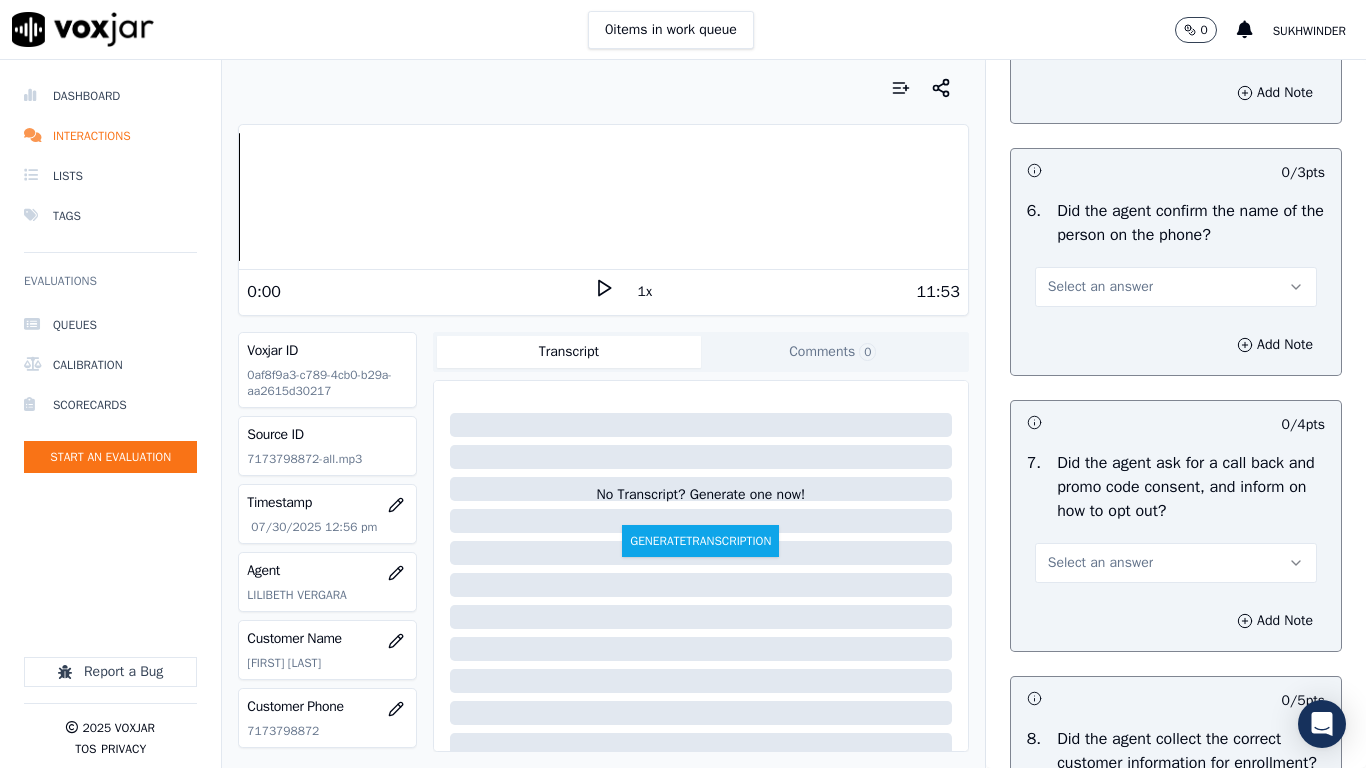 scroll, scrollTop: 1500, scrollLeft: 0, axis: vertical 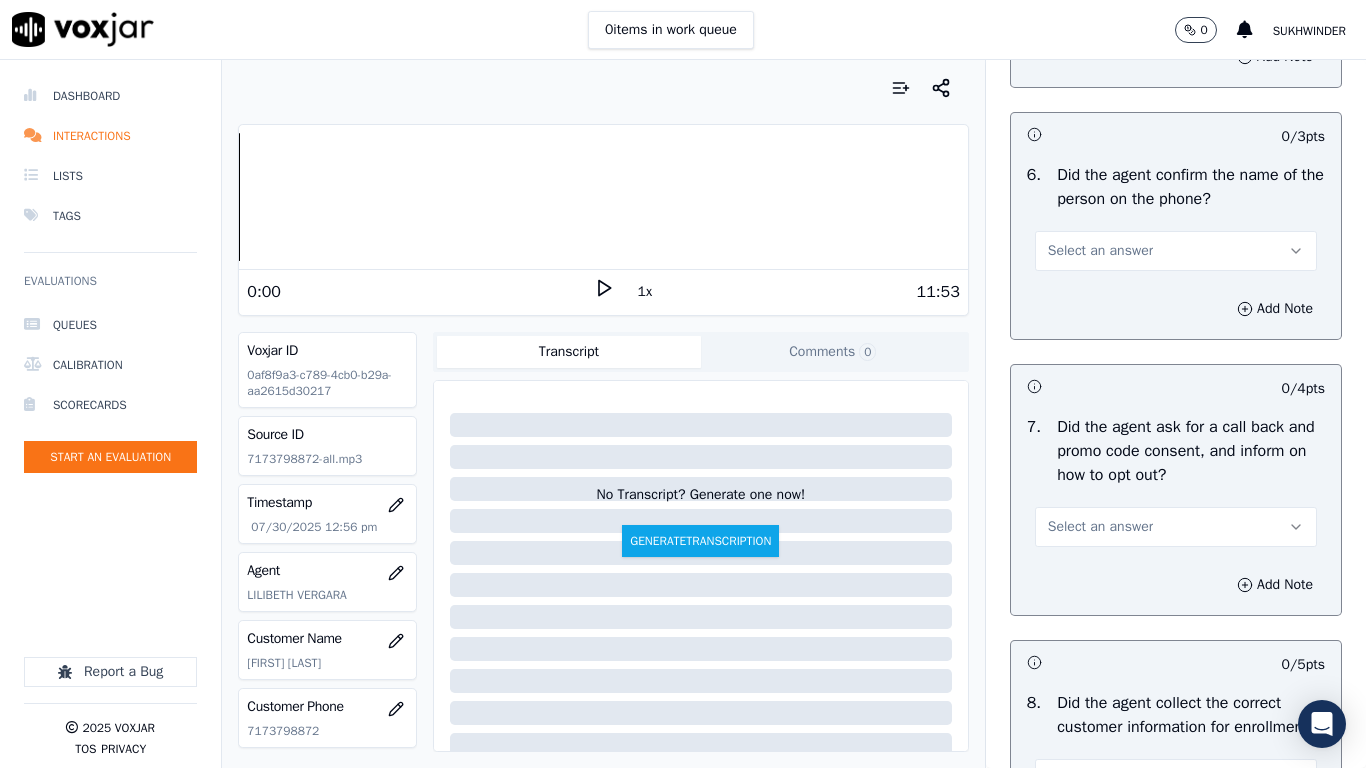 click on "Select an answer" at bounding box center [1100, 251] 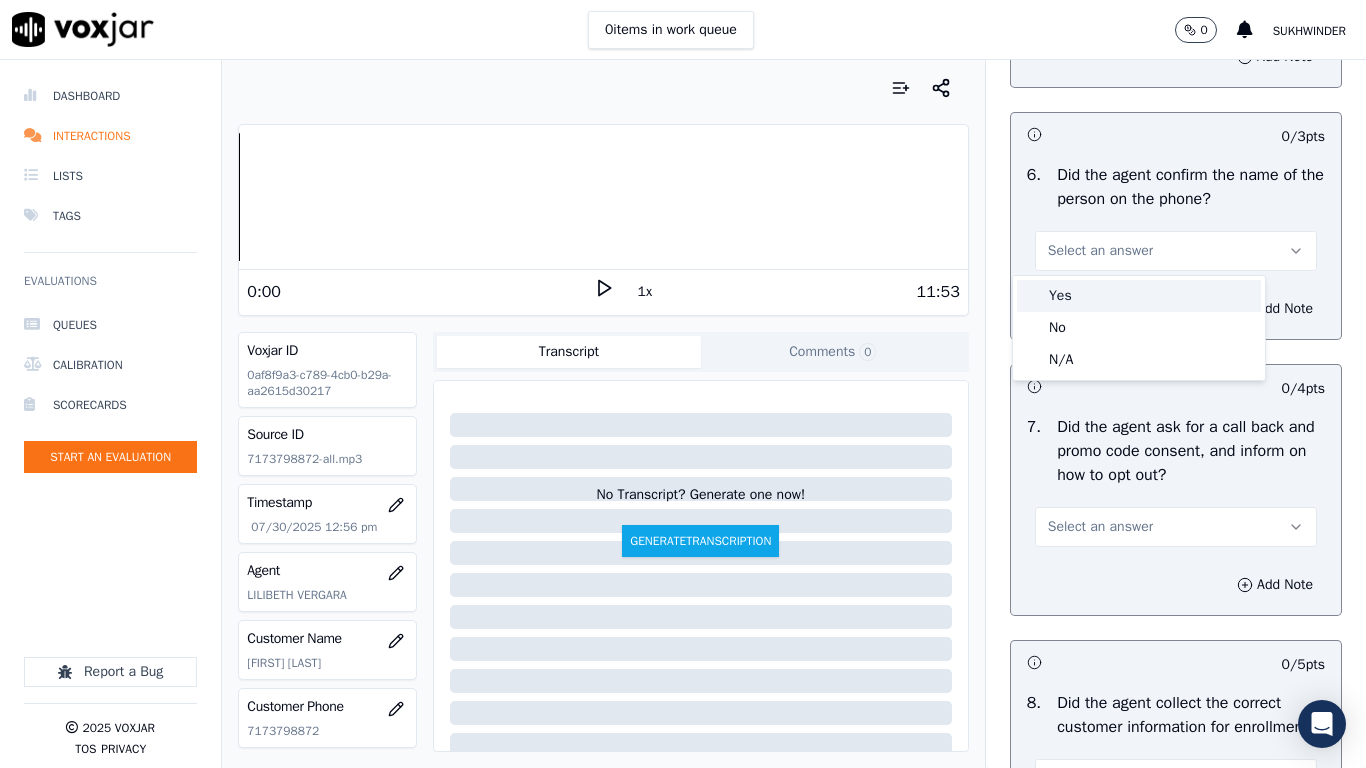 click on "Yes" at bounding box center (1139, 296) 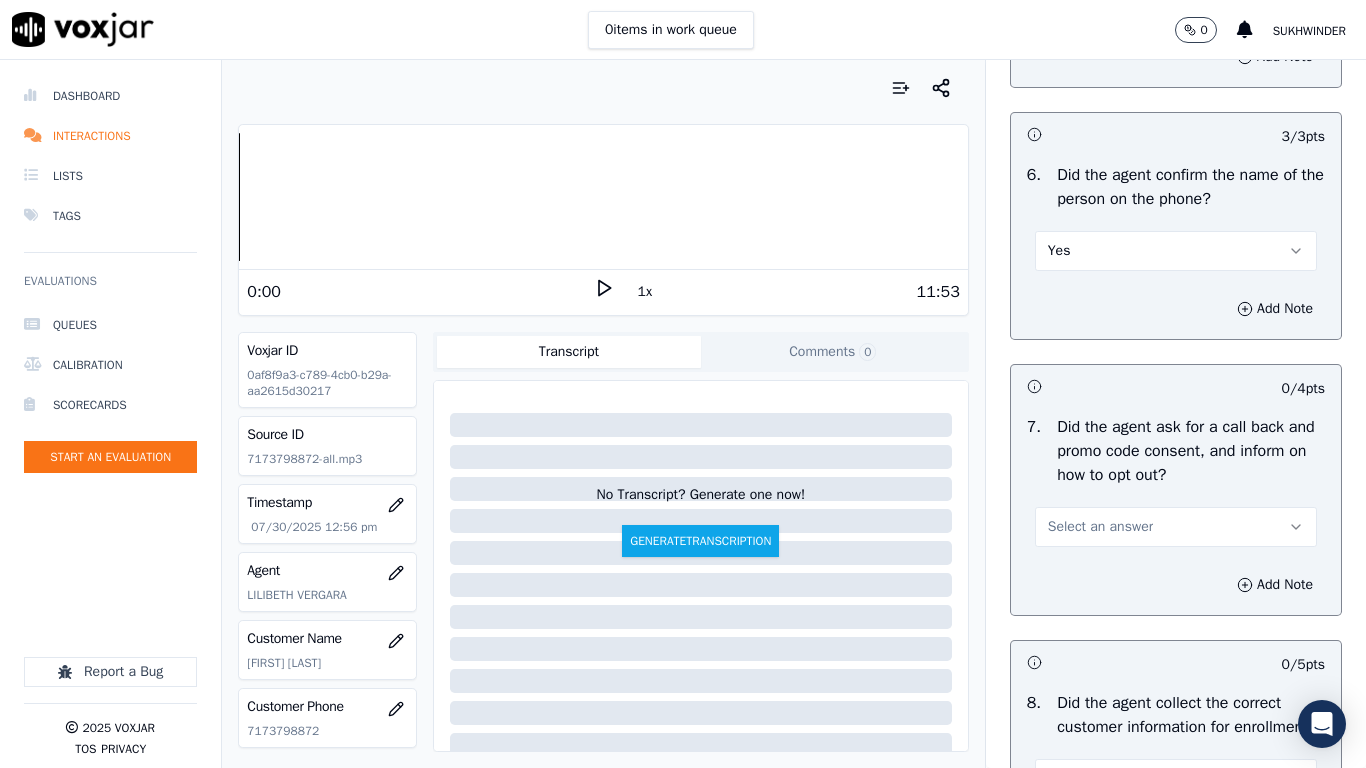 click on "Select an answer" at bounding box center (1100, 527) 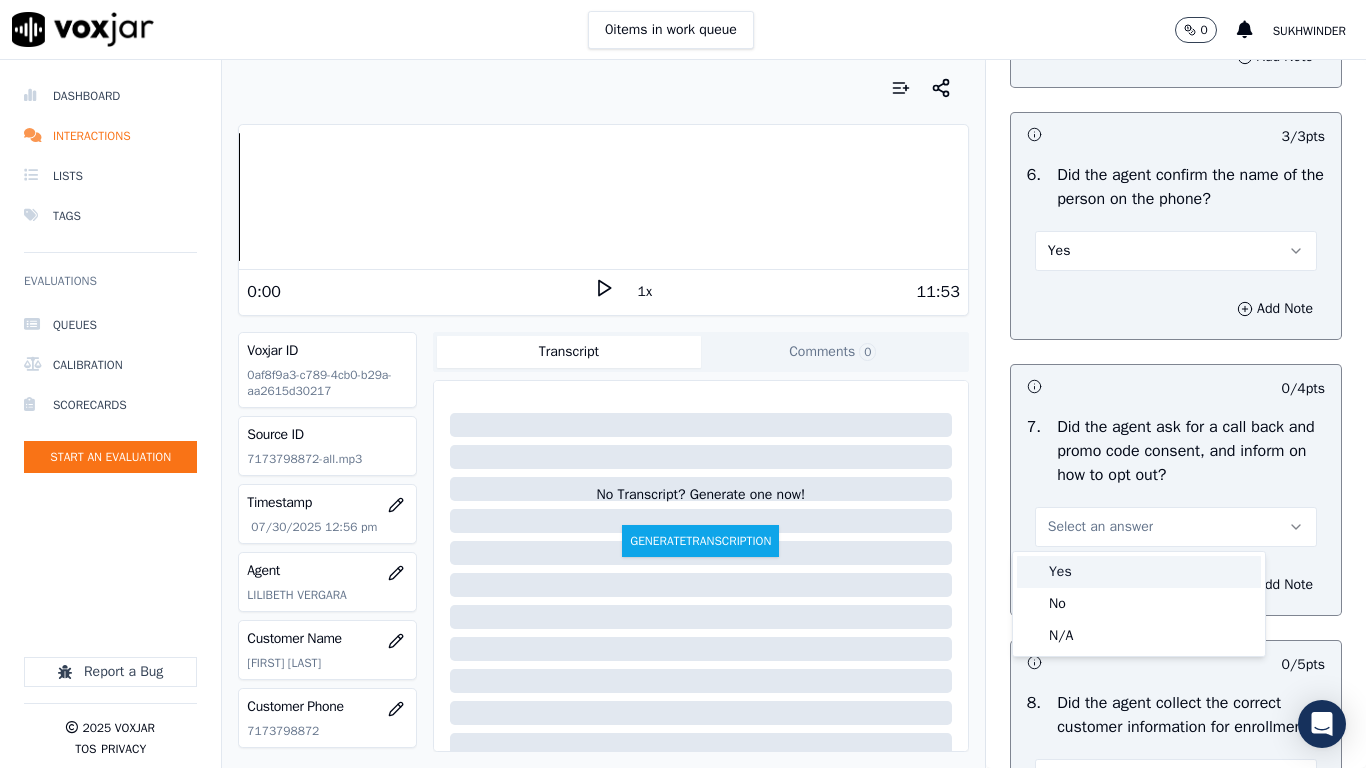 click on "Yes" at bounding box center [1139, 572] 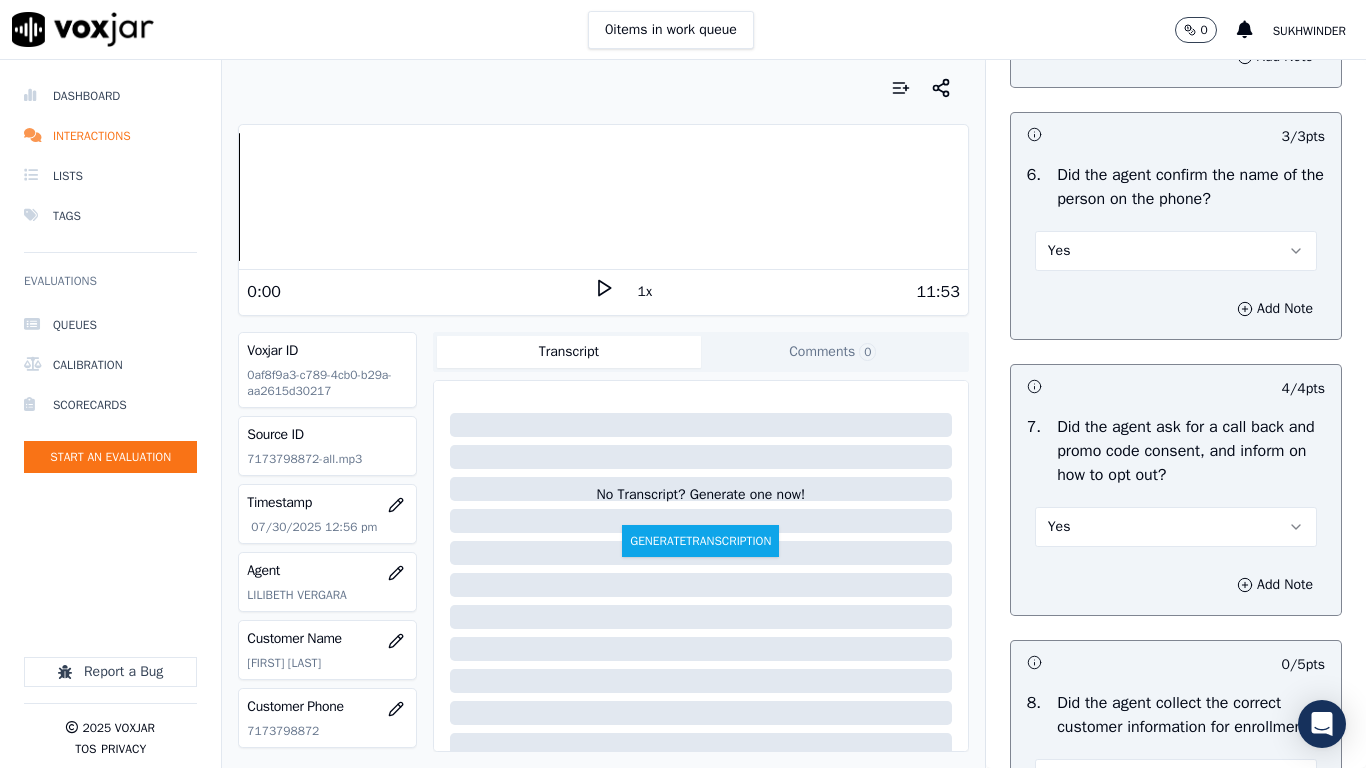 scroll, scrollTop: 2000, scrollLeft: 0, axis: vertical 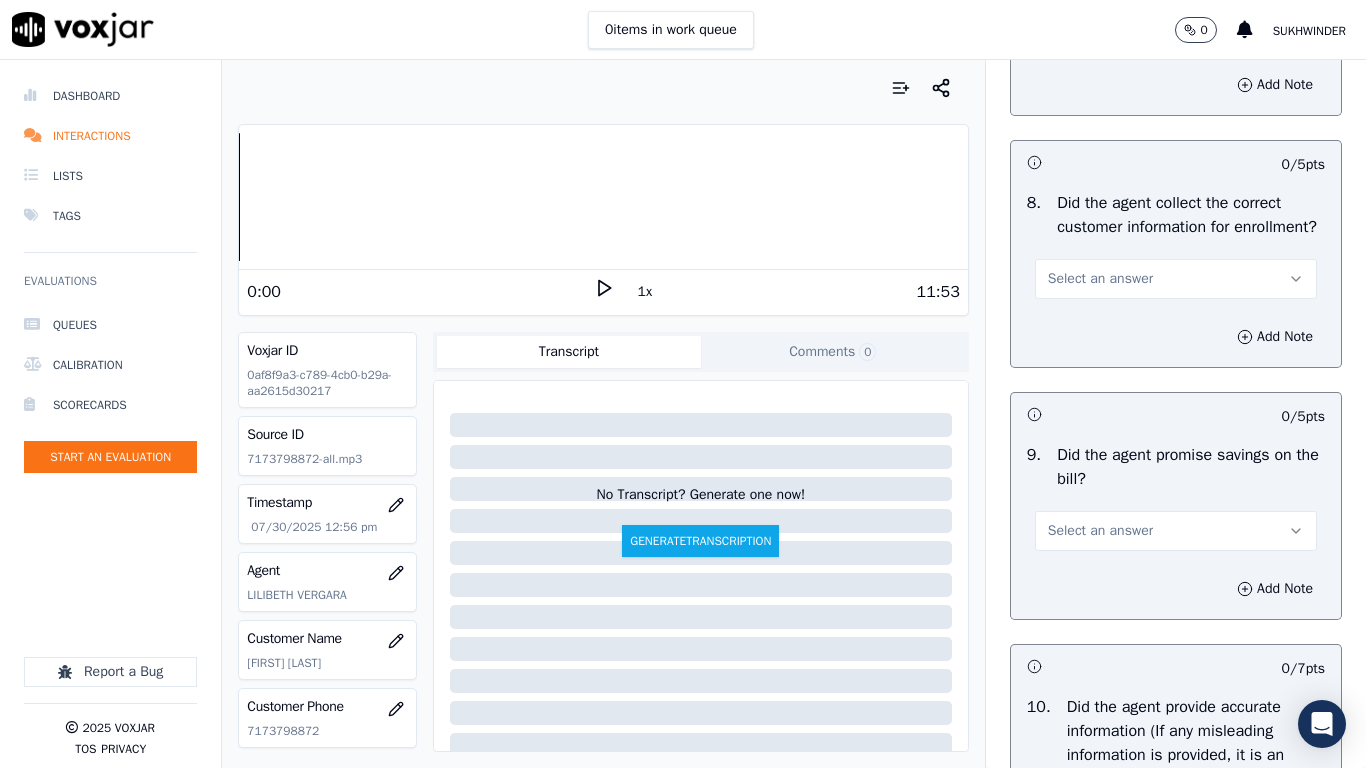 click on "Select an answer" at bounding box center [1176, 279] 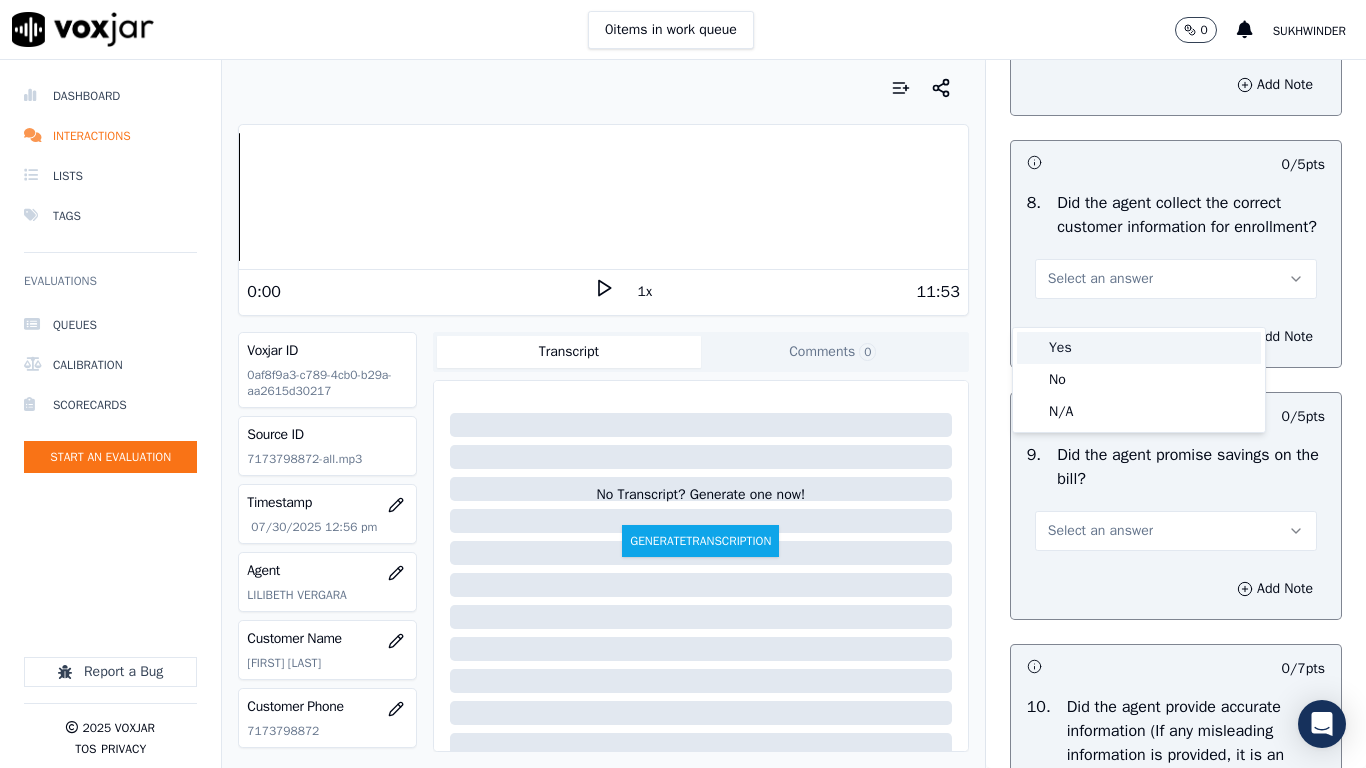 click on "Yes" at bounding box center [1139, 348] 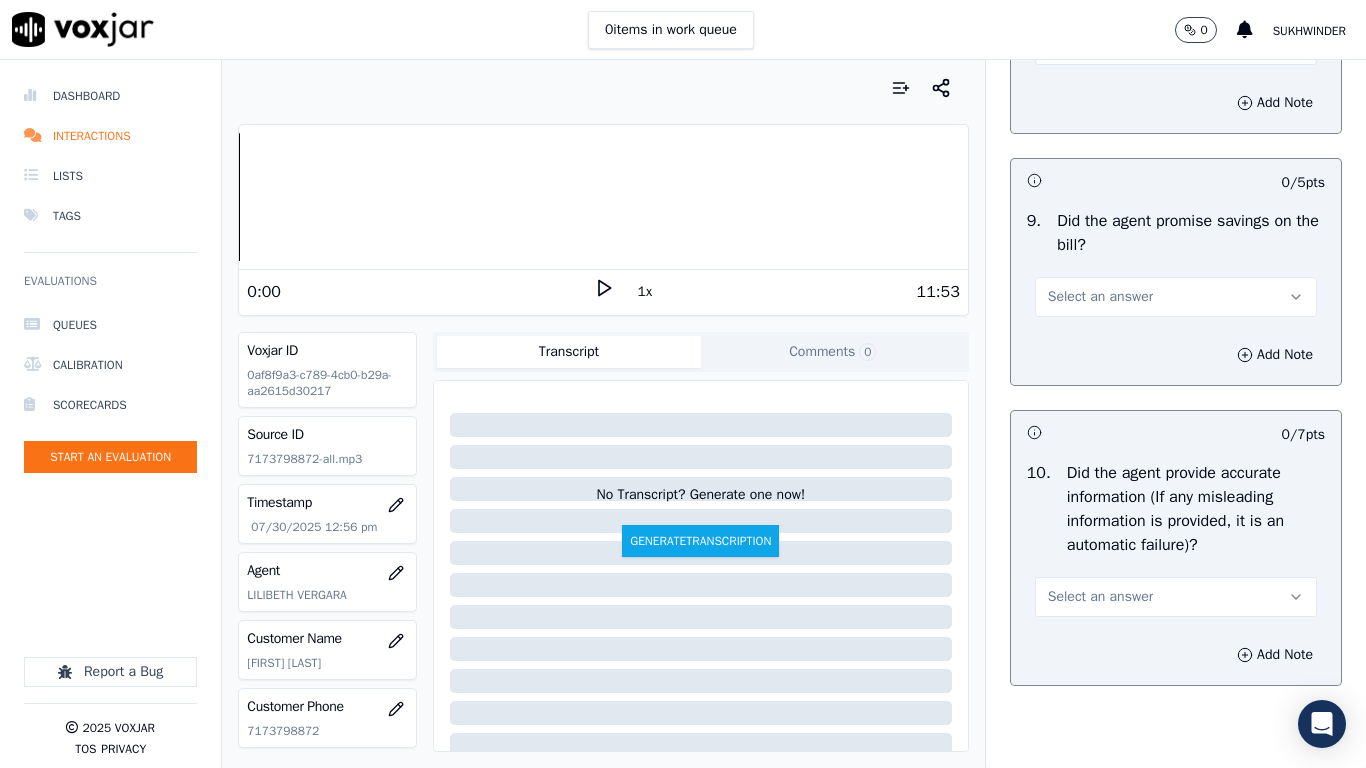 scroll, scrollTop: 2300, scrollLeft: 0, axis: vertical 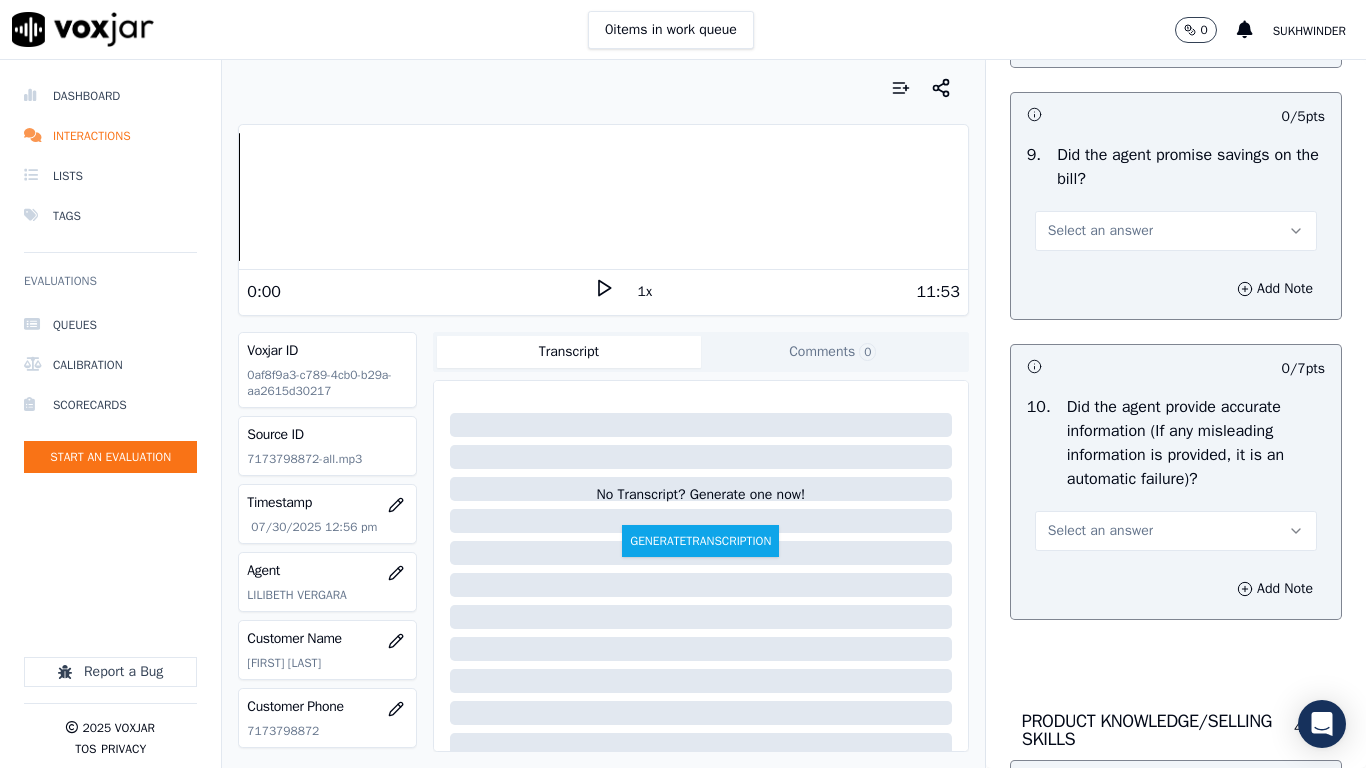 click on "Select an answer" at bounding box center [1100, 231] 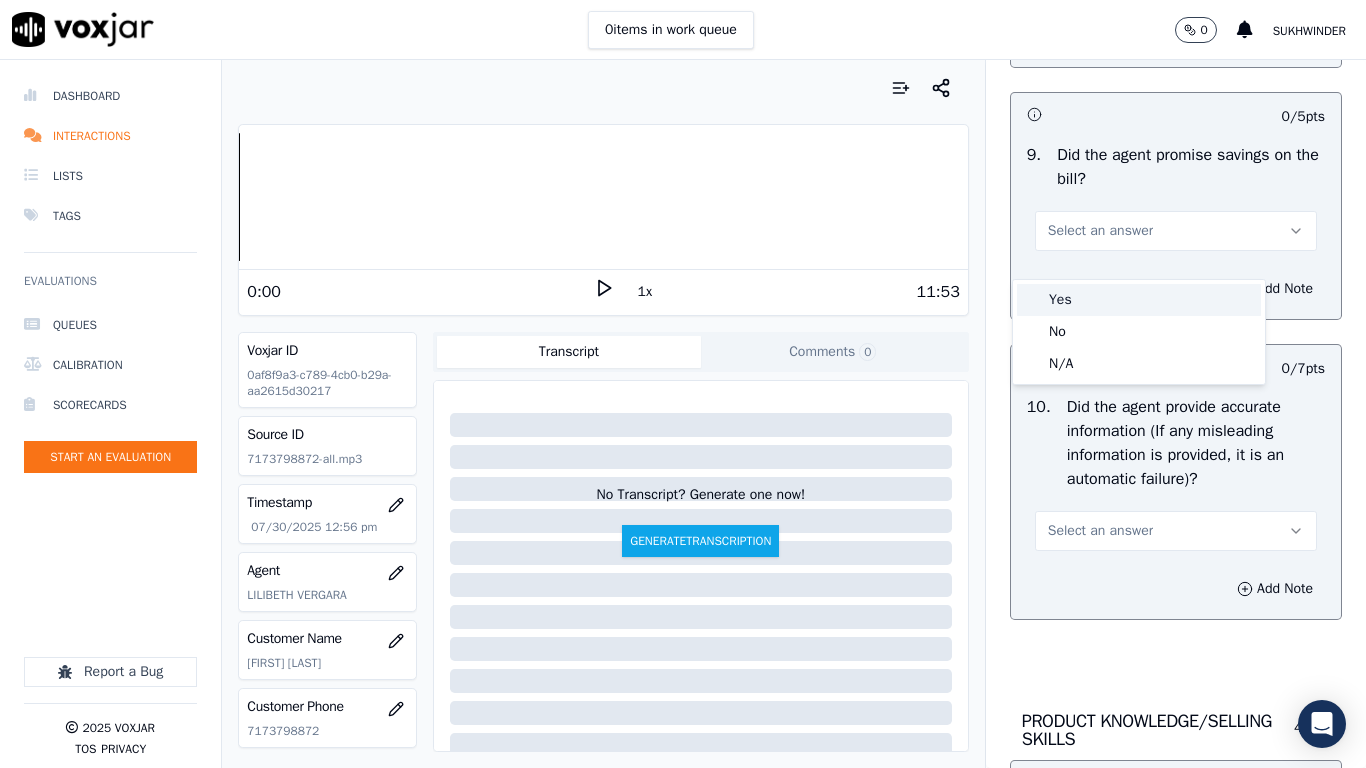 click on "Yes" at bounding box center [1139, 300] 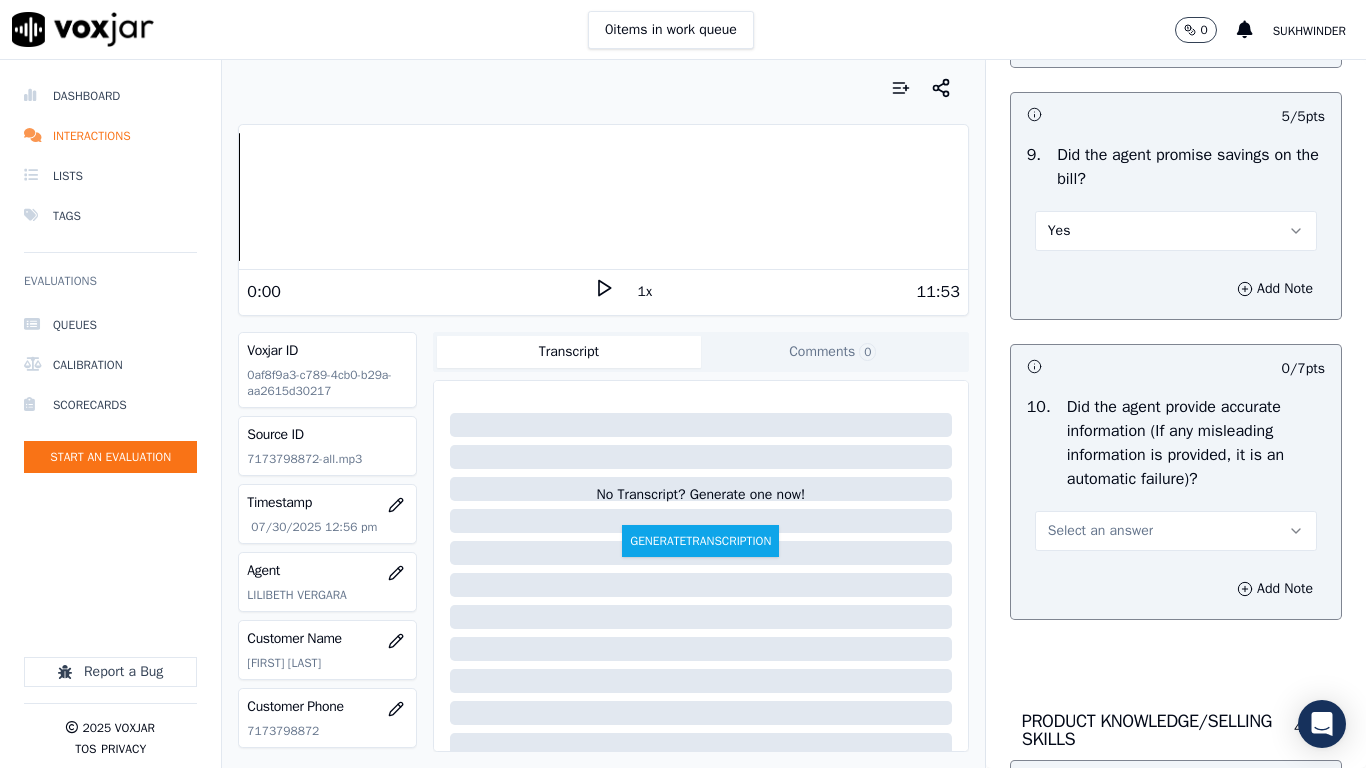 click on "Select an answer" at bounding box center [1100, 531] 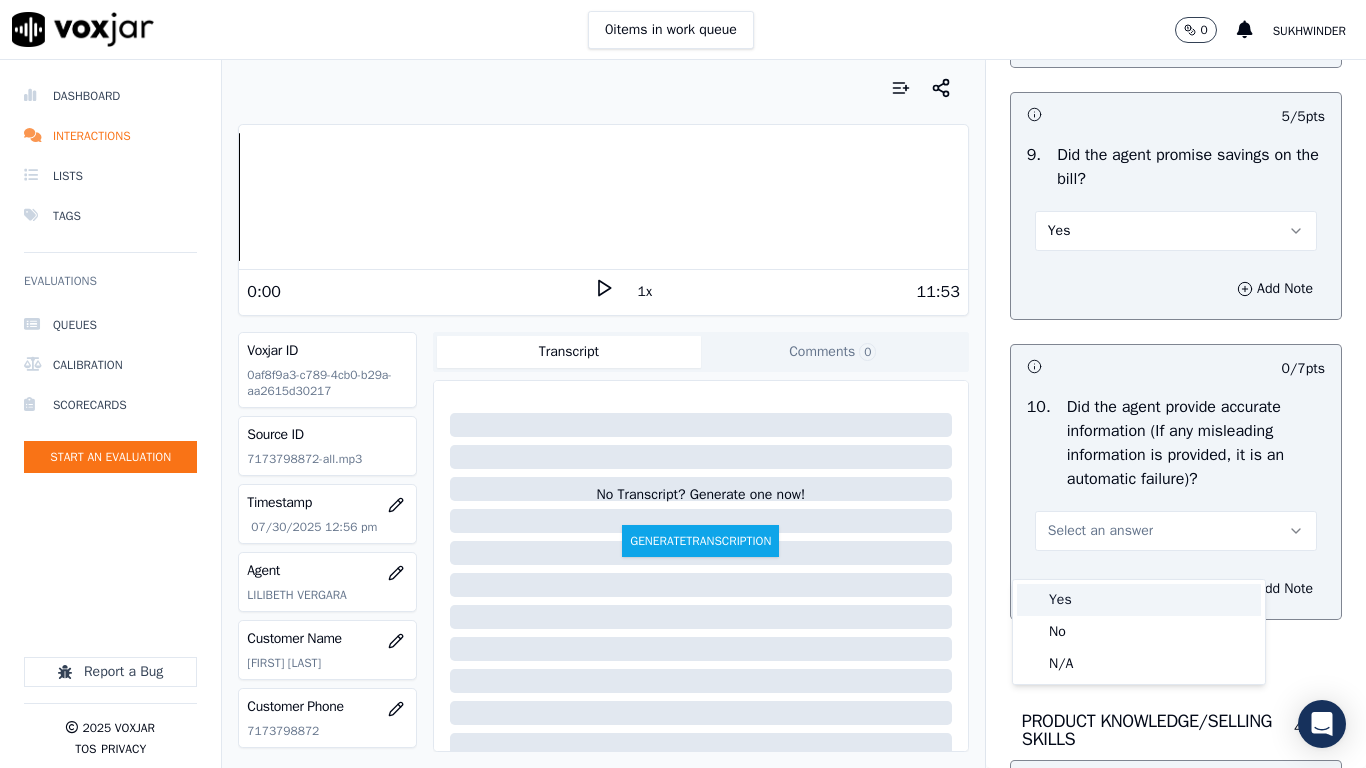 click on "Yes" at bounding box center [1139, 600] 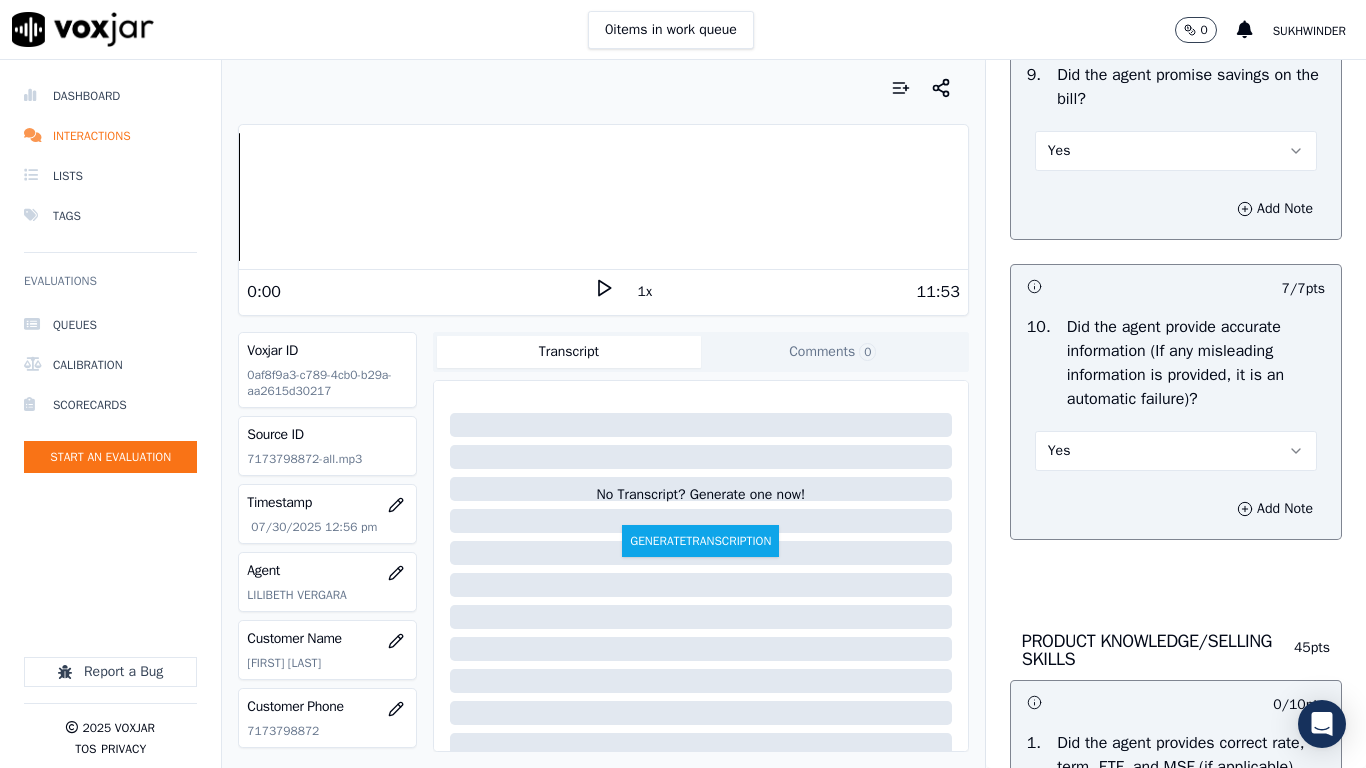 scroll, scrollTop: 2800, scrollLeft: 0, axis: vertical 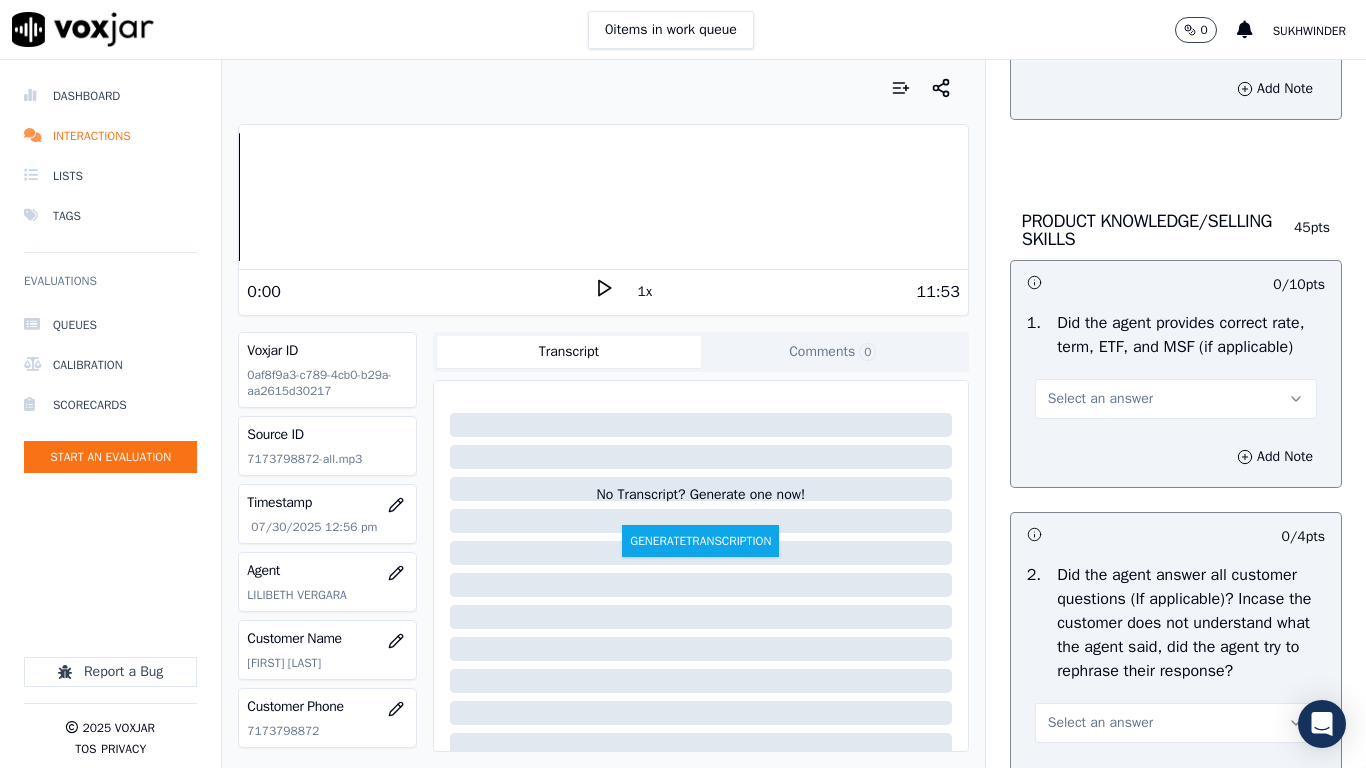 click on "Select an answer" at bounding box center (1100, 399) 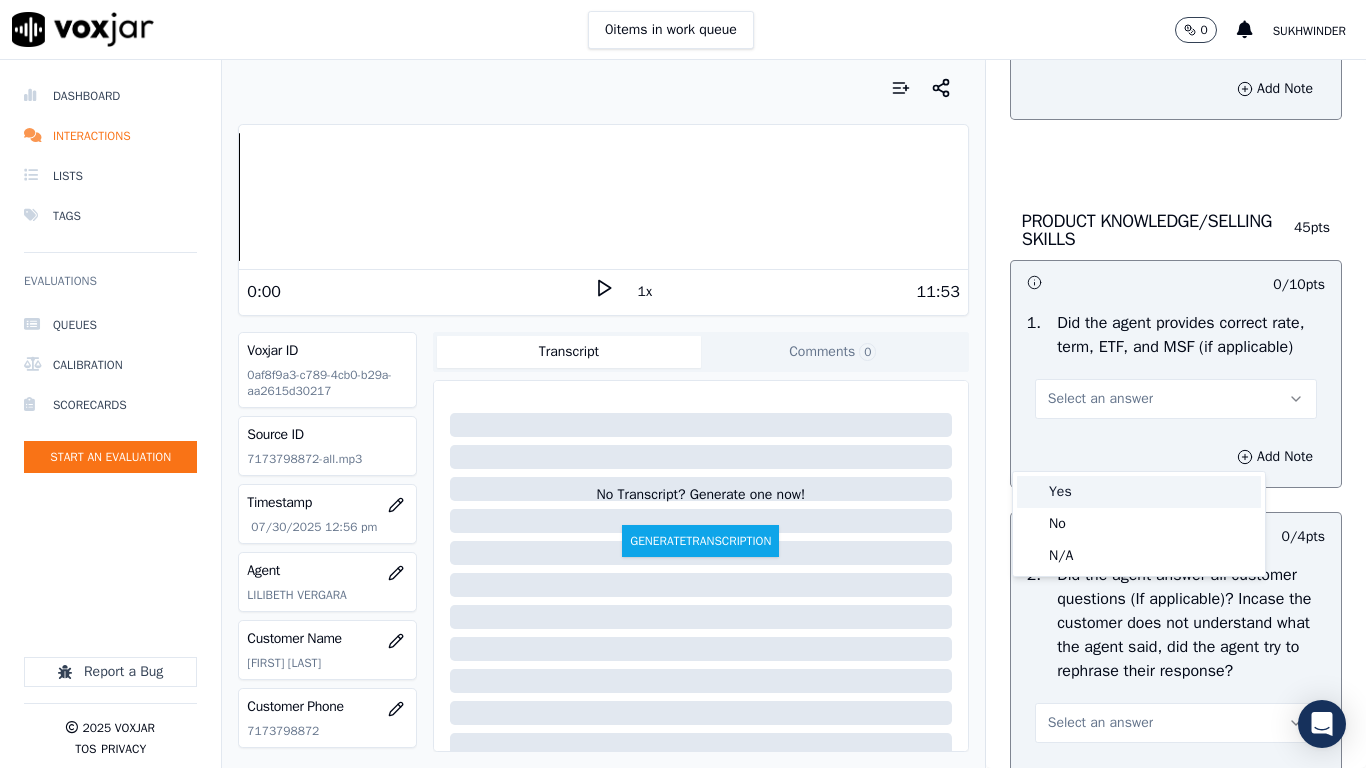 click on "Yes" at bounding box center [1139, 492] 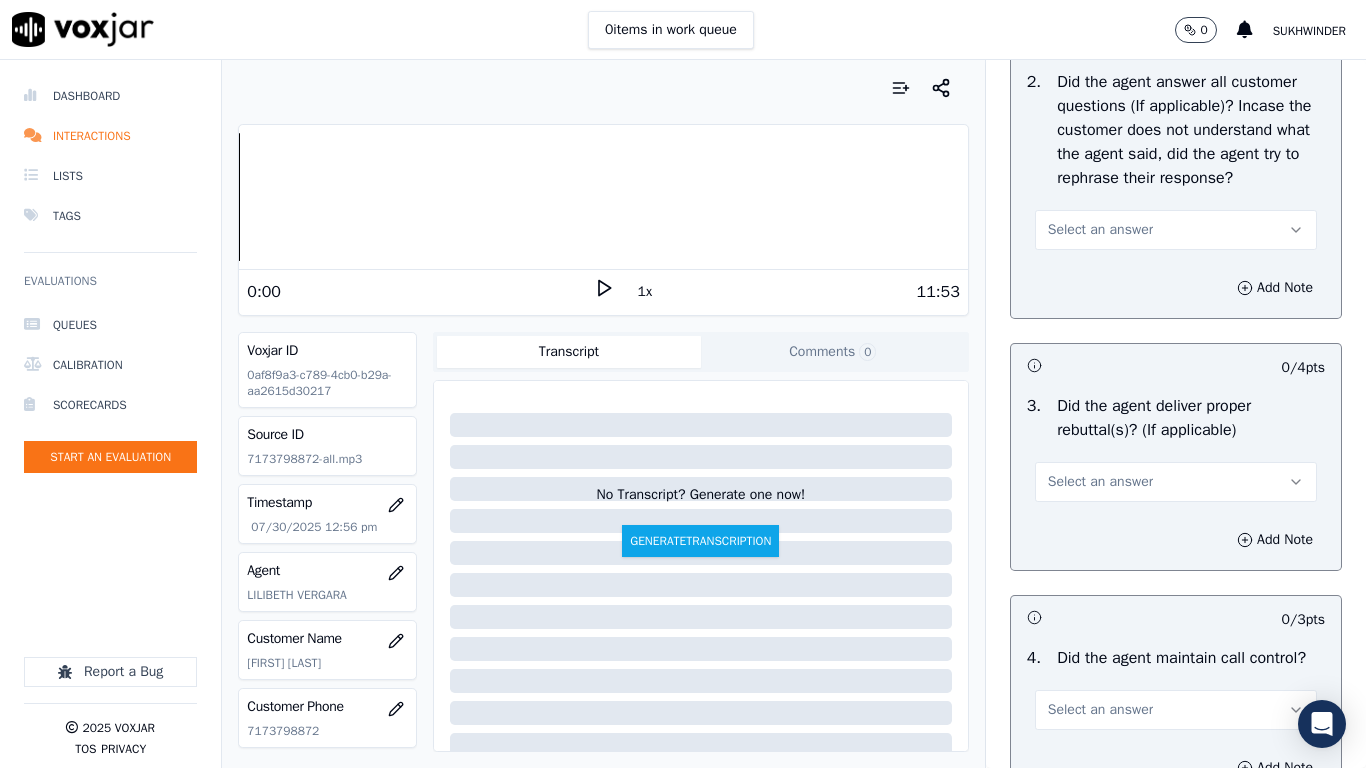 scroll, scrollTop: 3300, scrollLeft: 0, axis: vertical 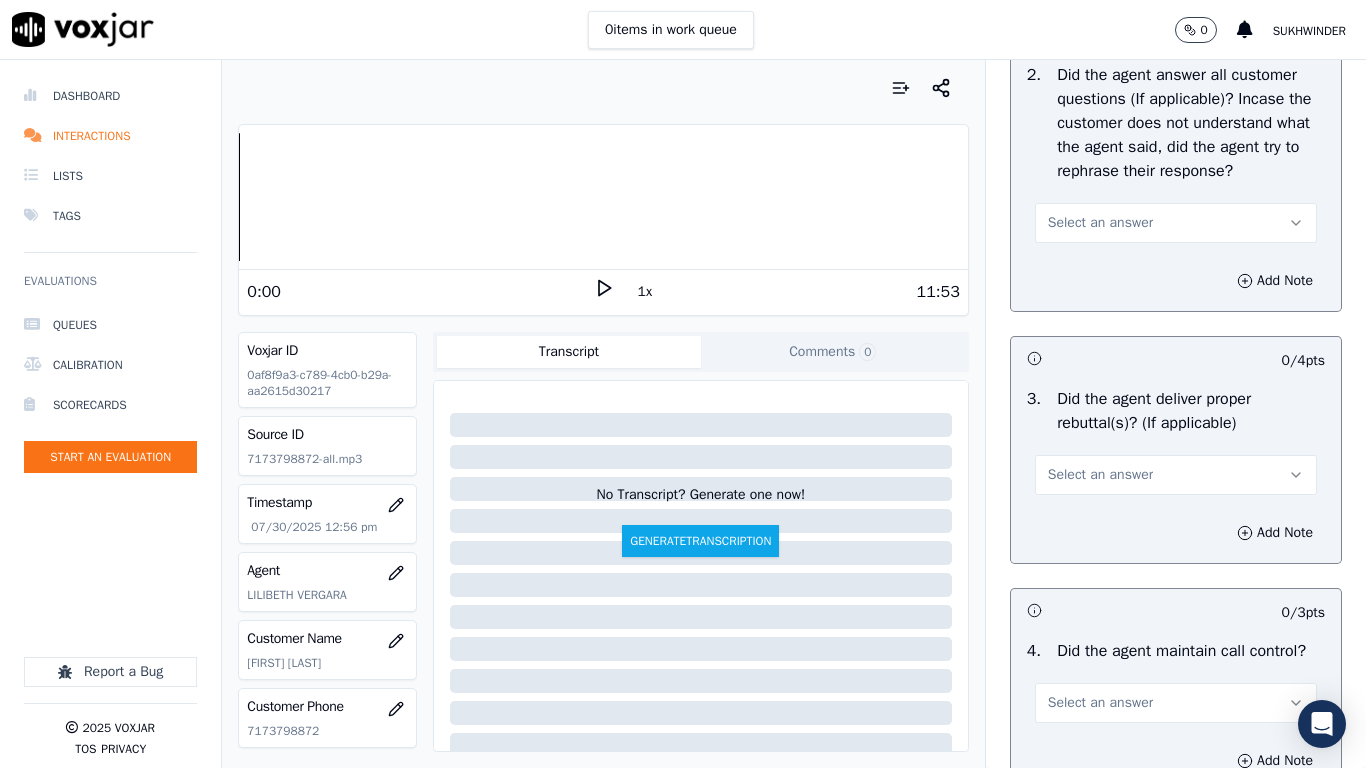 click on "Select an answer" at bounding box center [1176, 223] 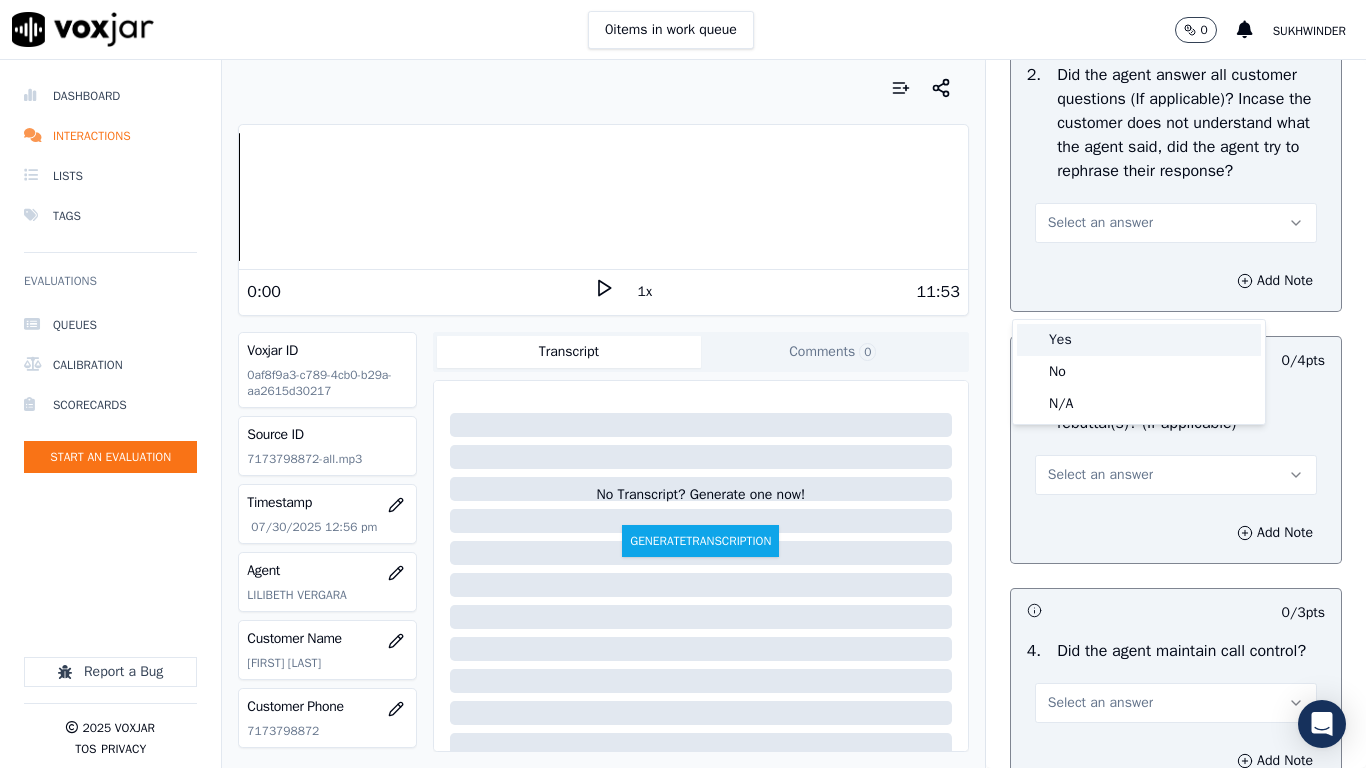 click on "Yes" at bounding box center [1139, 340] 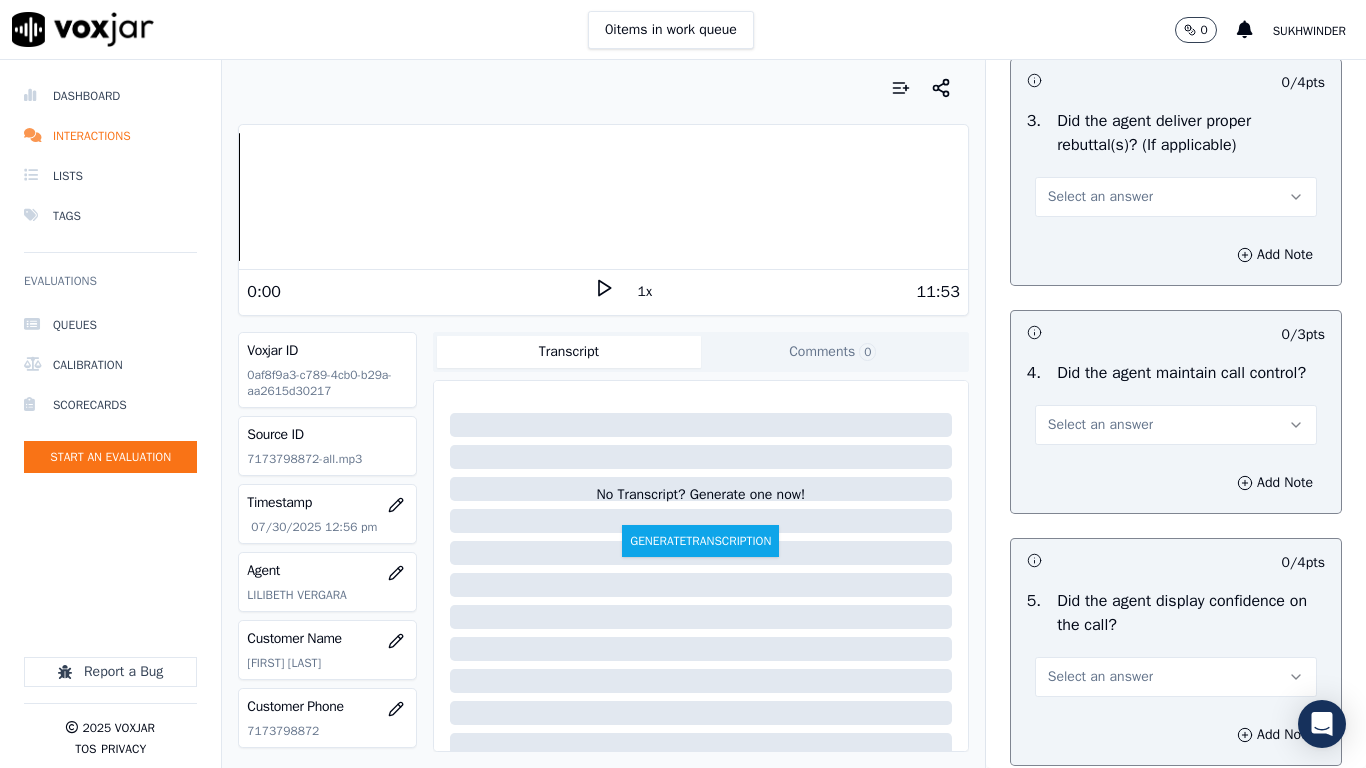 scroll, scrollTop: 3600, scrollLeft: 0, axis: vertical 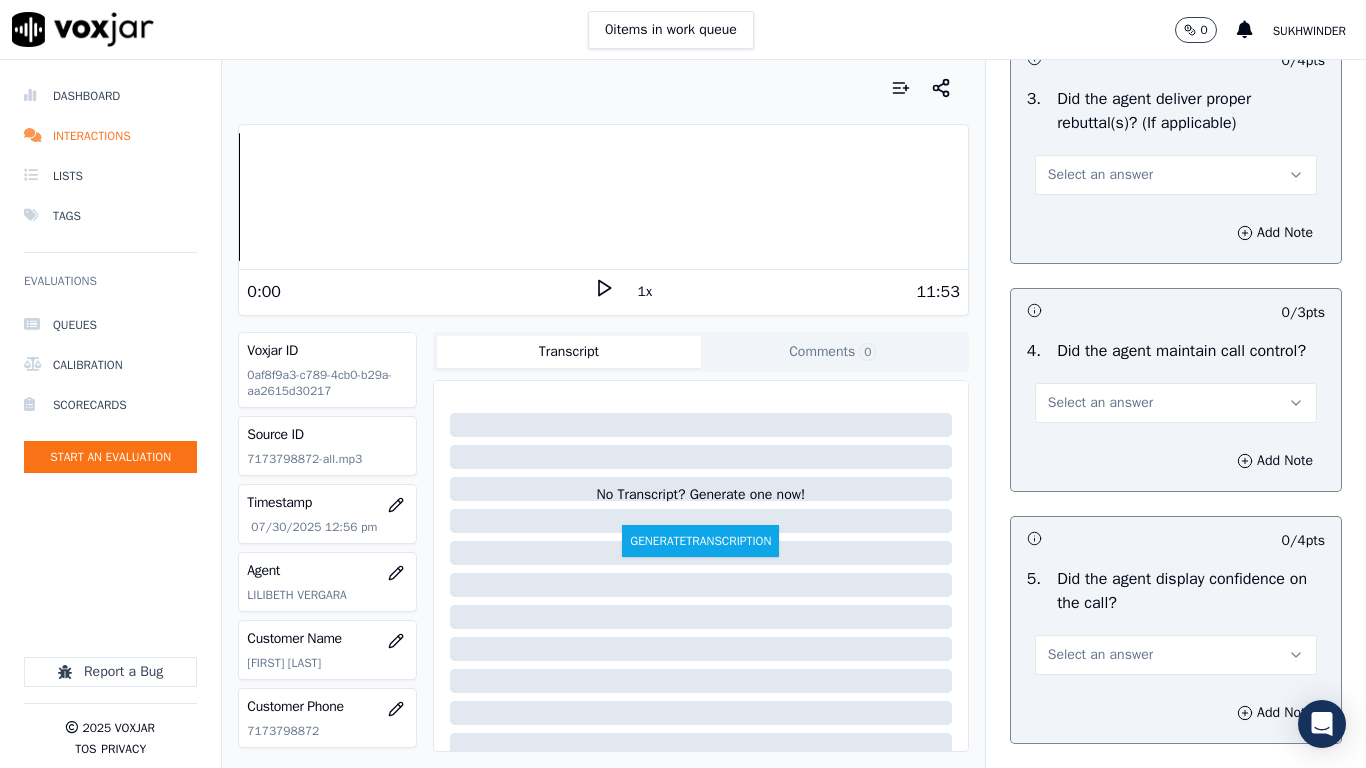 click on "Select an answer" at bounding box center [1176, 175] 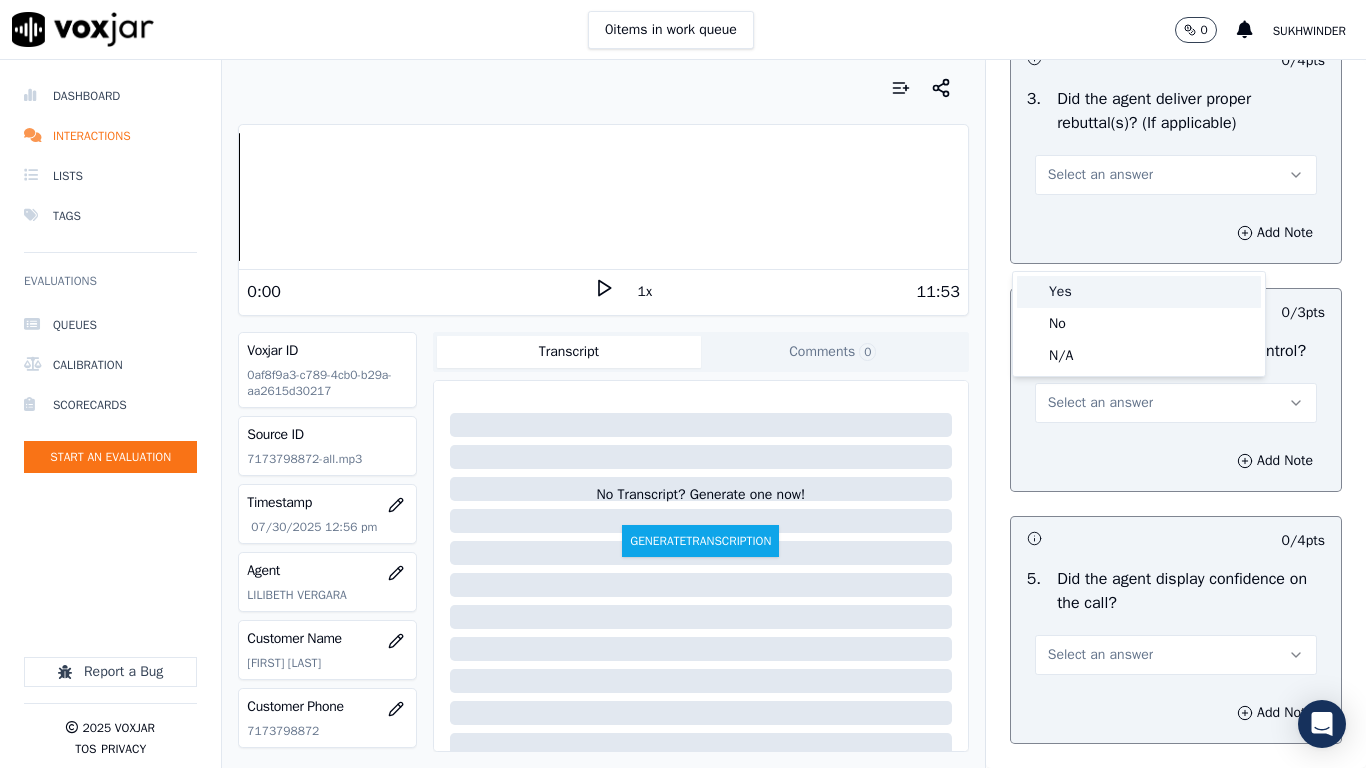 click on "Yes" at bounding box center (1139, 292) 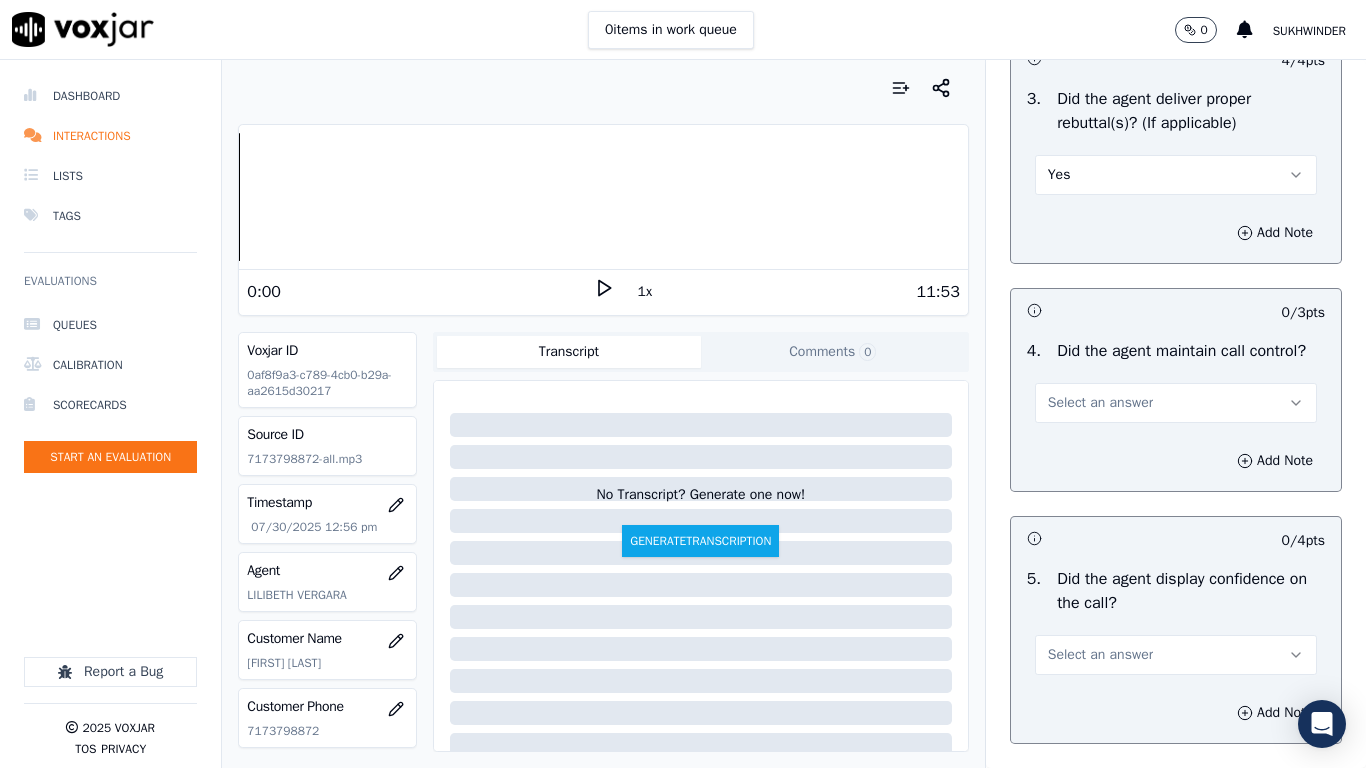 click on "Select an answer" at bounding box center [1176, 403] 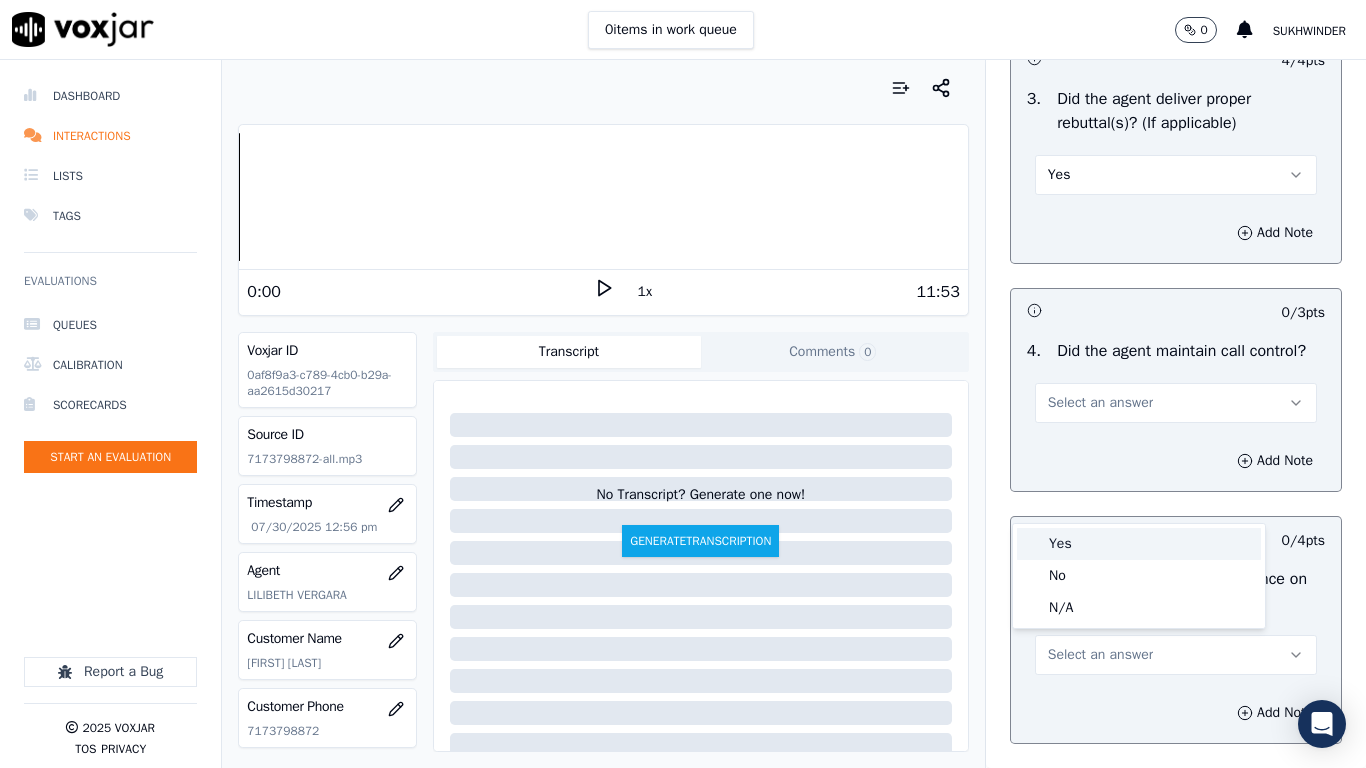 click on "Yes" at bounding box center (1139, 544) 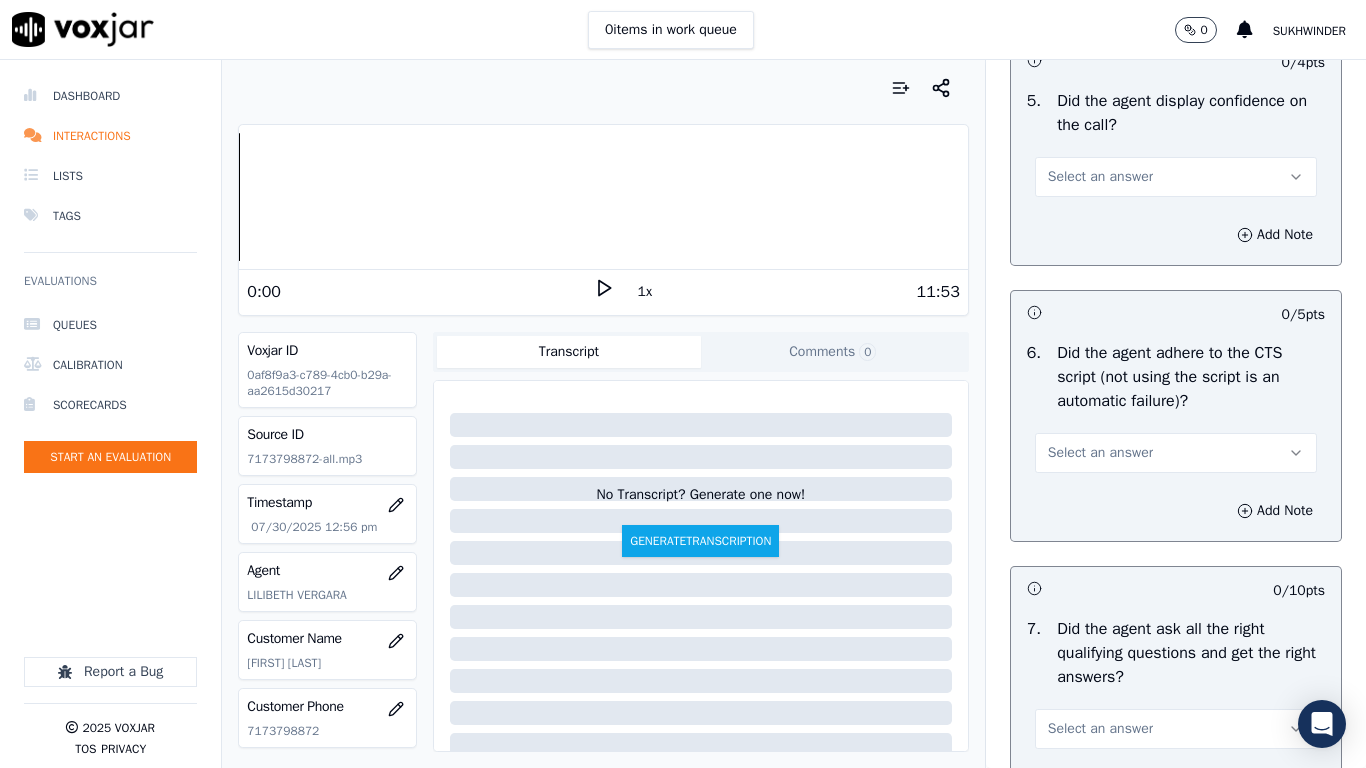 scroll, scrollTop: 4100, scrollLeft: 0, axis: vertical 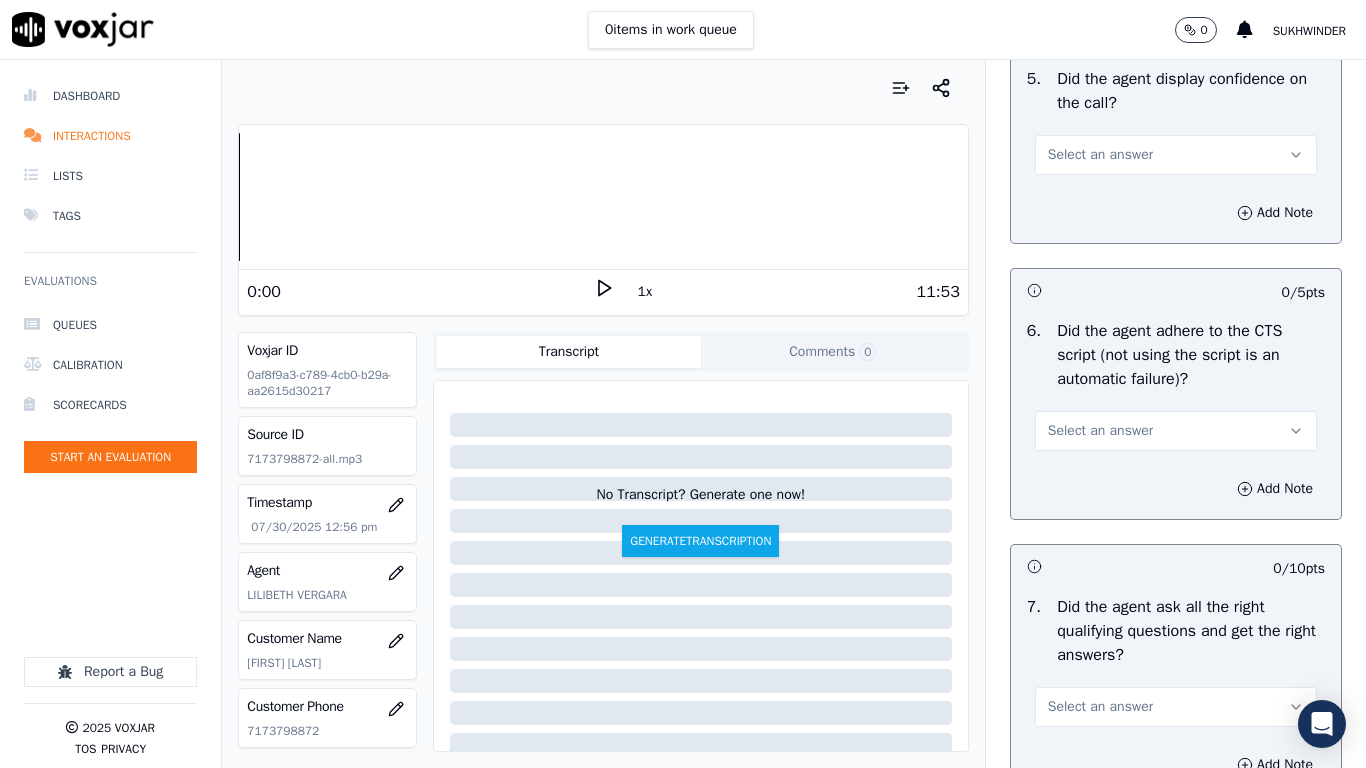 click on "Select an answer" at bounding box center (1100, 155) 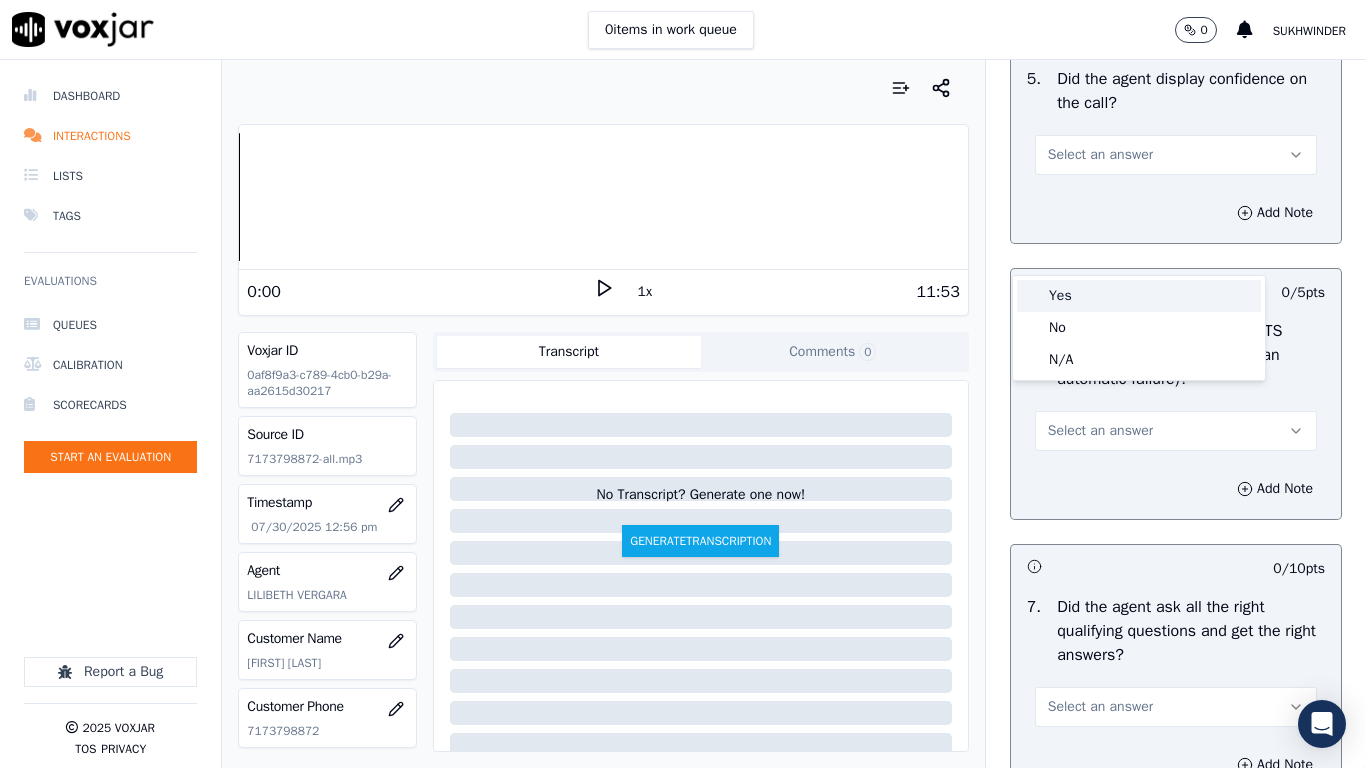 click on "Yes" at bounding box center [1139, 296] 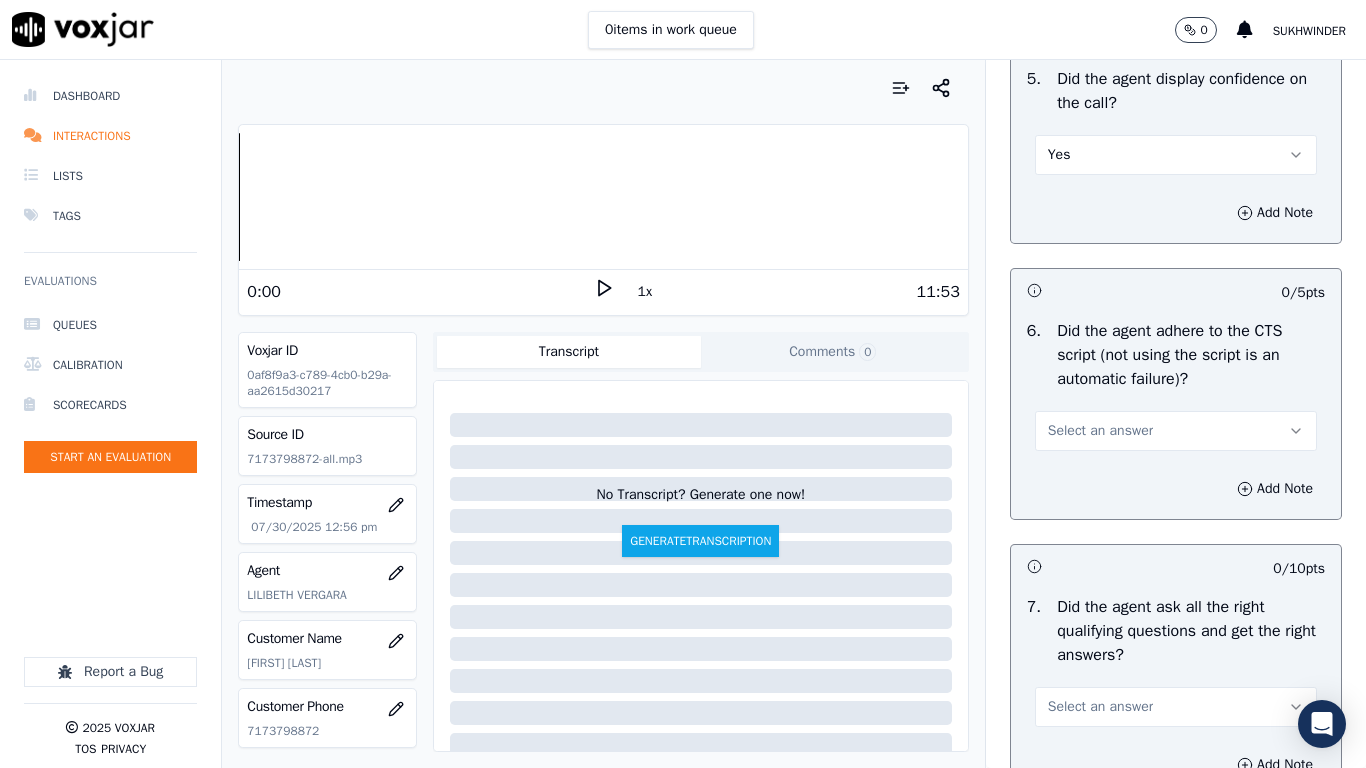 scroll, scrollTop: 4300, scrollLeft: 0, axis: vertical 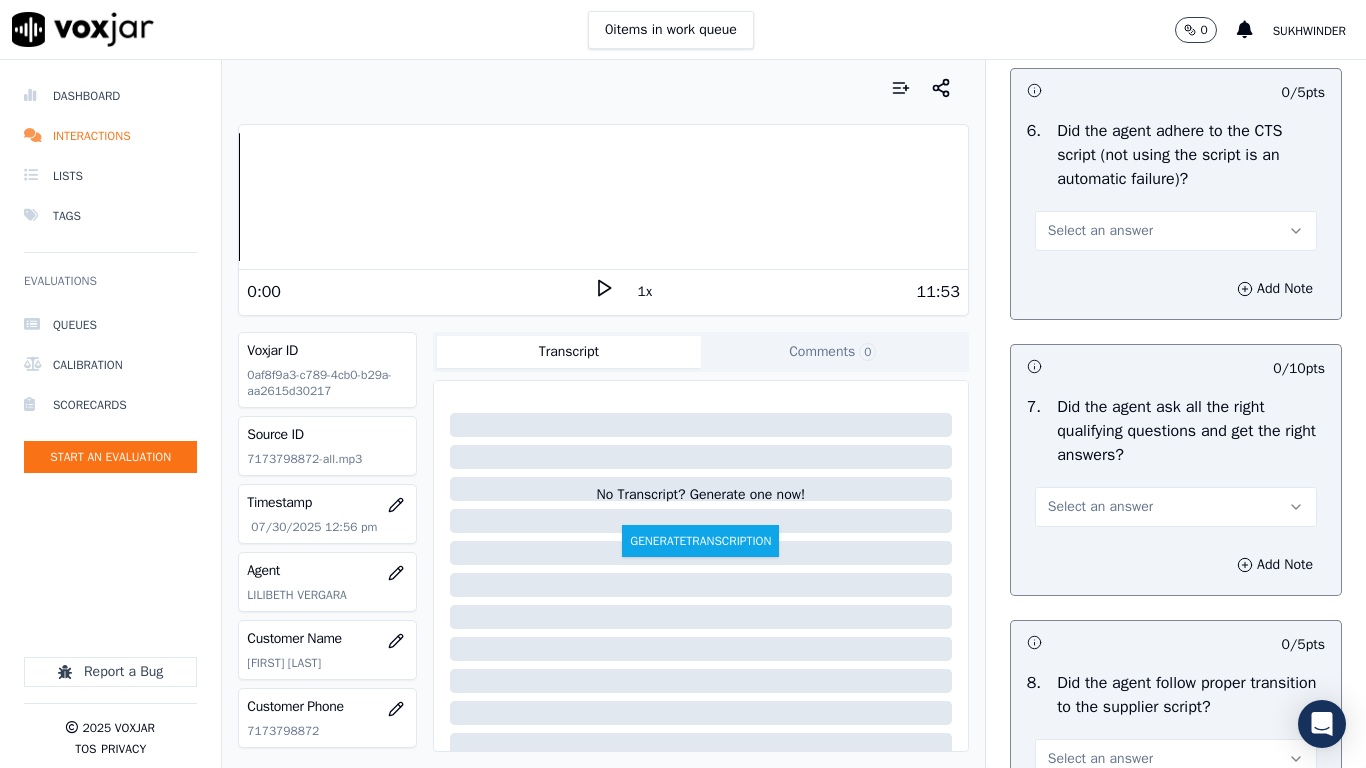 click on "Select an answer" at bounding box center (1100, 231) 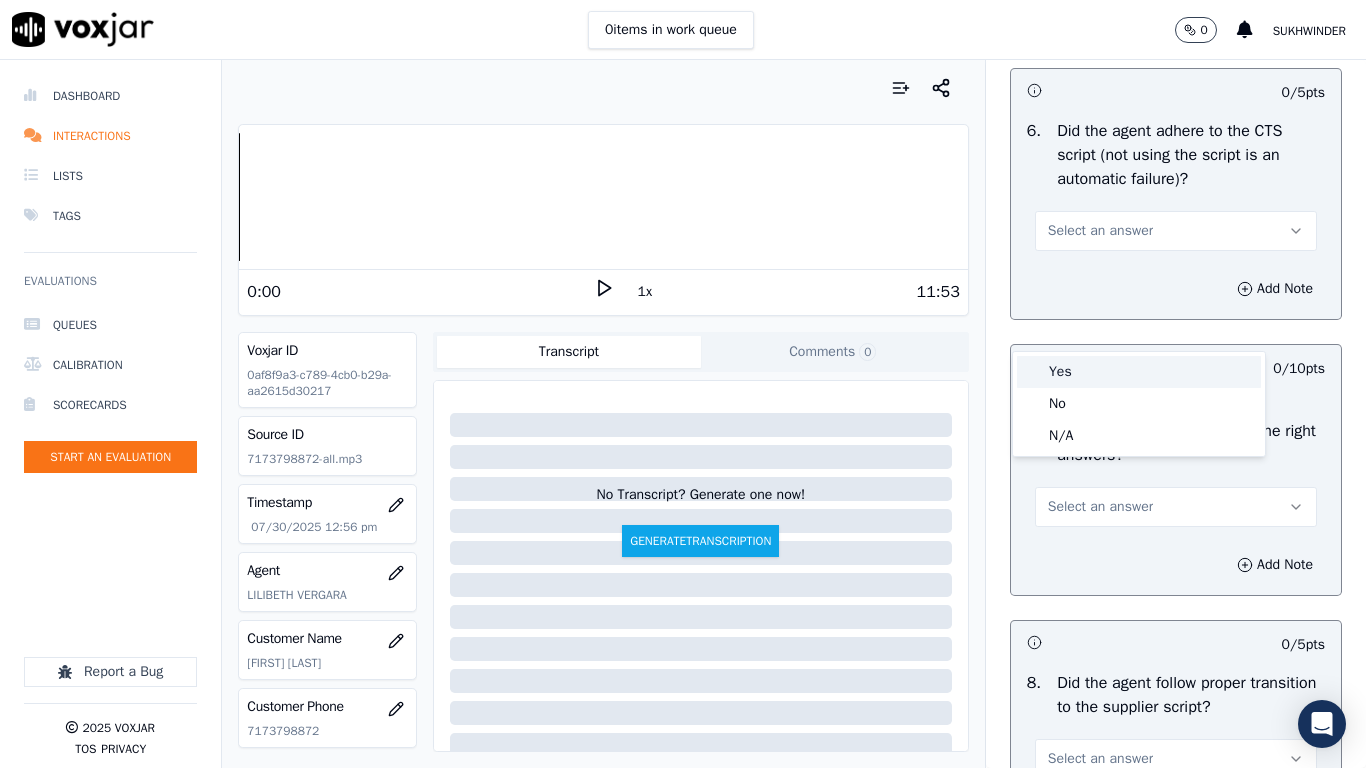 click on "Yes" at bounding box center [1139, 372] 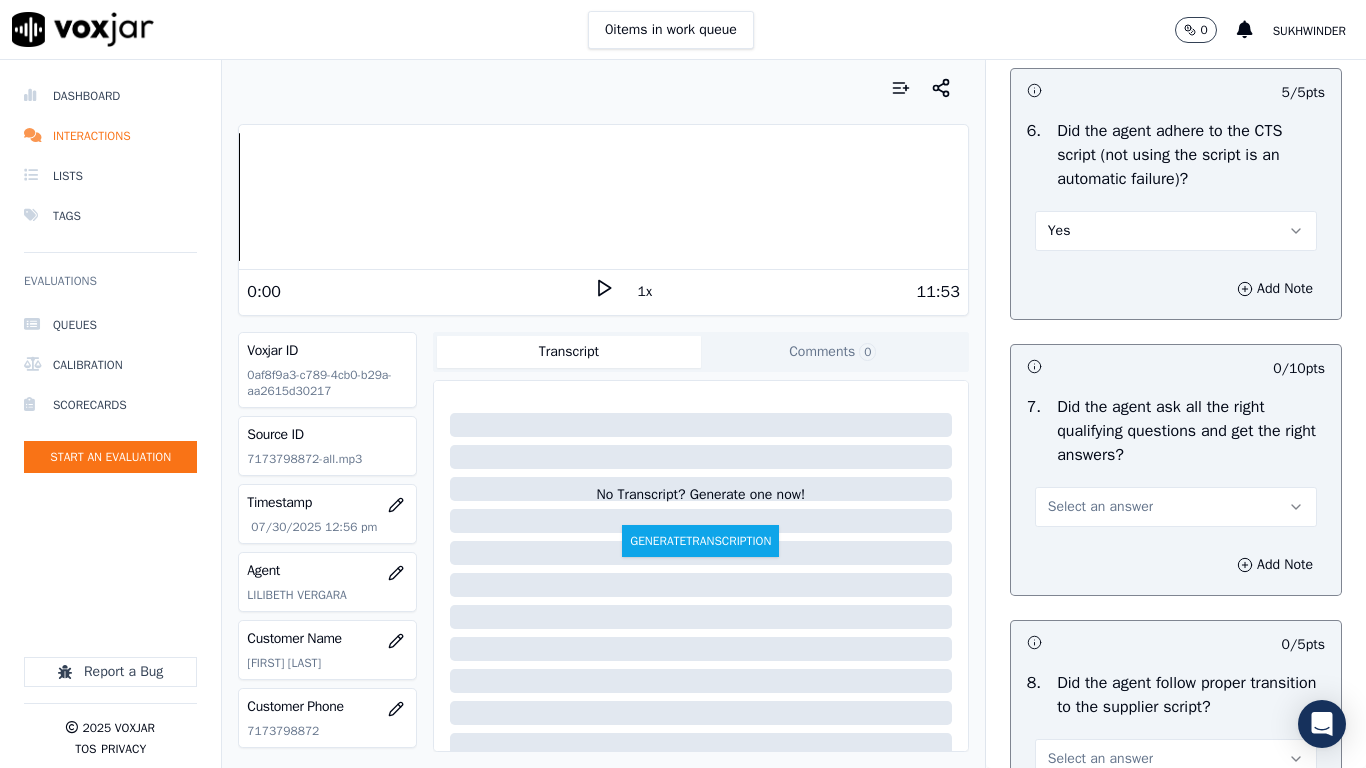 click on "Select an answer" at bounding box center [1100, 507] 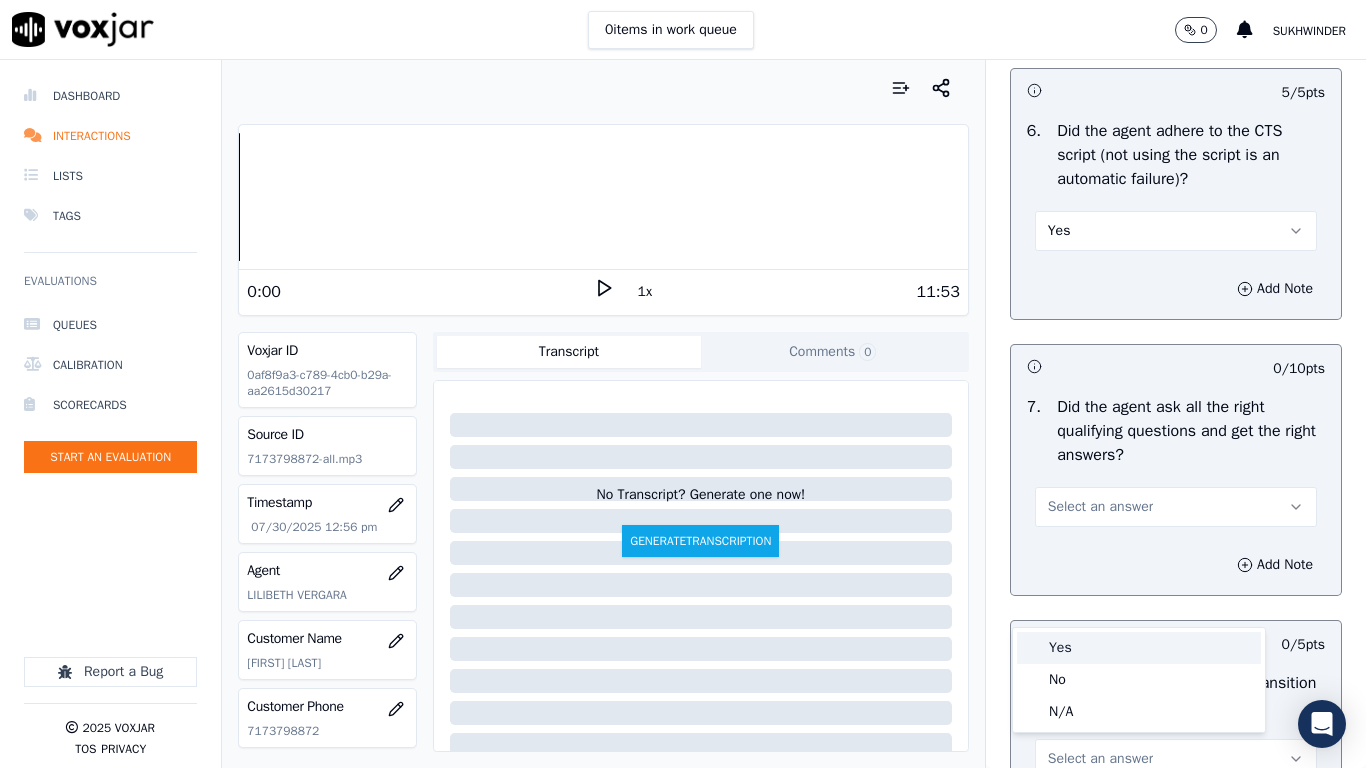 click on "Yes" at bounding box center [1139, 648] 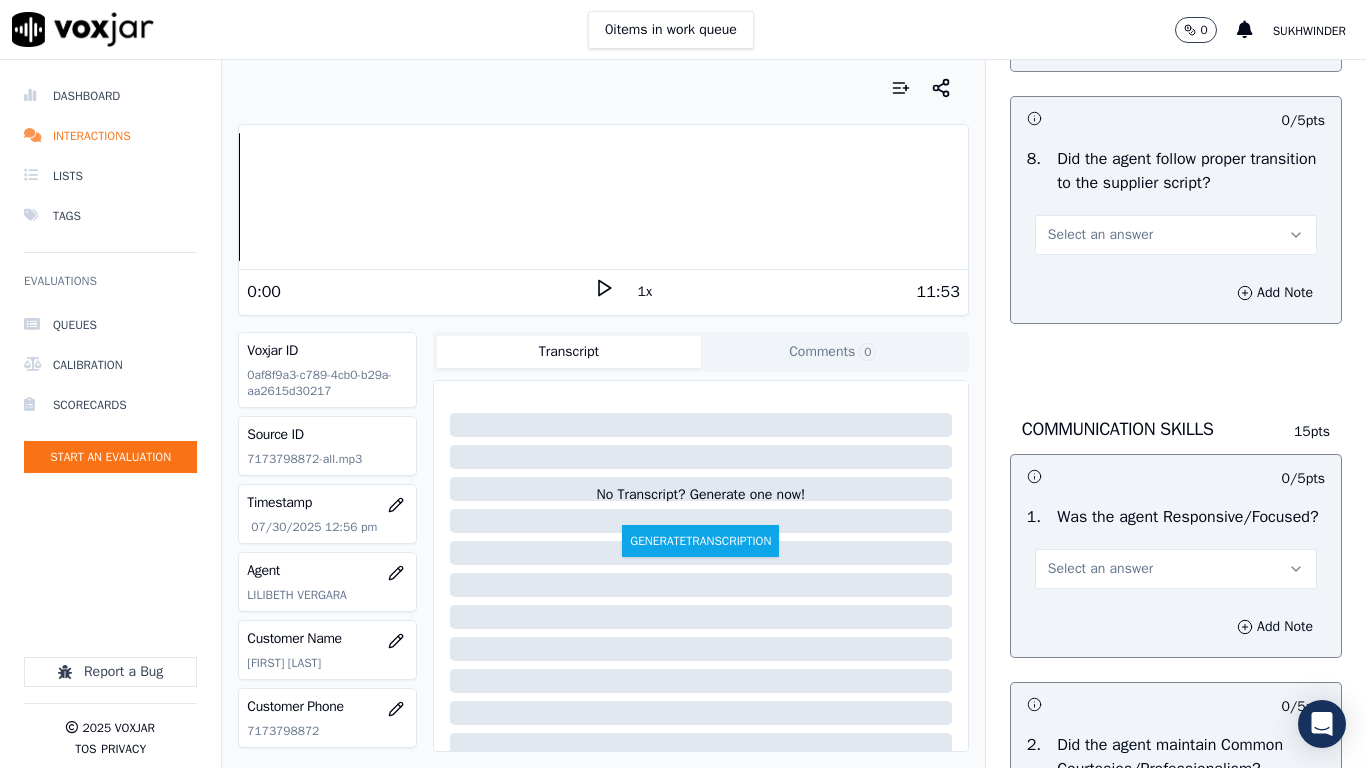 scroll, scrollTop: 4900, scrollLeft: 0, axis: vertical 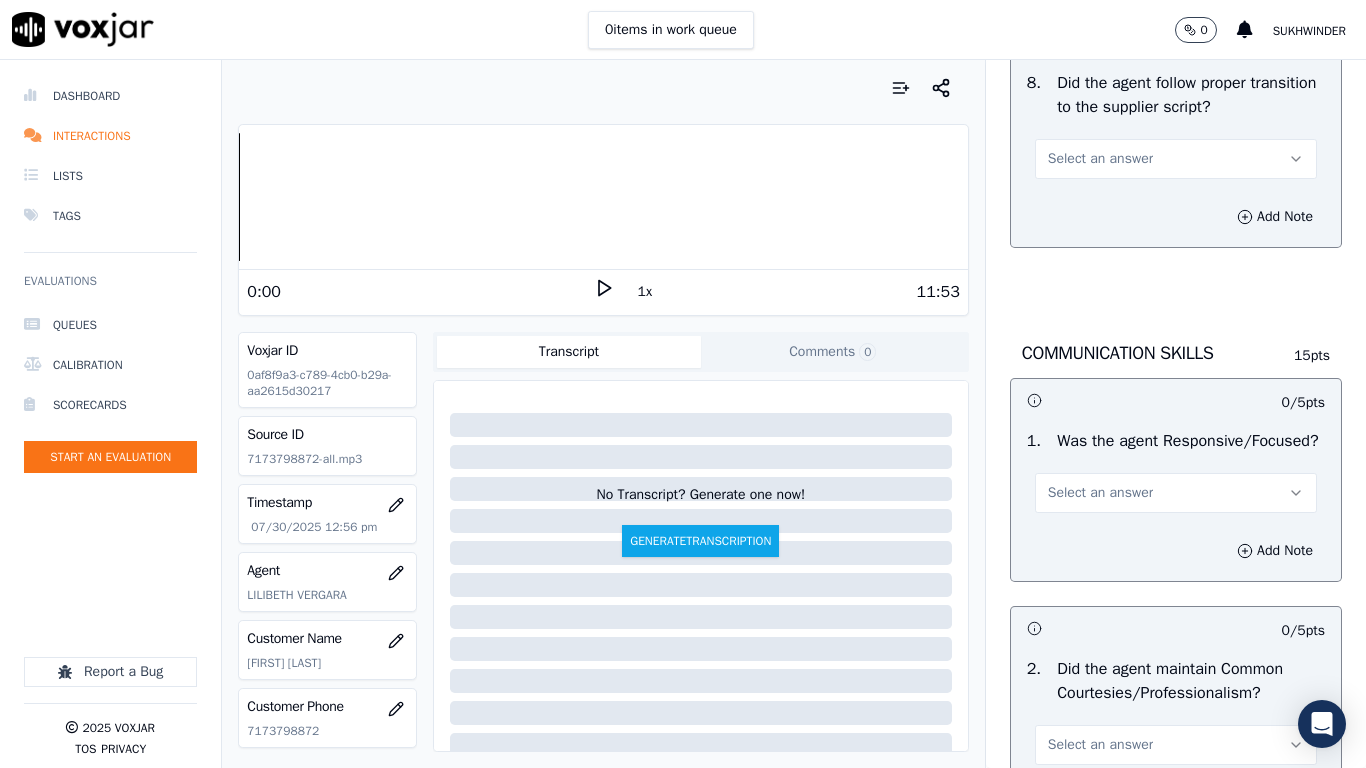 click on "Select an answer" at bounding box center (1100, 159) 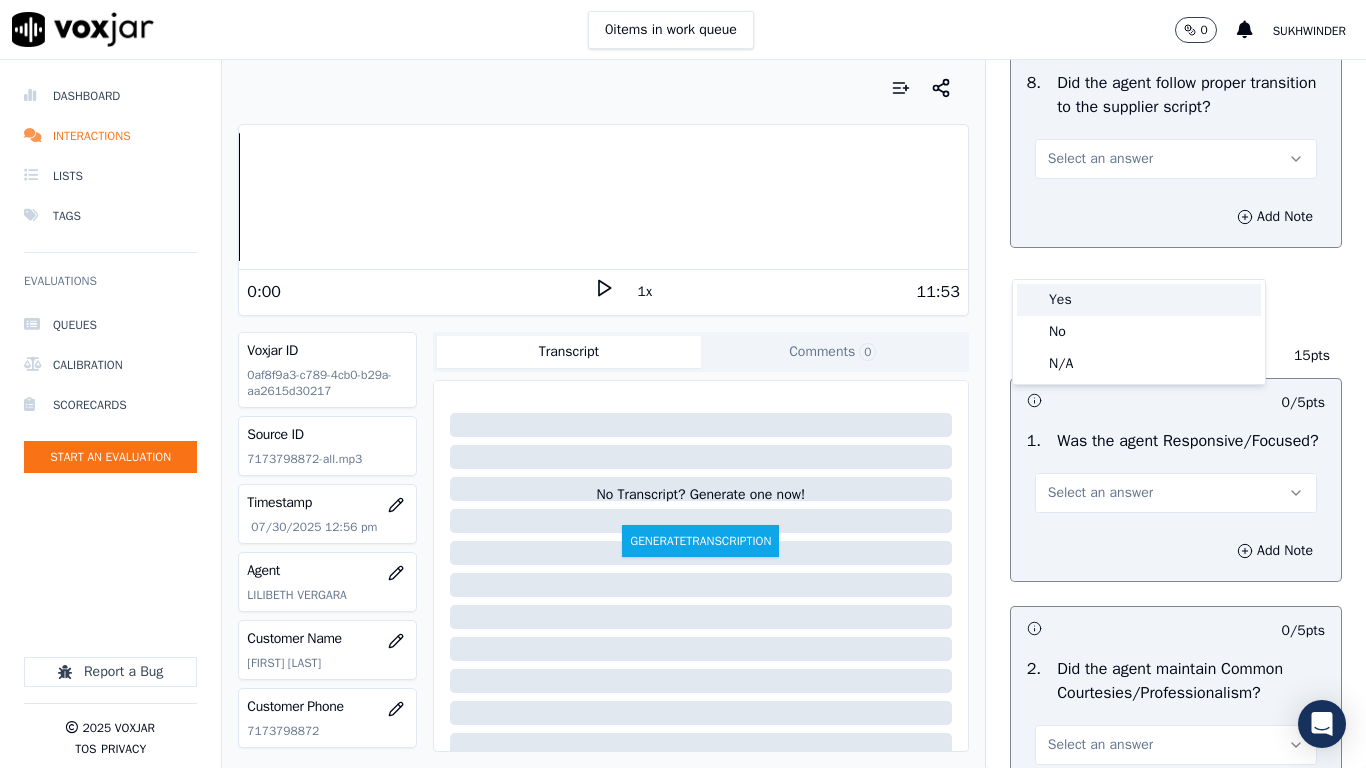 click on "Yes" at bounding box center (1139, 300) 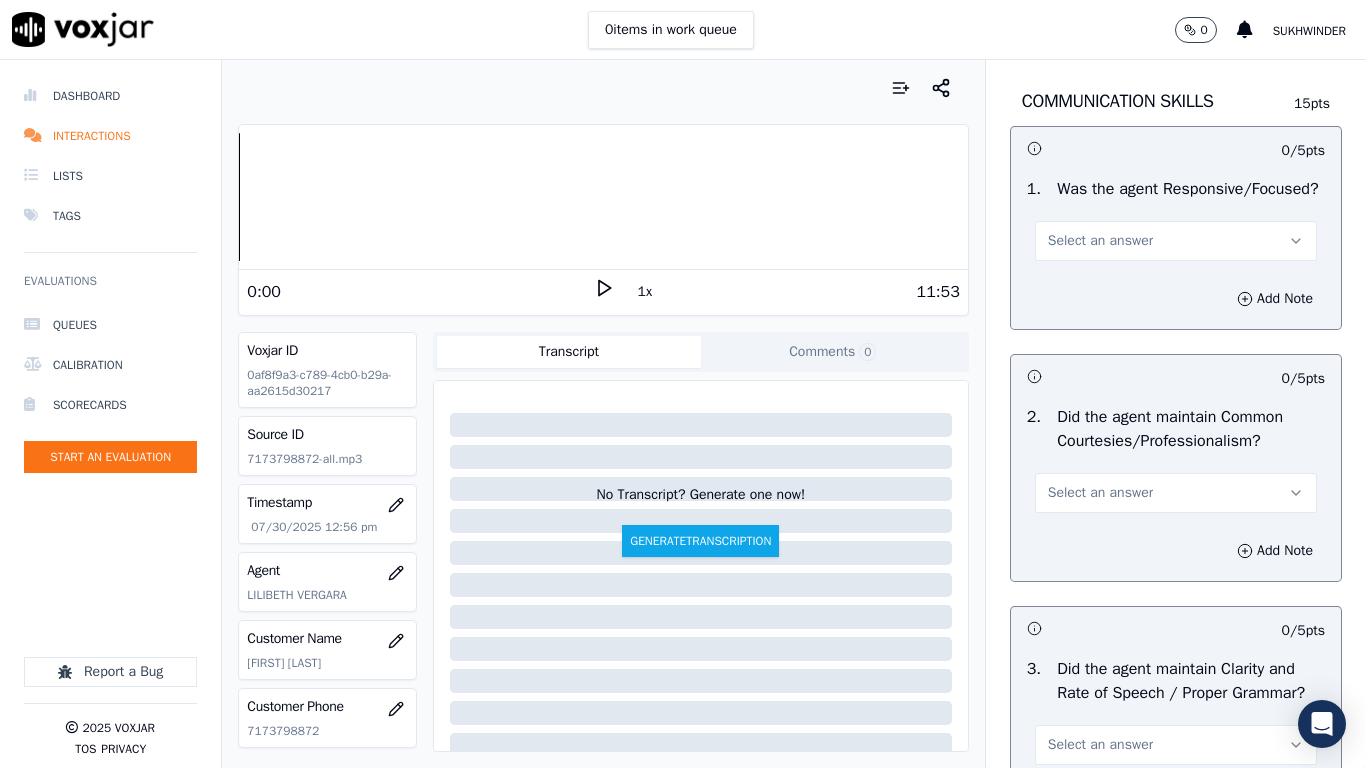 scroll, scrollTop: 5200, scrollLeft: 0, axis: vertical 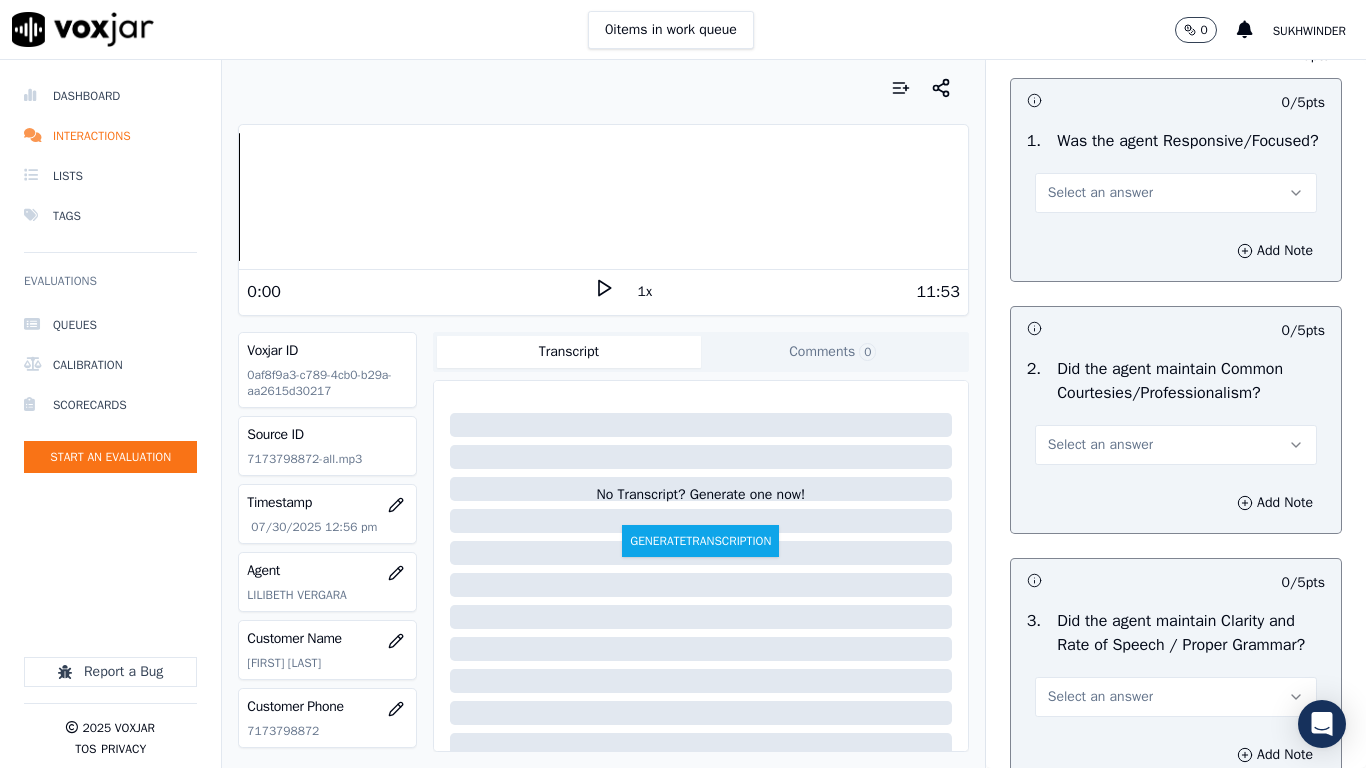 click on "Select an answer" at bounding box center (1100, 193) 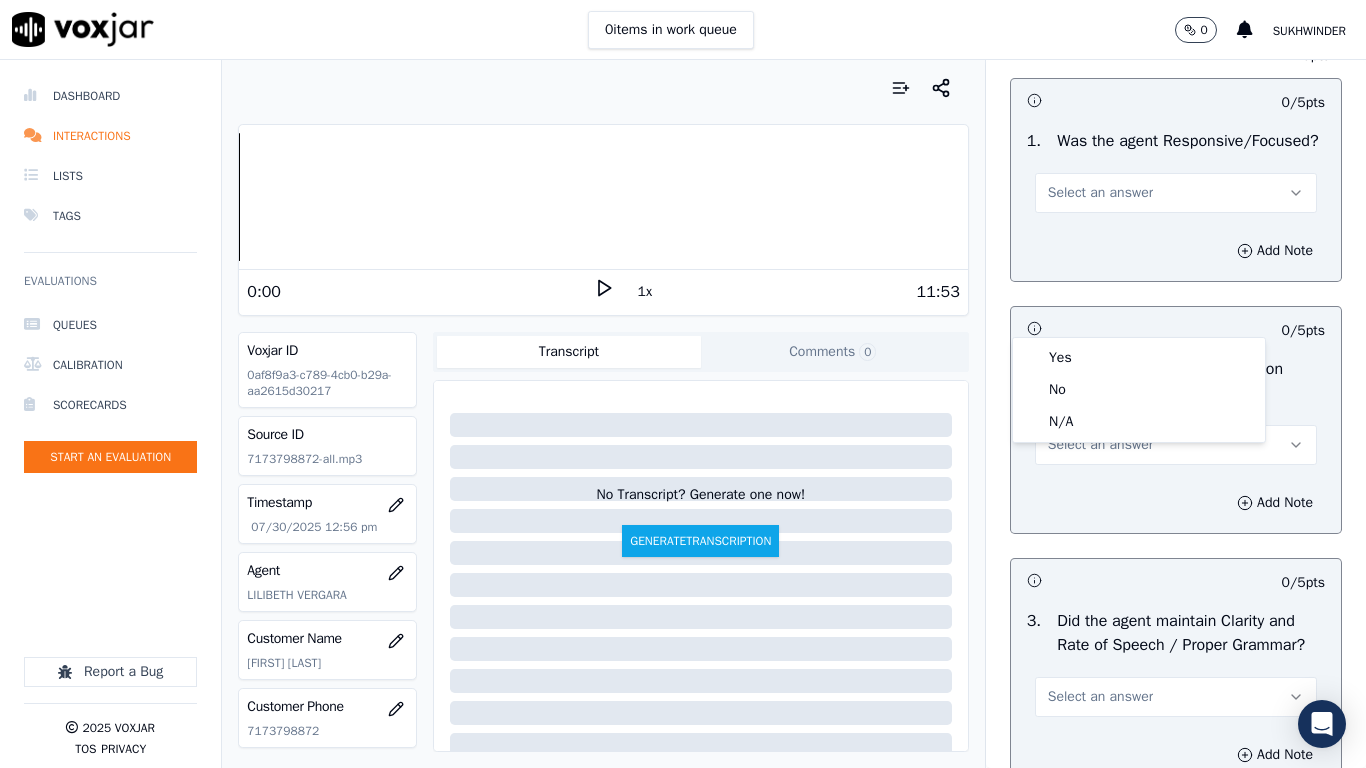 click on "Yes   No     N/A" at bounding box center (1139, 390) 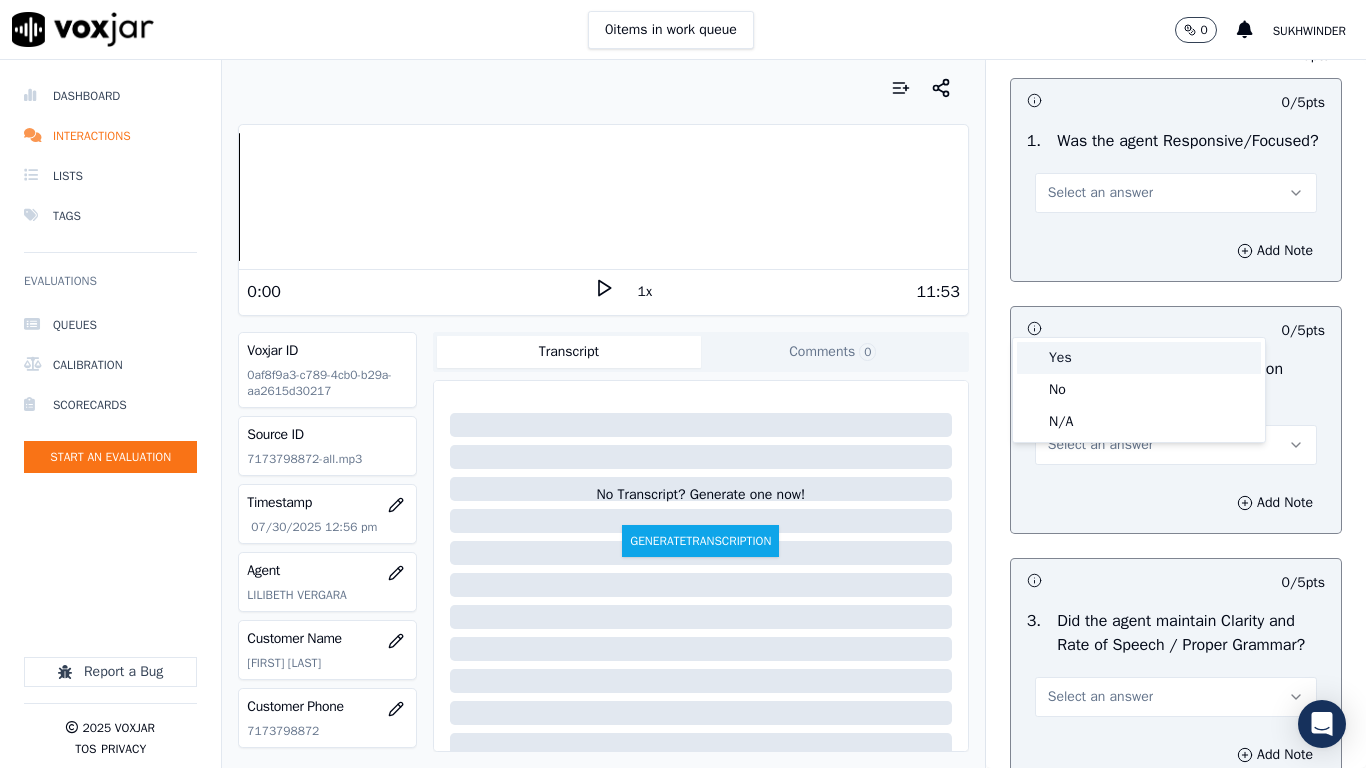 click on "Yes" at bounding box center [1139, 358] 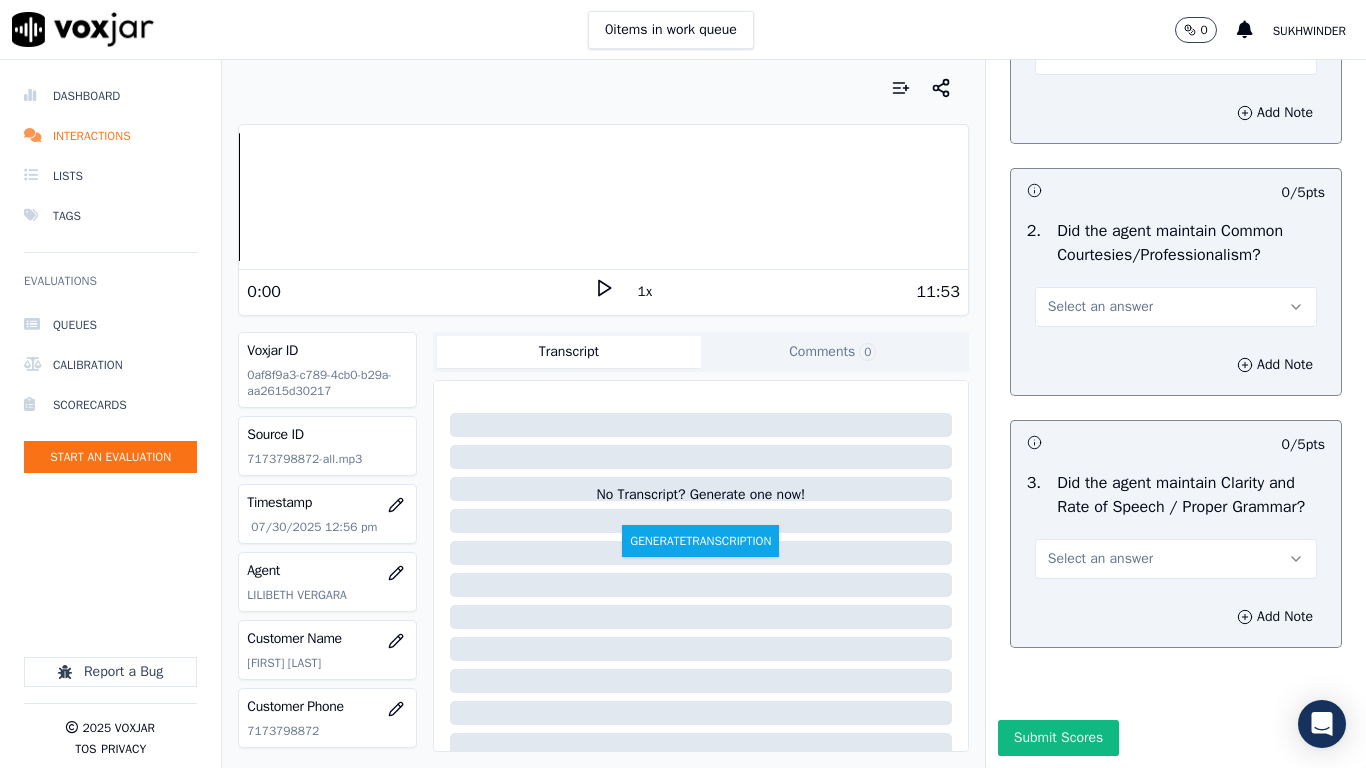 scroll, scrollTop: 5533, scrollLeft: 0, axis: vertical 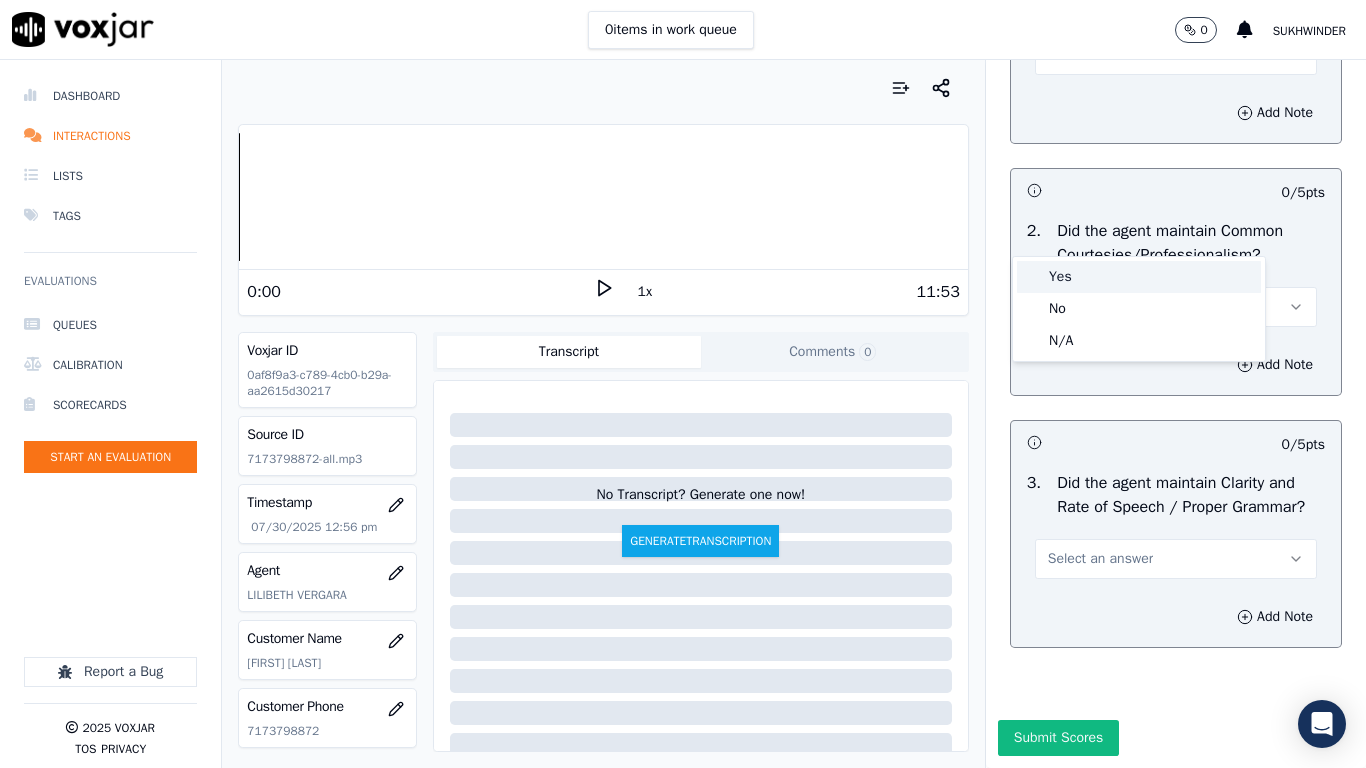 click on "Yes" at bounding box center [1139, 277] 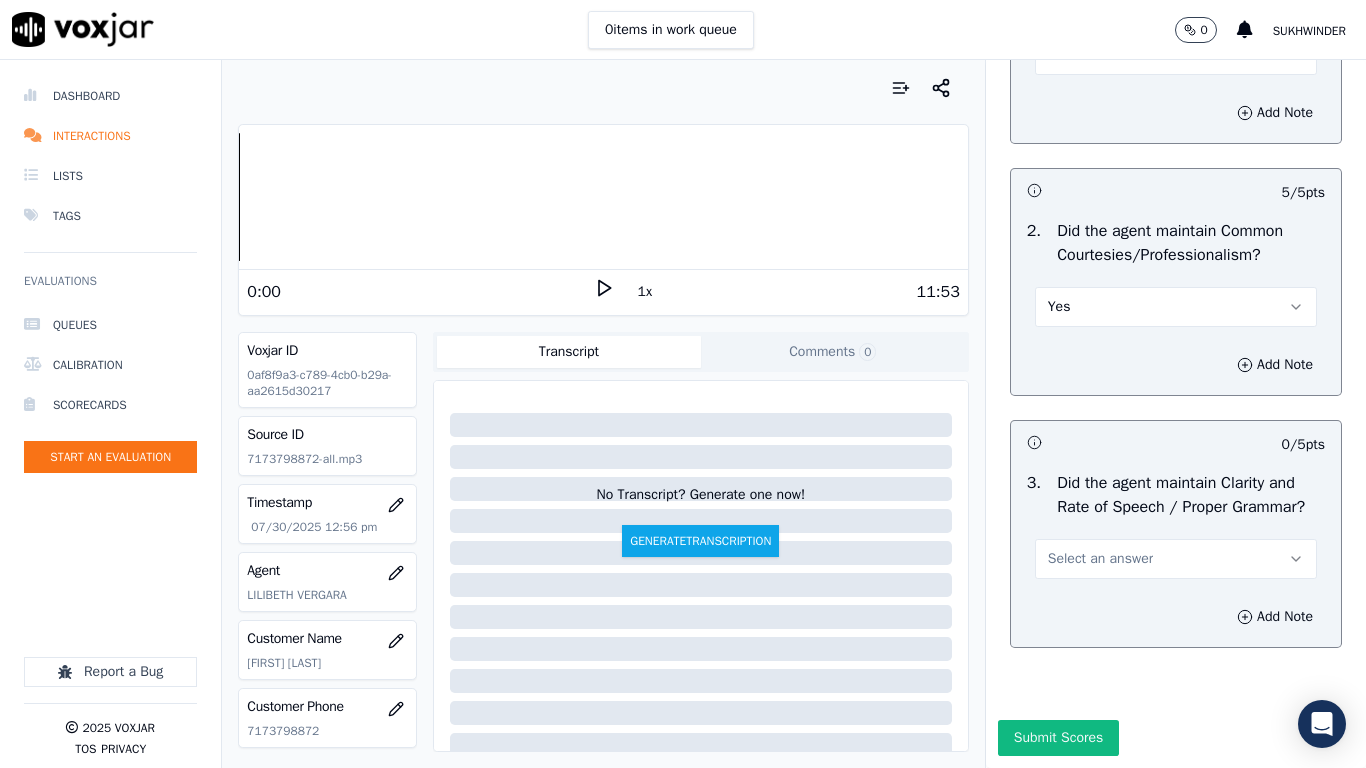 click on "Select an answer" at bounding box center (1100, 559) 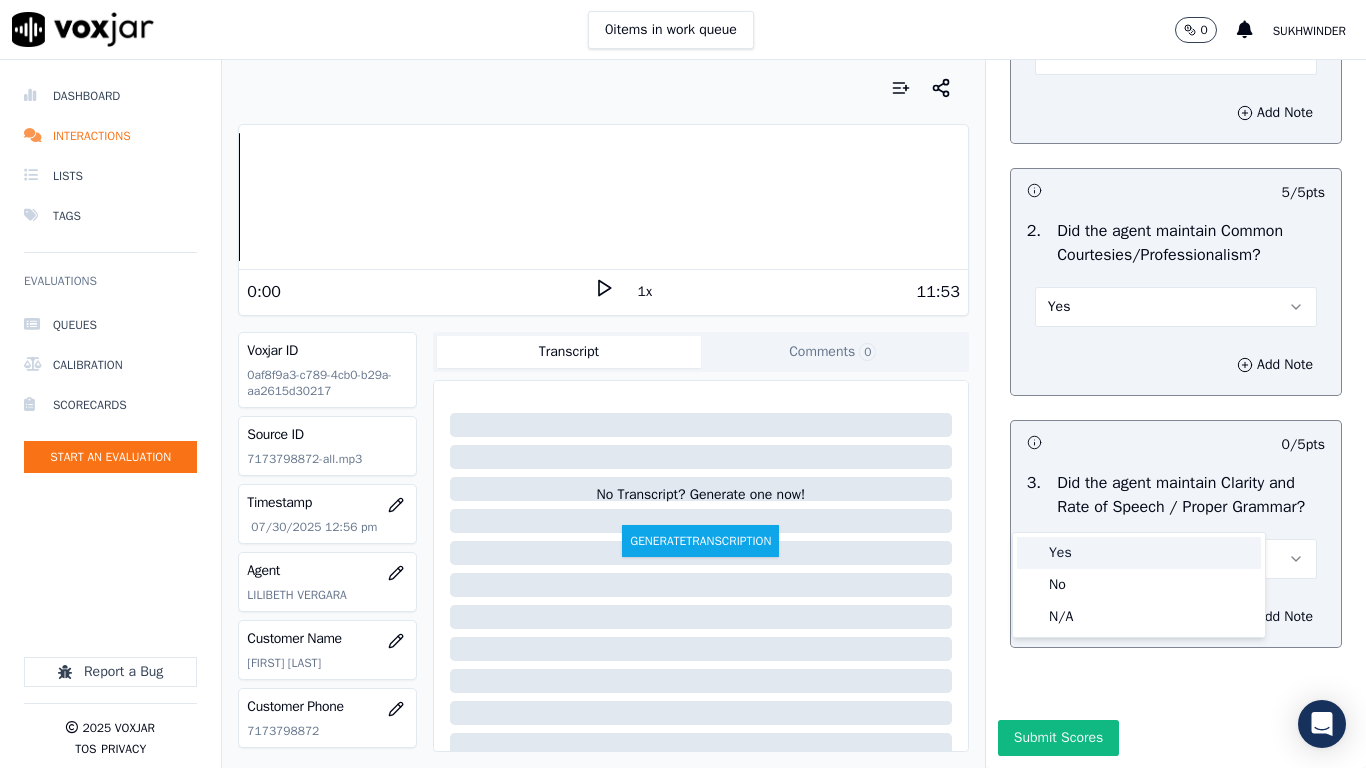 click on "Yes" at bounding box center (1139, 553) 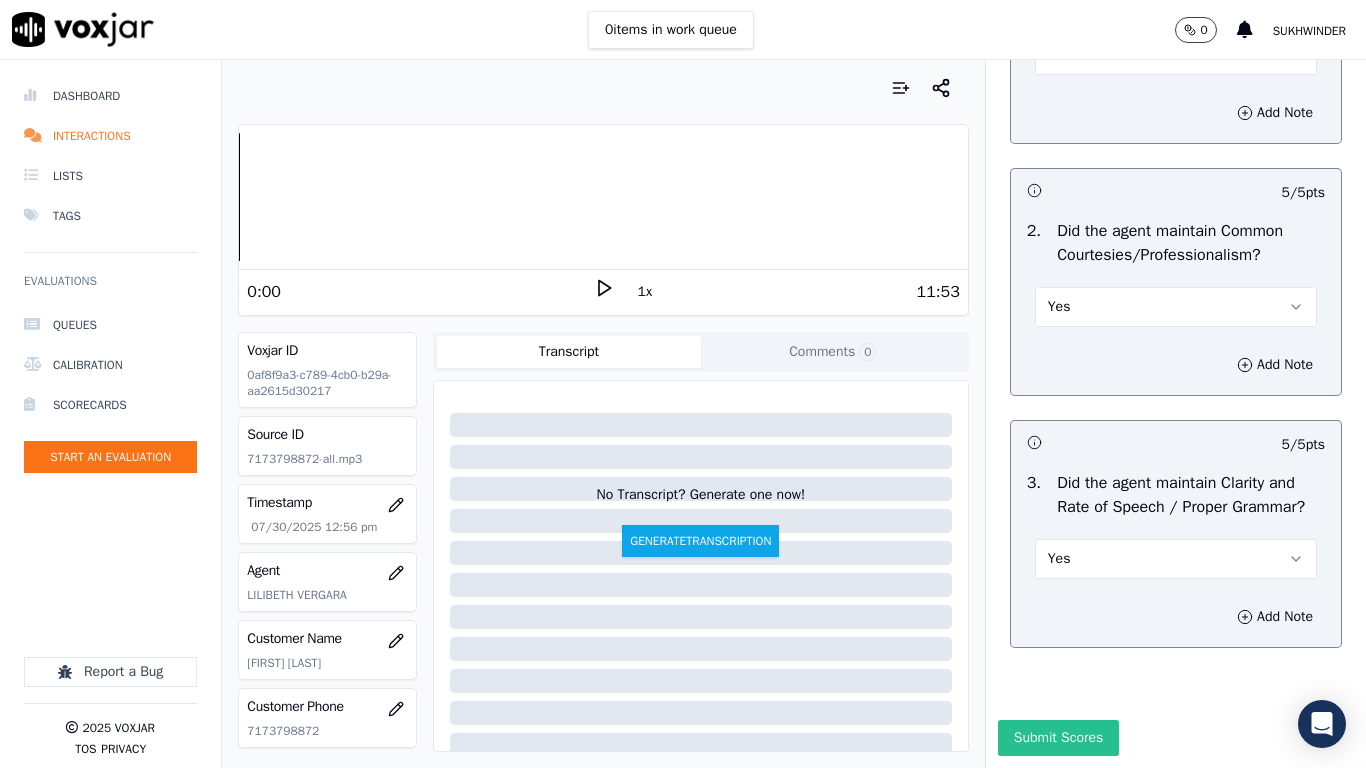 click on "Submit Scores" at bounding box center [1058, 738] 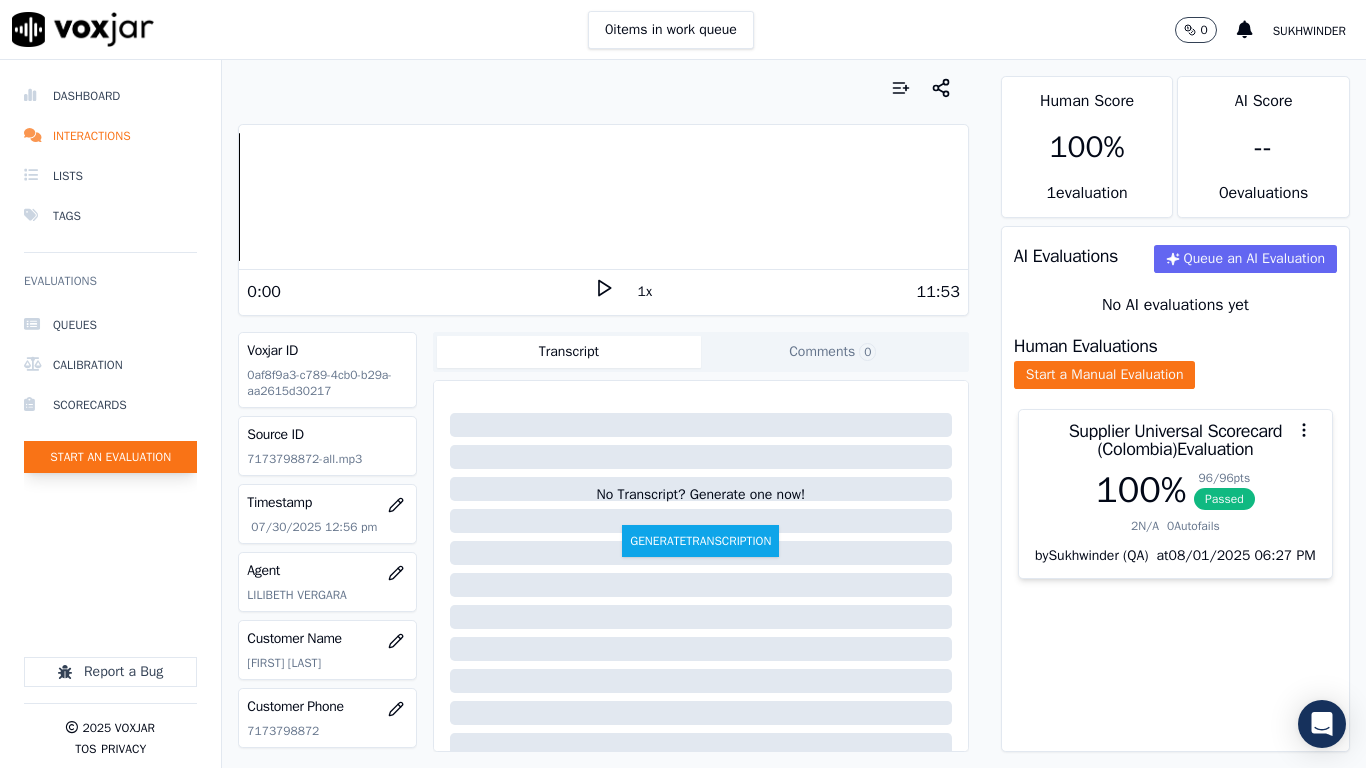 click on "Start an Evaluation" 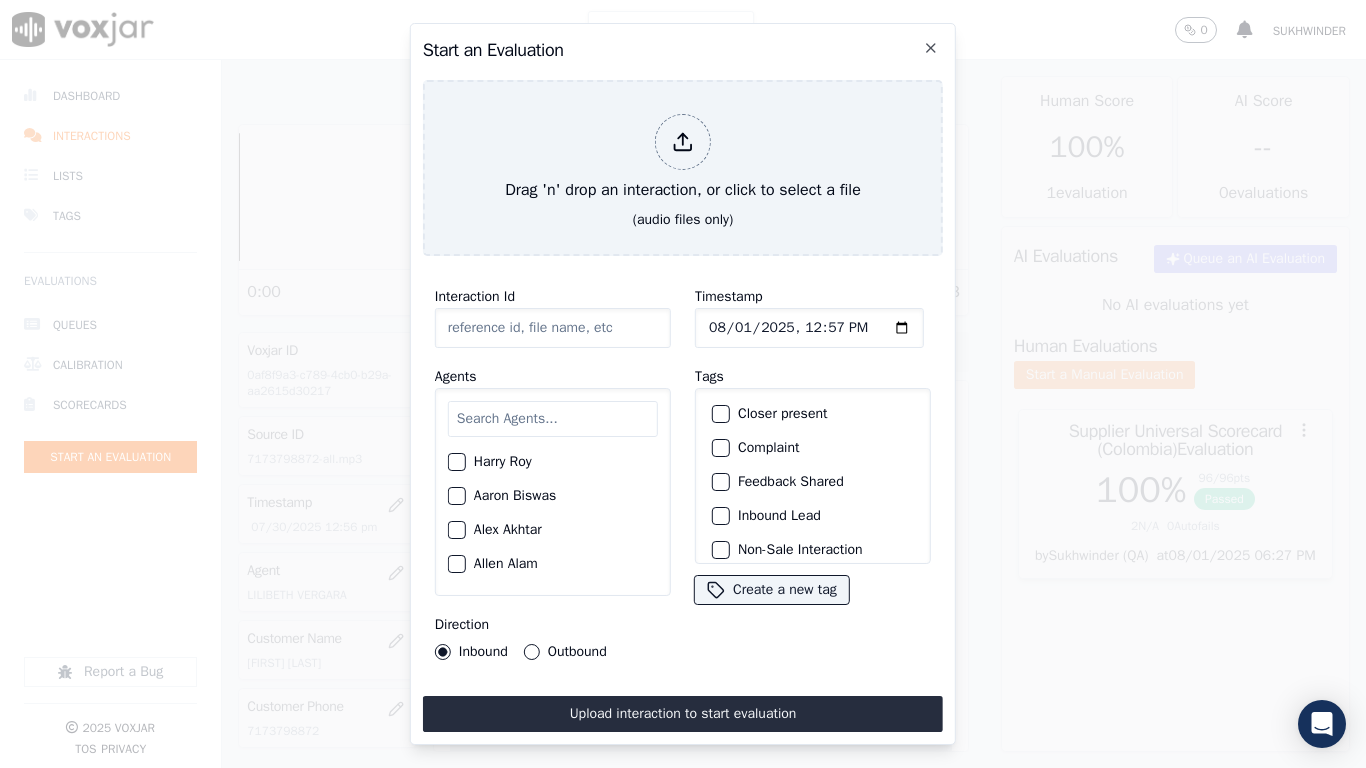 type 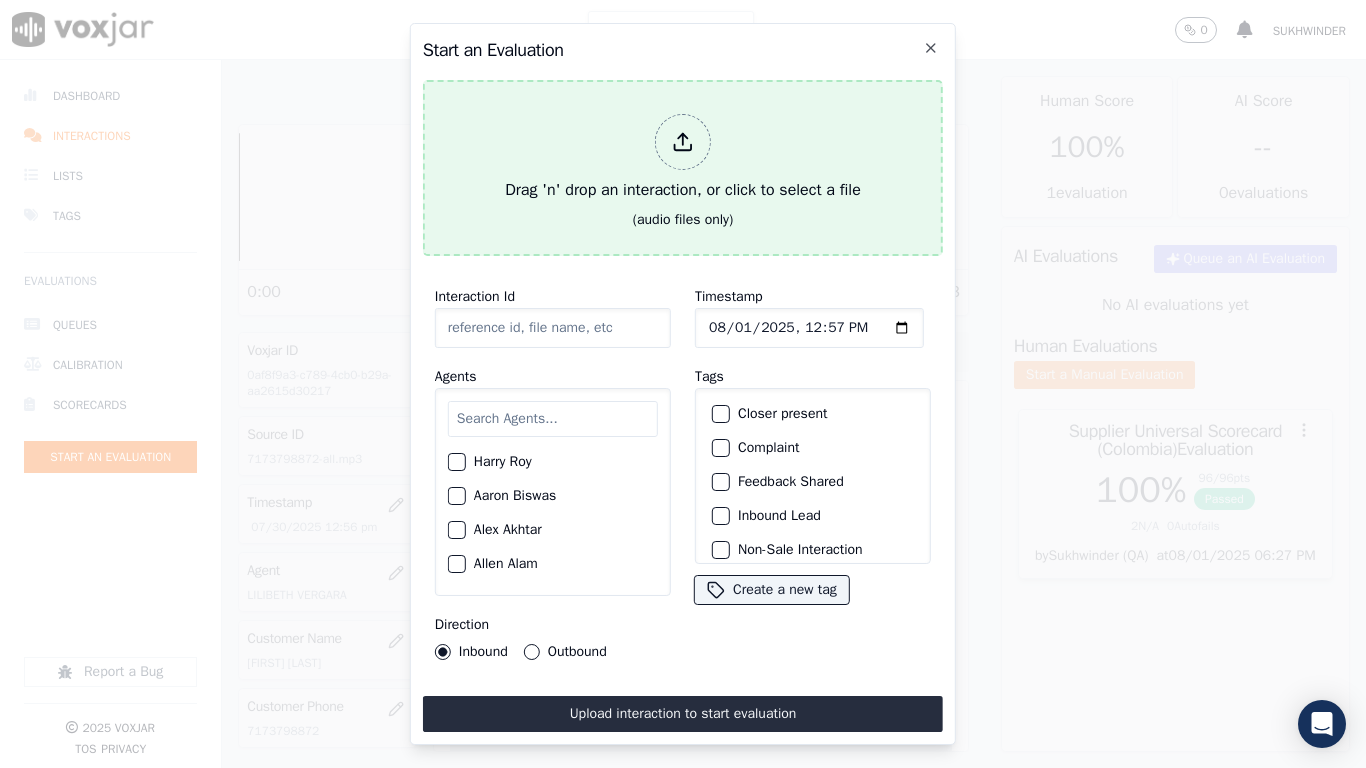click on "(audio files only)" at bounding box center [683, 220] 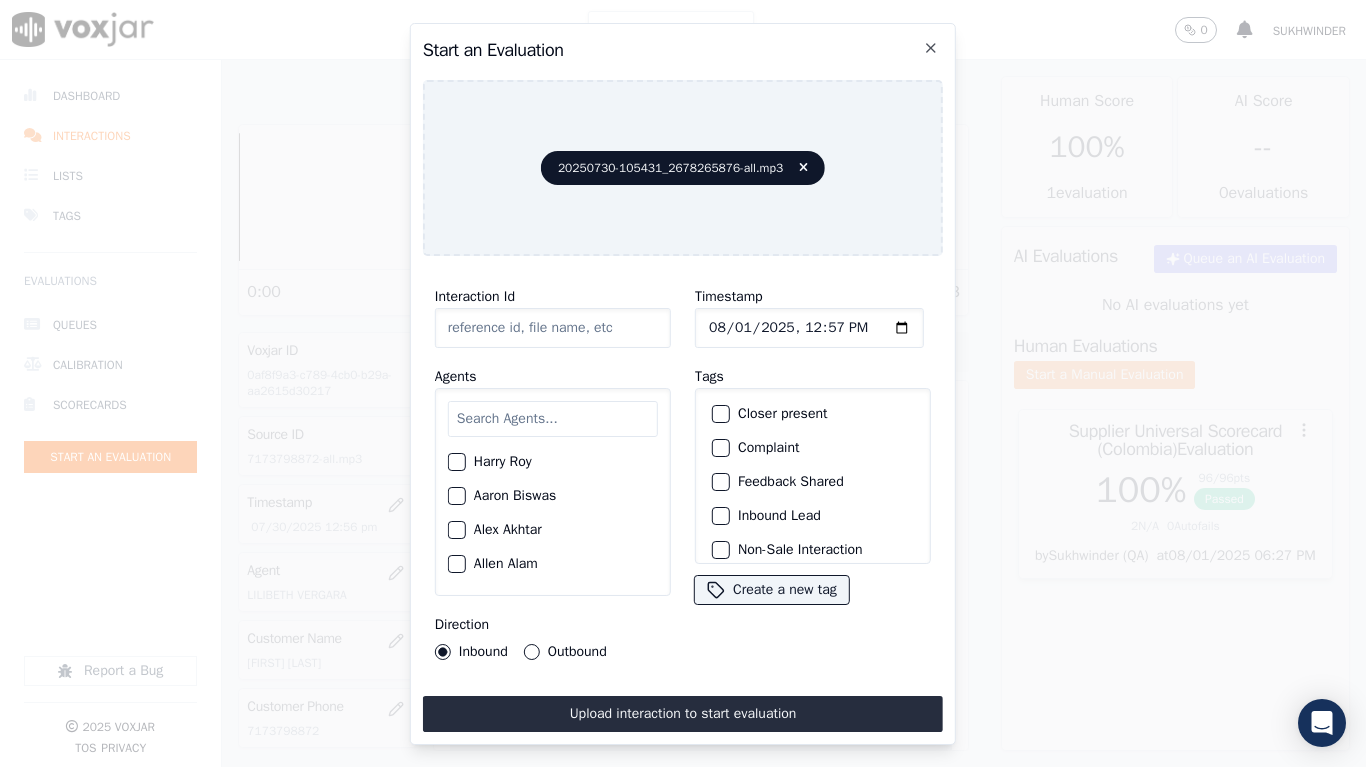 type on "20250730-105431_2678265876-all.mp3" 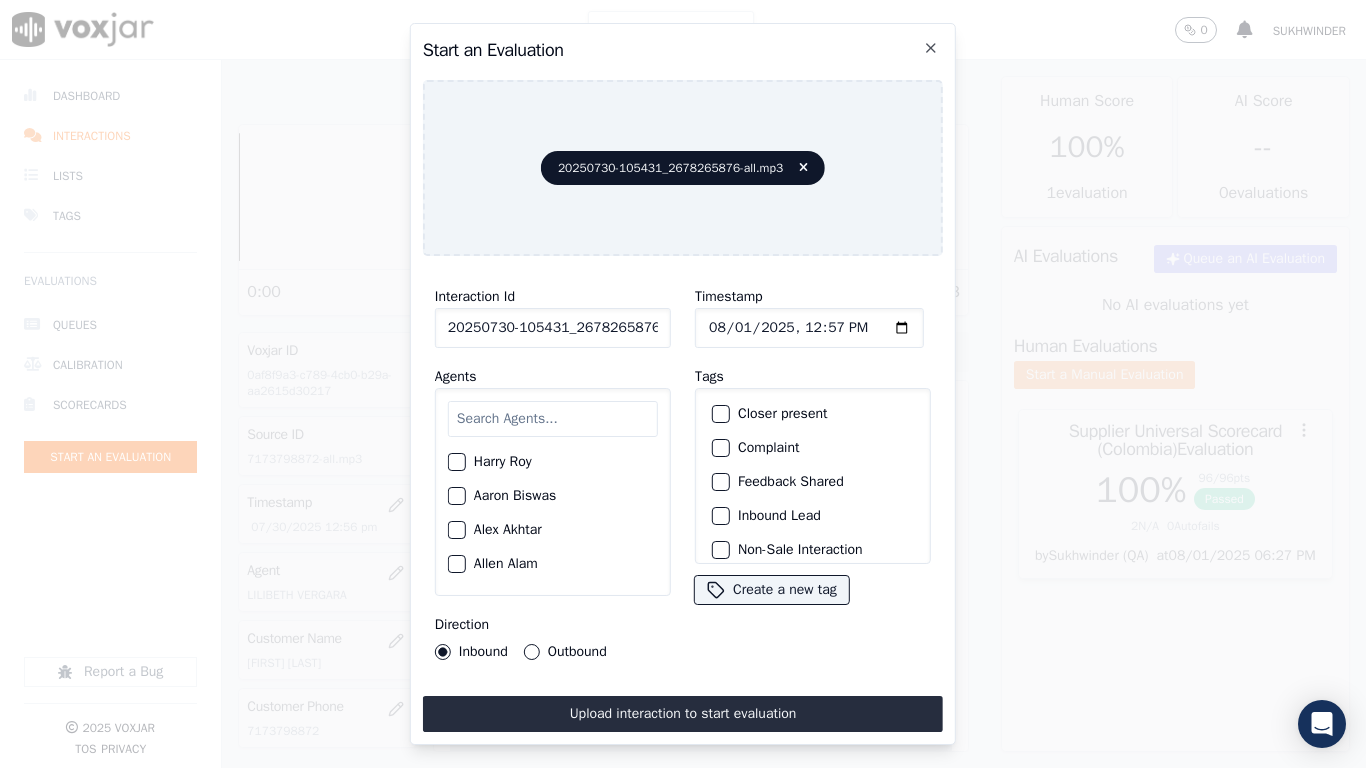 click at bounding box center [553, 419] 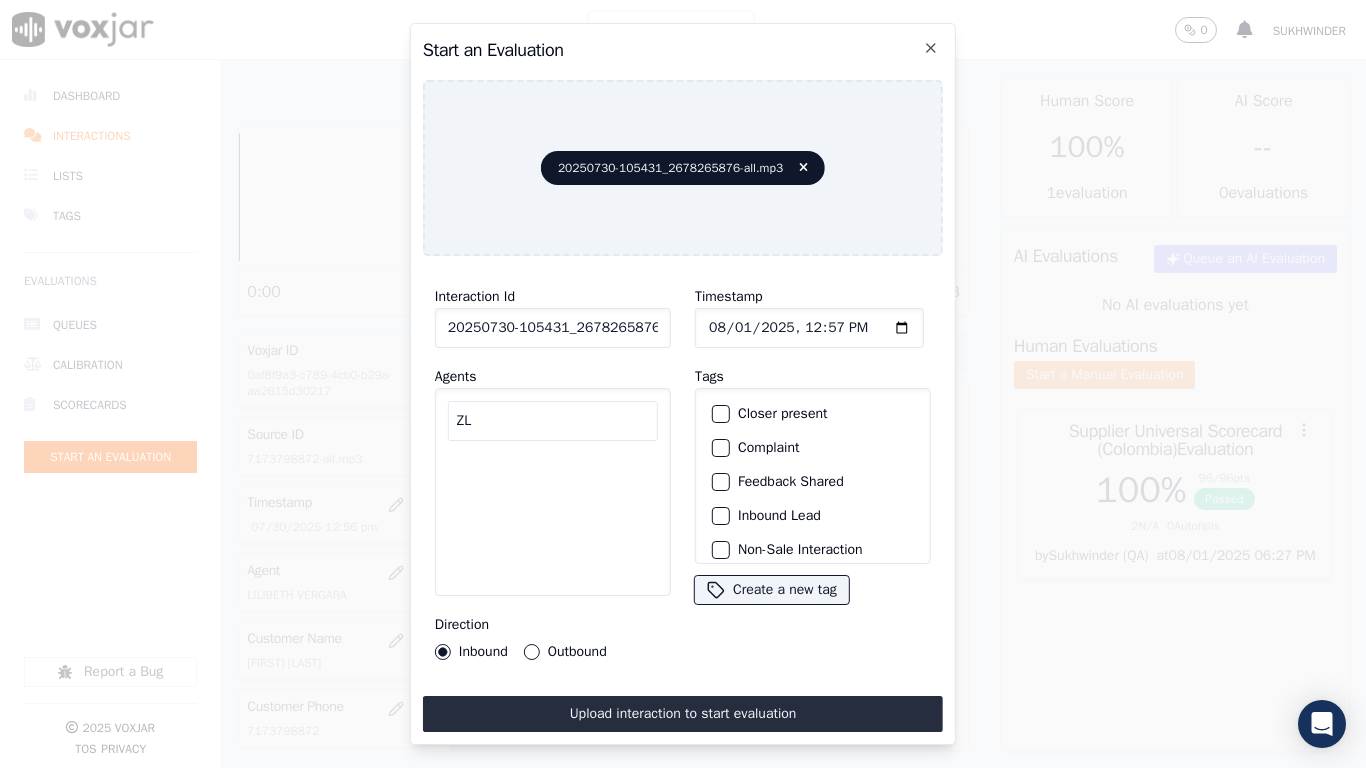 type on "Z" 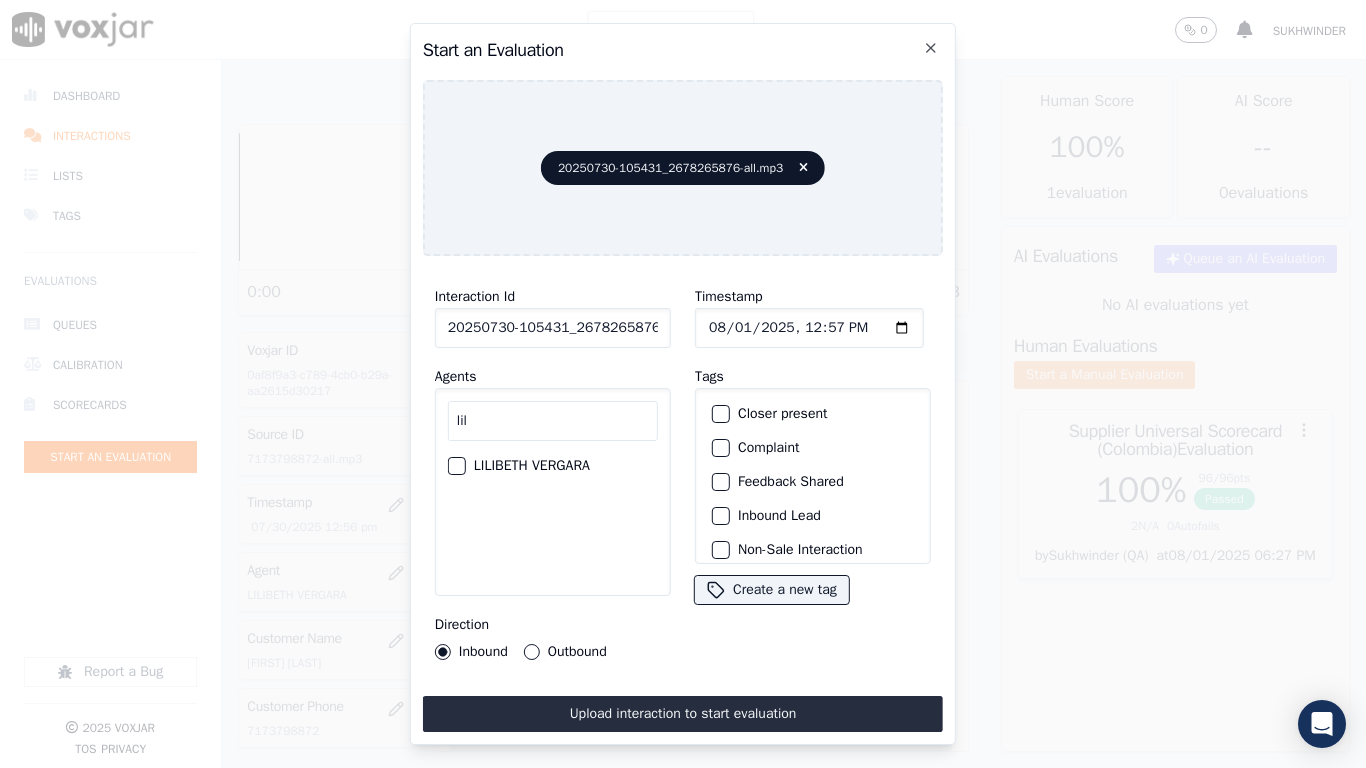 type on "lil" 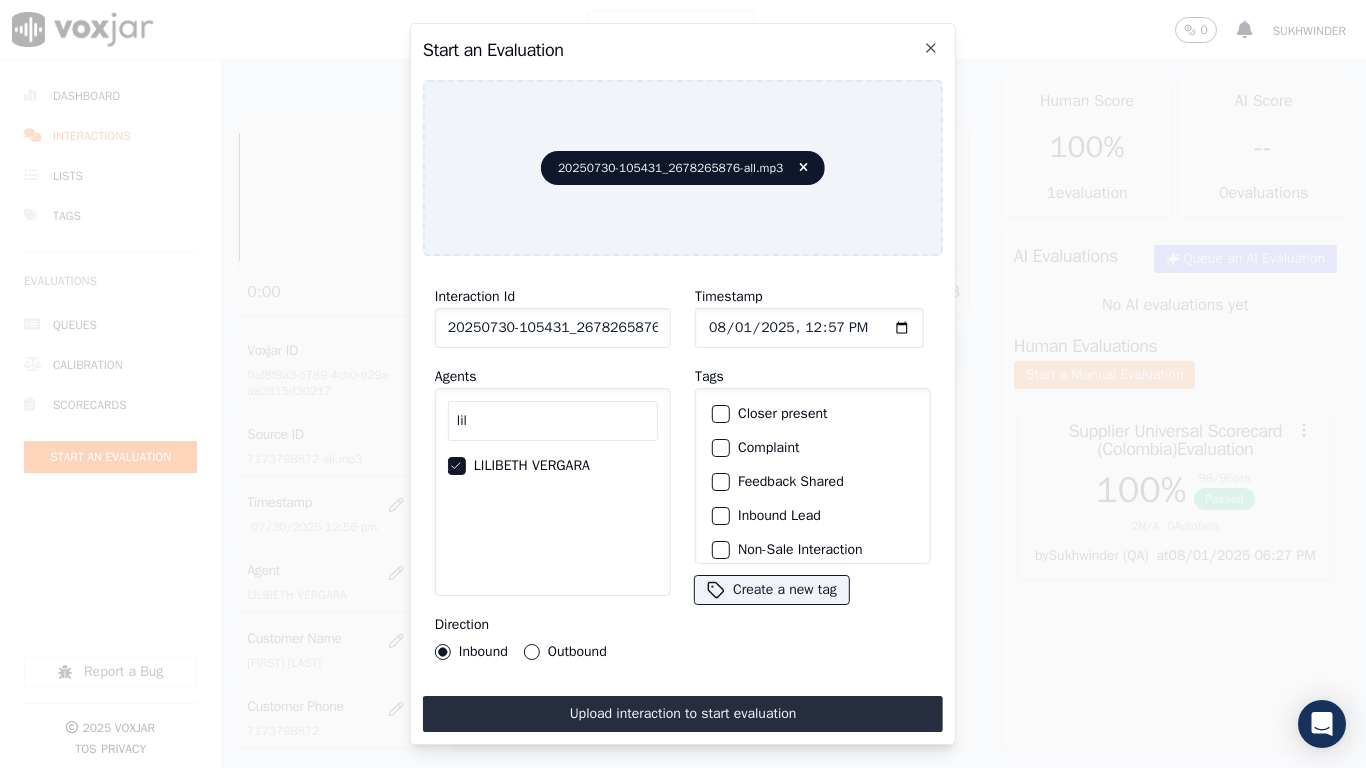 type 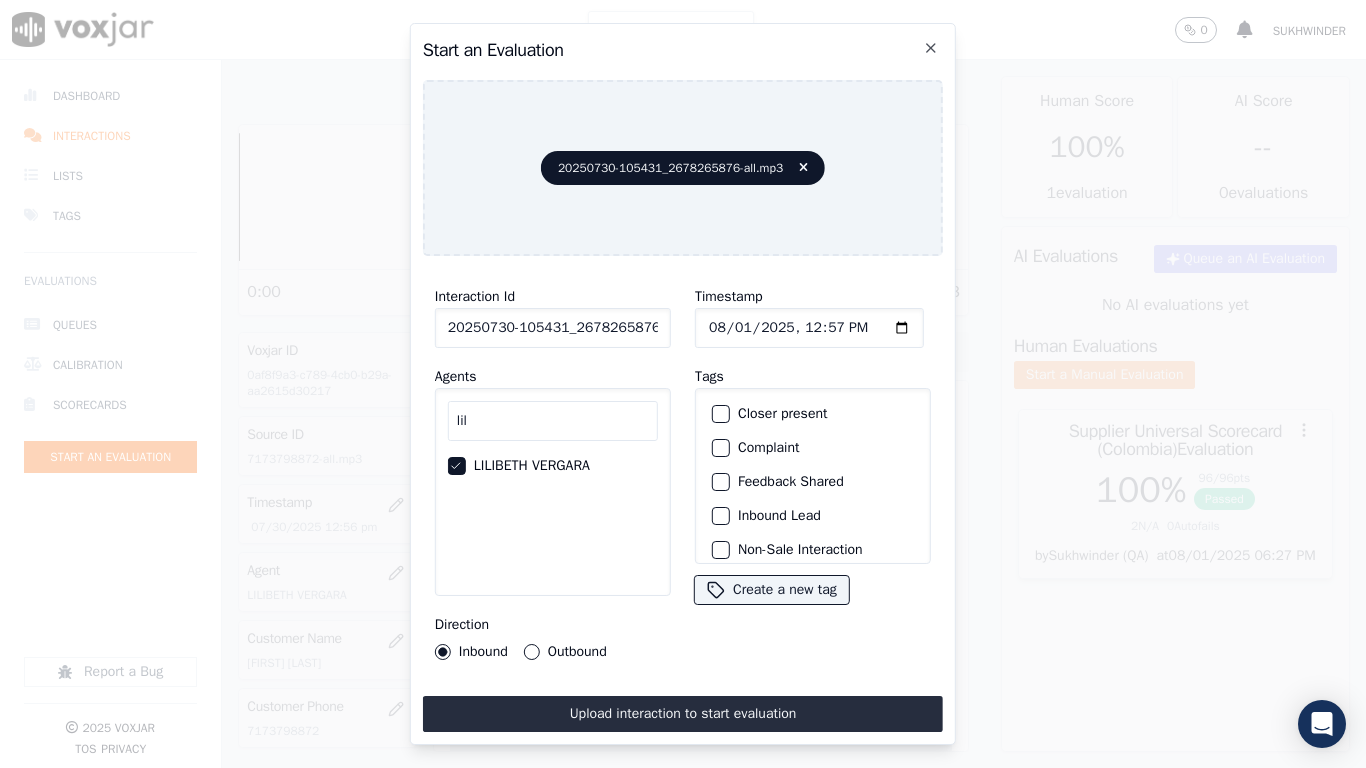 click on "Outbound" 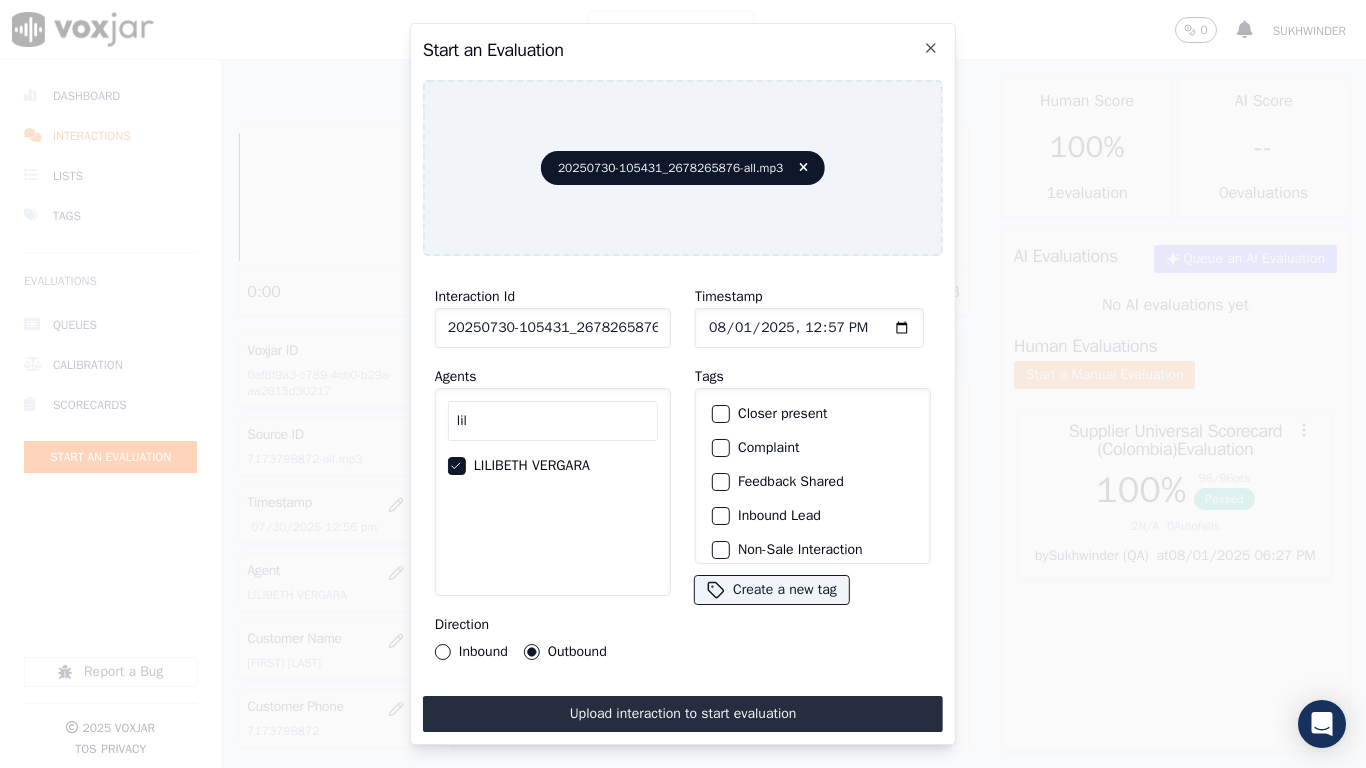 click on "Timestamp" 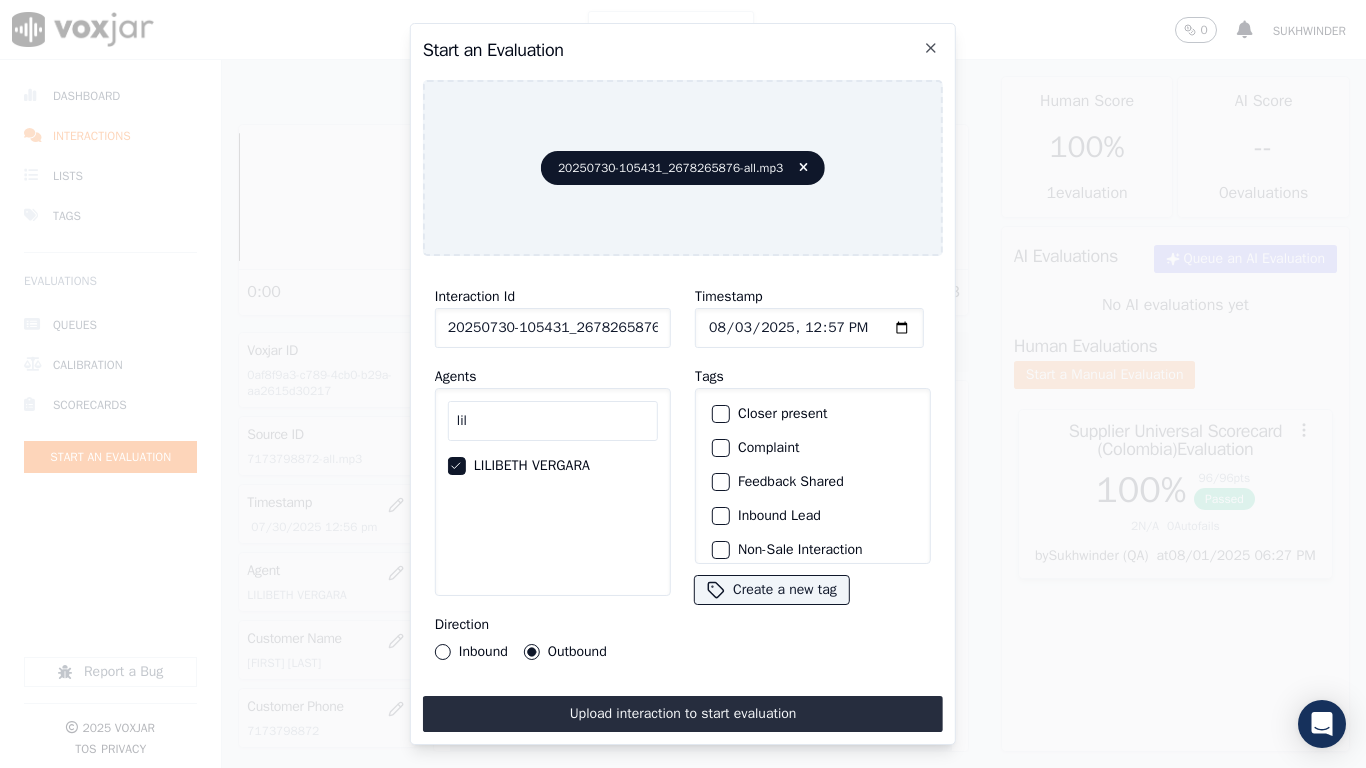 type on "2025-08-30T12:57" 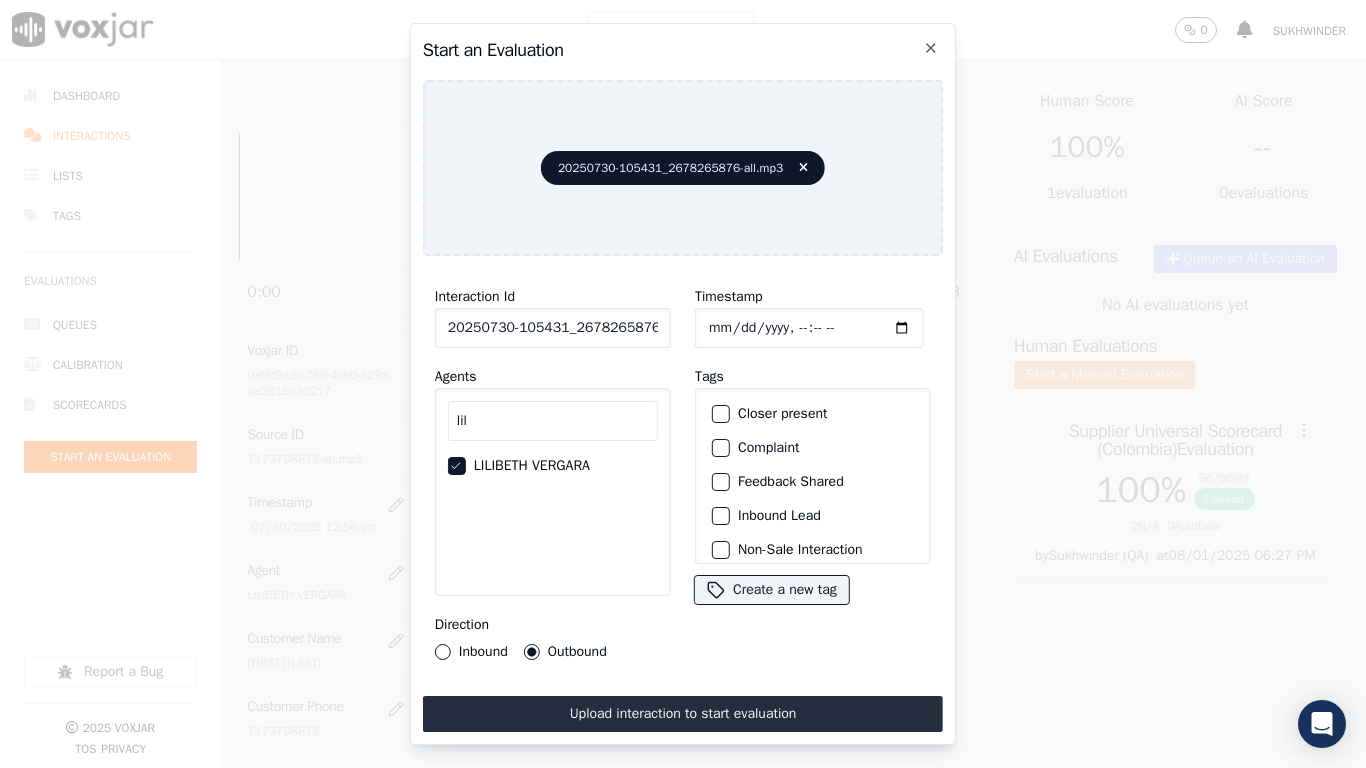 type on "2025-07-30T12:57" 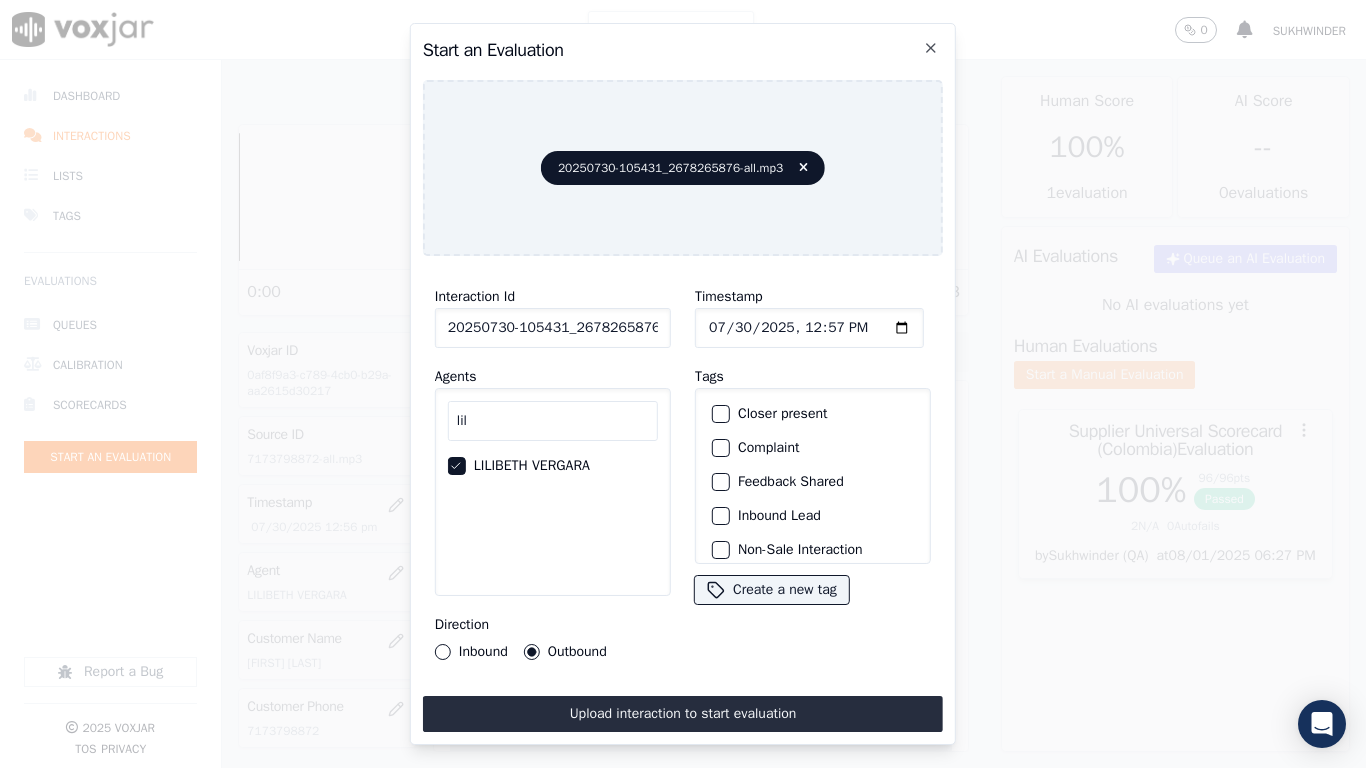 scroll, scrollTop: 175, scrollLeft: 0, axis: vertical 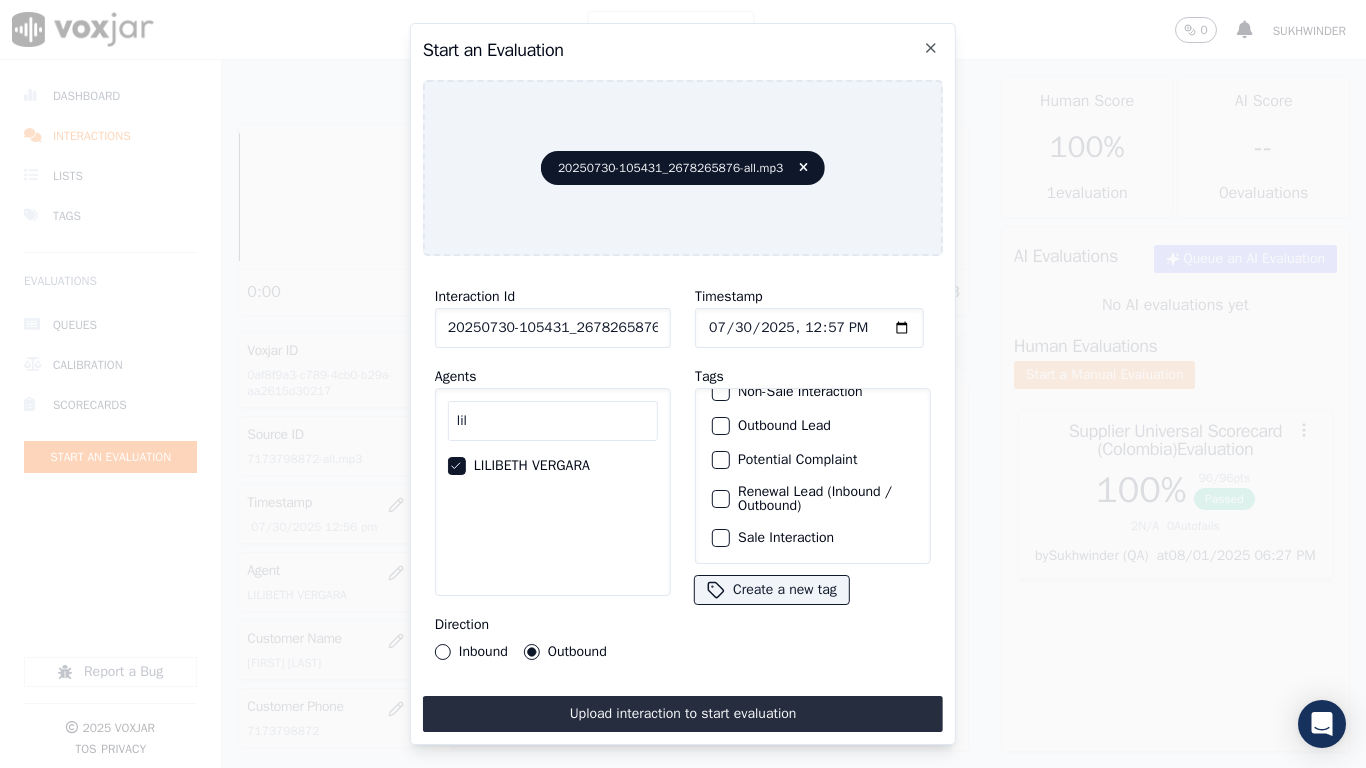 click on "Sale Interaction" 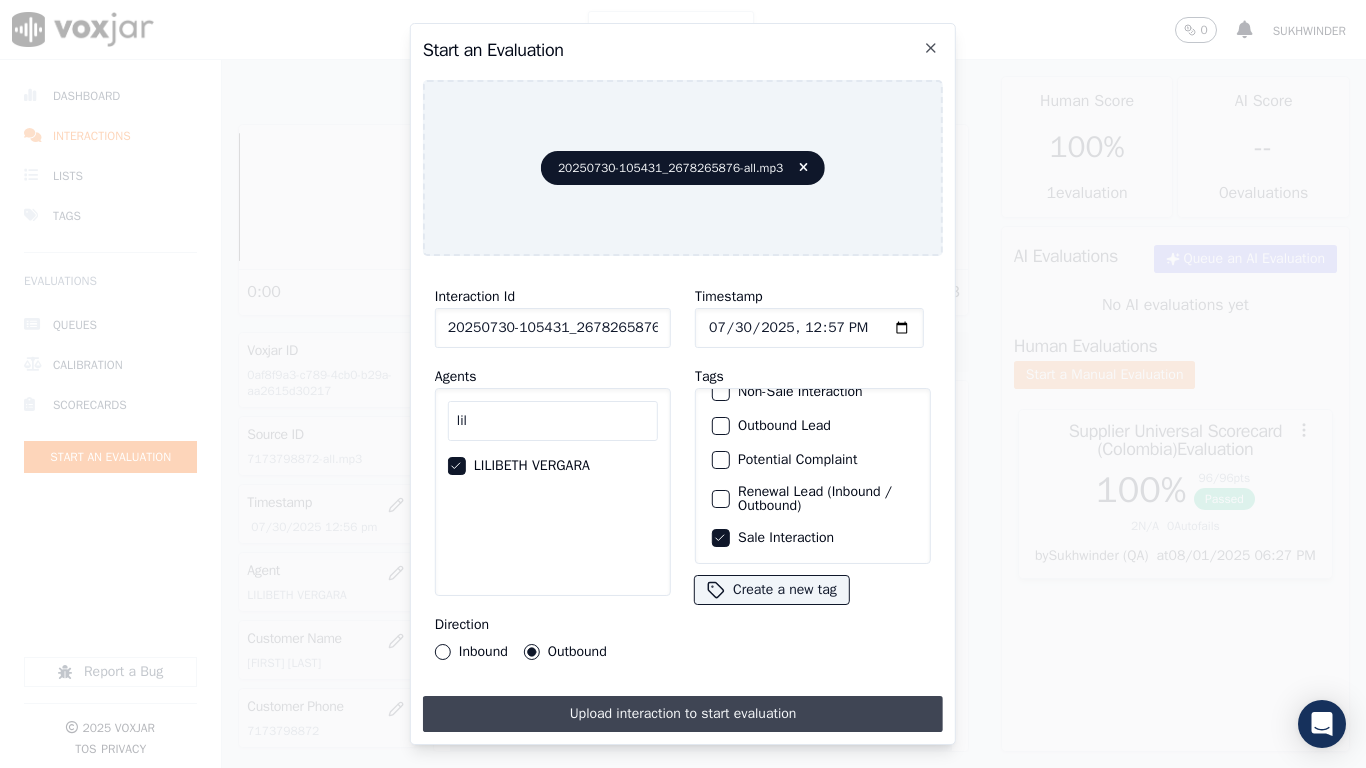 click on "Upload interaction to start evaluation" at bounding box center [683, 714] 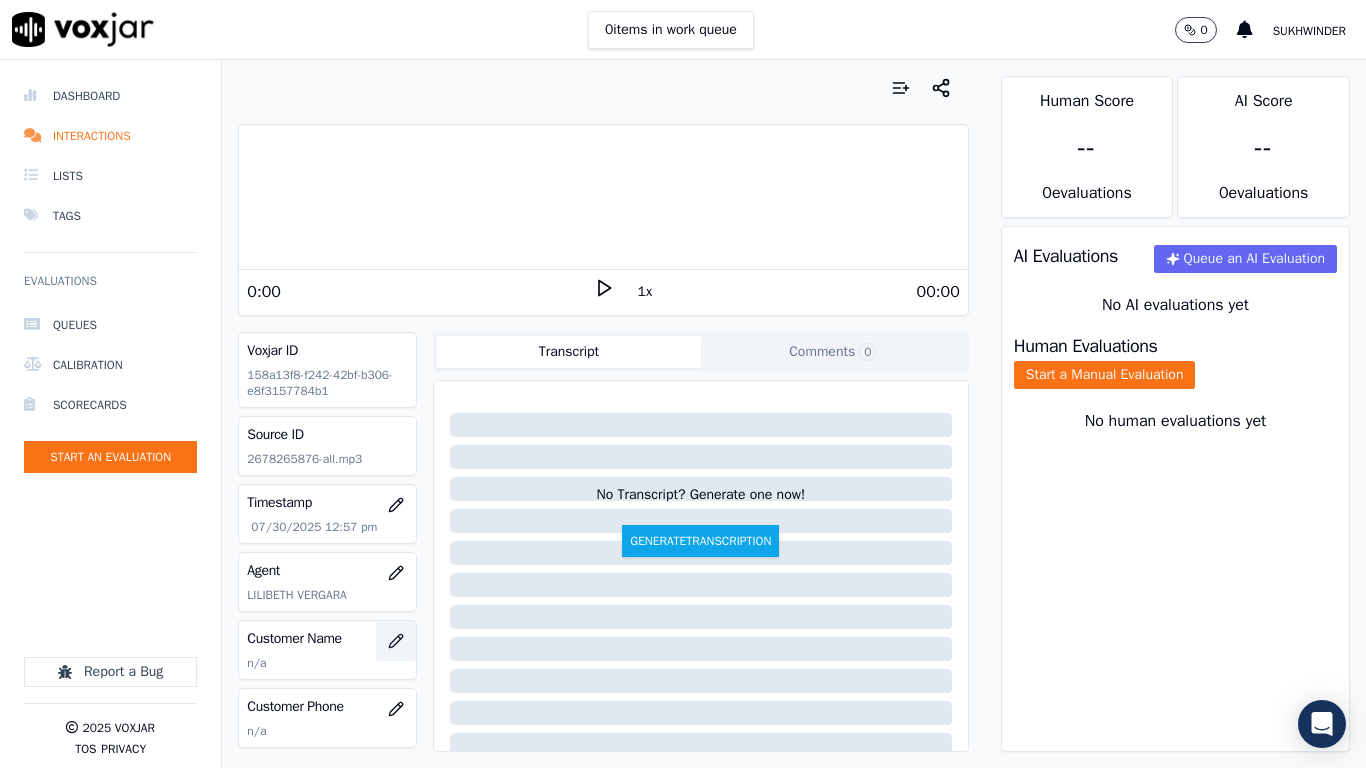 click 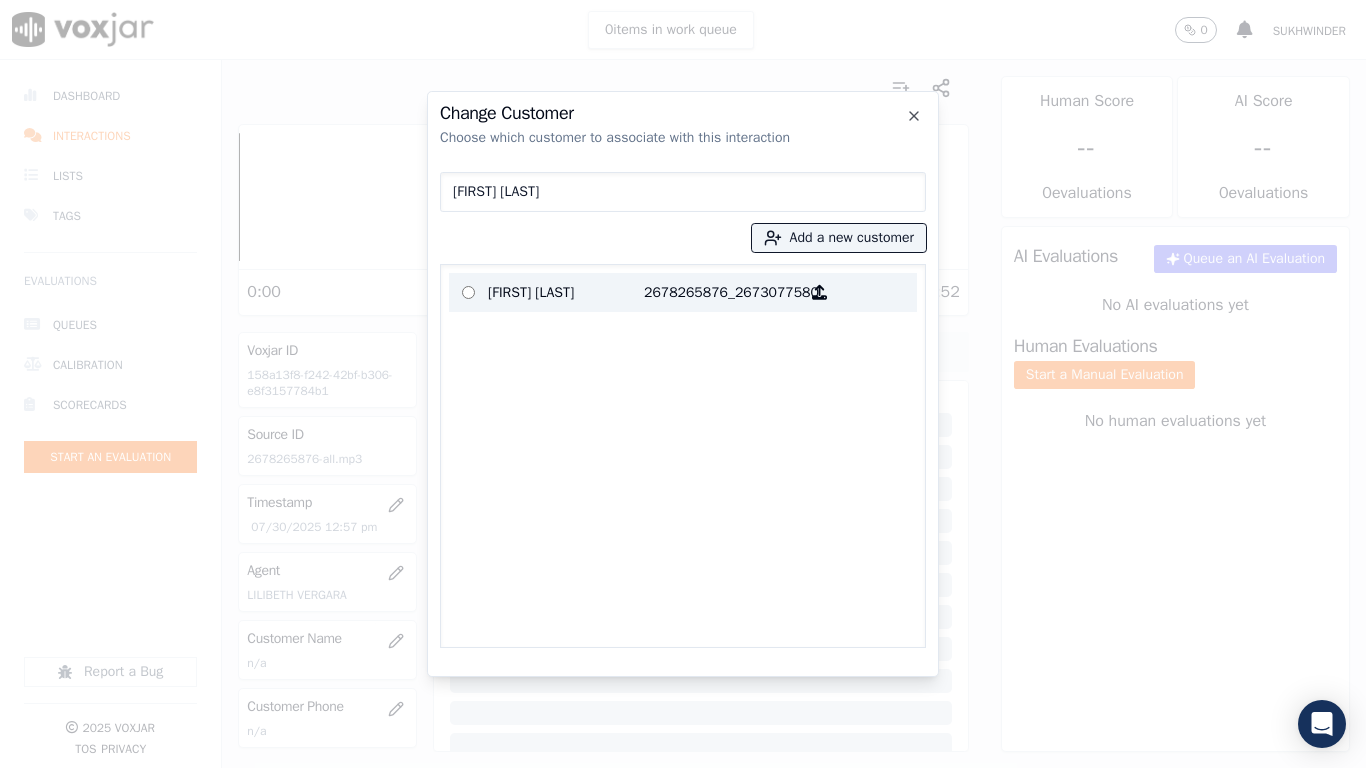 type on "Robert ATKINSON" 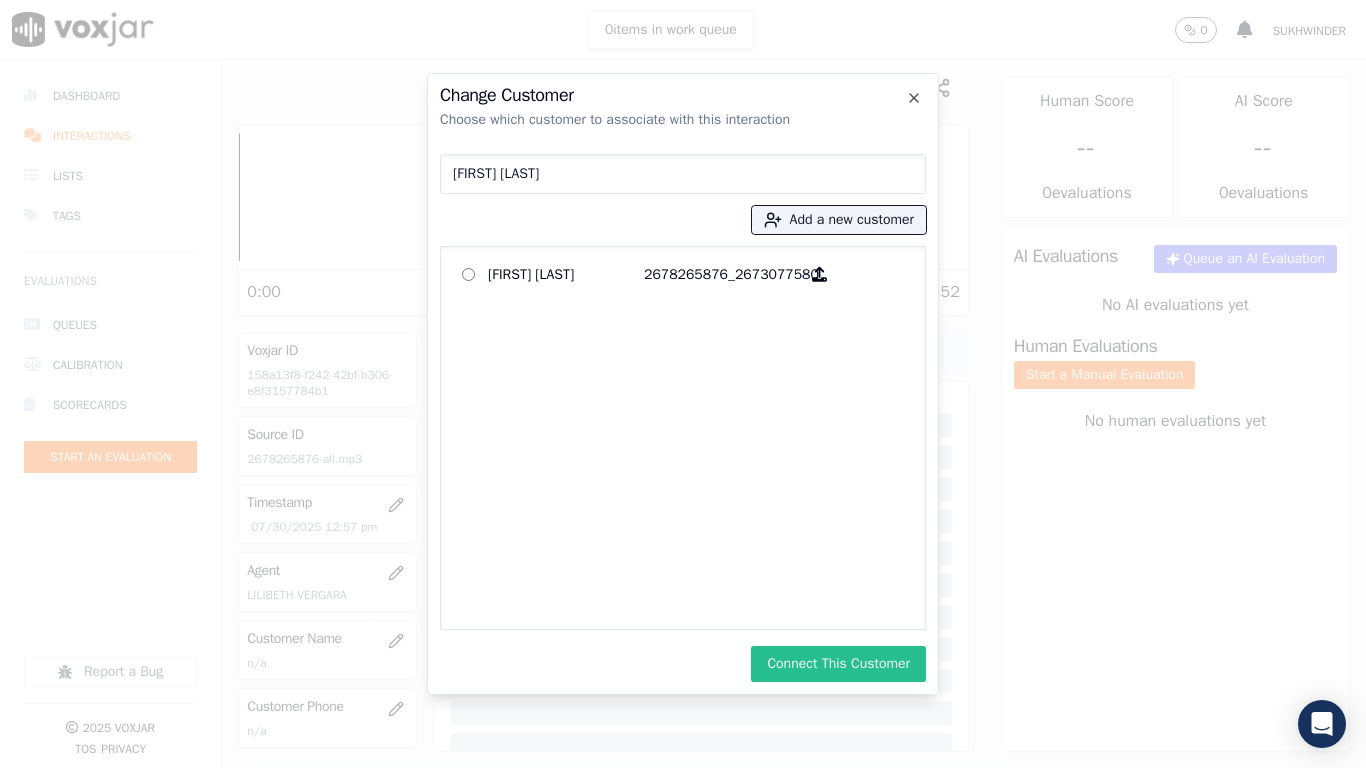 click on "Connect This Customer" at bounding box center [838, 664] 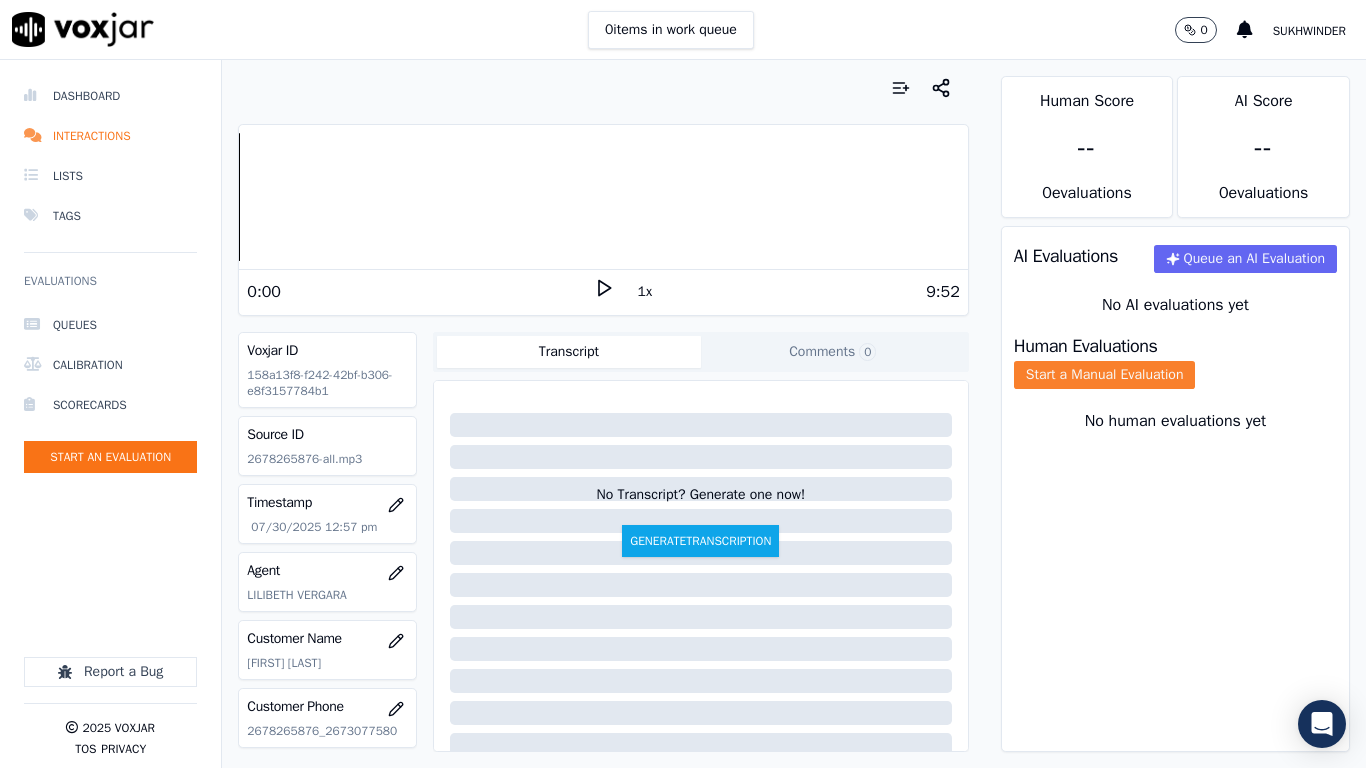 click on "Start a Manual Evaluation" 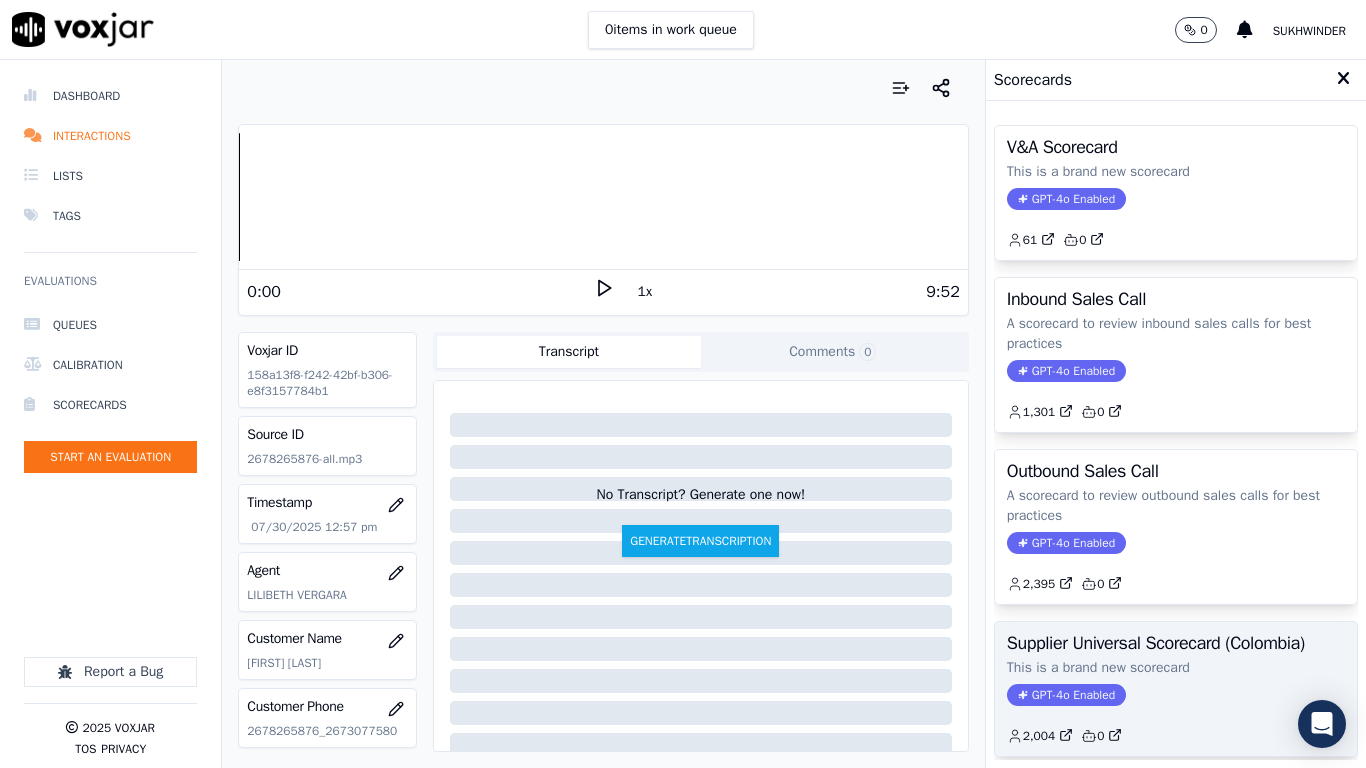 click on "Supplier Universal Scorecard (Colombia)" at bounding box center (1176, 643) 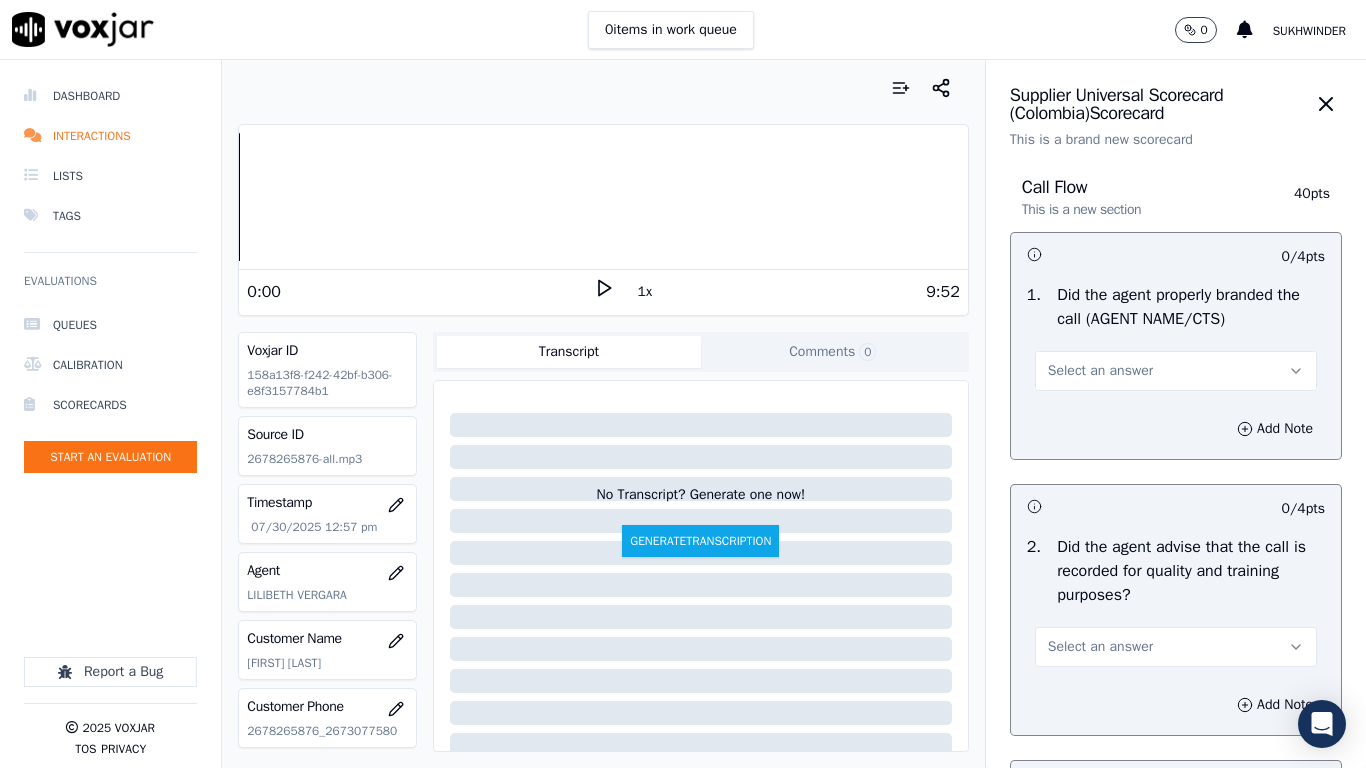 click on "Select an answer" at bounding box center [1100, 371] 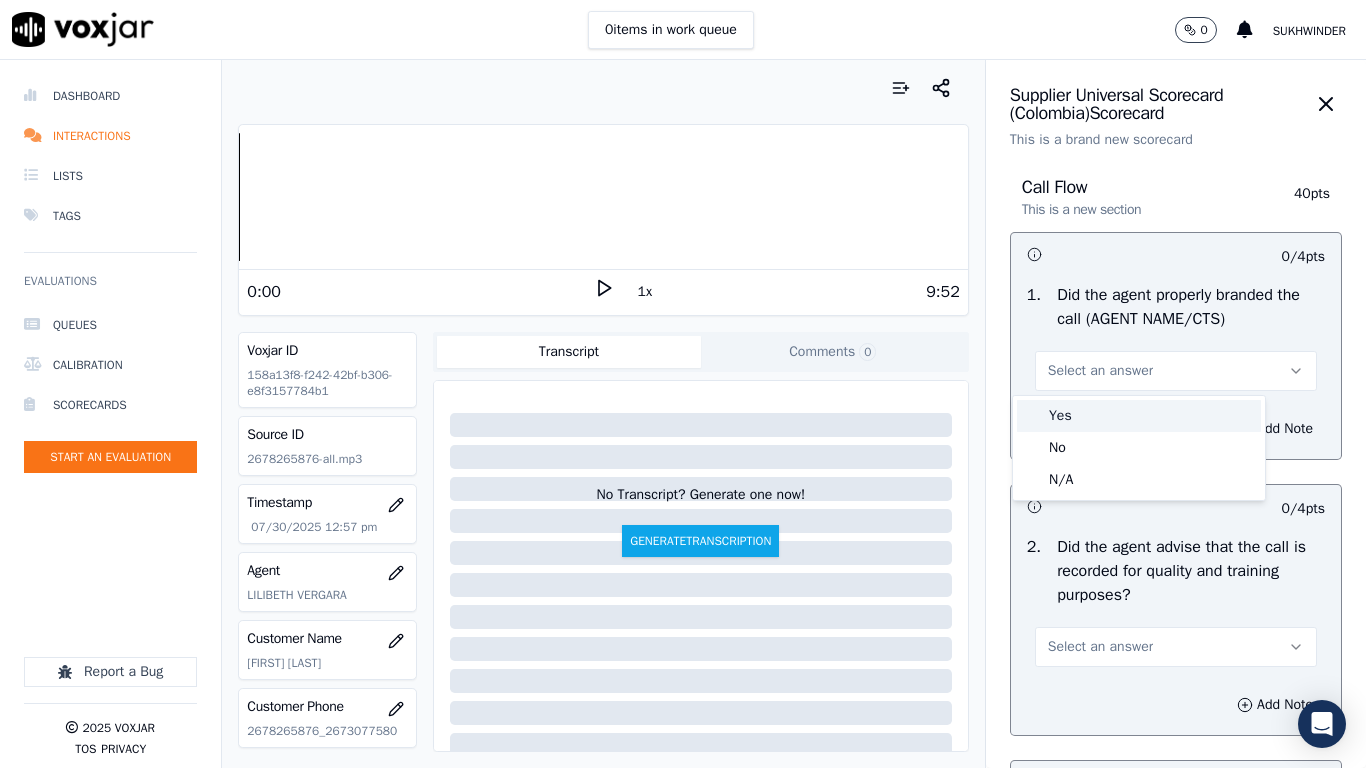 click on "Yes" at bounding box center (1139, 416) 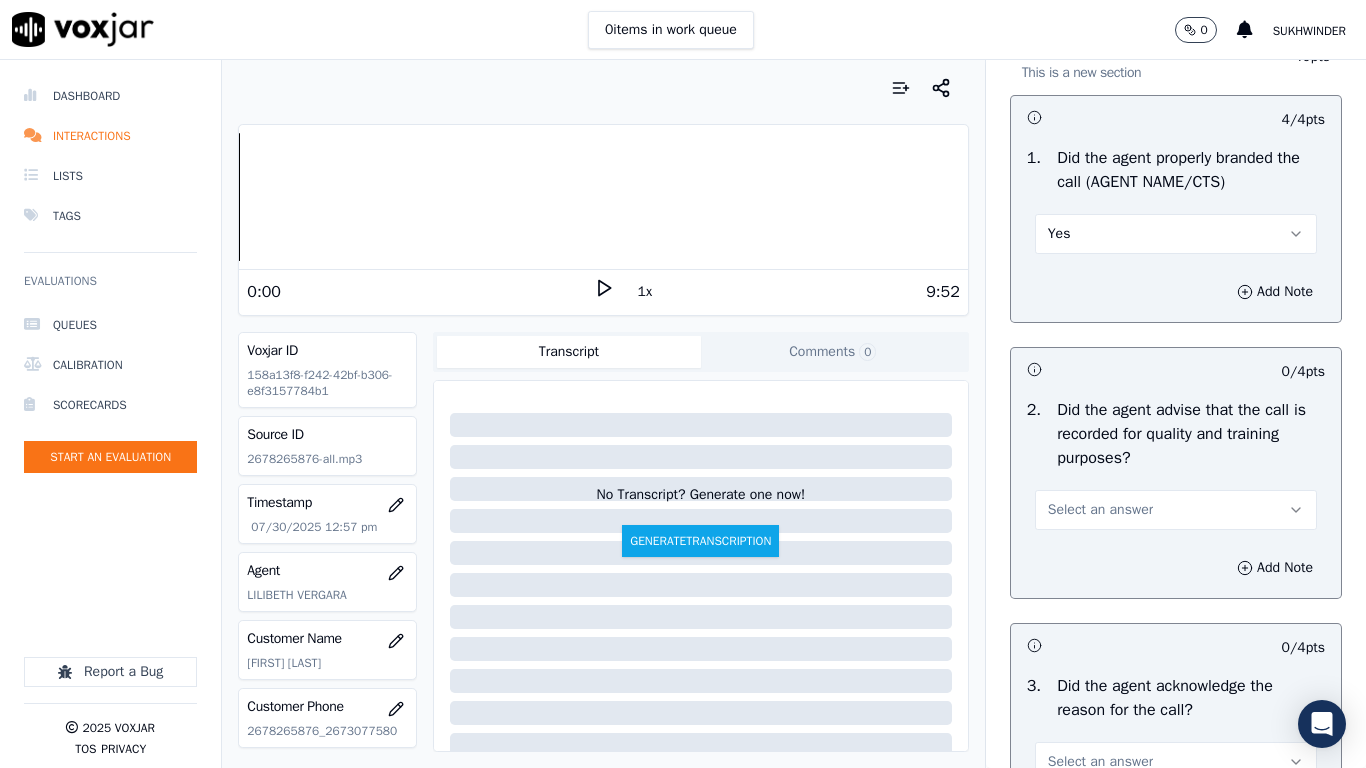 scroll, scrollTop: 400, scrollLeft: 0, axis: vertical 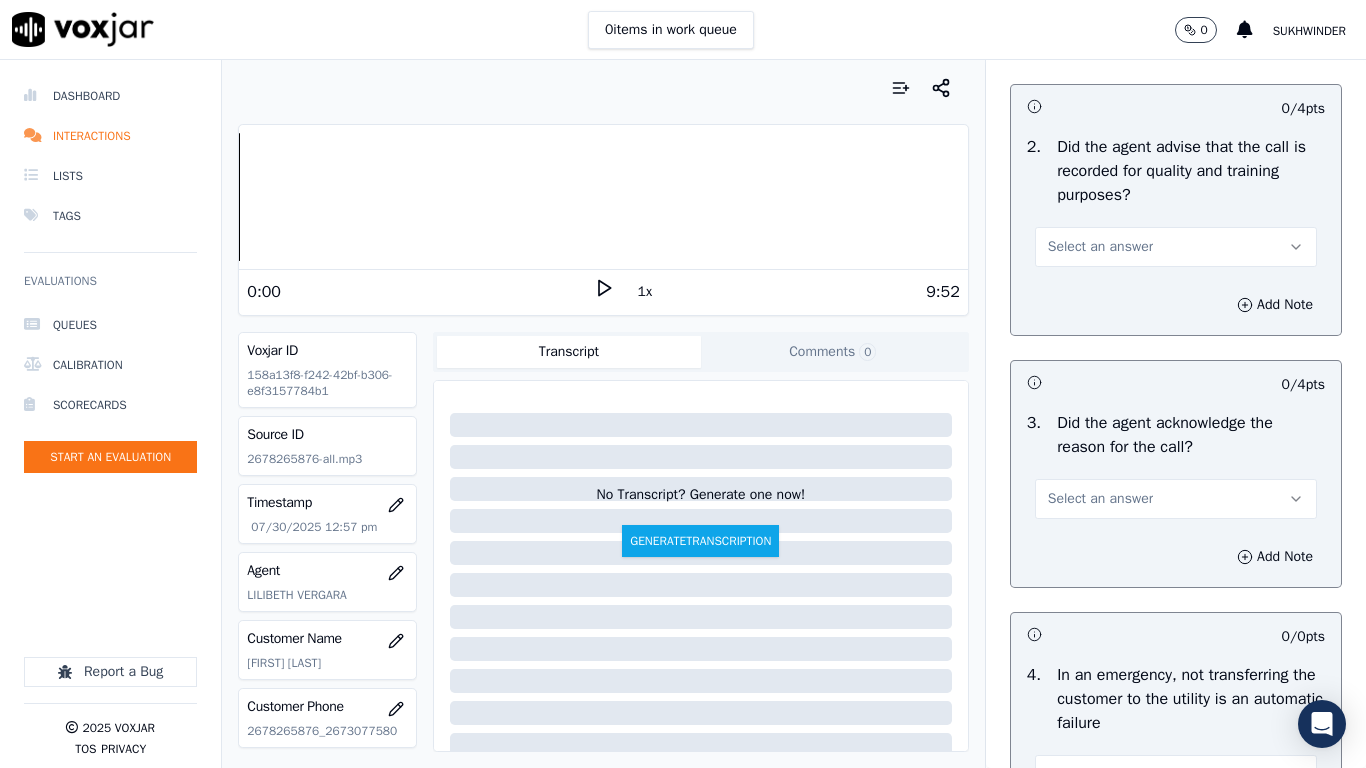 click on "Select an answer" at bounding box center [1176, 247] 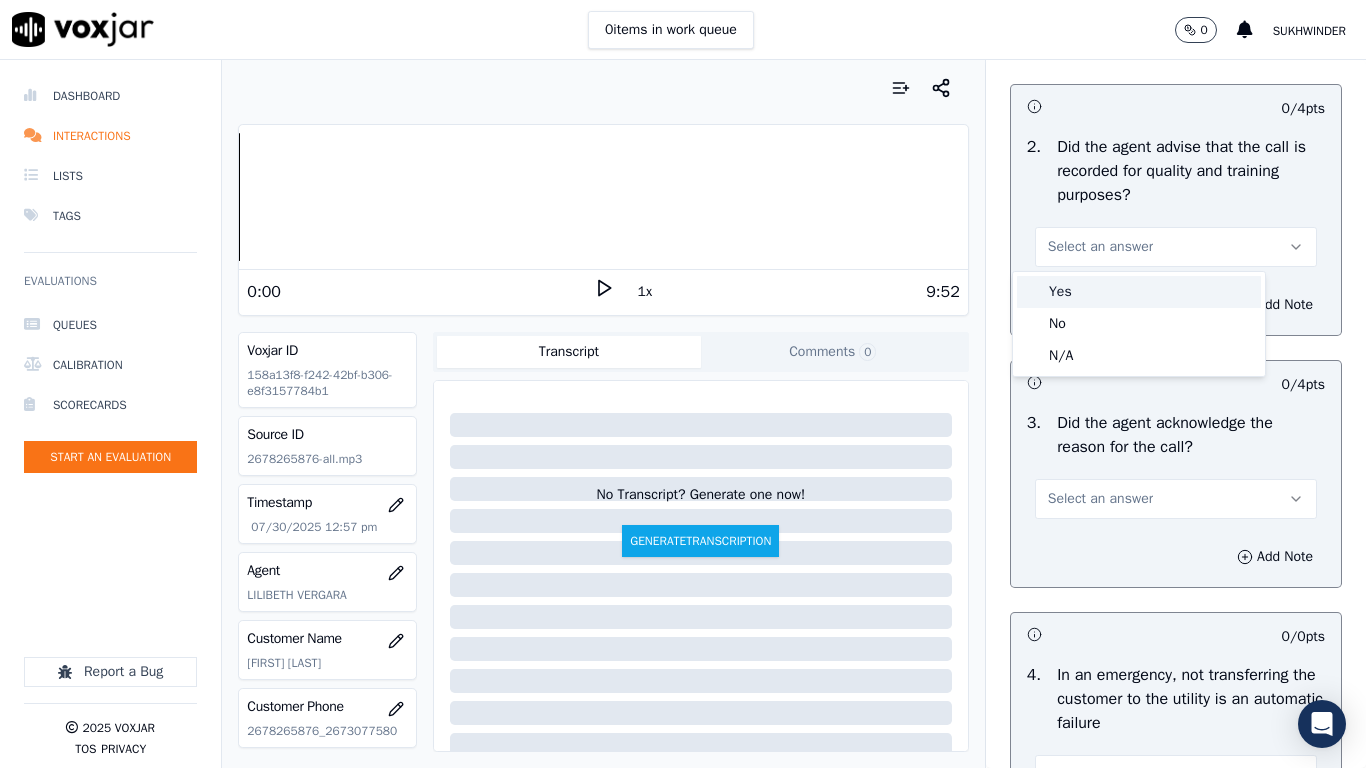 click on "Yes" at bounding box center [1139, 292] 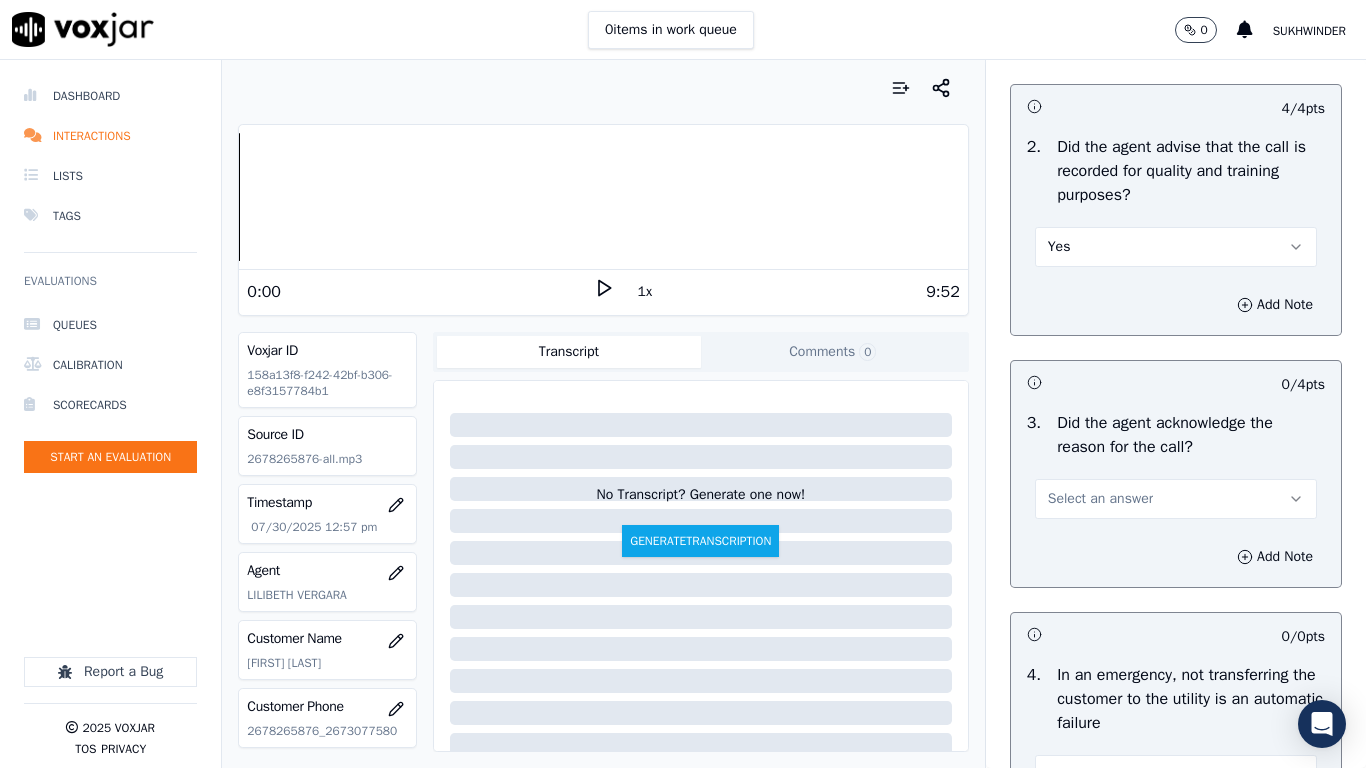 click on "Select an answer" at bounding box center (1100, 499) 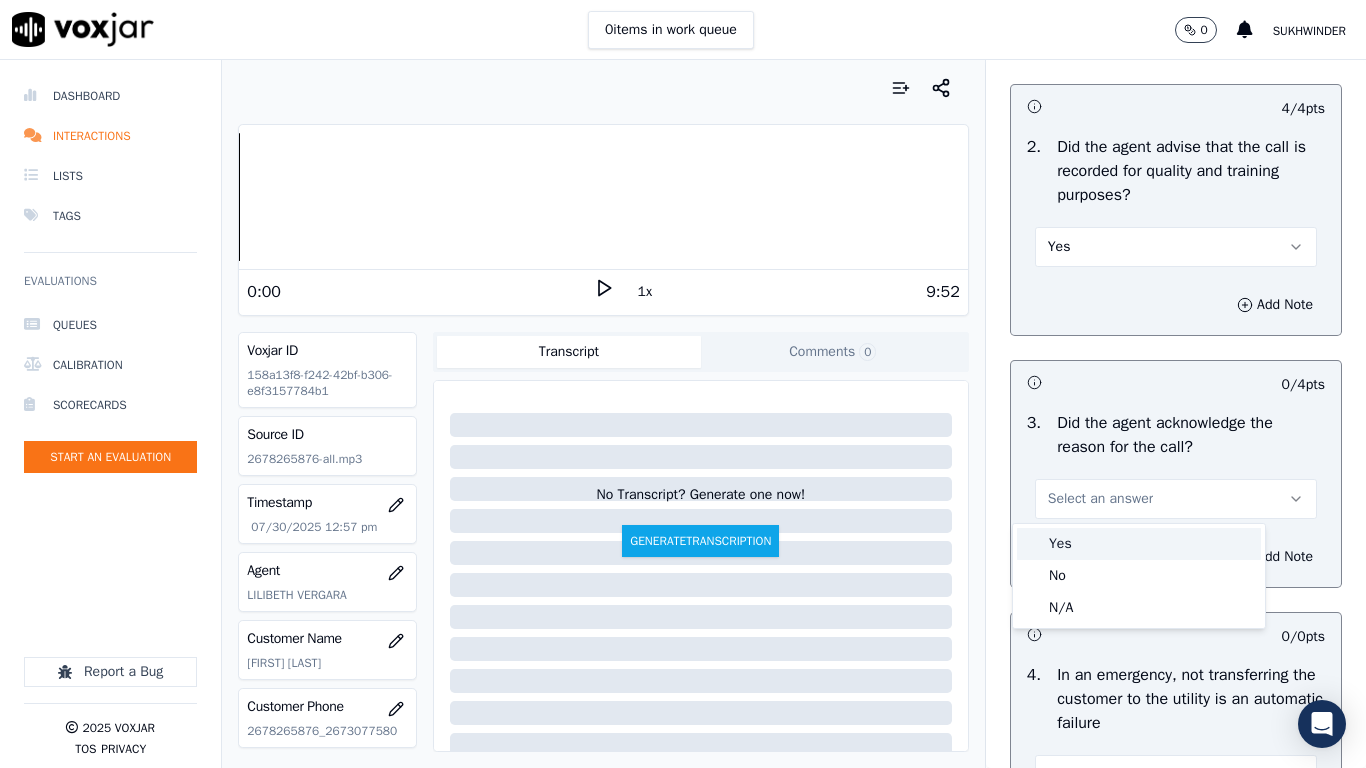 click on "Yes" at bounding box center (1139, 544) 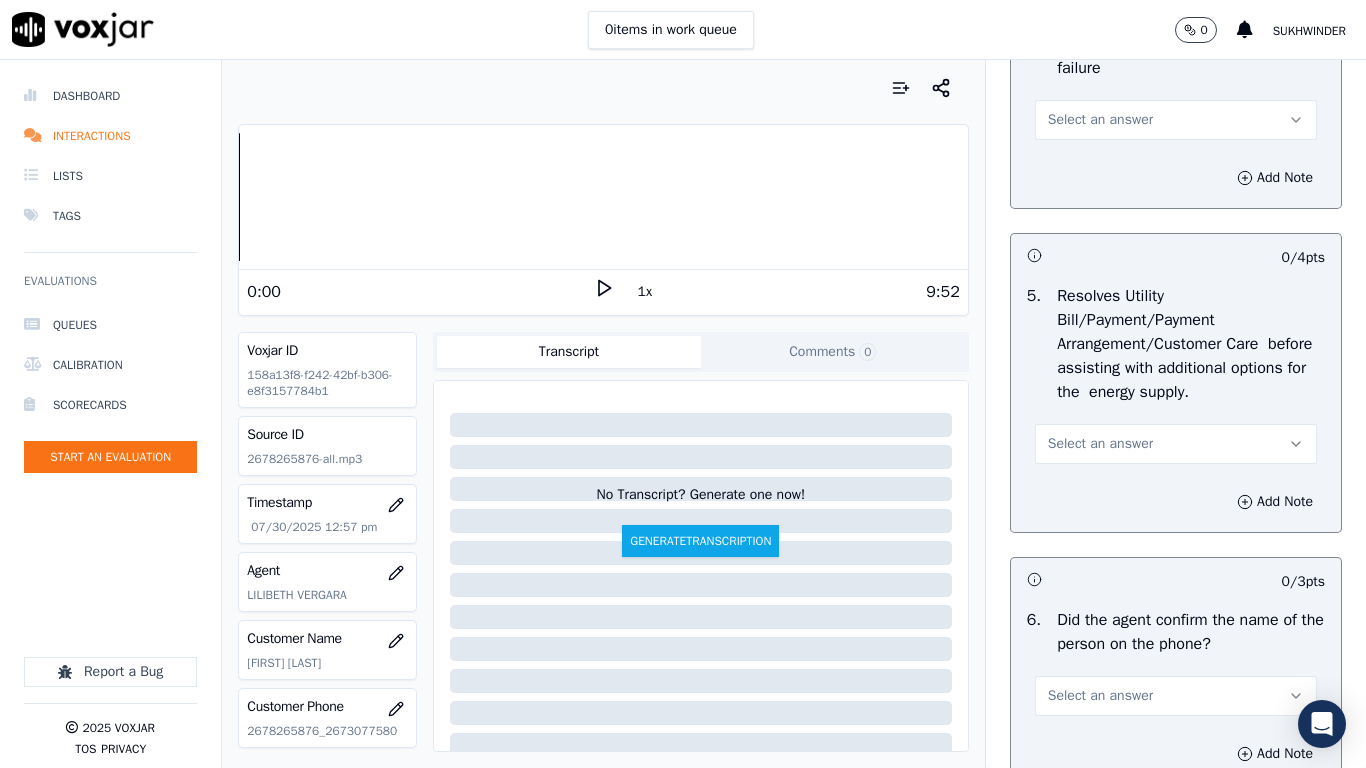 scroll, scrollTop: 1100, scrollLeft: 0, axis: vertical 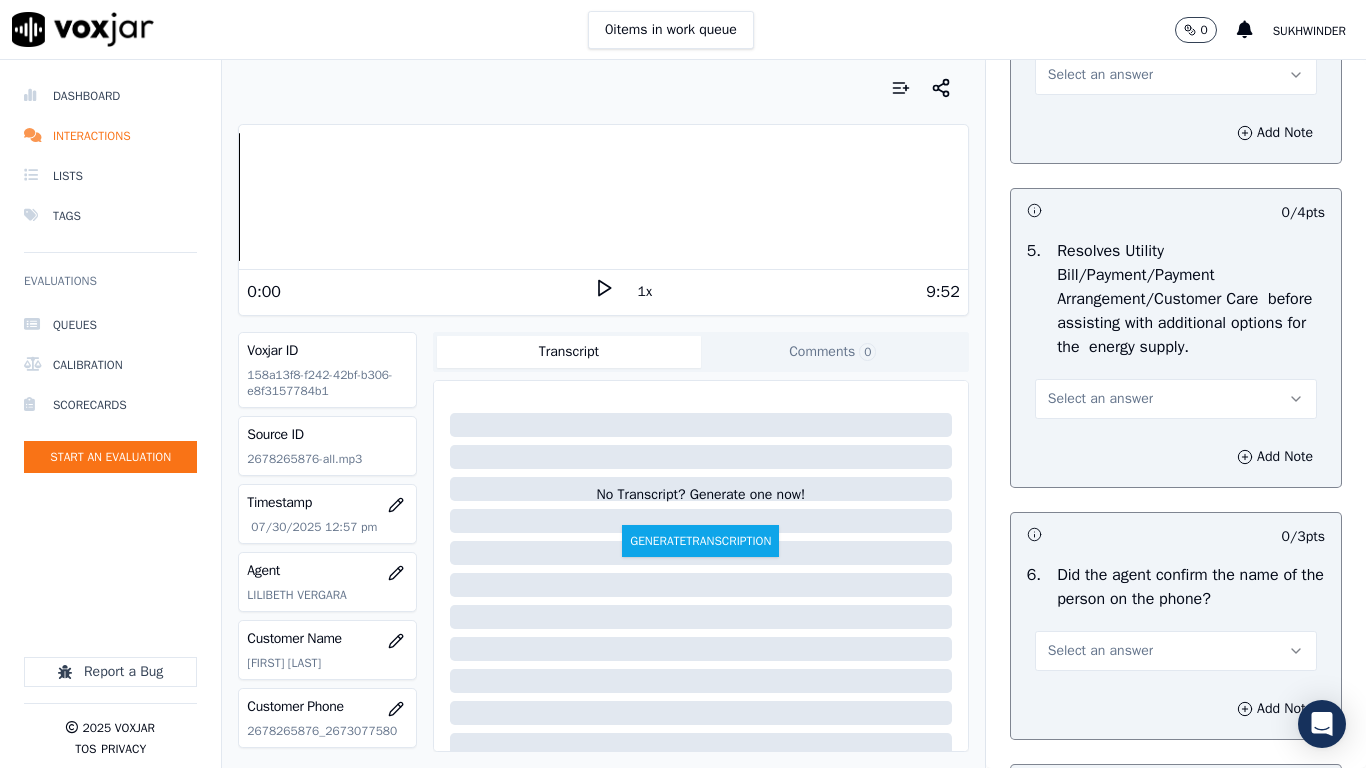 click on "Select an answer" at bounding box center (1100, 75) 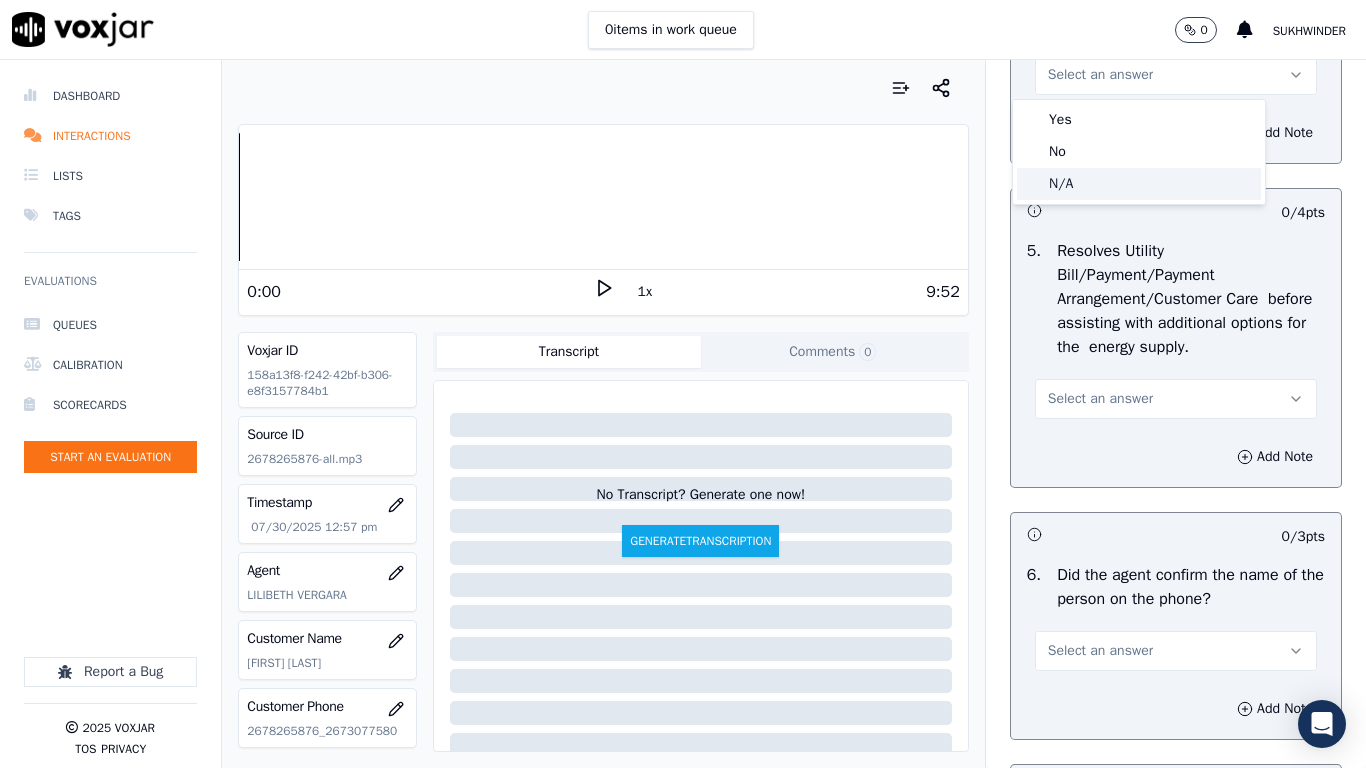 click on "N/A" 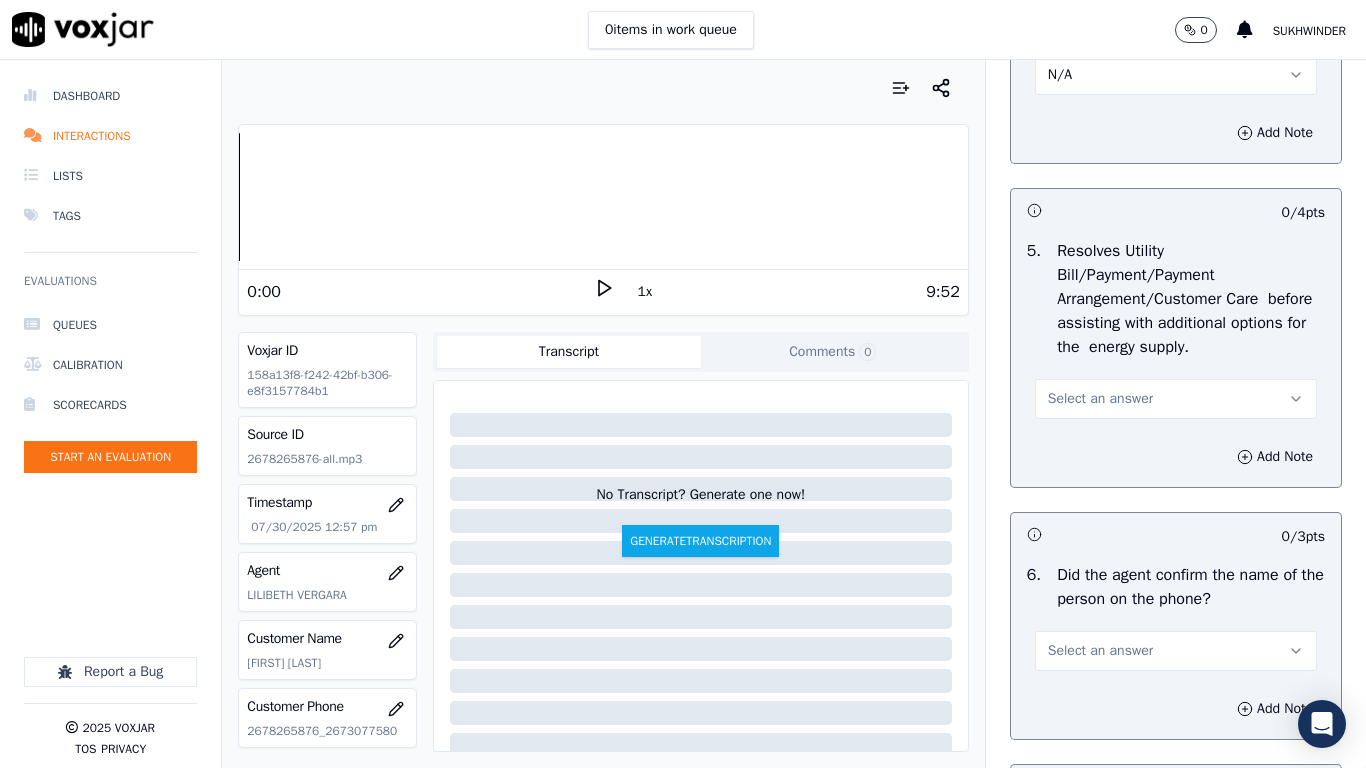 click on "Select an answer" at bounding box center [1100, 399] 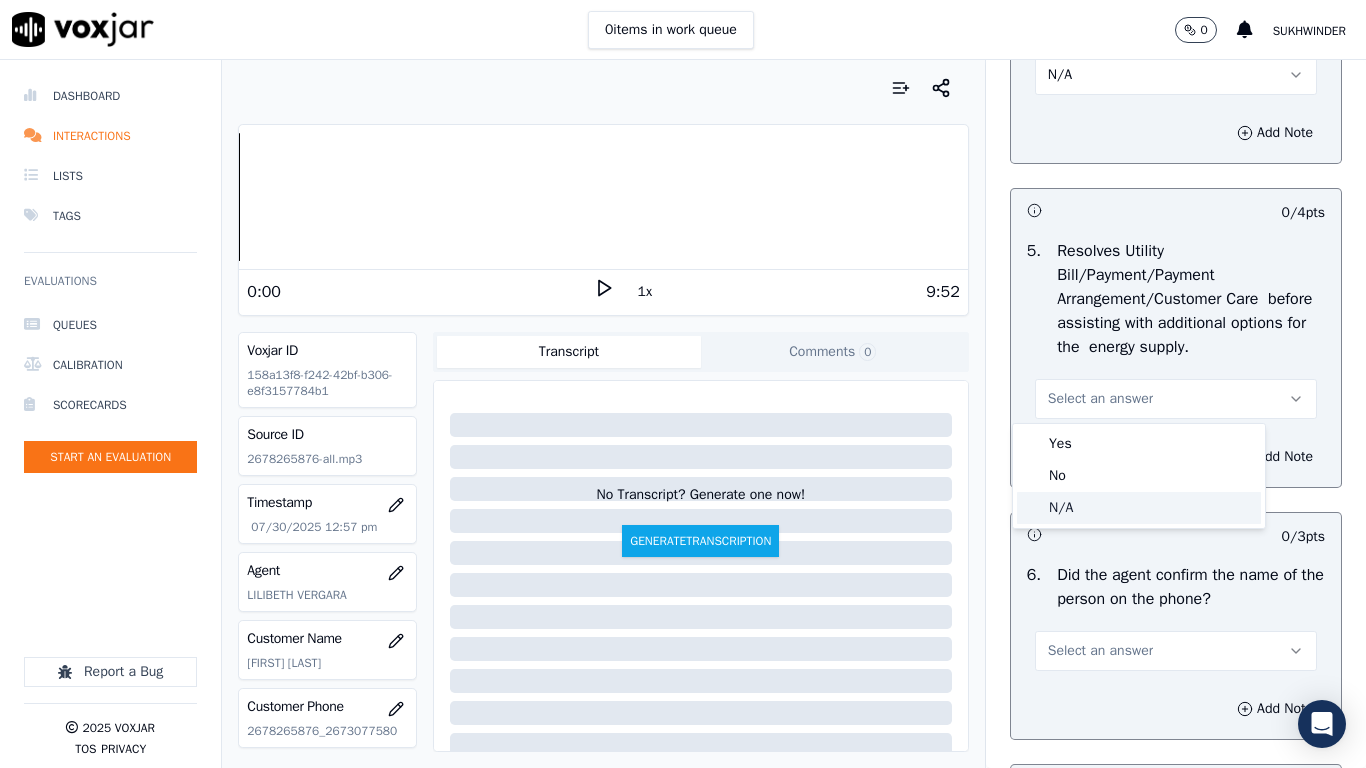 click on "N/A" 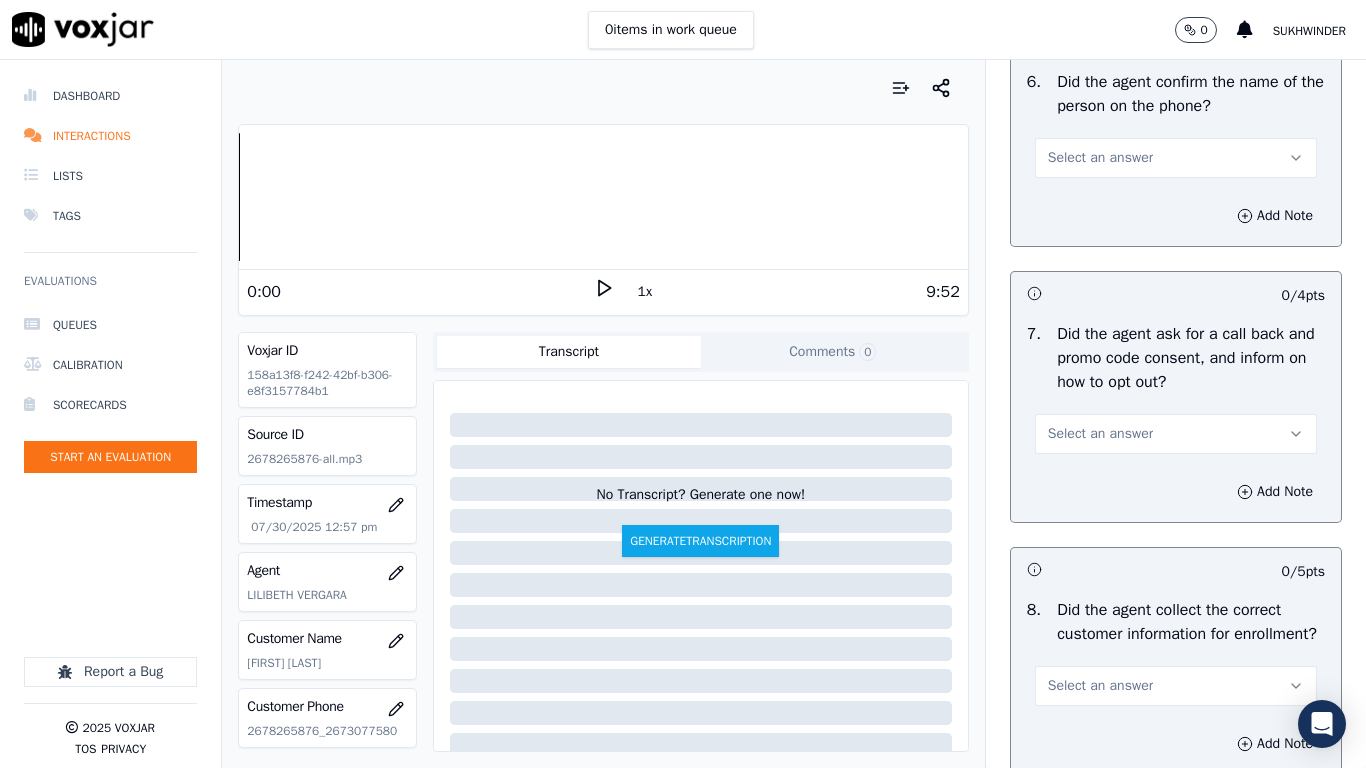 scroll, scrollTop: 1600, scrollLeft: 0, axis: vertical 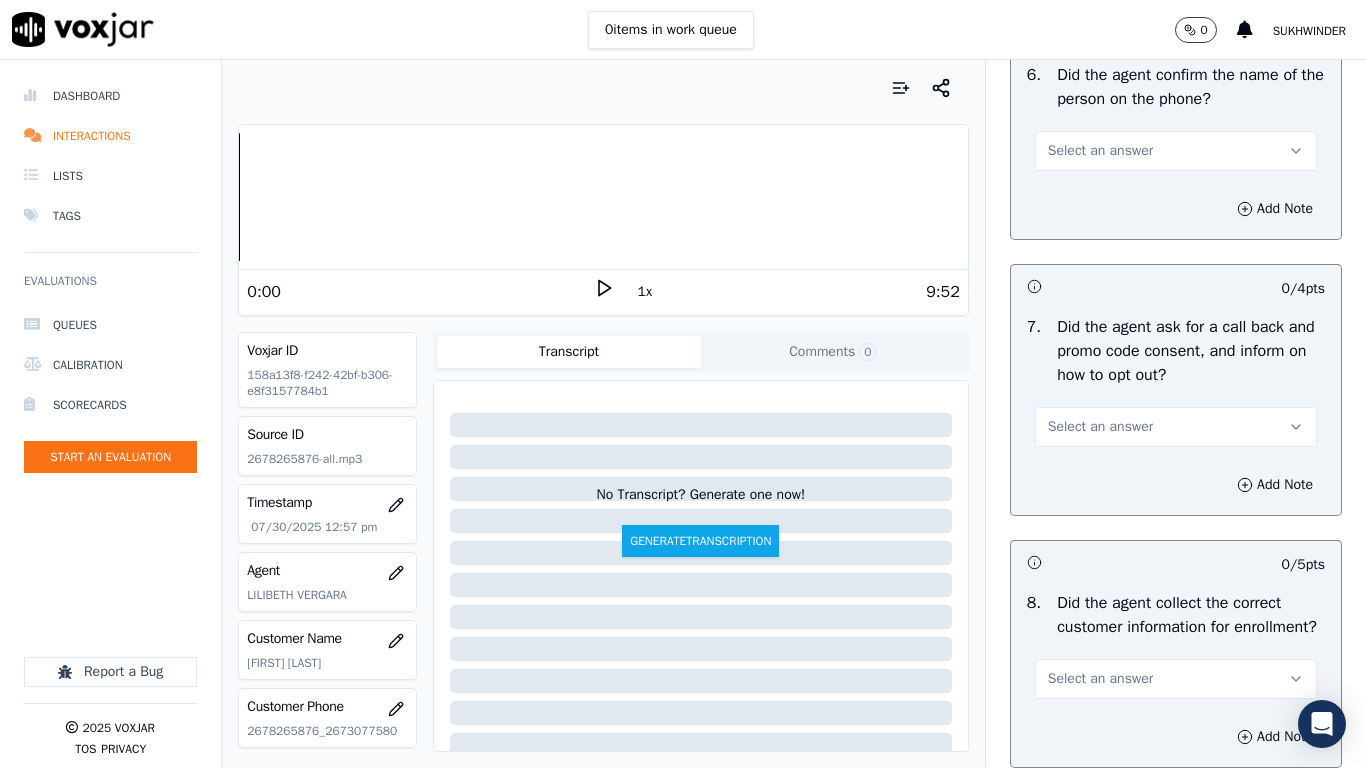 click on "Select an answer" at bounding box center (1176, 151) 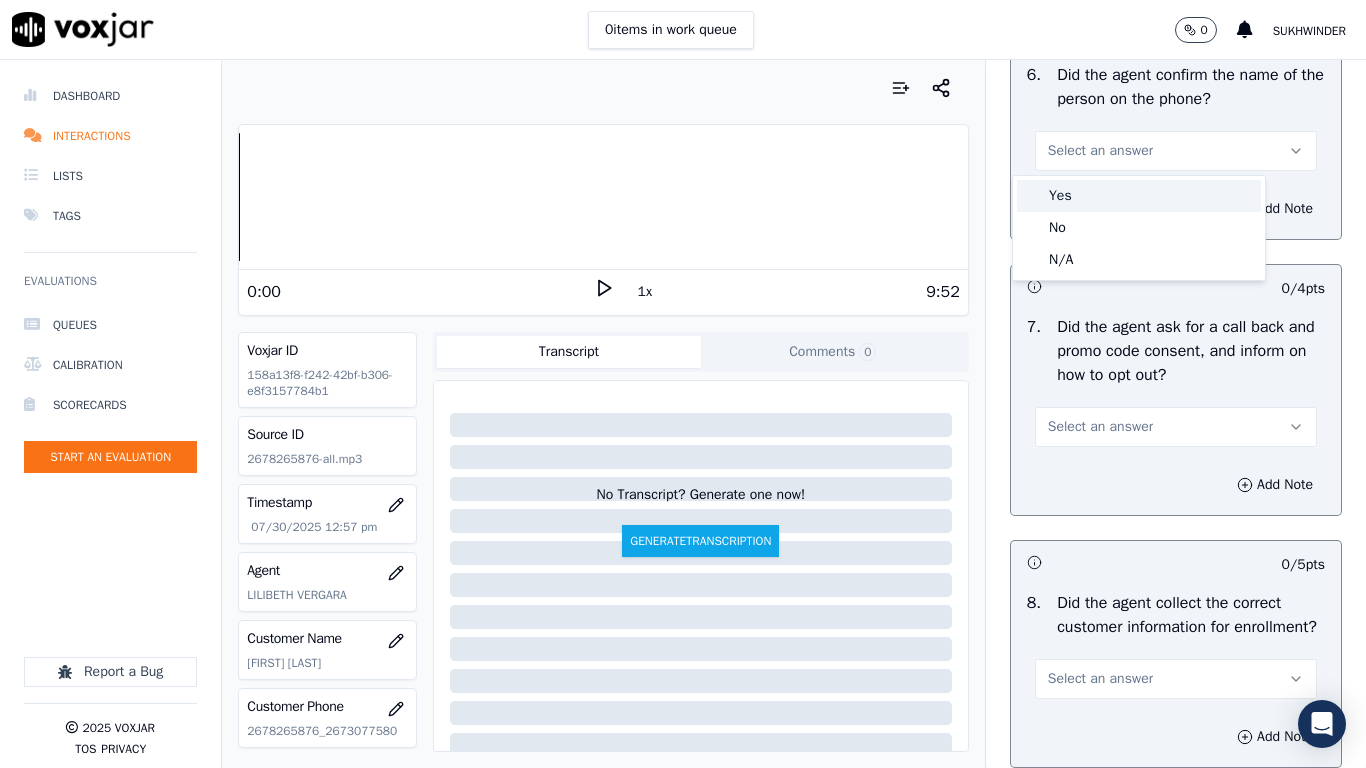 click on "Yes" at bounding box center [1139, 196] 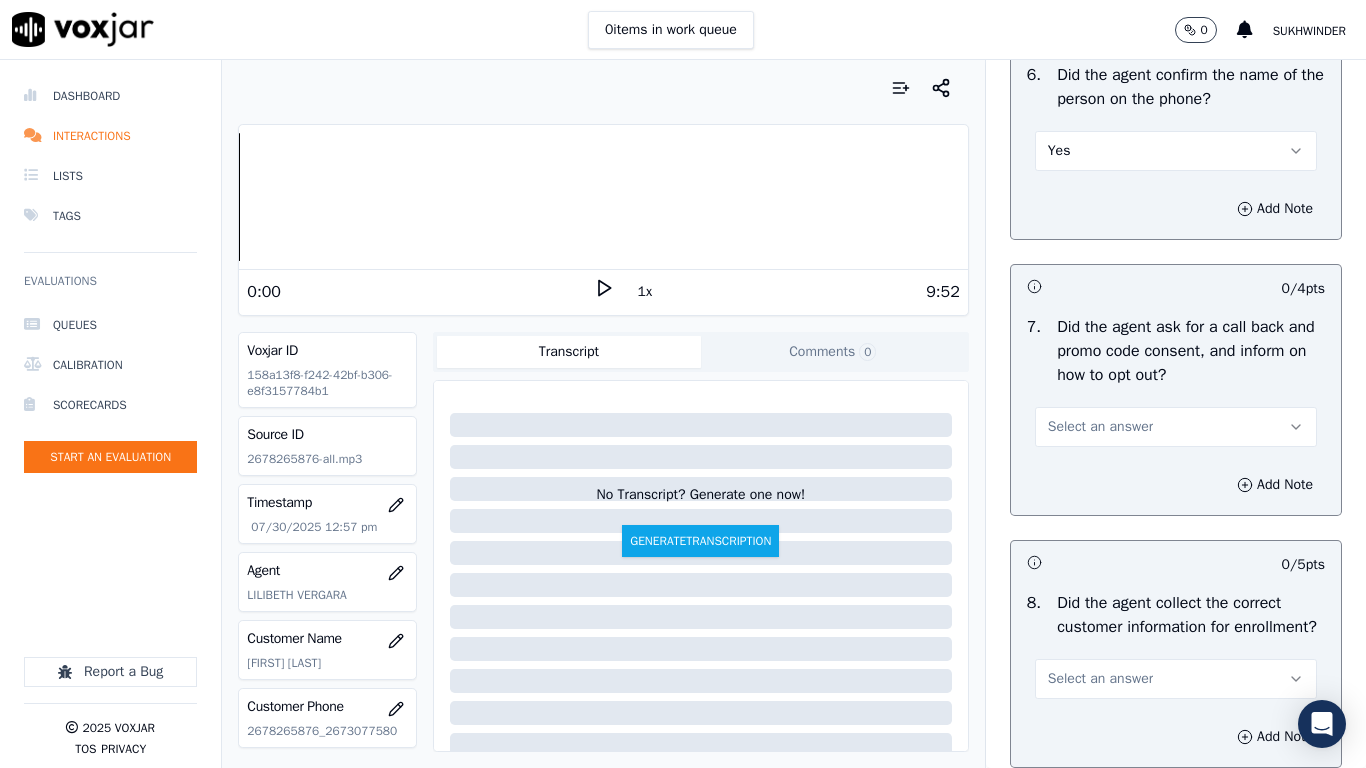click on "Select an answer" at bounding box center (1100, 427) 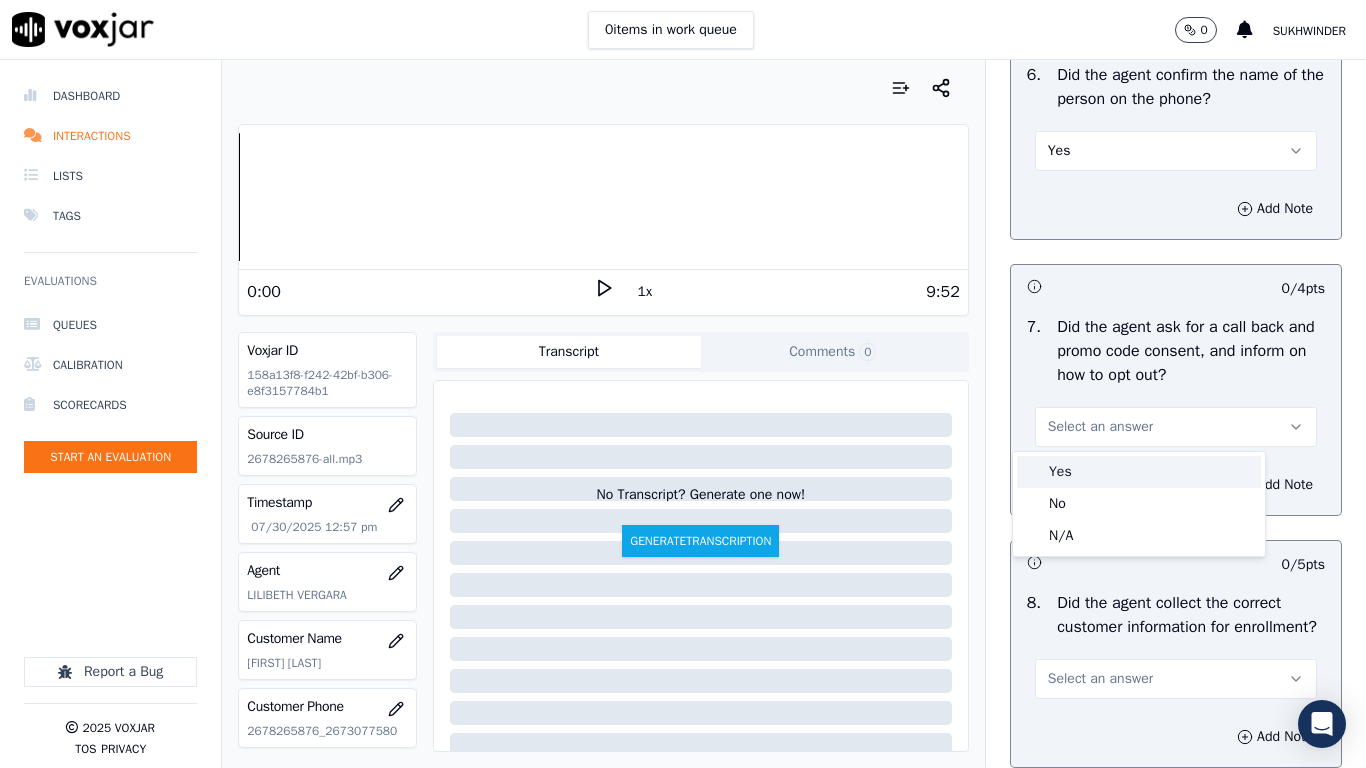 click on "Yes" at bounding box center [1139, 472] 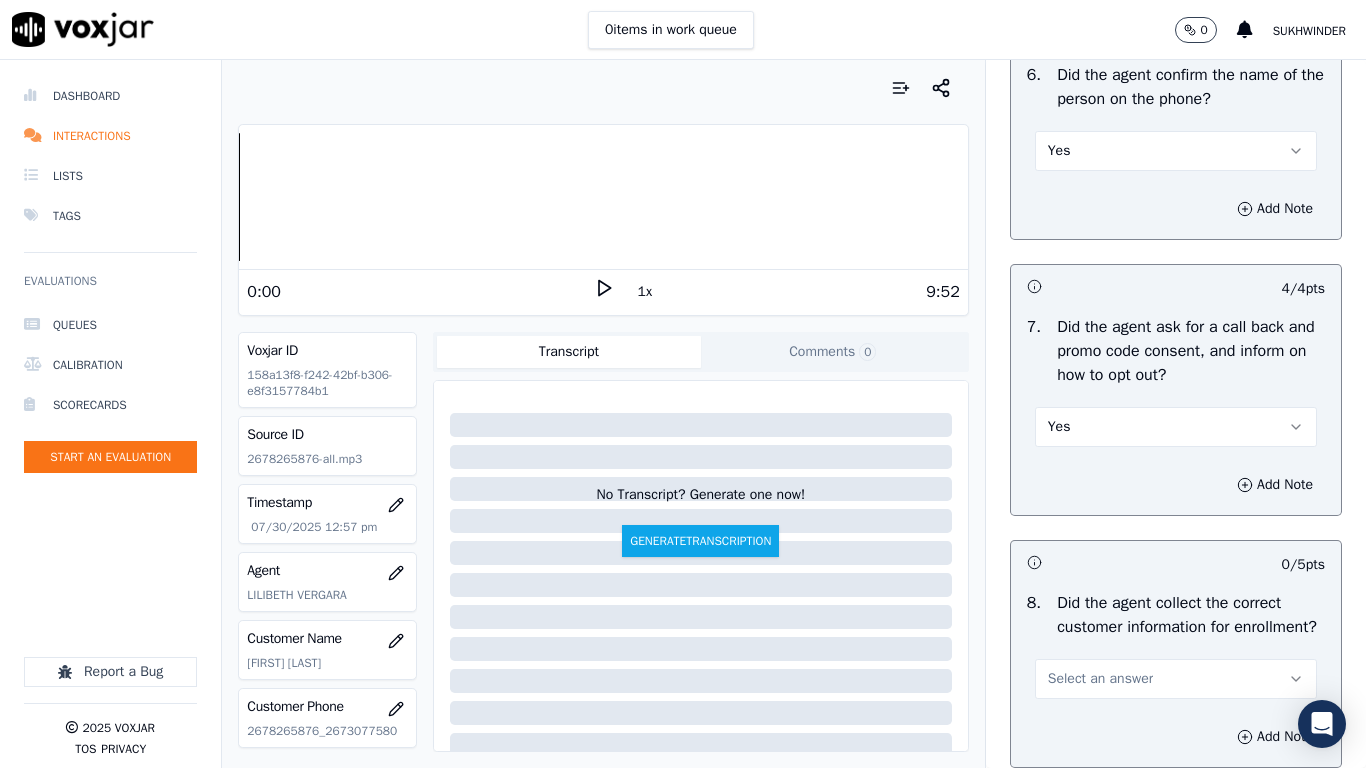 click on "Select an answer" at bounding box center (1100, 679) 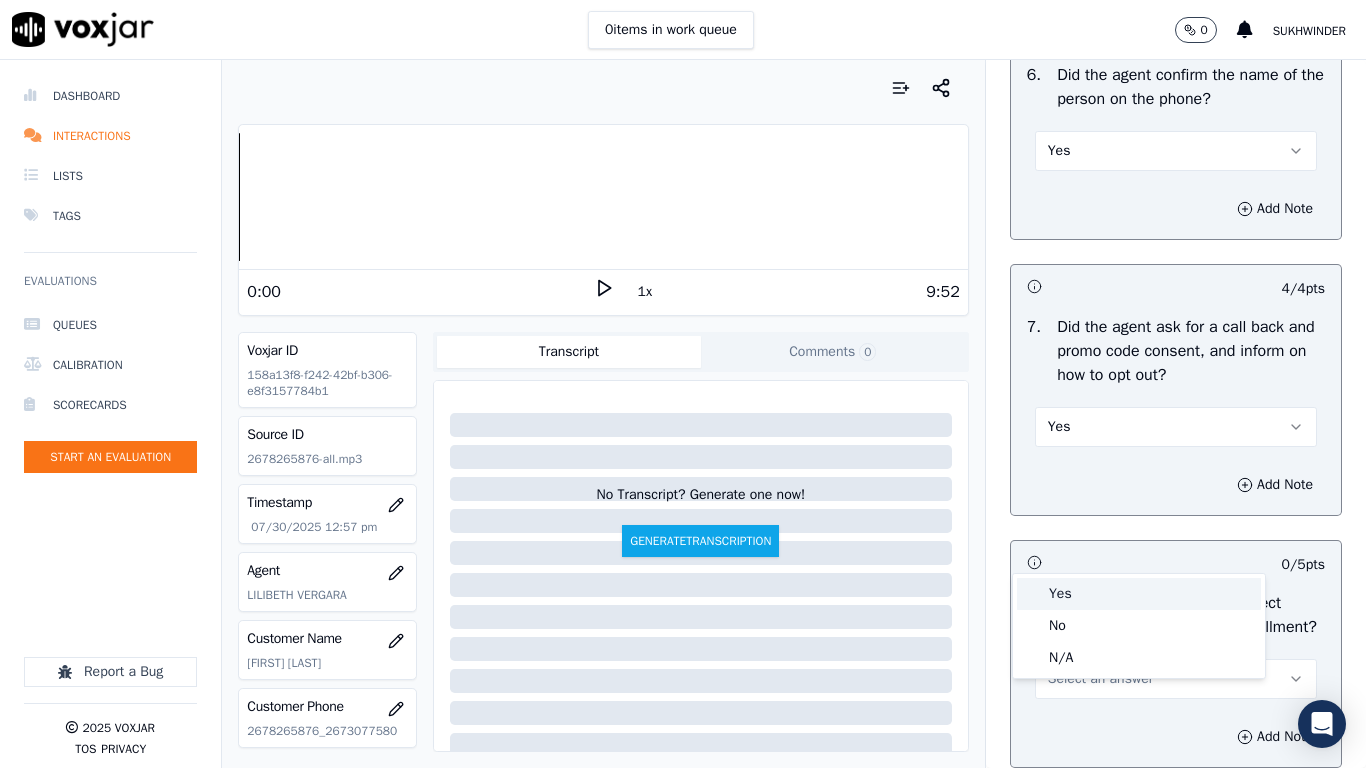 click on "Yes" at bounding box center (1139, 594) 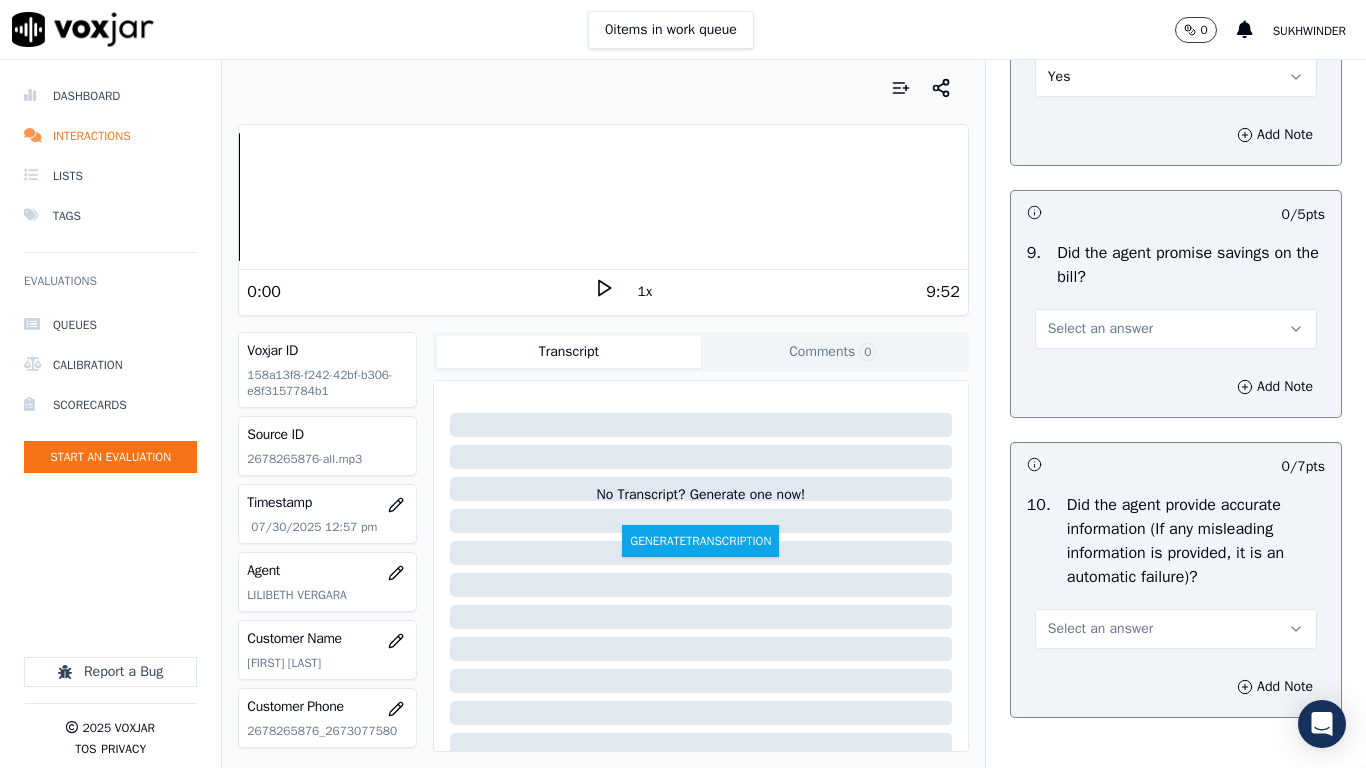 scroll, scrollTop: 2300, scrollLeft: 0, axis: vertical 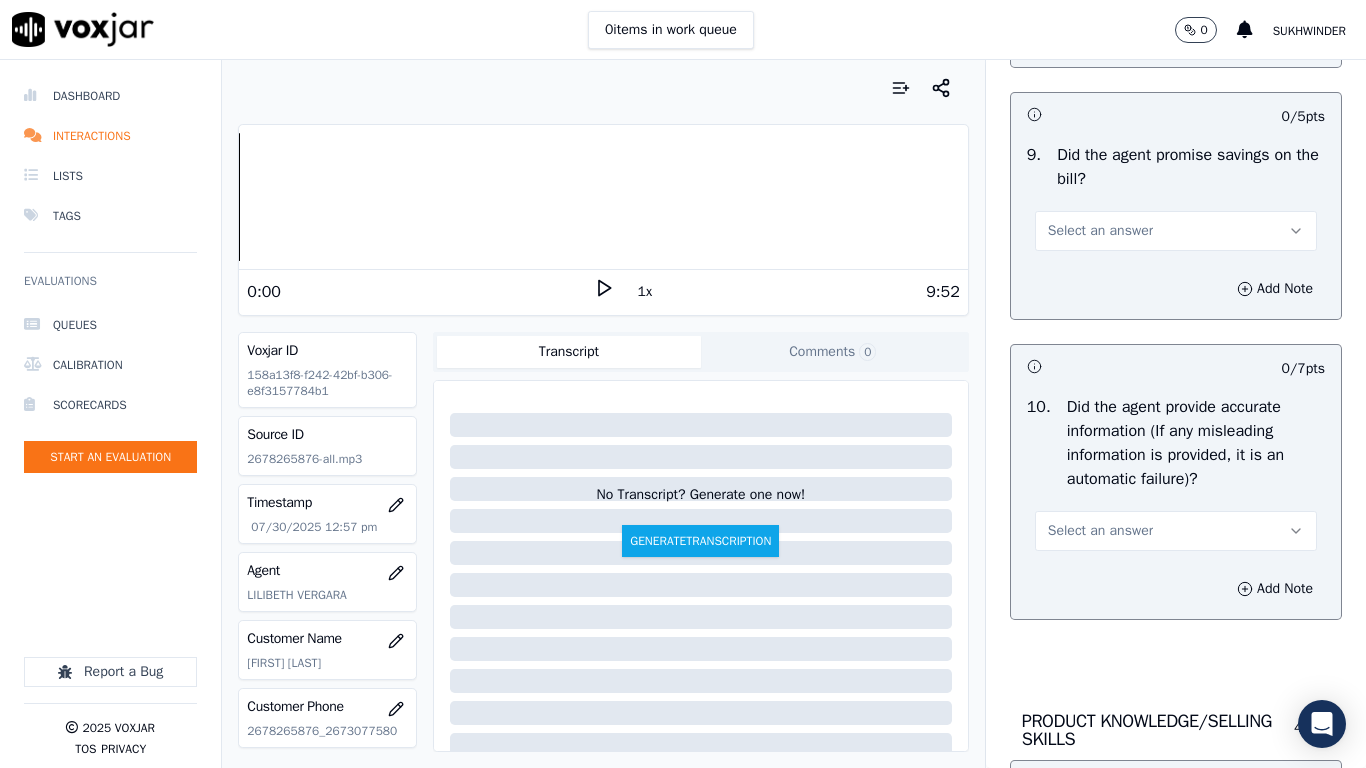 click on "Select an answer" at bounding box center (1176, 231) 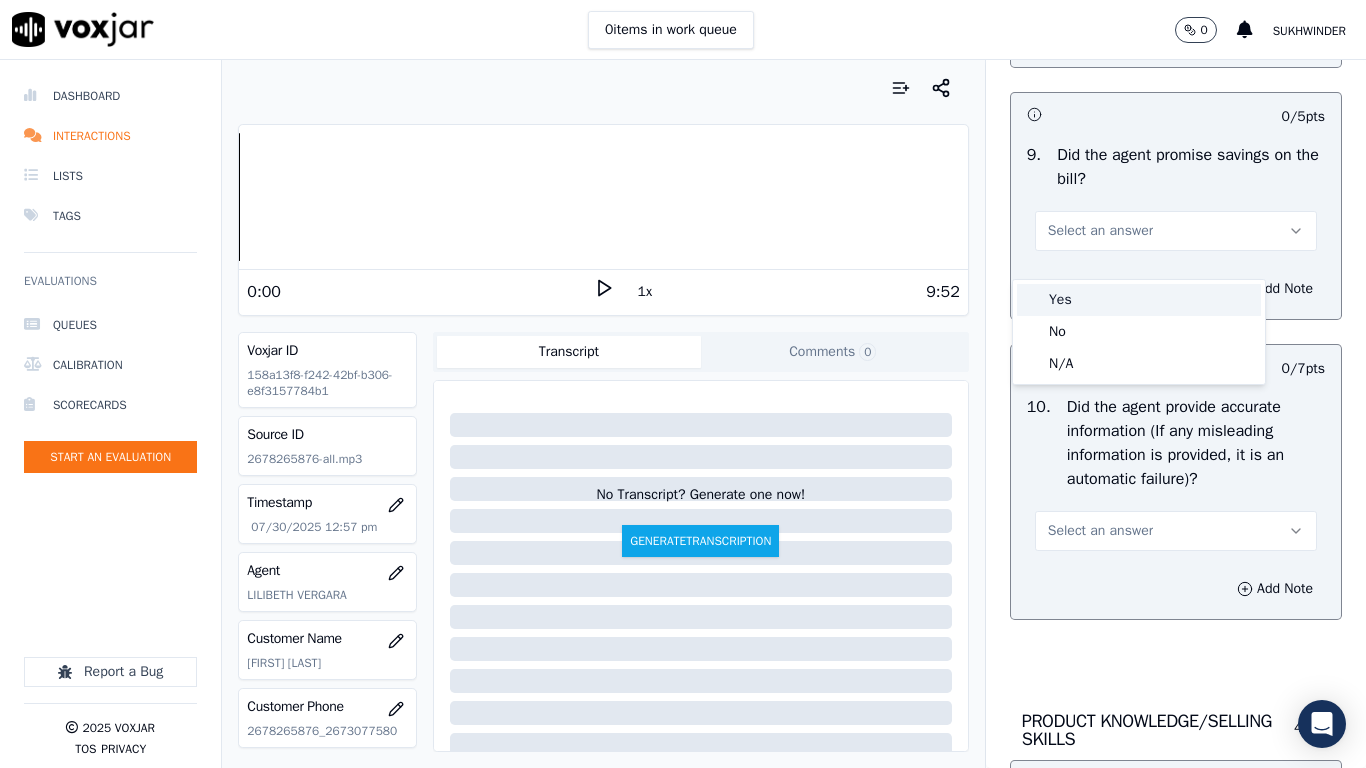 drag, startPoint x: 1101, startPoint y: 292, endPoint x: 1113, endPoint y: 407, distance: 115.62439 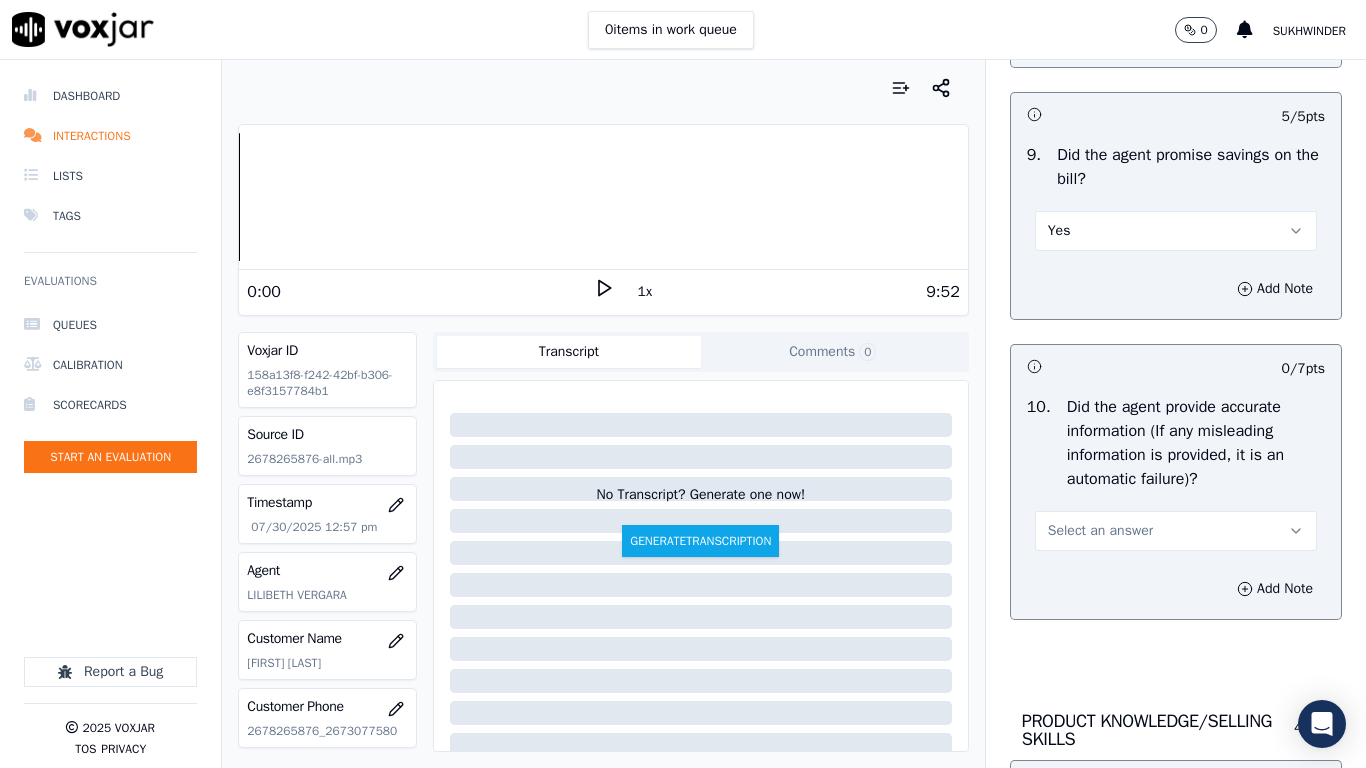 click on "Select an answer" at bounding box center (1176, 531) 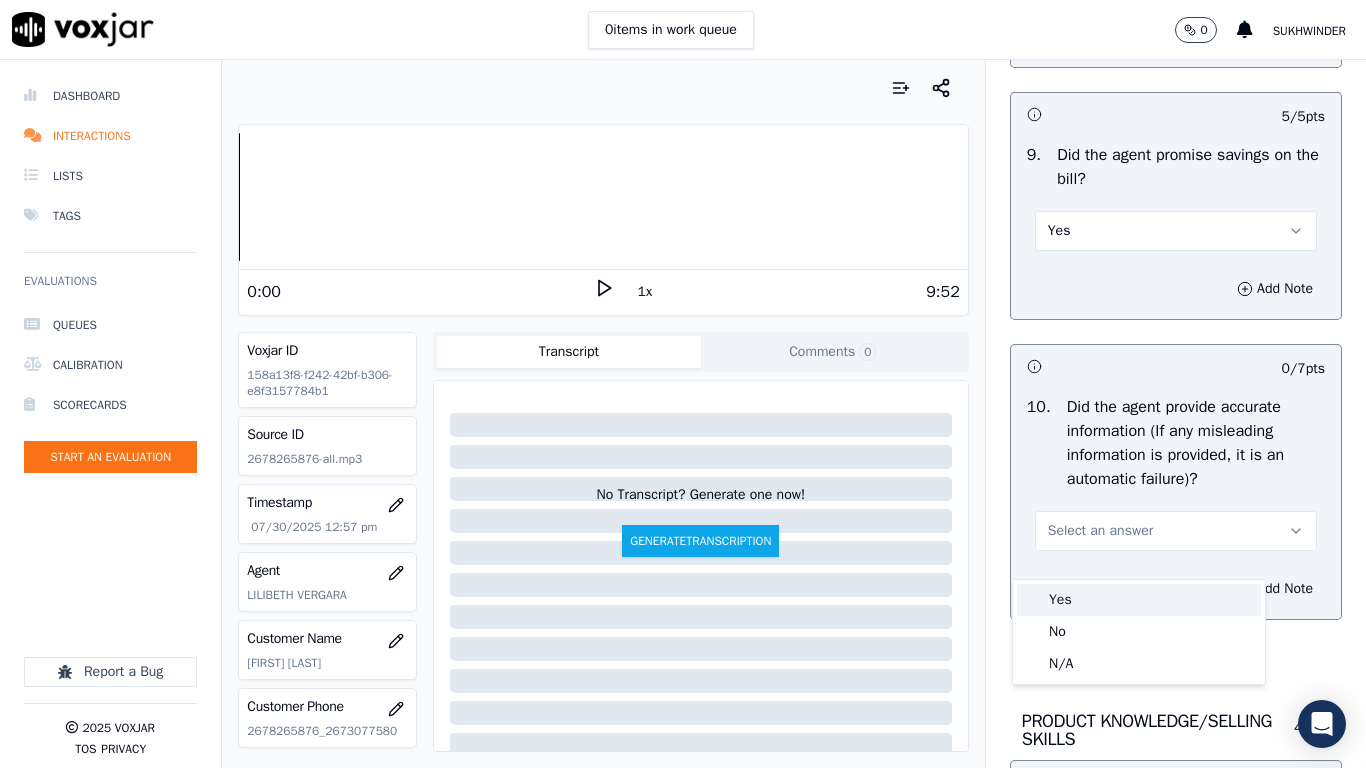 click on "Yes" at bounding box center [1139, 600] 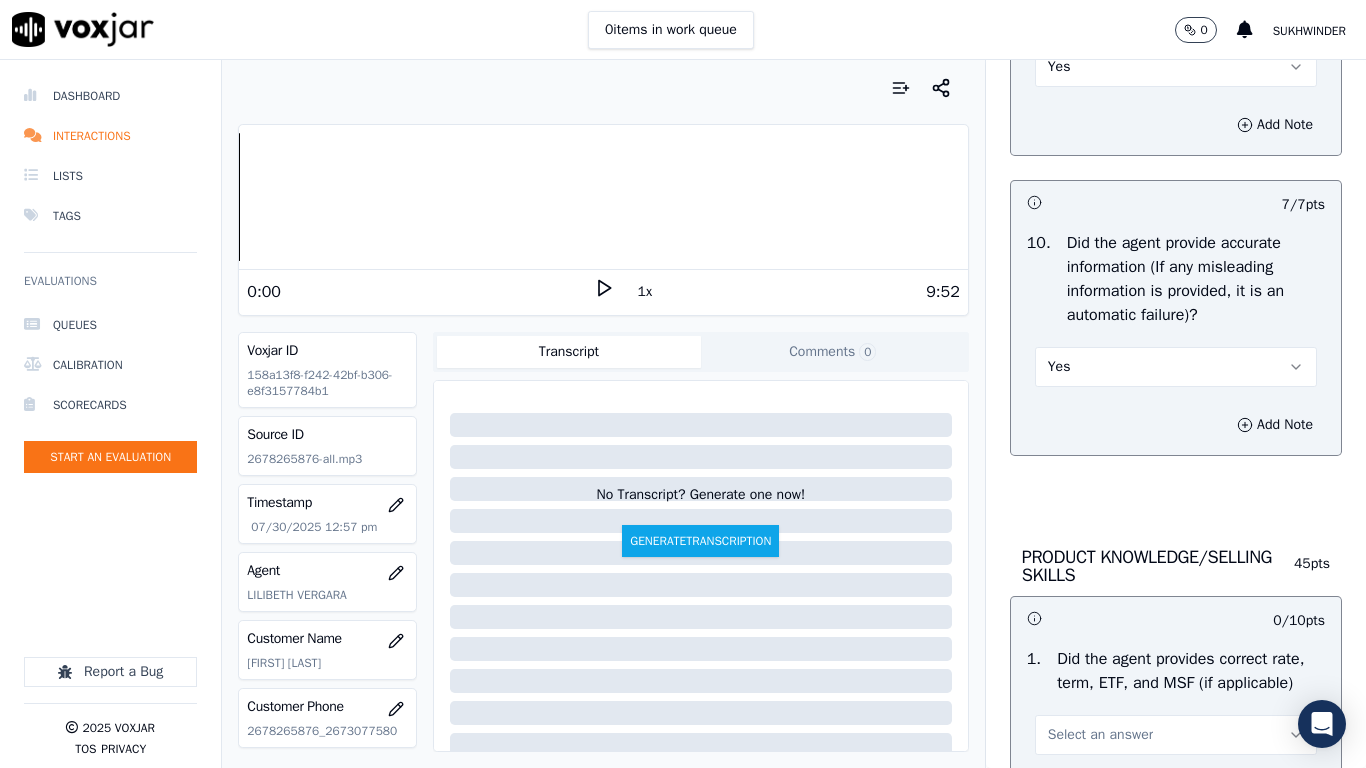 scroll, scrollTop: 2900, scrollLeft: 0, axis: vertical 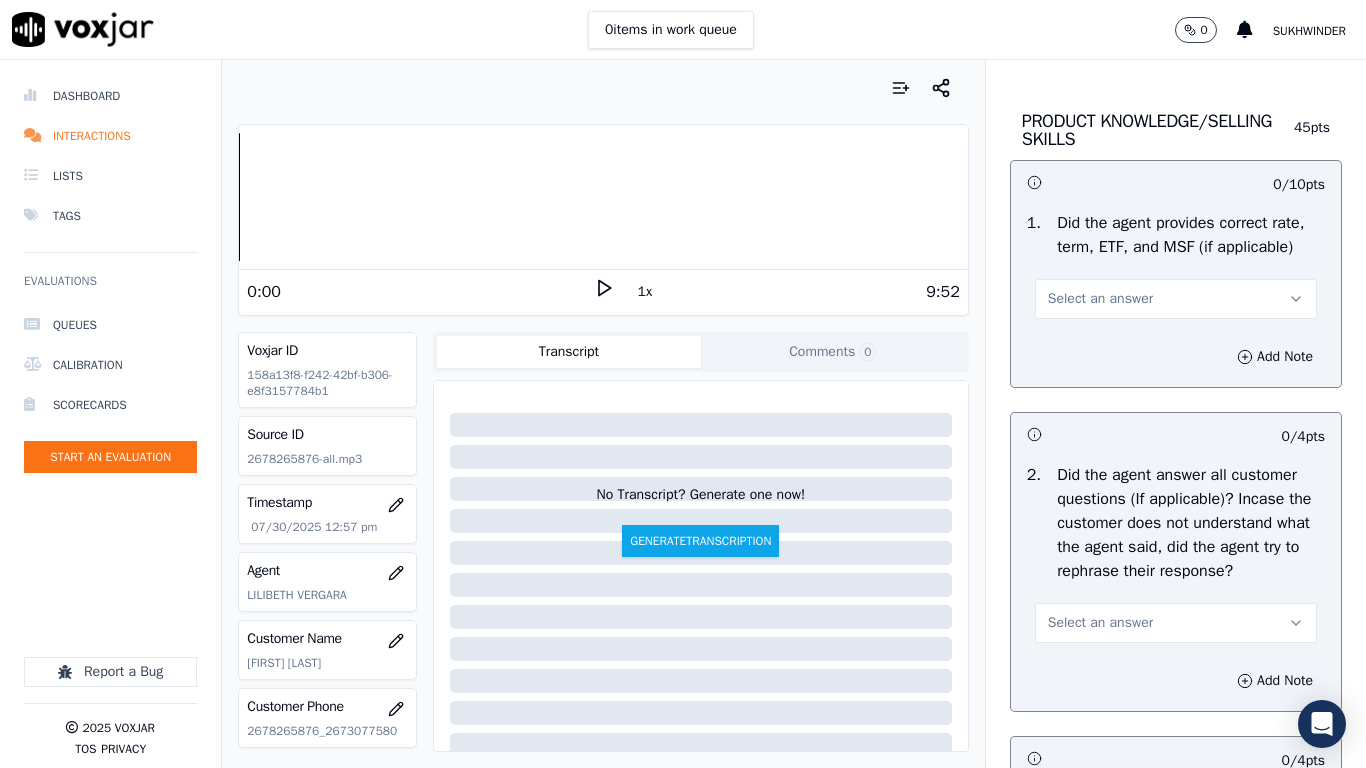 click on "Select an answer" at bounding box center [1100, 299] 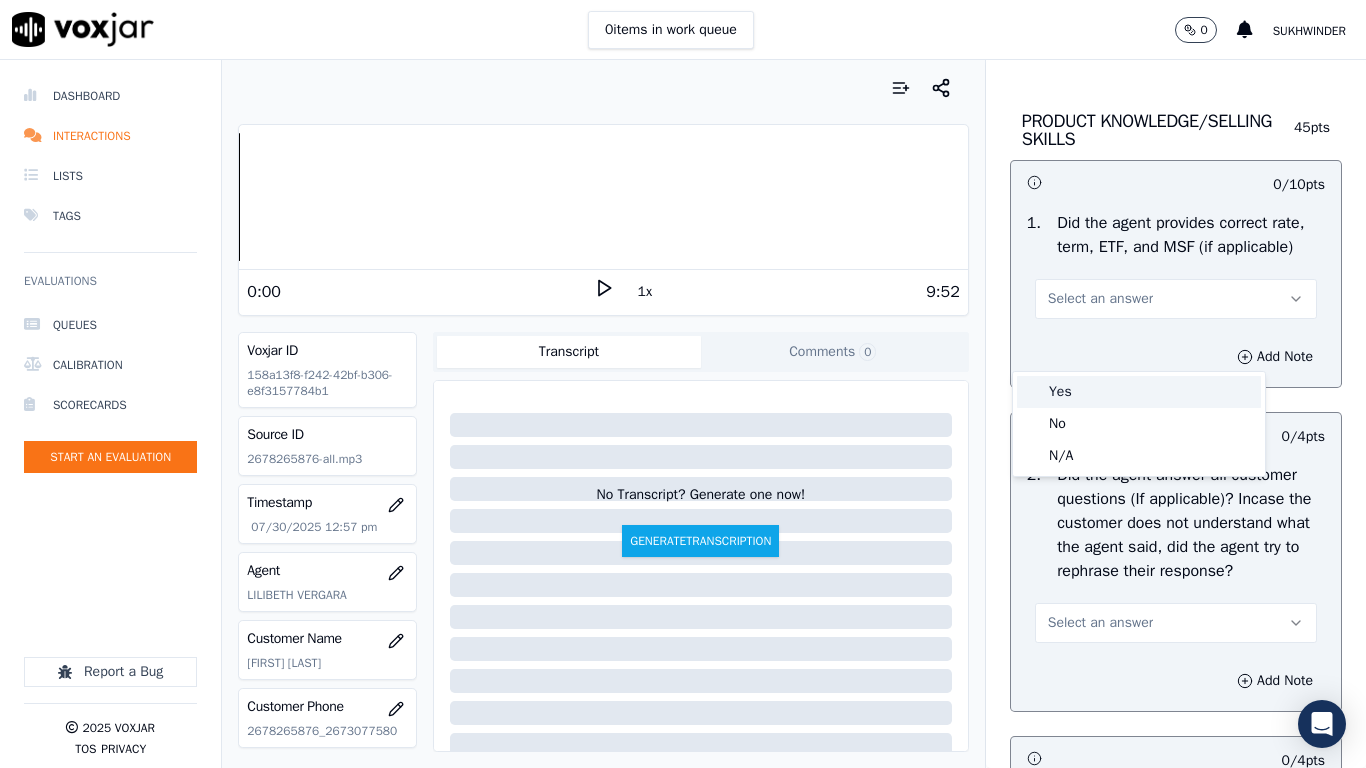 click on "Yes" at bounding box center [1139, 392] 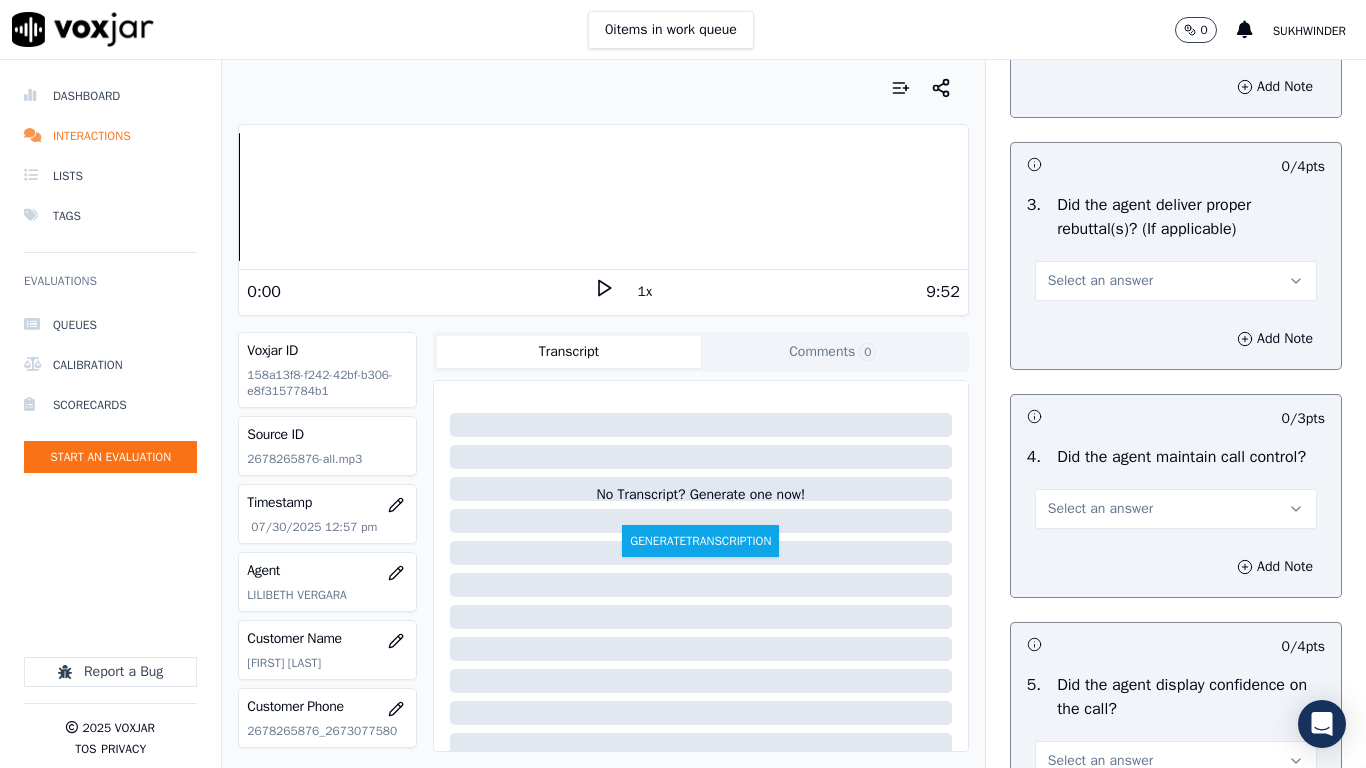 scroll, scrollTop: 3500, scrollLeft: 0, axis: vertical 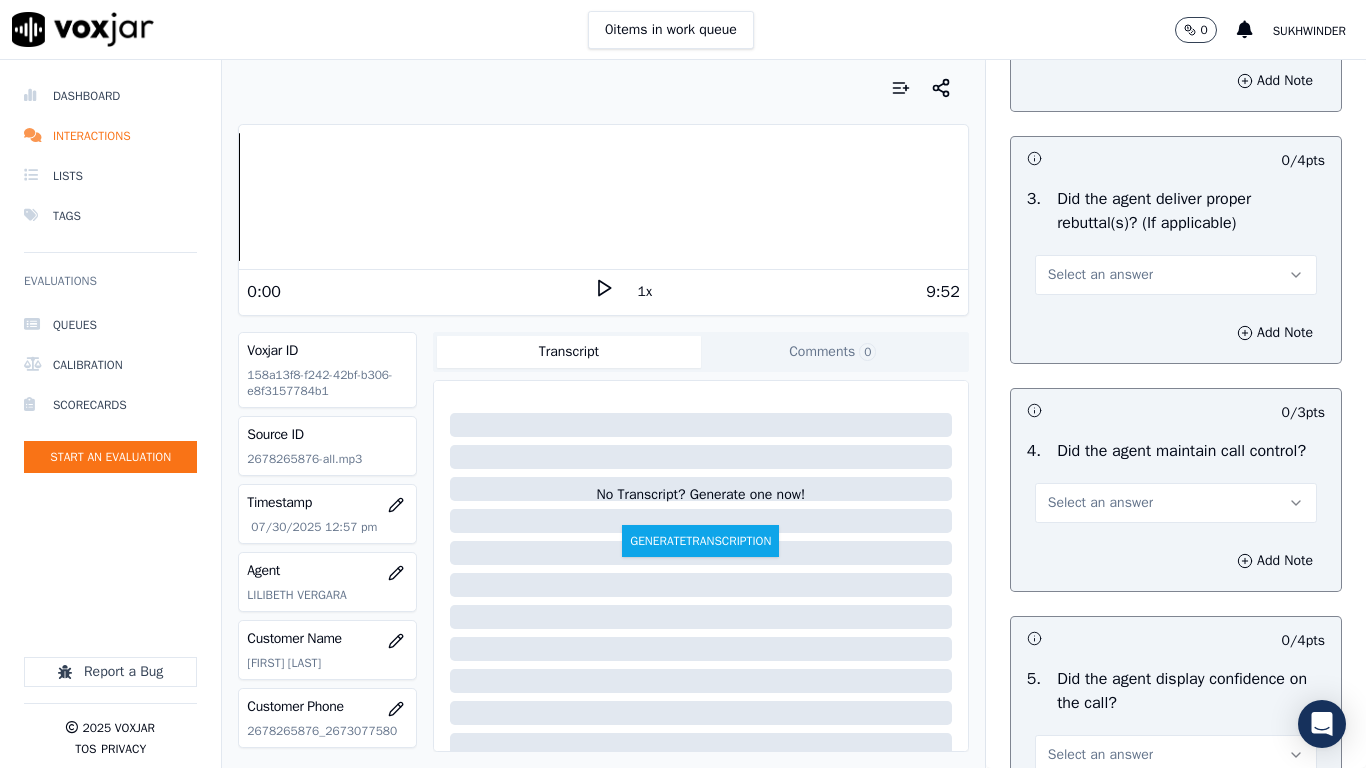 click on "Select an answer" at bounding box center (1176, 23) 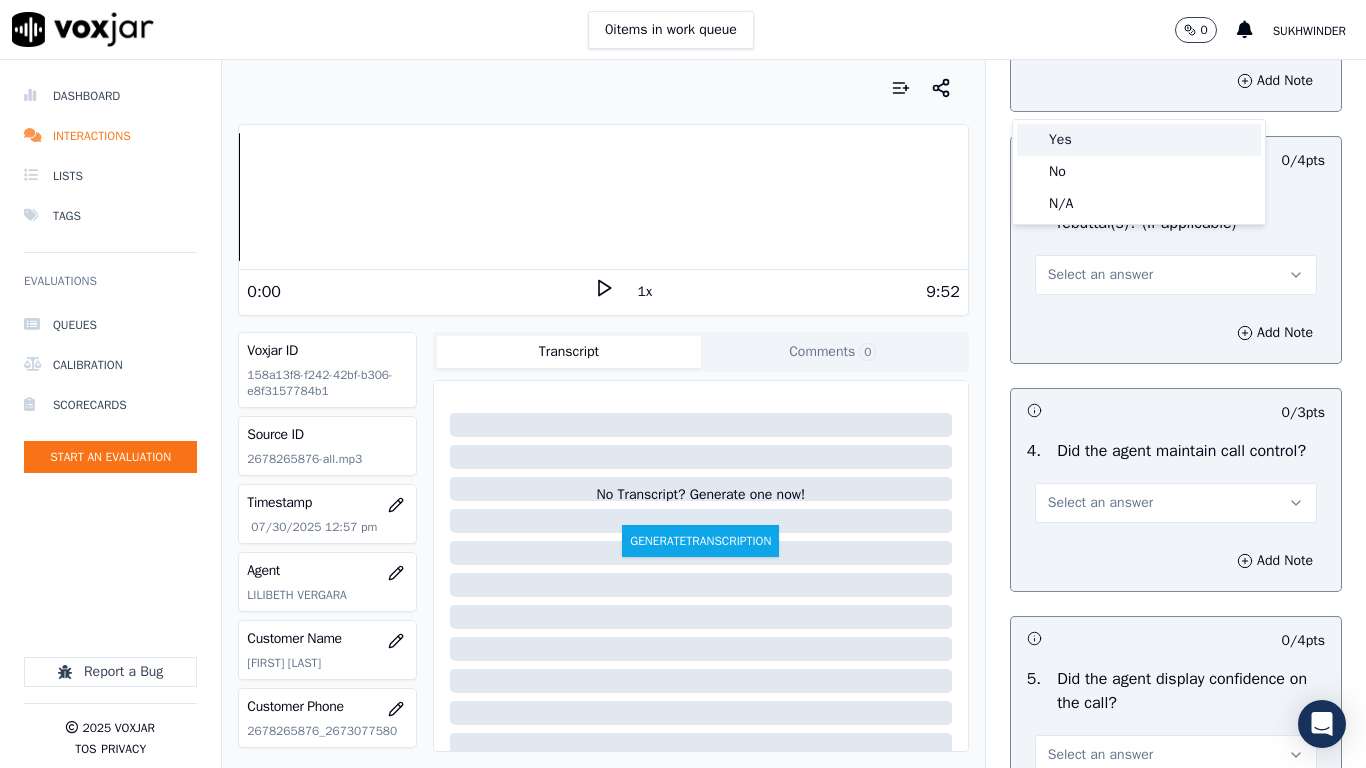 click on "Yes" at bounding box center (1139, 140) 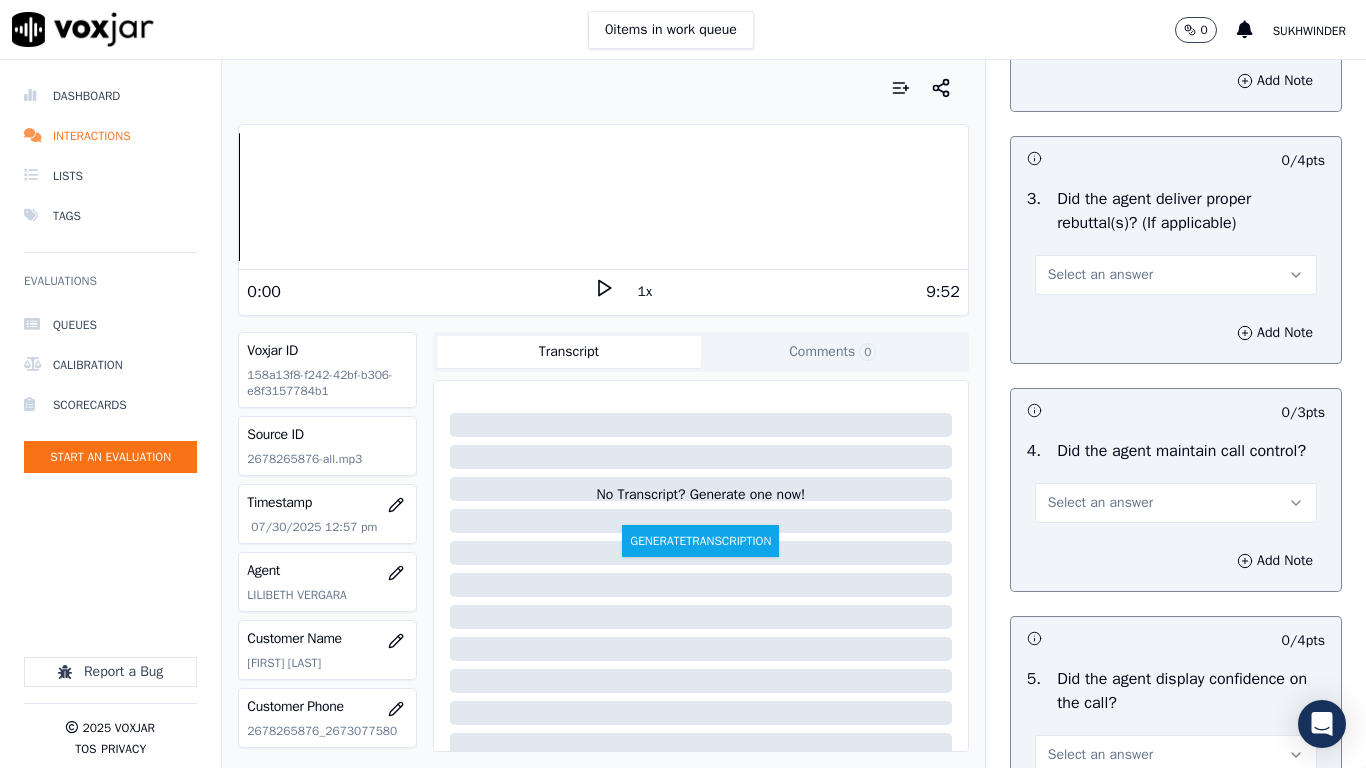 click on "Select an answer" at bounding box center [1100, 275] 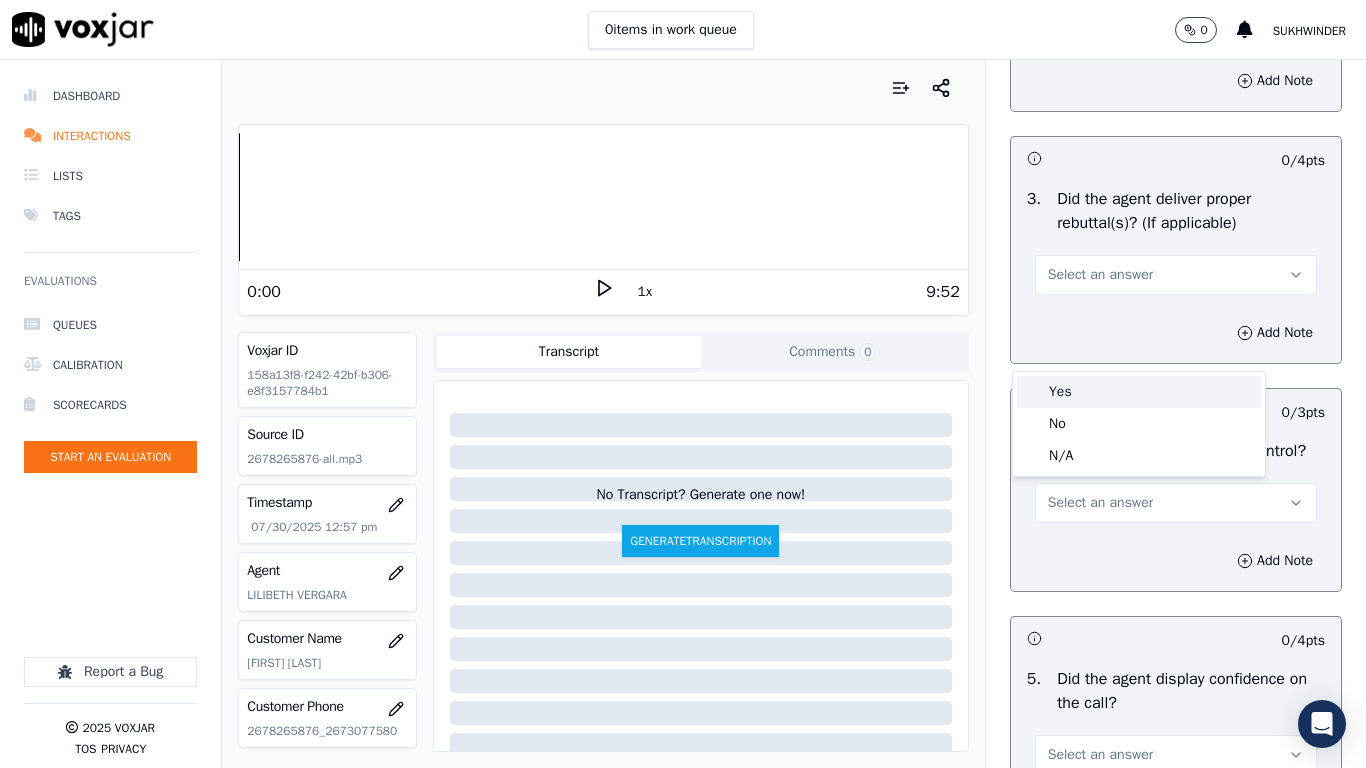click on "Yes" at bounding box center [1139, 392] 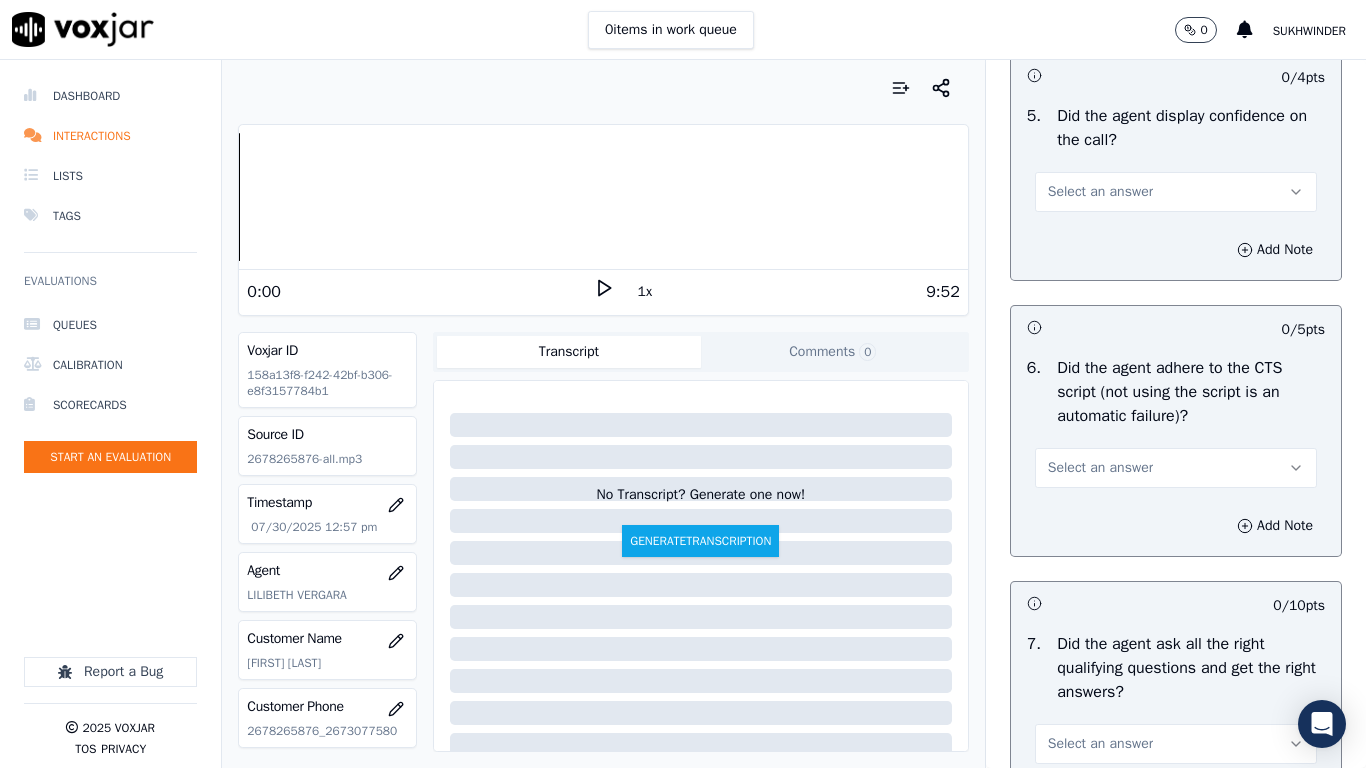 scroll, scrollTop: 4000, scrollLeft: 0, axis: vertical 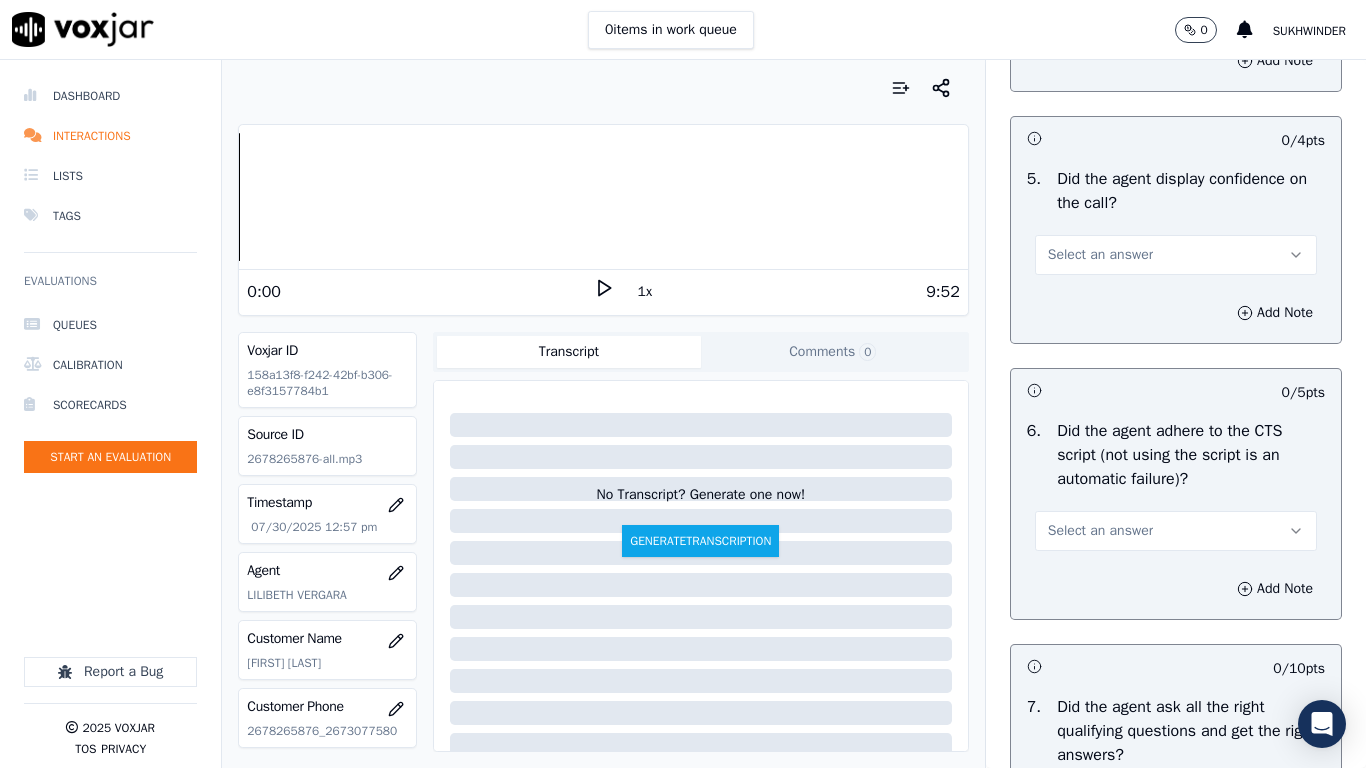 click on "Select an answer" at bounding box center (1100, 3) 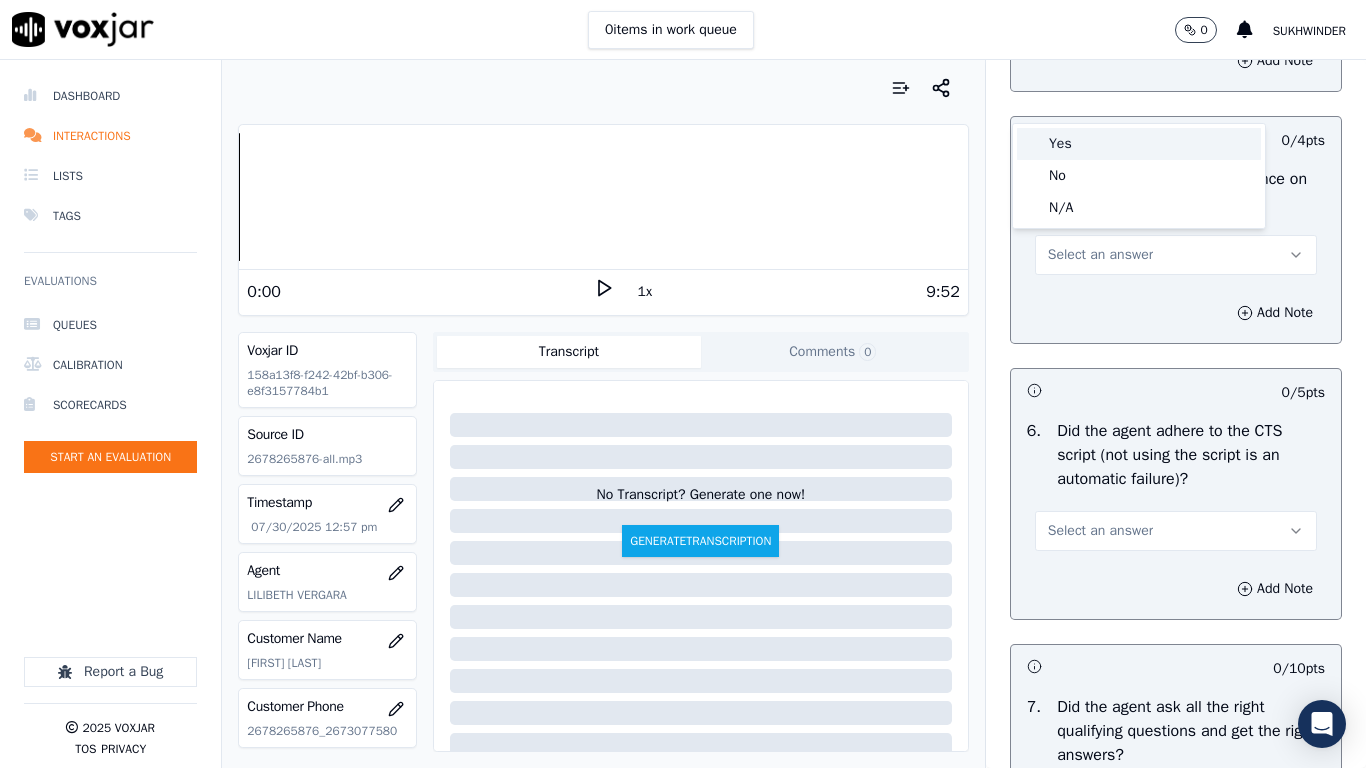click on "Yes" at bounding box center (1139, 144) 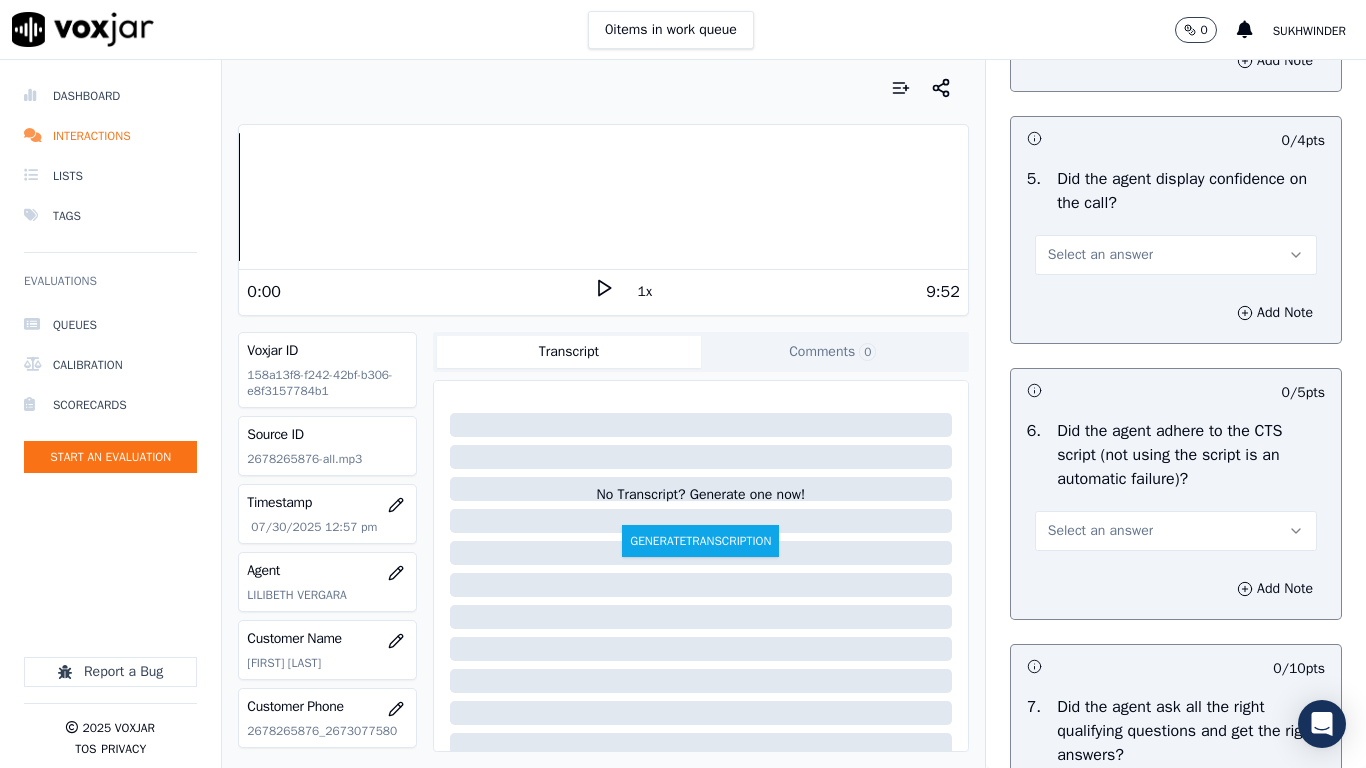 click on "Select an answer" at bounding box center [1176, 255] 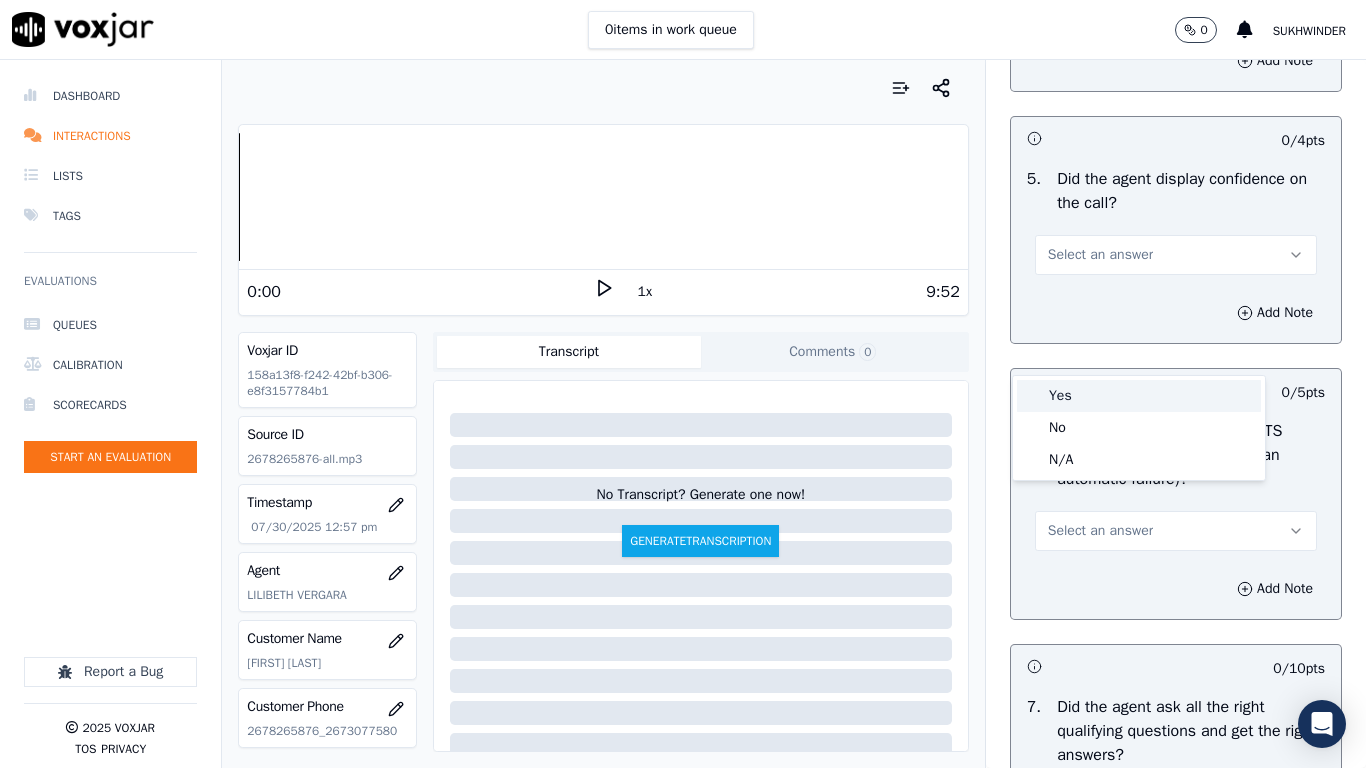 click on "Yes" at bounding box center (1139, 396) 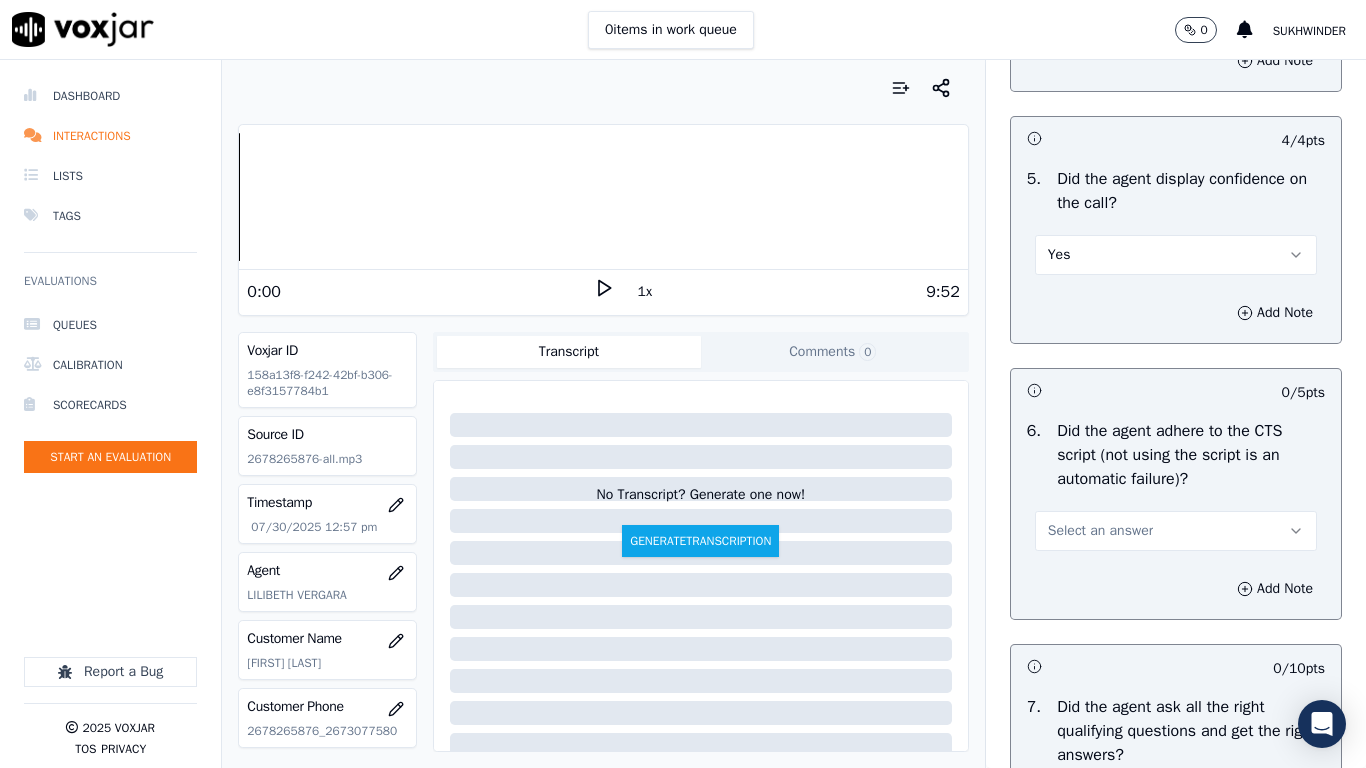 click on "Select an answer" at bounding box center (1100, 531) 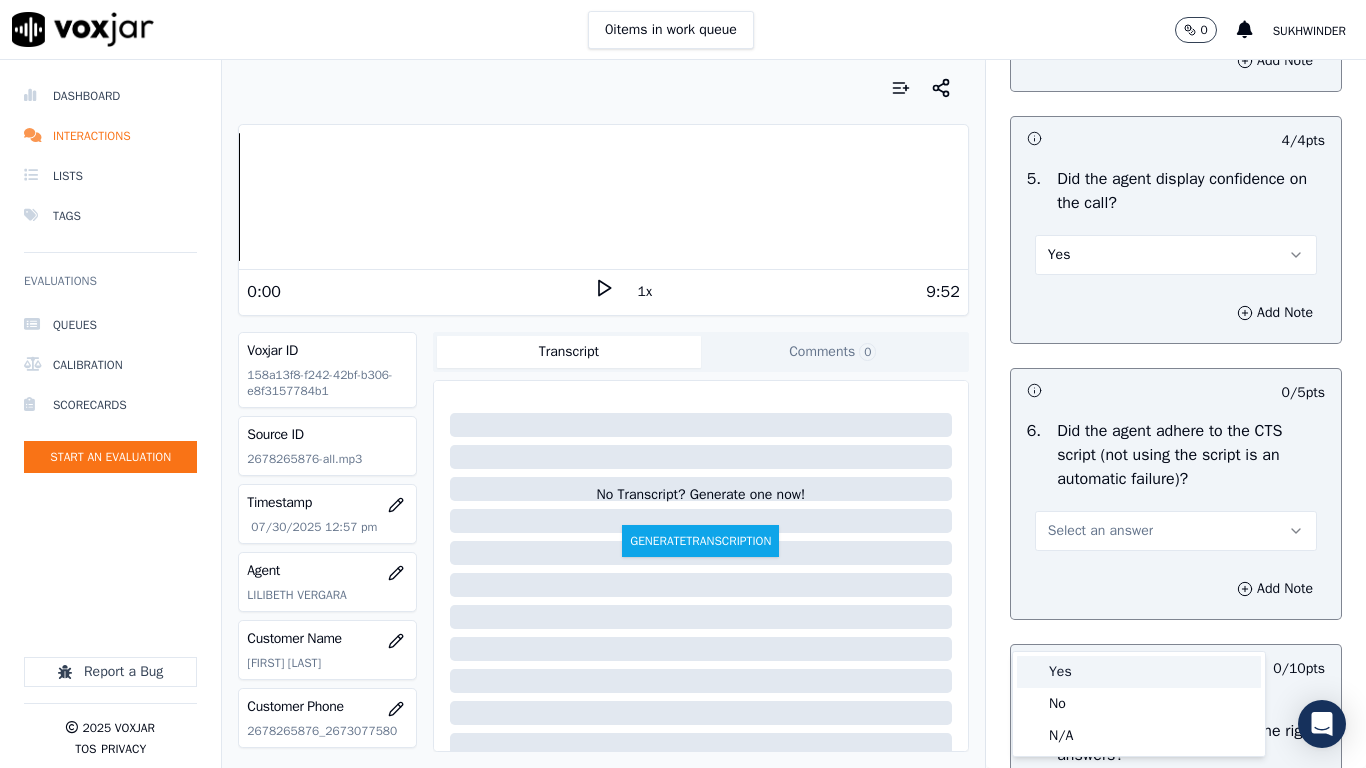 click on "Yes" at bounding box center [1139, 672] 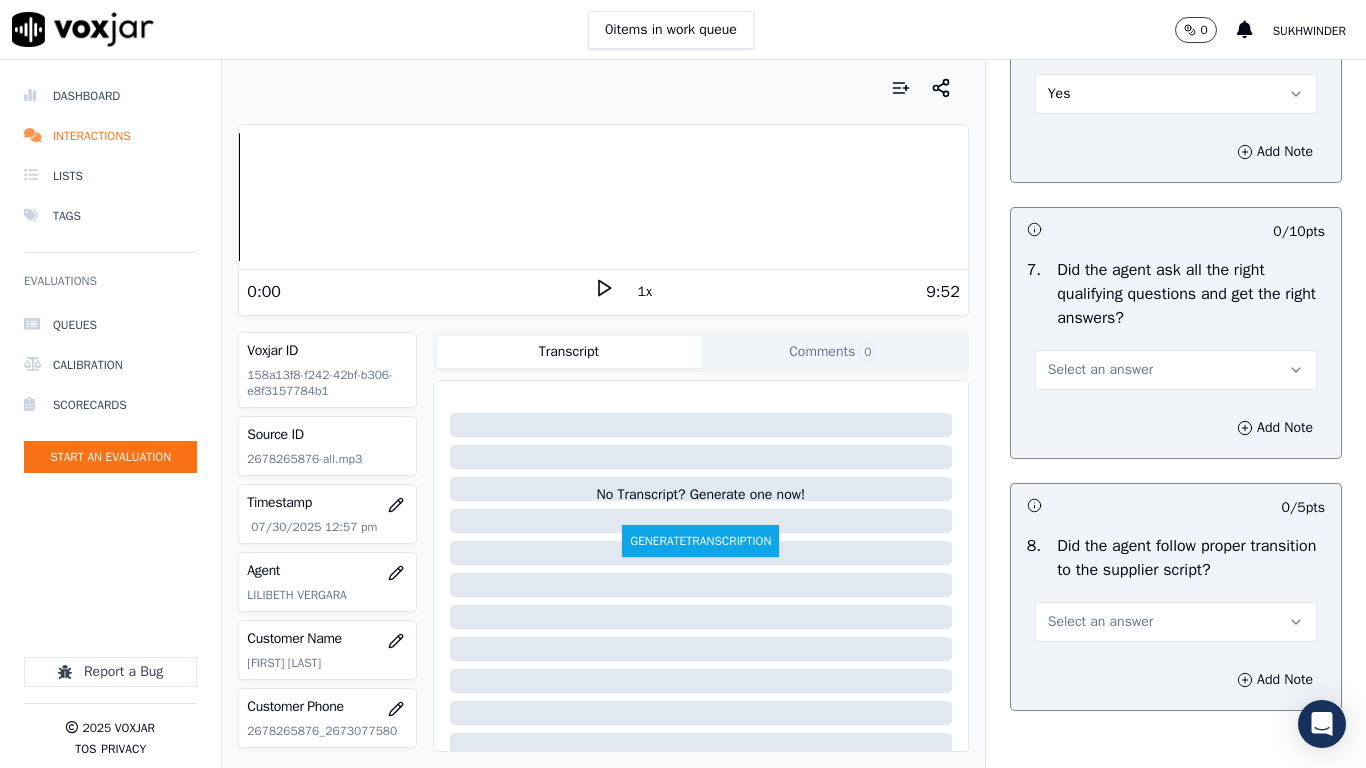 scroll, scrollTop: 4500, scrollLeft: 0, axis: vertical 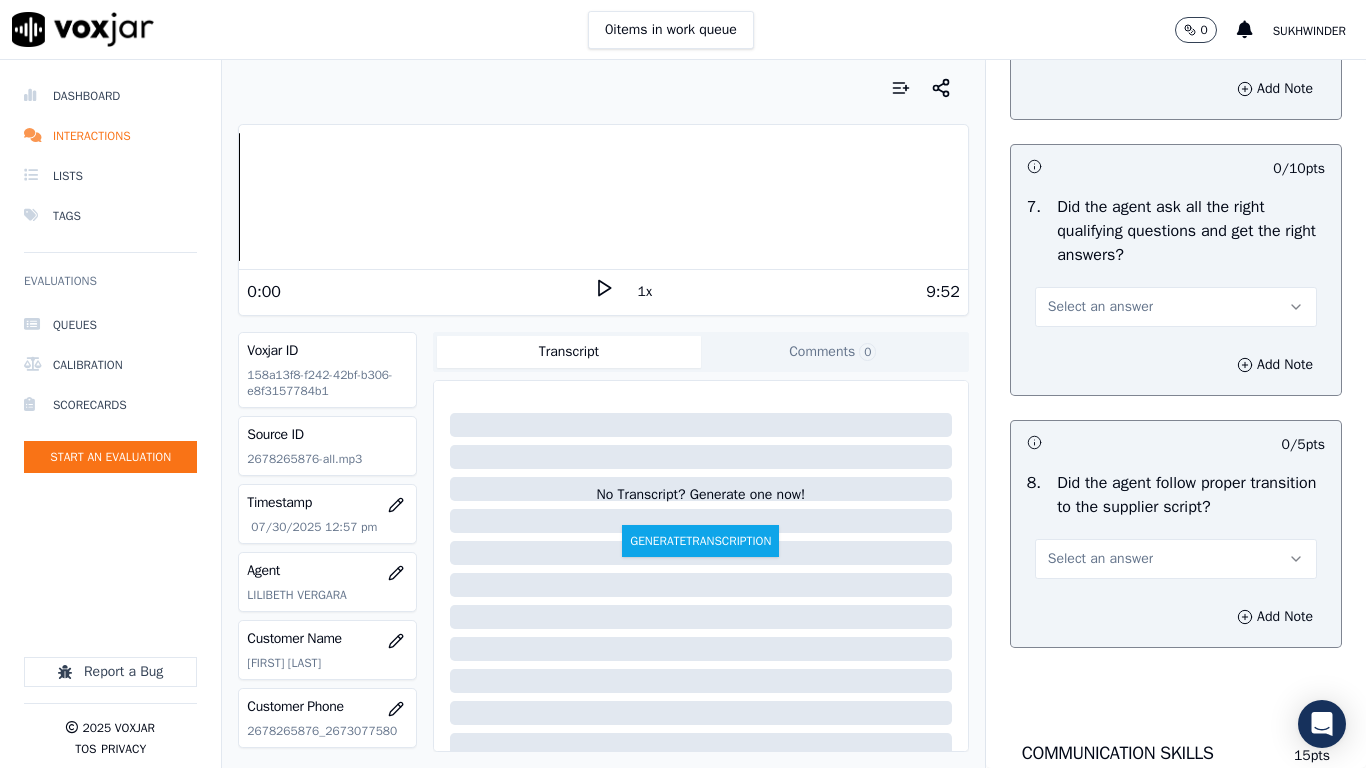 click on "Select an answer" at bounding box center [1176, 307] 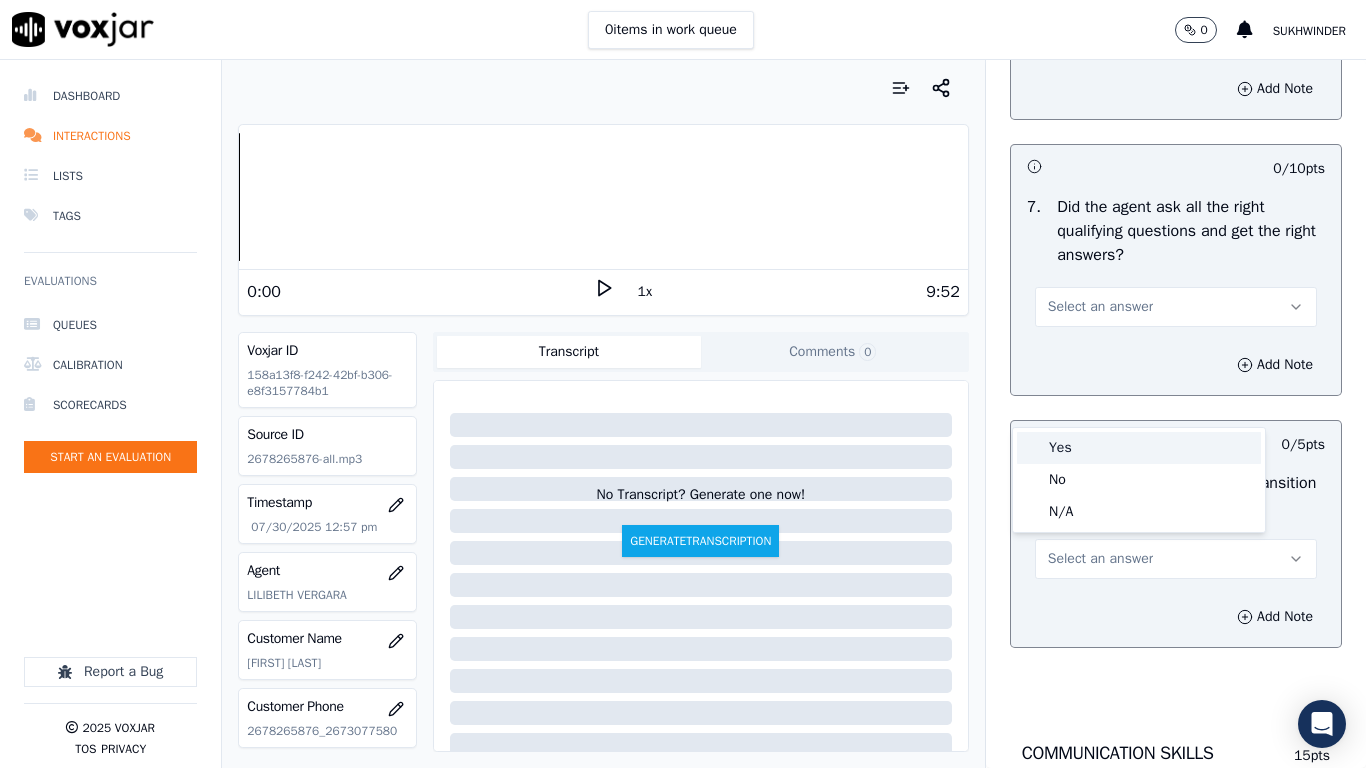 click on "Yes" at bounding box center [1139, 448] 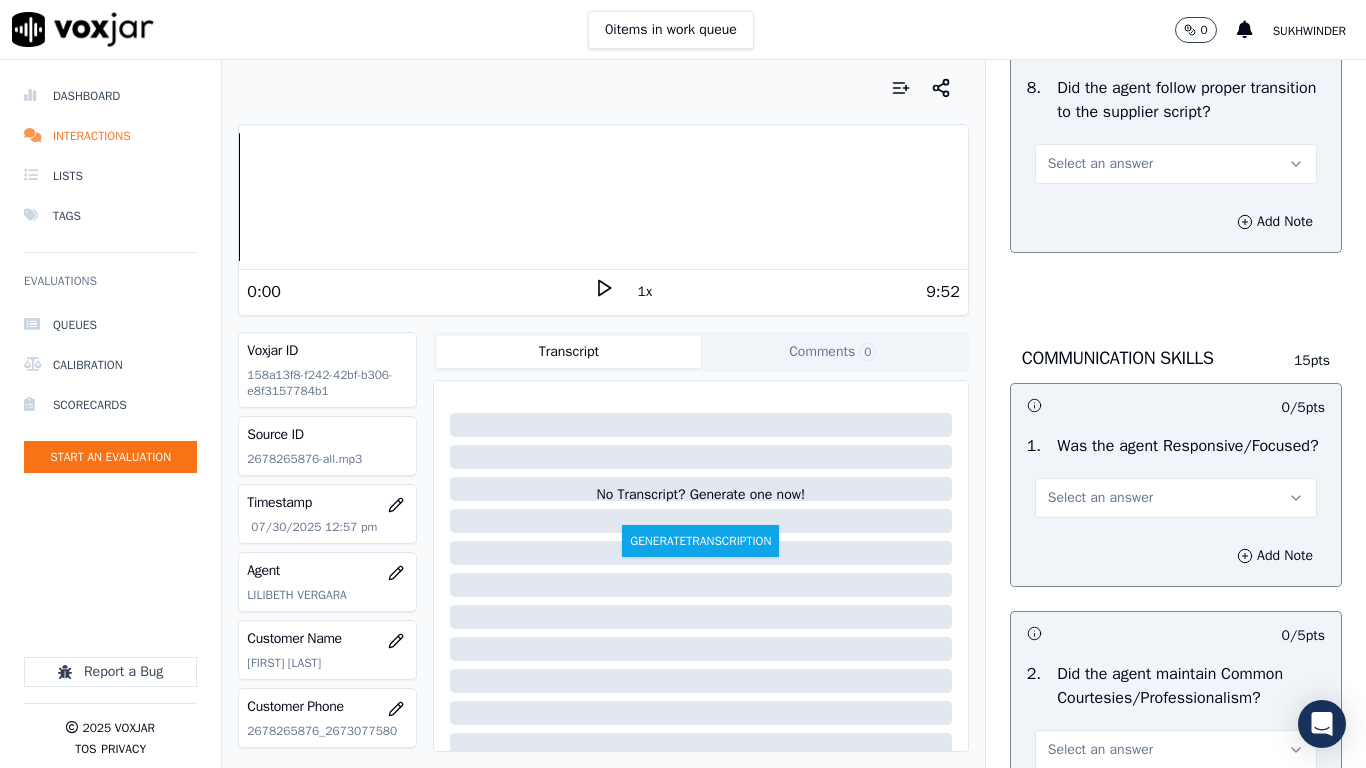 scroll, scrollTop: 4900, scrollLeft: 0, axis: vertical 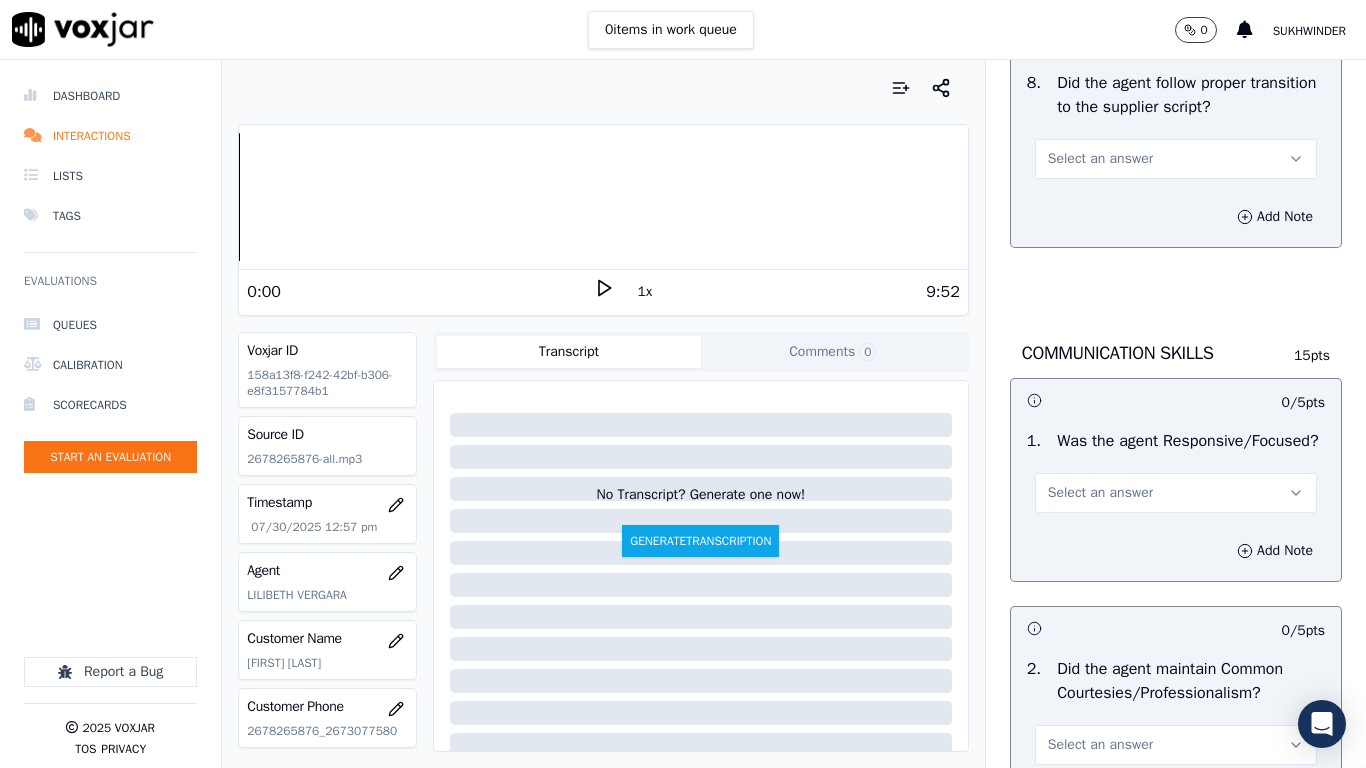click on "Select an answer" at bounding box center [1100, 159] 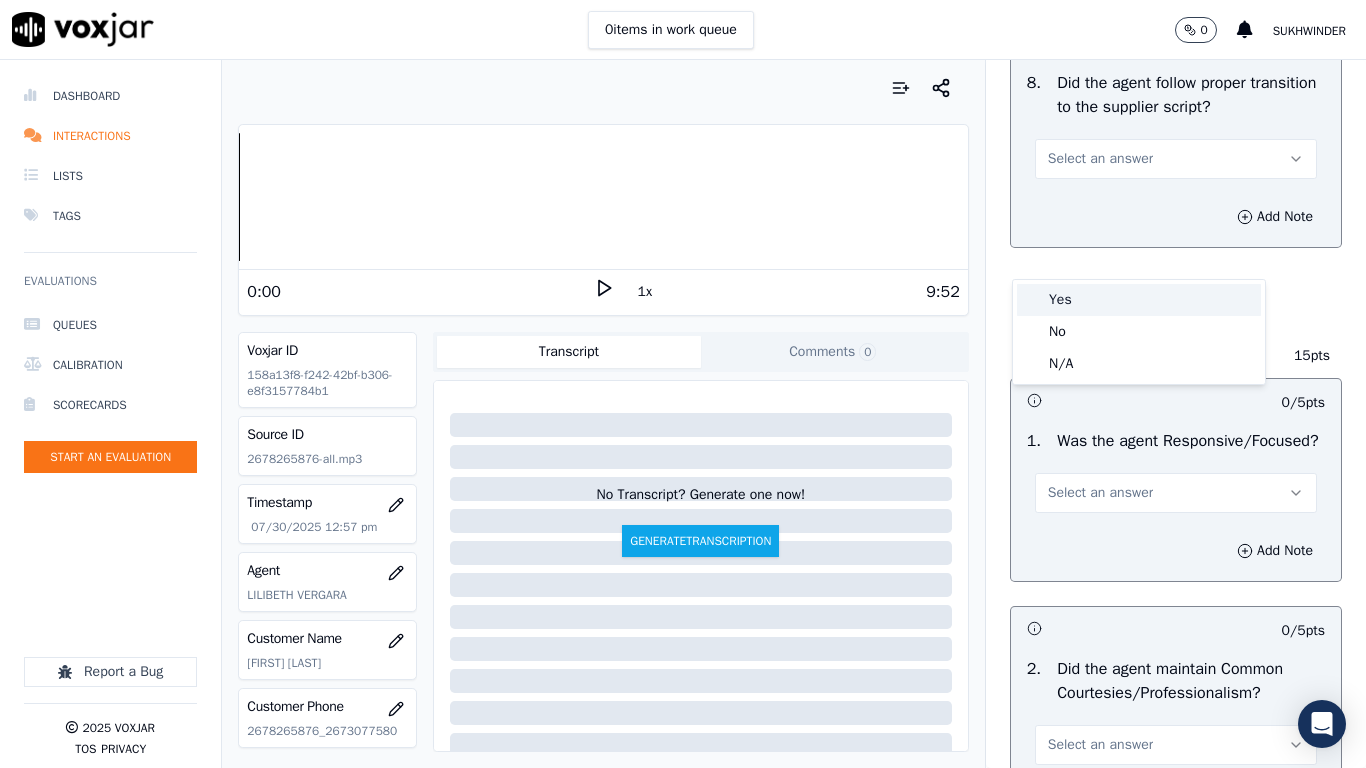 click on "Yes" at bounding box center [1139, 300] 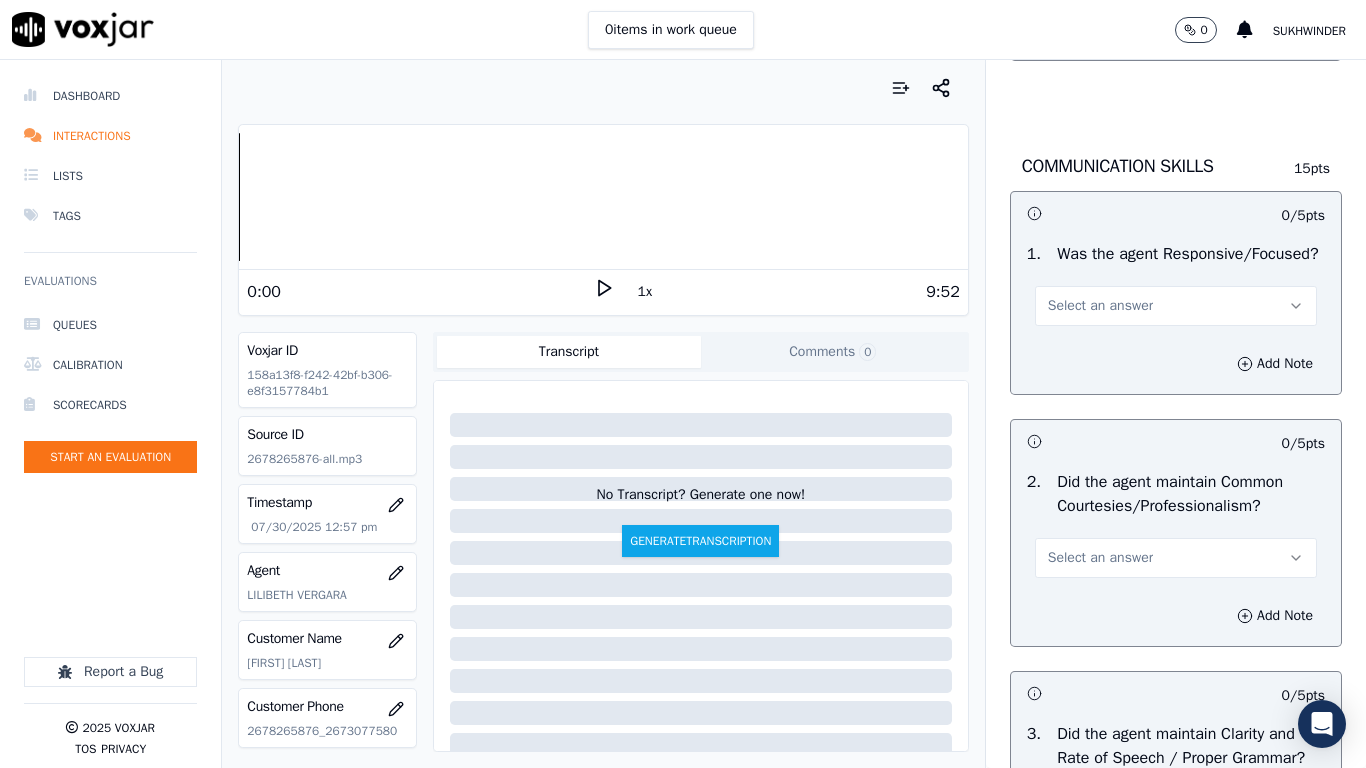 scroll, scrollTop: 5400, scrollLeft: 0, axis: vertical 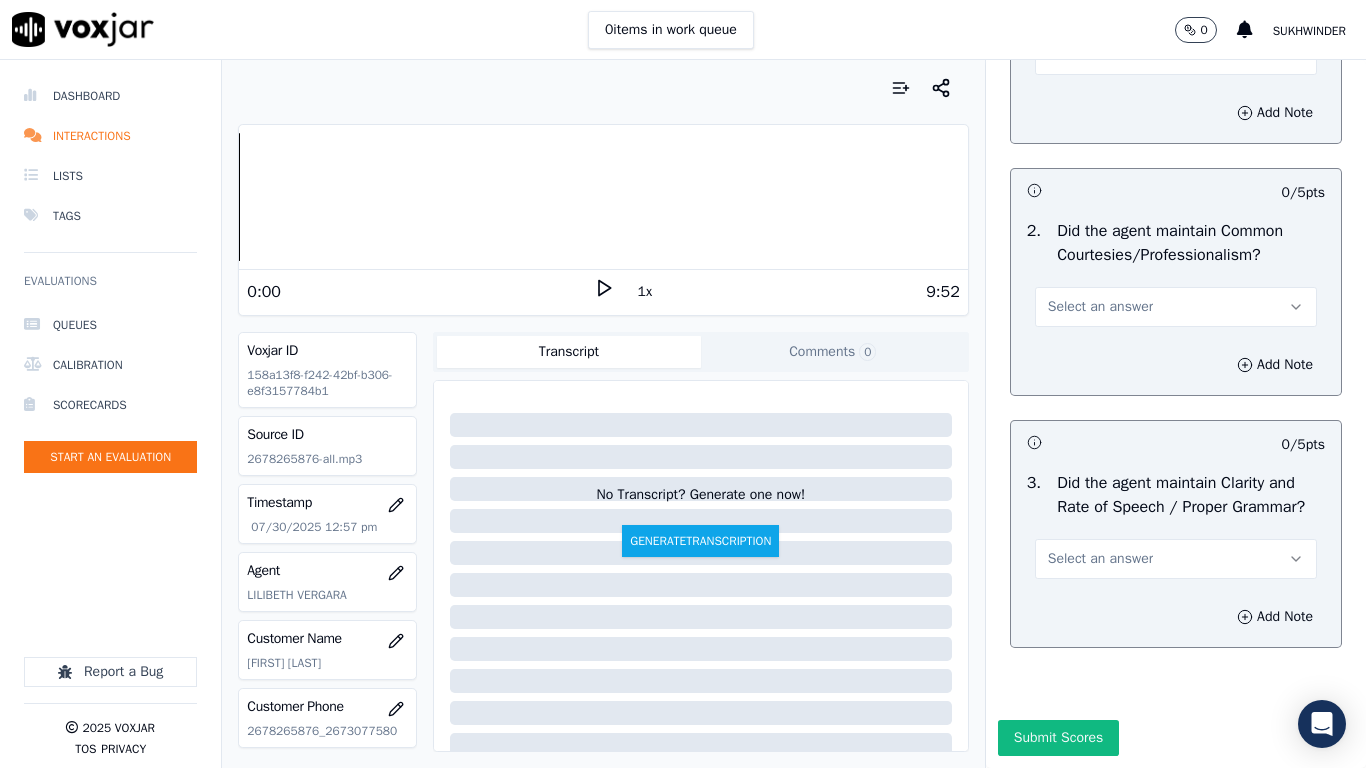 click on "Select an answer" at bounding box center [1100, 55] 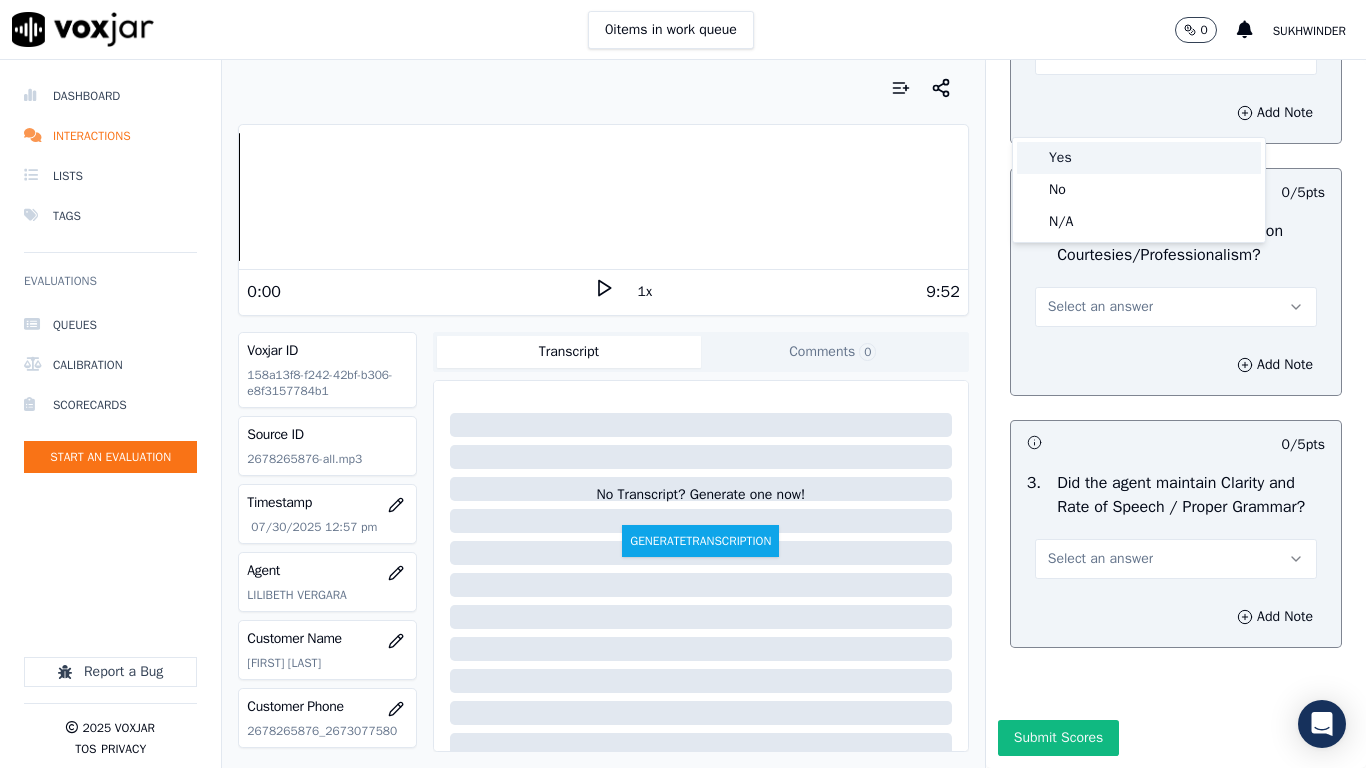 click on "Yes" at bounding box center [1139, 158] 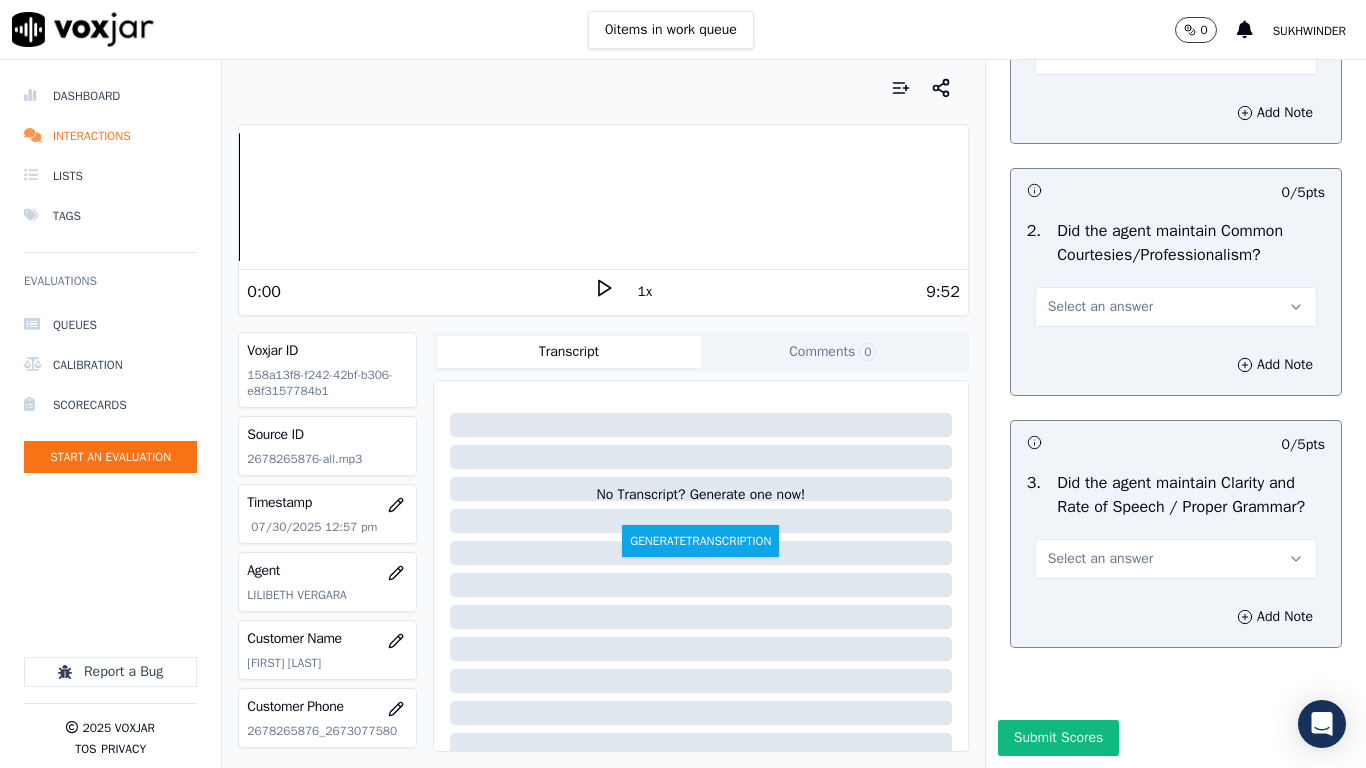scroll, scrollTop: 5500, scrollLeft: 0, axis: vertical 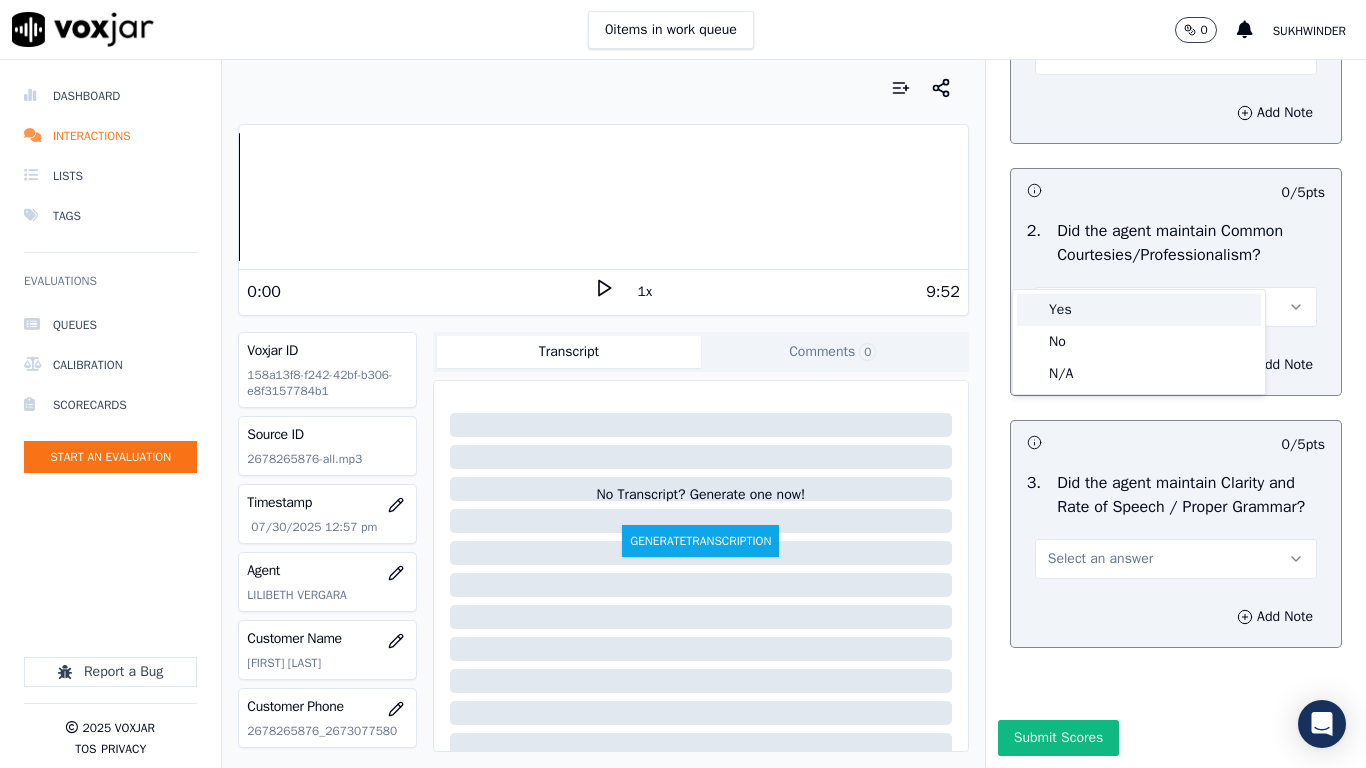 click on "Yes" at bounding box center (1139, 310) 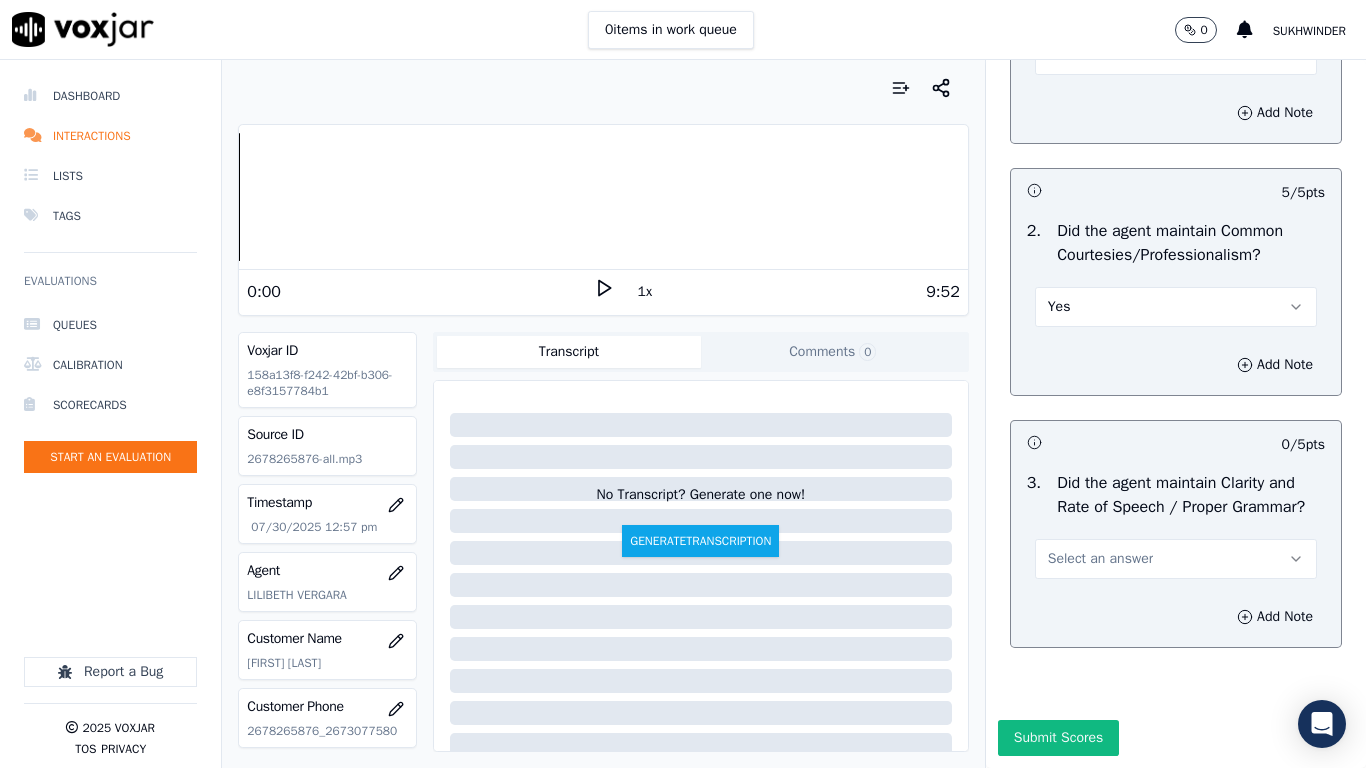 click on "Select an answer" at bounding box center [1100, 559] 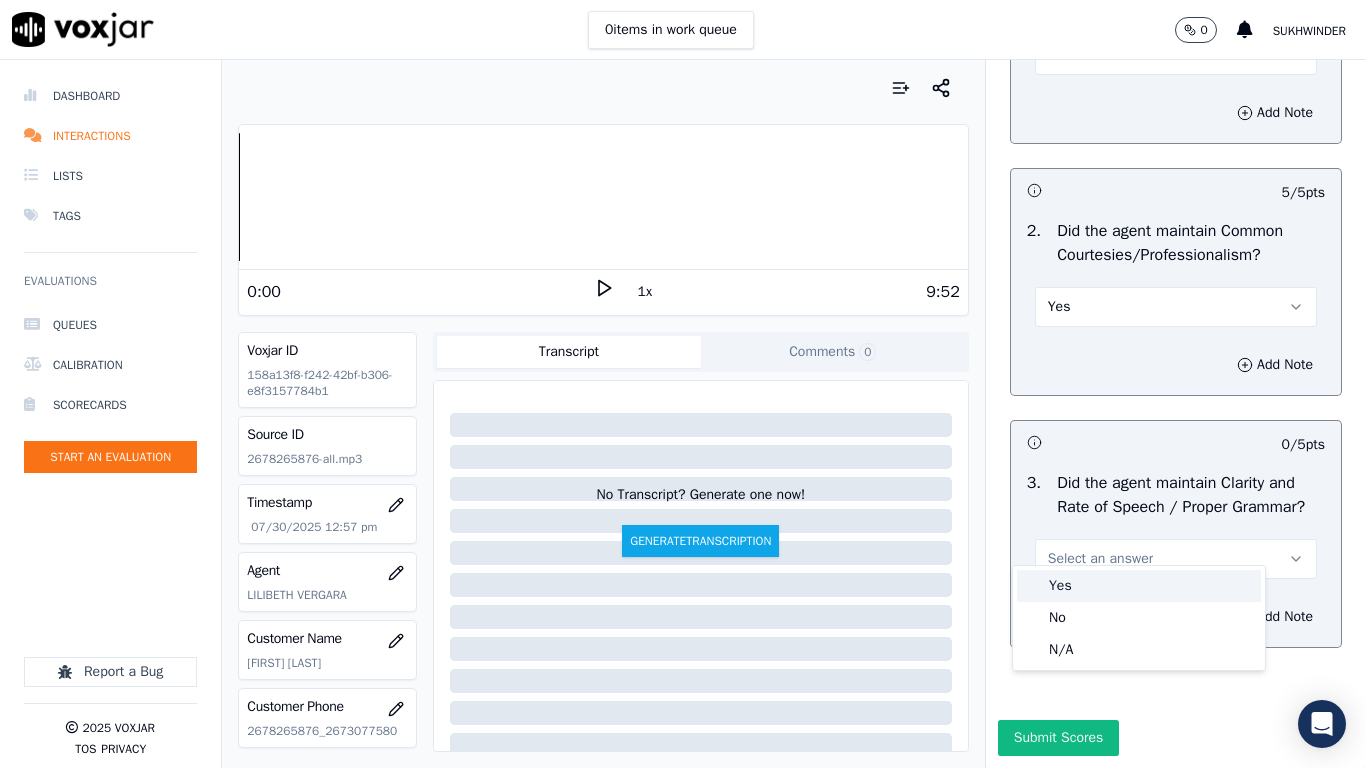 click on "Yes" at bounding box center [1139, 586] 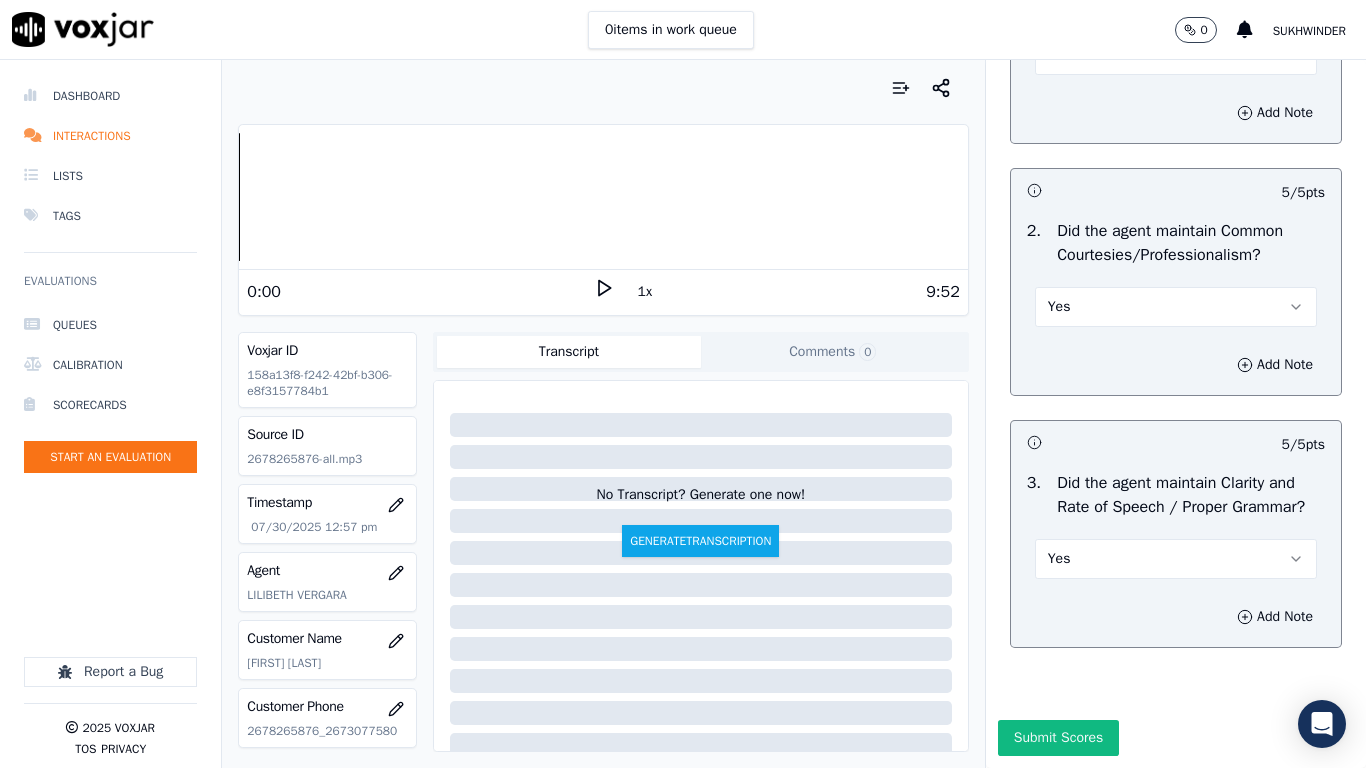 scroll, scrollTop: 5533, scrollLeft: 0, axis: vertical 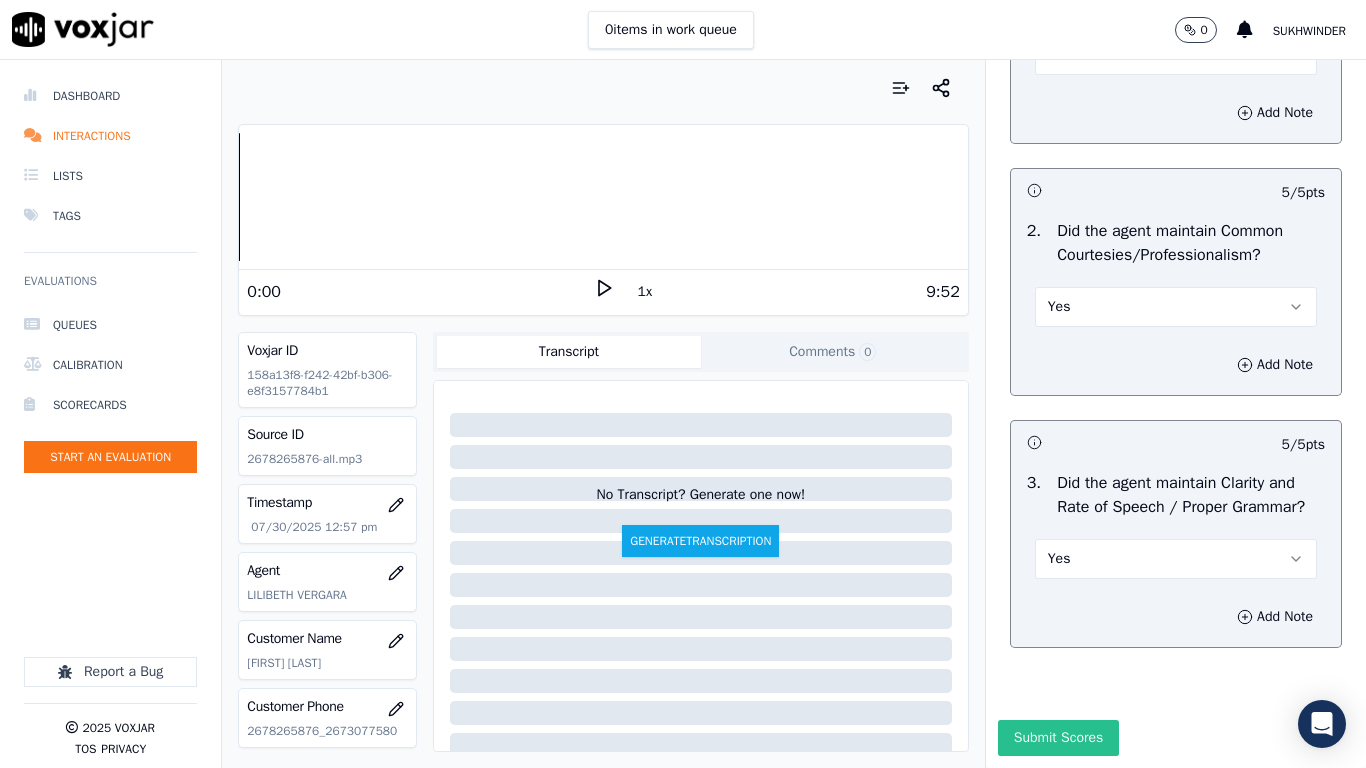 click on "Submit Scores" at bounding box center [1058, 738] 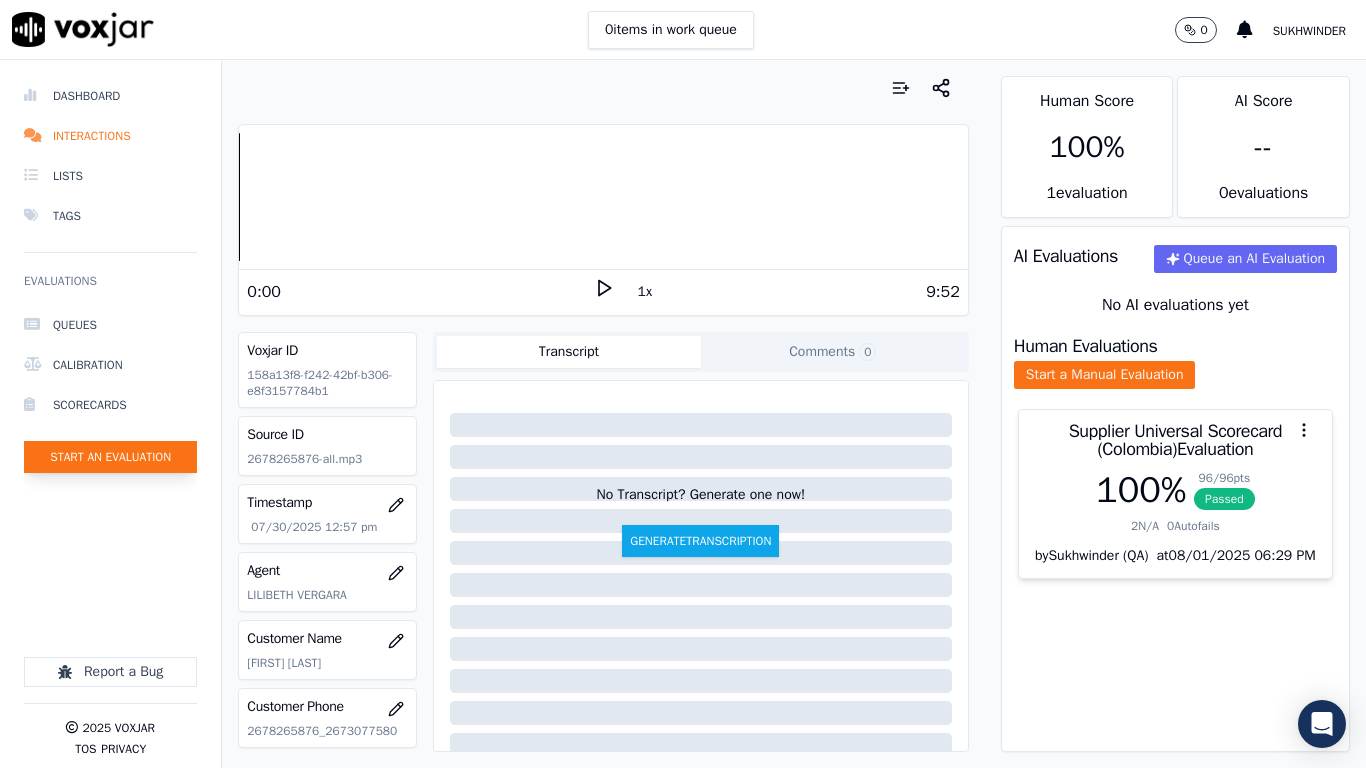 click on "Start an Evaluation" 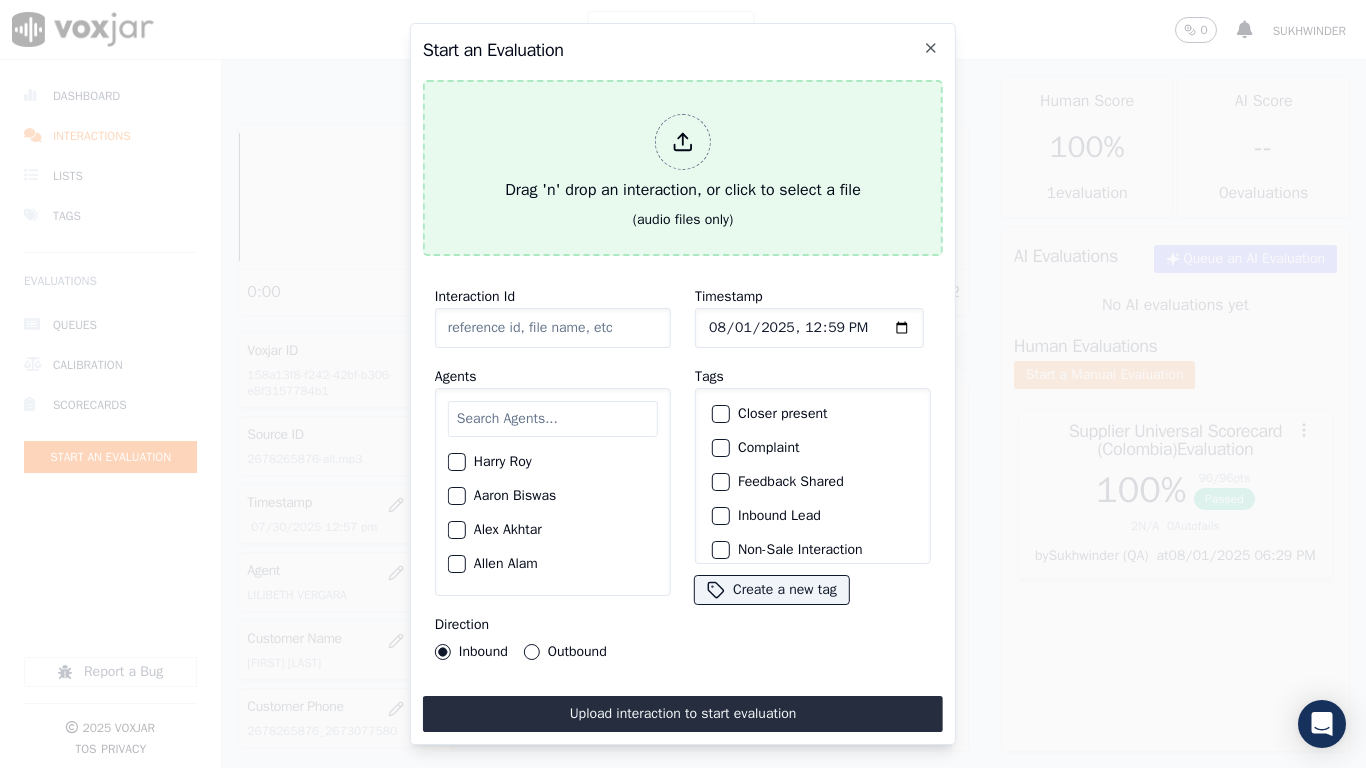 click on "Drag 'n' drop an interaction, or click to select a file" at bounding box center (683, 158) 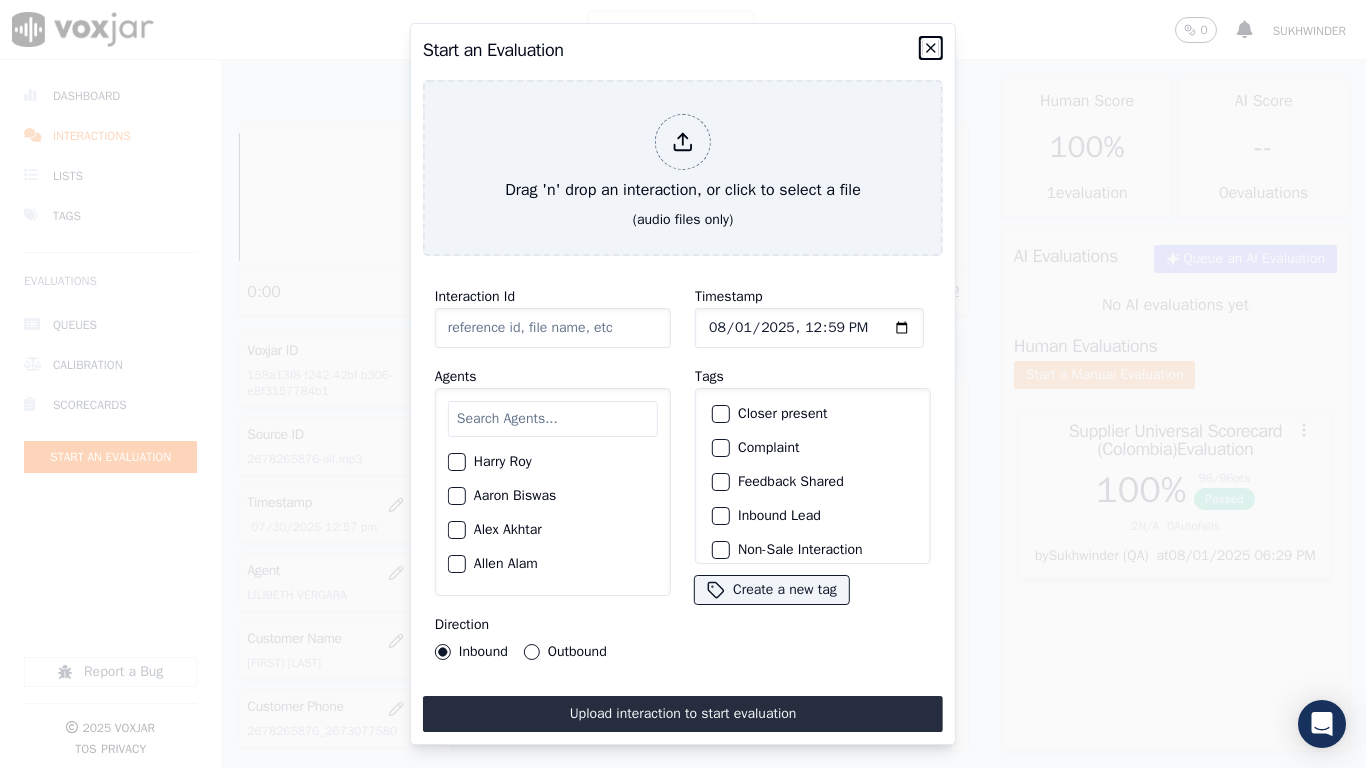 click 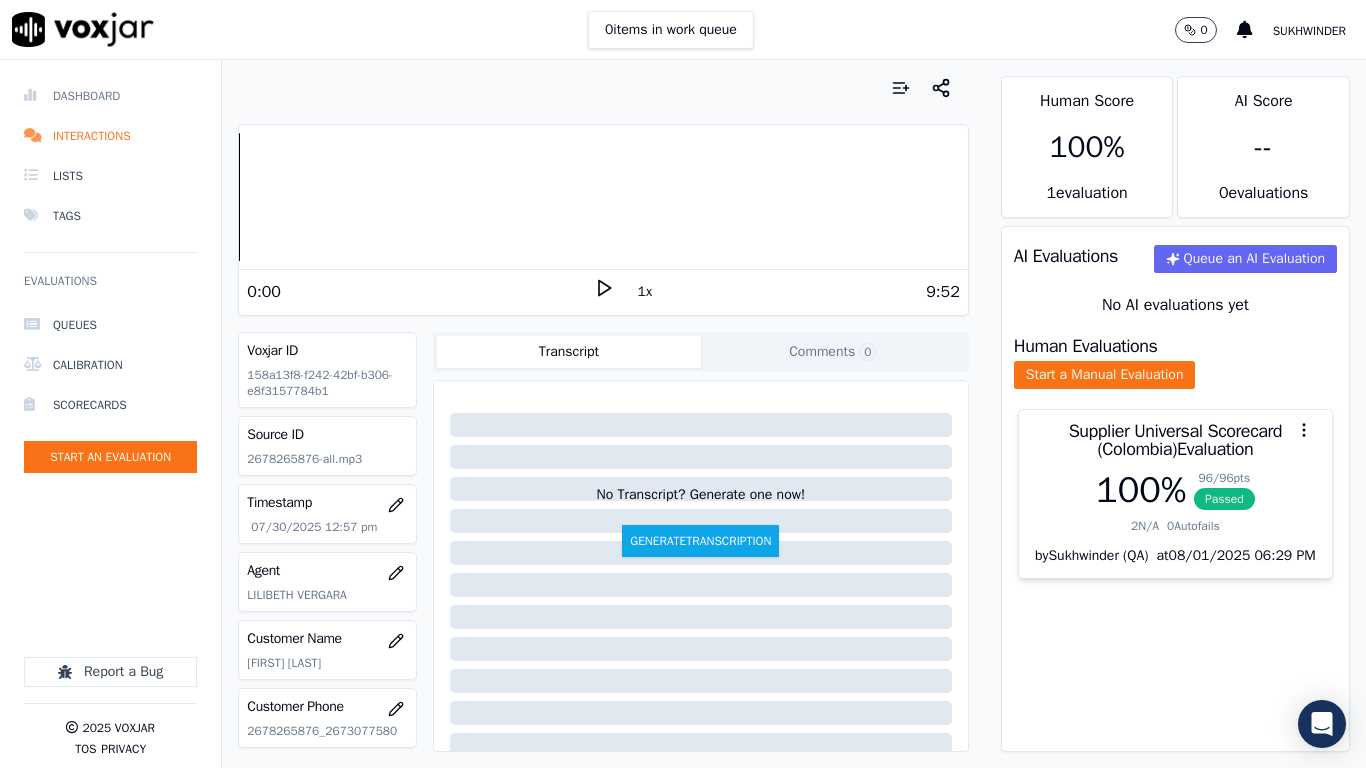click on "Dashboard" at bounding box center (110, 96) 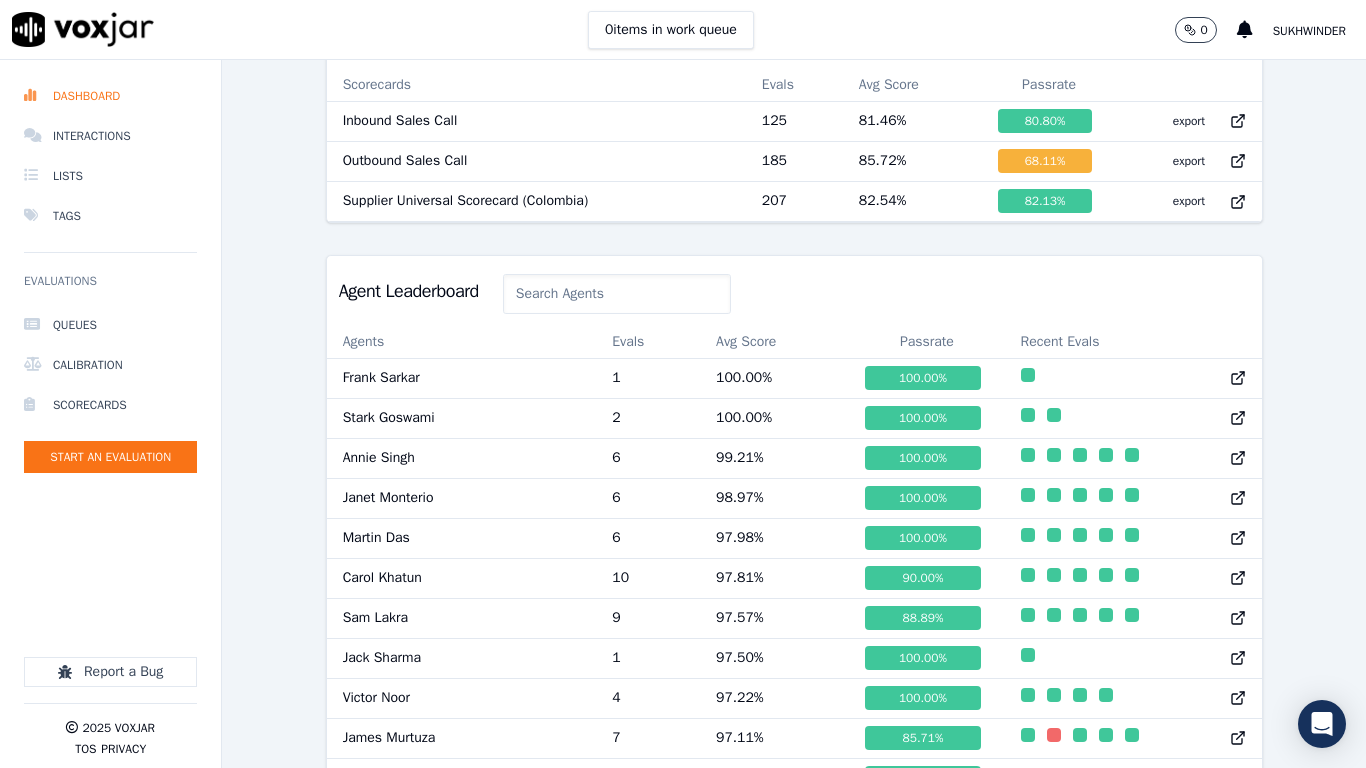 scroll, scrollTop: 700, scrollLeft: 0, axis: vertical 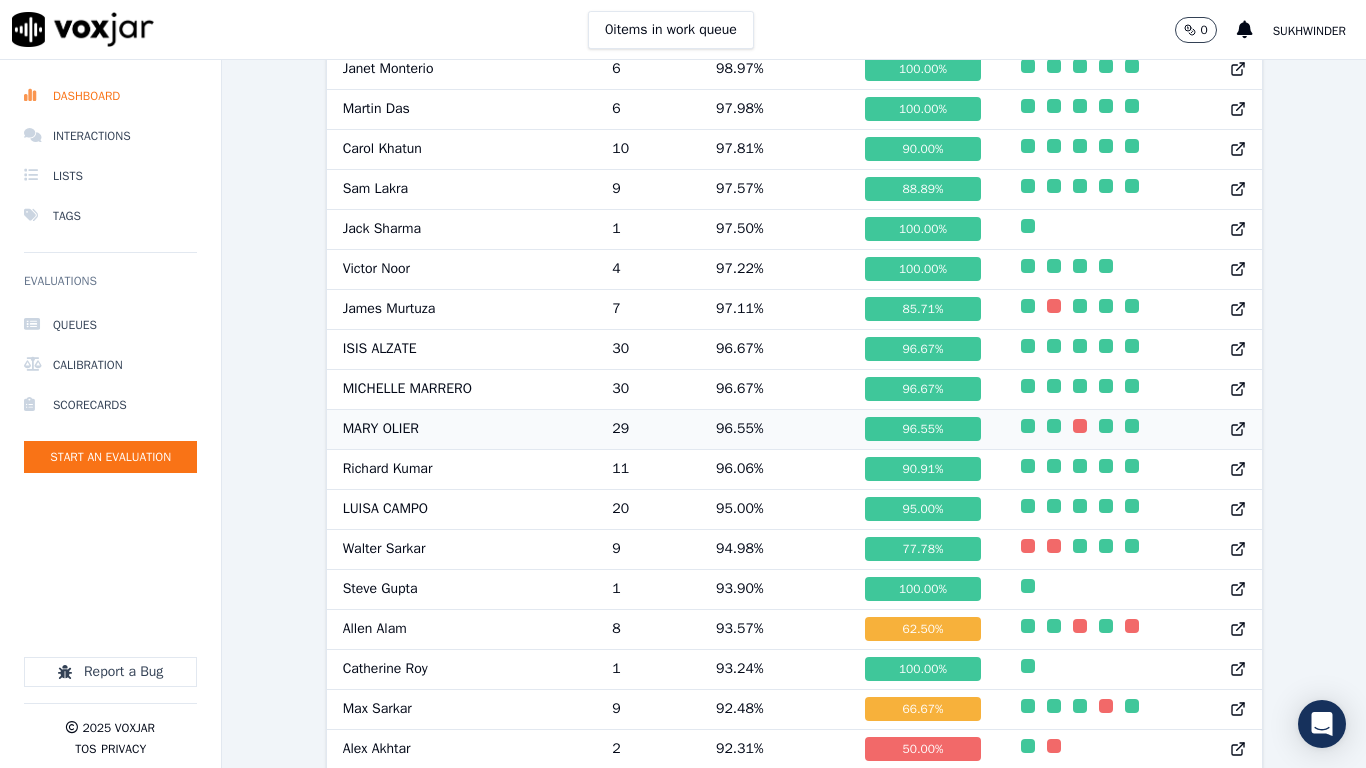 click at bounding box center (1028, 426) 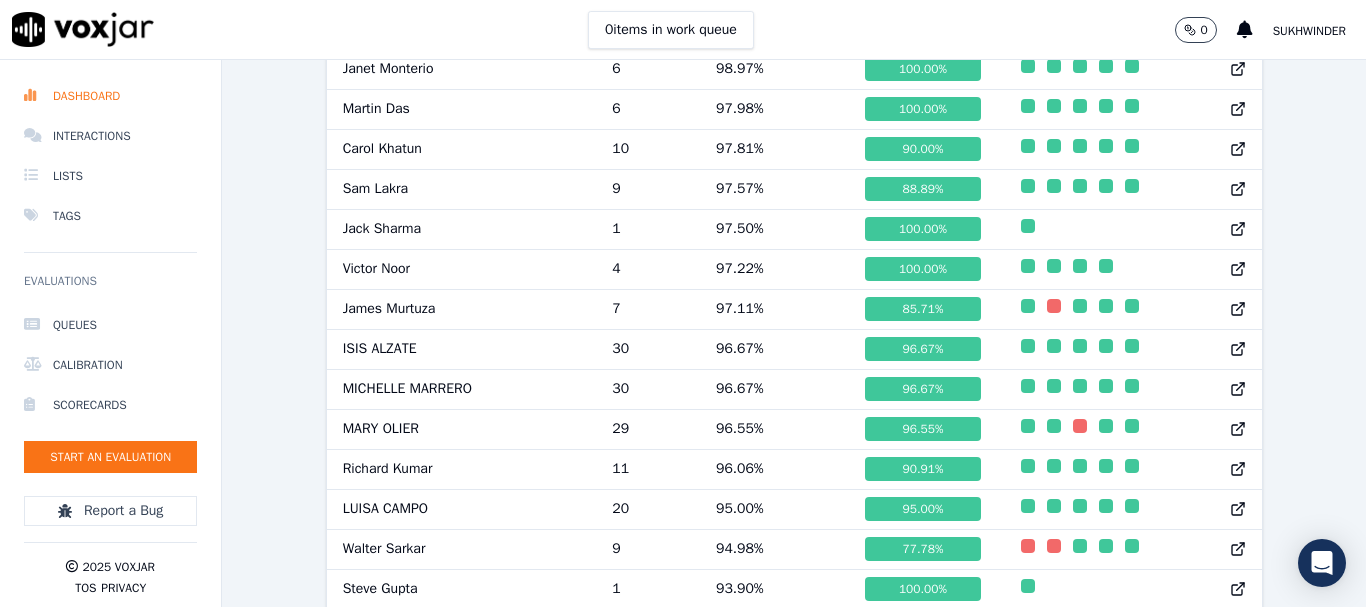 scroll, scrollTop: 0, scrollLeft: 0, axis: both 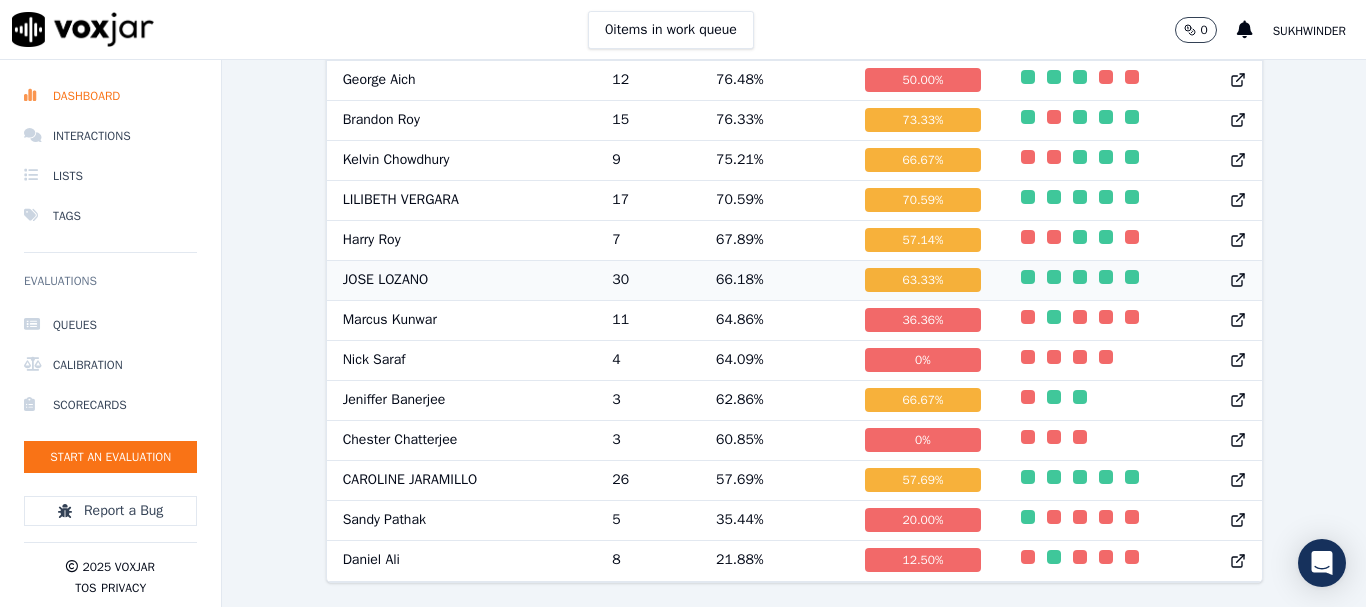 click at bounding box center [1028, 277] 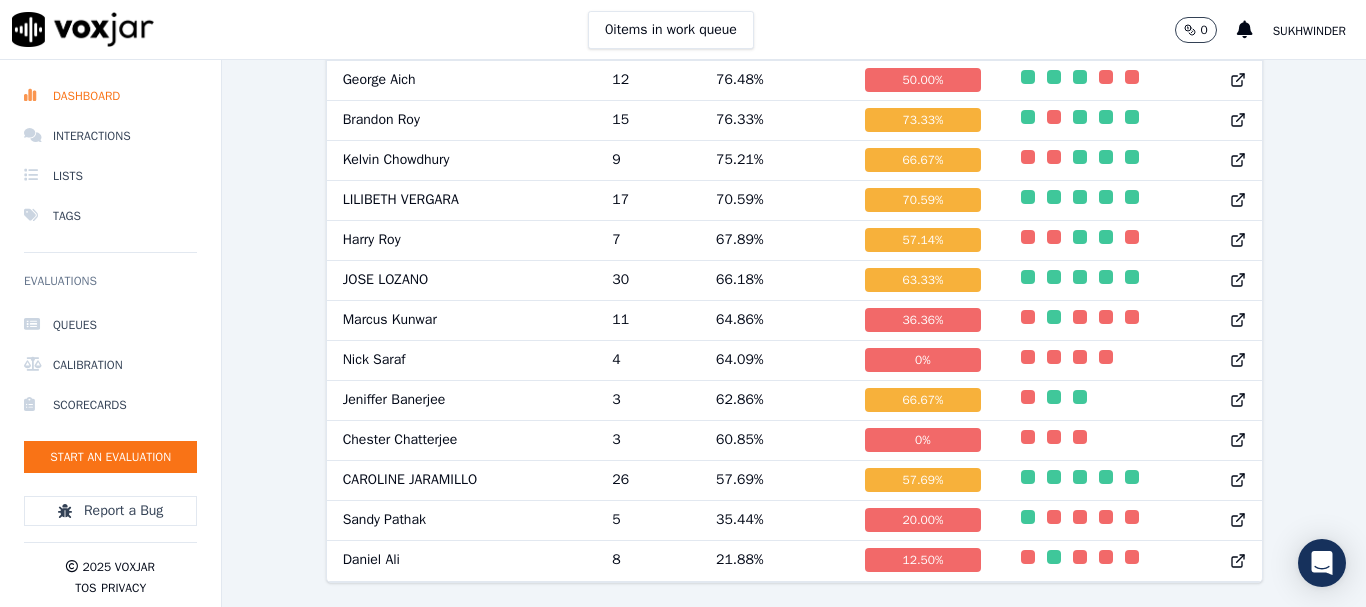 scroll, scrollTop: 0, scrollLeft: 0, axis: both 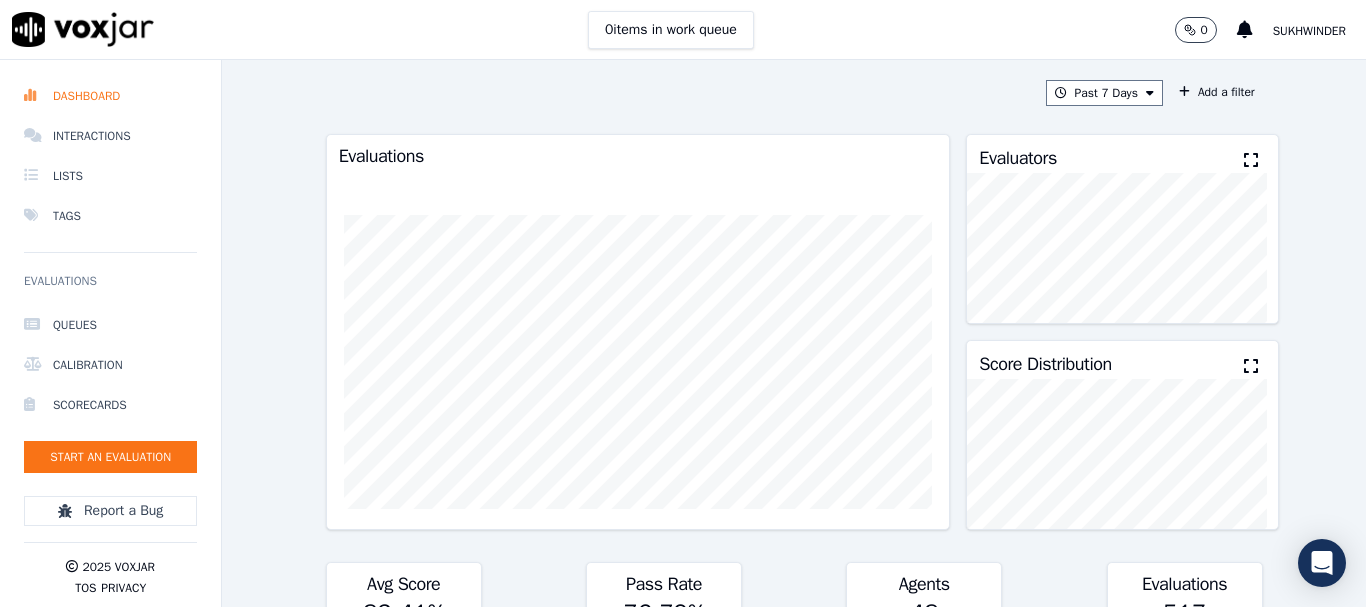 click at bounding box center [1251, 160] 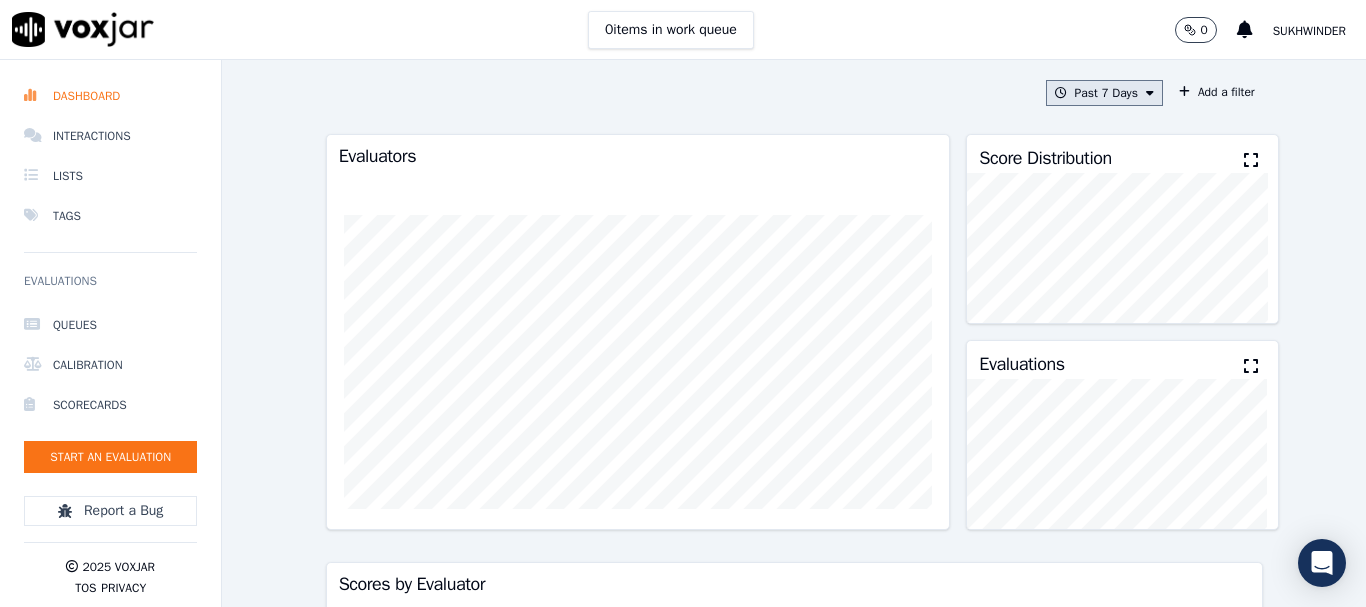 click on "Past 7 Days" at bounding box center [1104, 93] 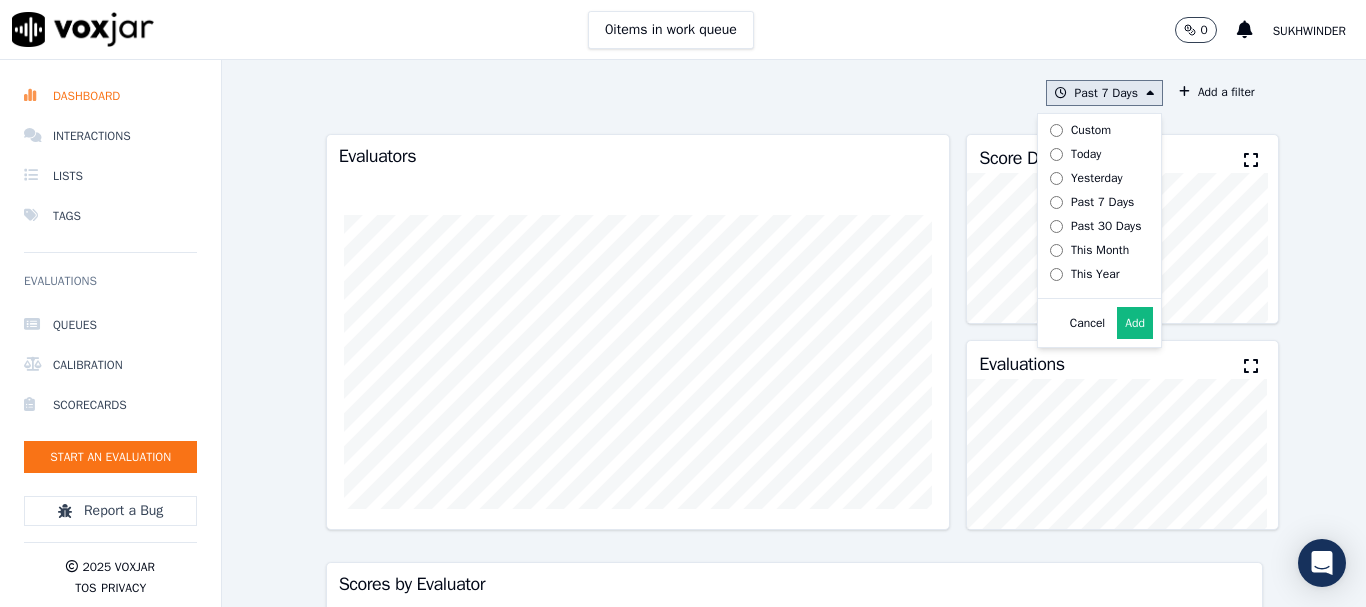 click on "Yesterday" at bounding box center [1097, 178] 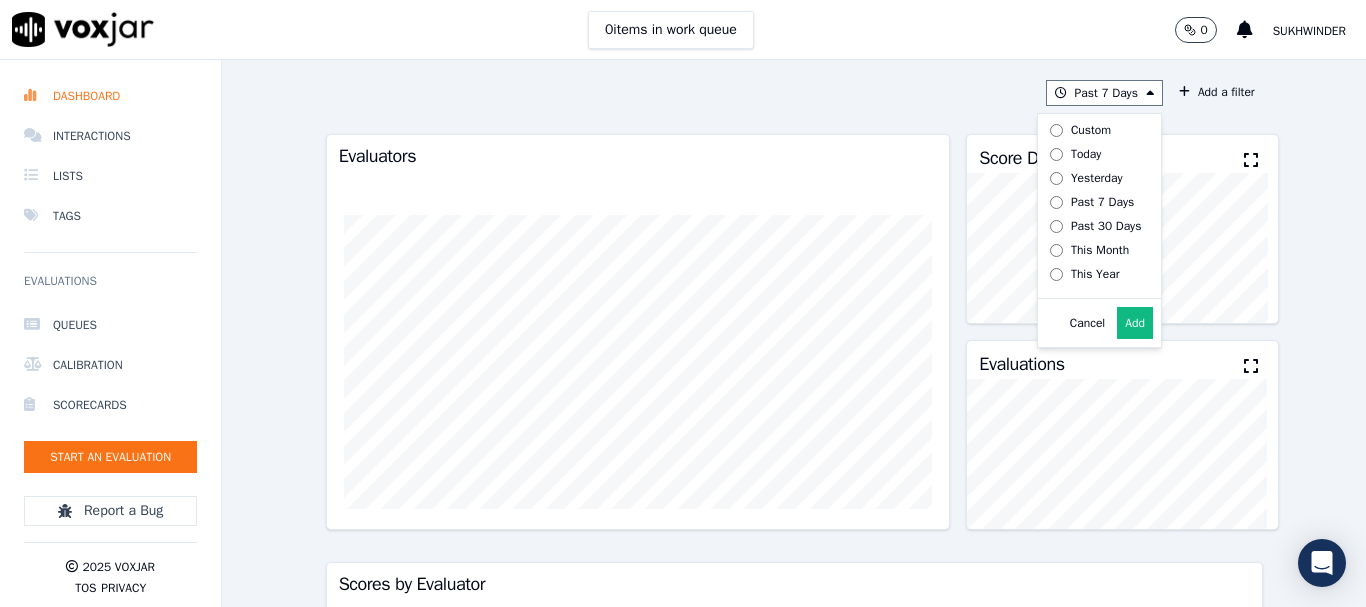 click on "Past 7 Days       Custom     Today     Yesterday     Past 7 Days     Past 30 Days     This Month     This Year         Cancel   Add
Add a filter
Evaluators         Score Distribution           Evaluations               Scores by Evaluator   Evaluators   Agents   Evals   Avg Score   Passrate   Payal (QA)   24   48   82.33 %   77.08 %   DWC Admin   0   0   0.00 %   0 %   Irene (QM)   0   0   0.00 %   0 %   Mohit (QA)   33   106   80.57 %   65.09 %   Kinjal (QA)   9   142   90.14 %   90.14 %   Suban Ghosh (Manager)   0   0   0.00 %   0 %   Allen Alam (TL)   1   8   97.57 %   100.00 %   Shawn Sharma (IT)   0   0   0.00 %   0 %   Sayani (QA)   31   91   90.09 %   80.22 %   Sudip (QA)   28   57   80.15 %   70.18 %   Steve Gupta (TL)   0   0   0.00 %   0 %   Mike   0   0   0.00 %   0 %   John Das (TL)   0   0   0.00 %   0 %   Jack Sharma (TL)   0   0   0.00 %   0 %   Annie   0   0   0.00 %   0 %   Stark (SME)   0   0   0.00 %   0 %   Sukhwinder (QA)   8   65   65.93 %   64.62 %   Ethan" at bounding box center [794, 333] 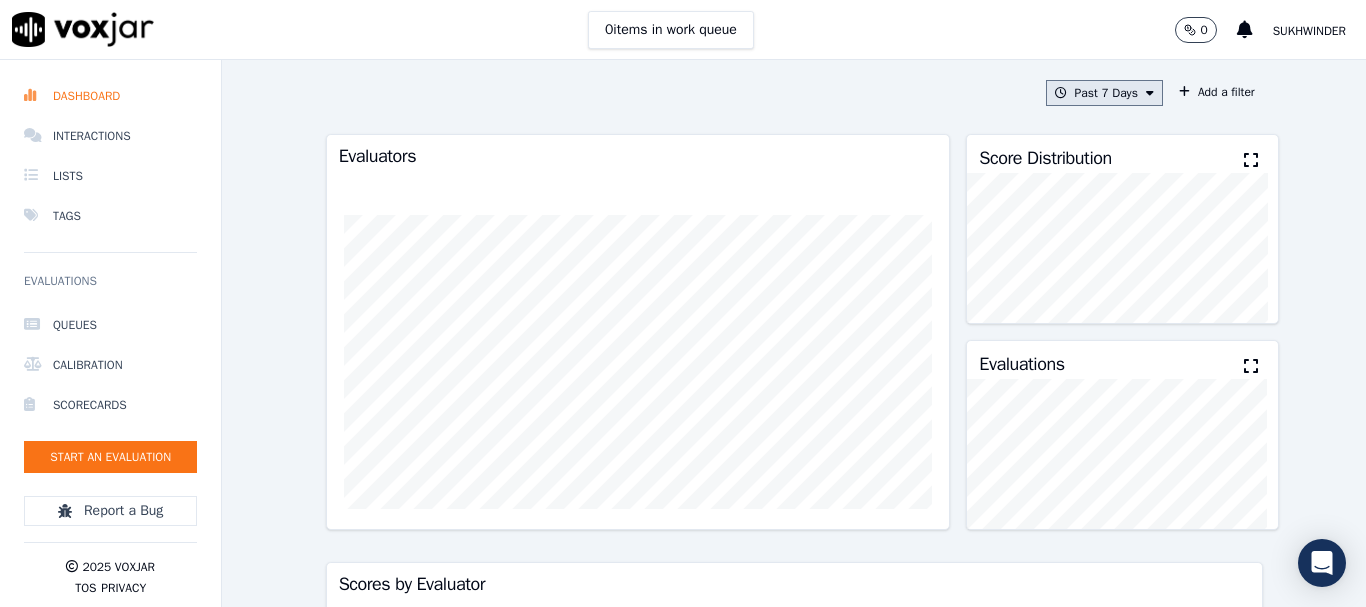 click on "Past 7 Days" at bounding box center (1104, 93) 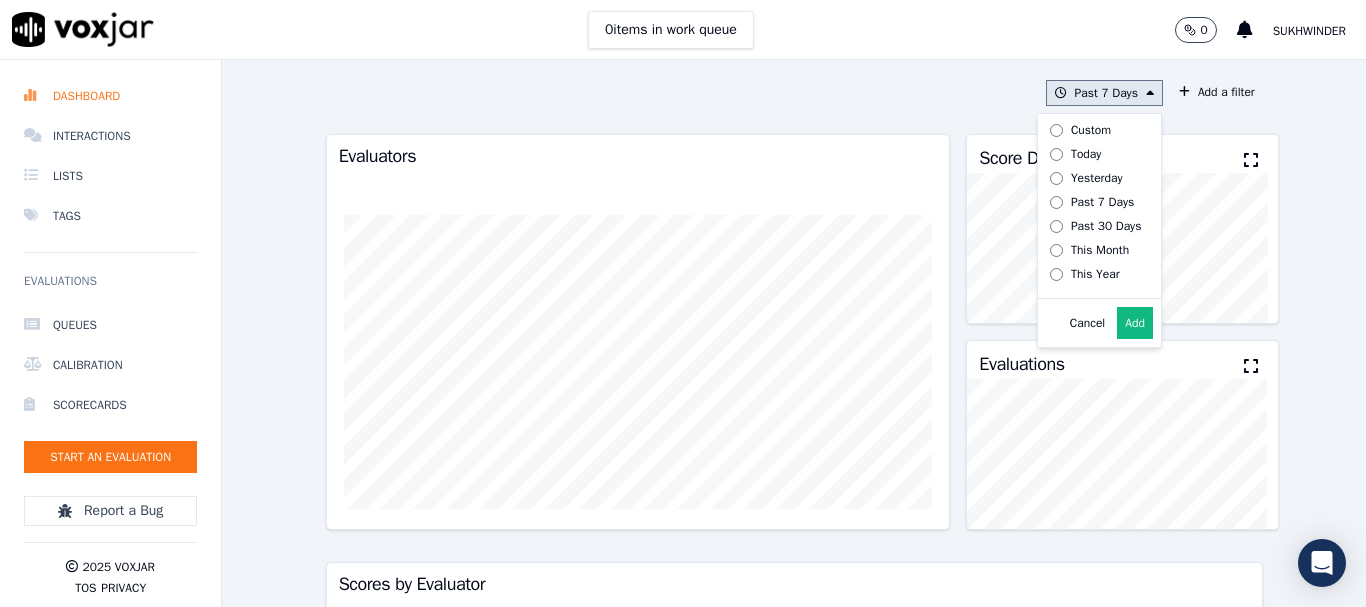 click on "Yesterday" at bounding box center (1097, 178) 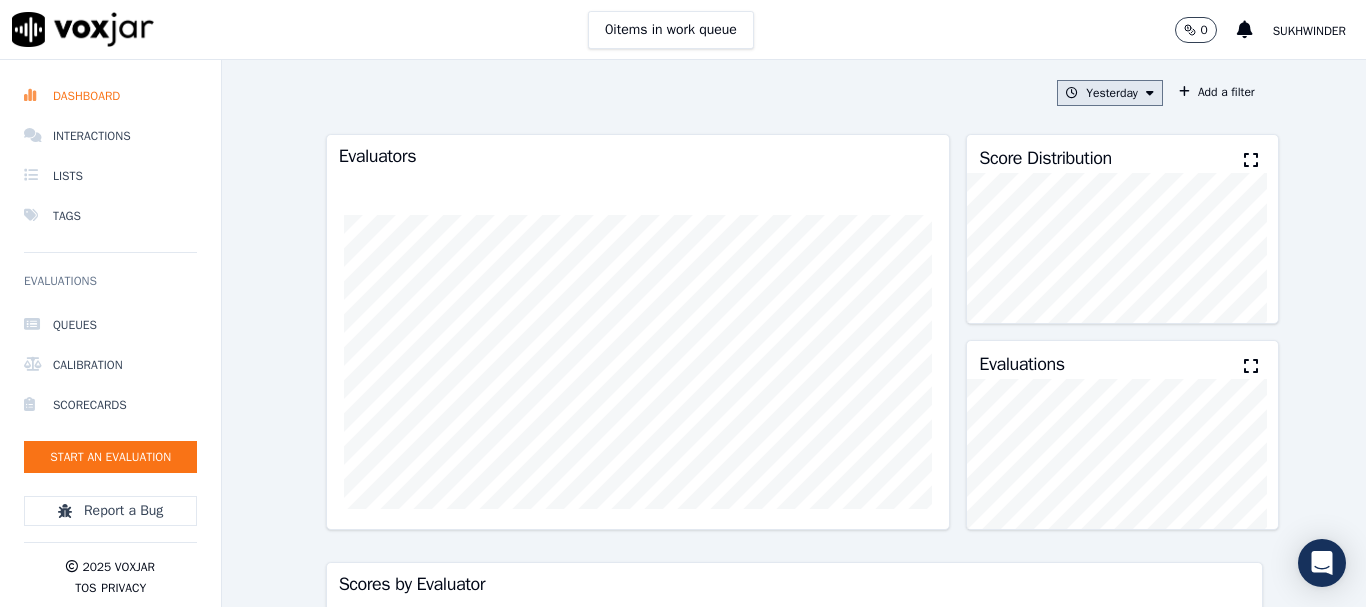 click on "Yesterday" at bounding box center [1110, 93] 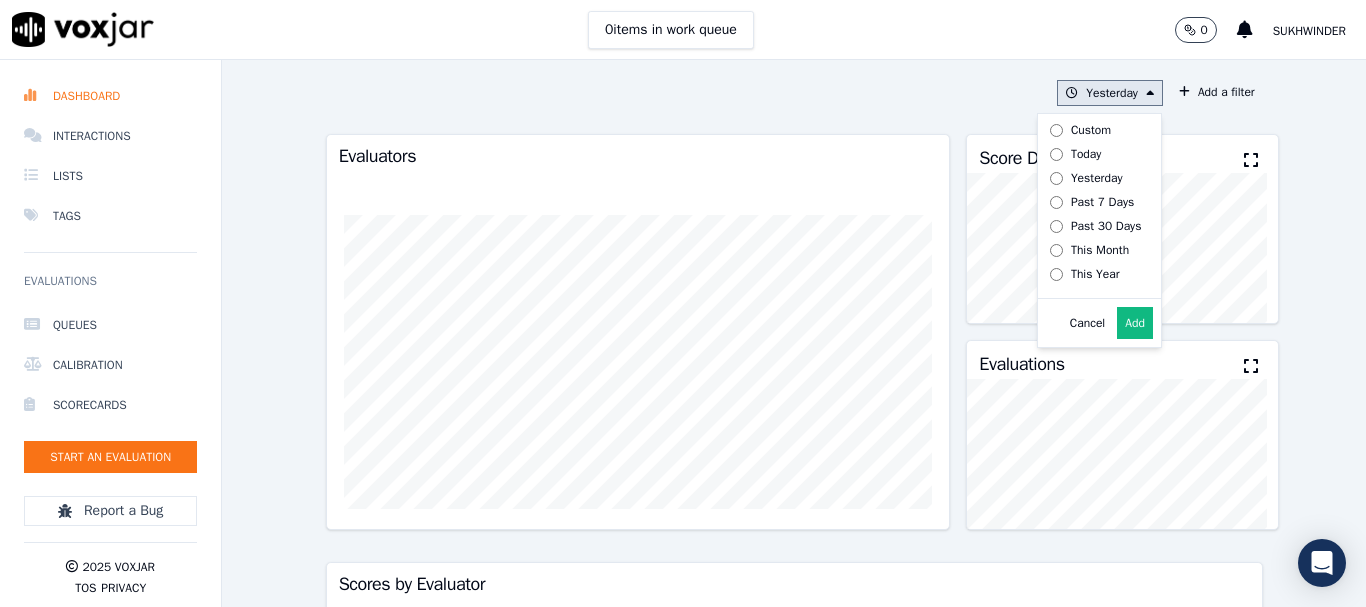 click on "Past 30 Days" at bounding box center (1106, 226) 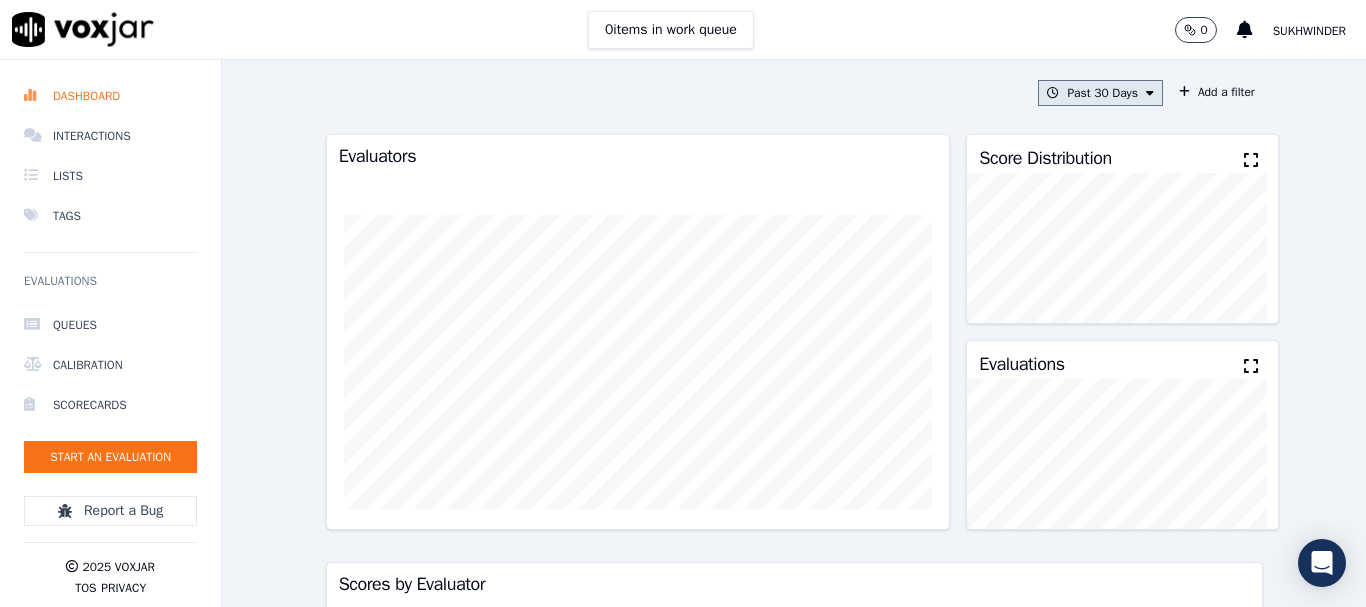 click on "Past 30 Days" at bounding box center [1100, 93] 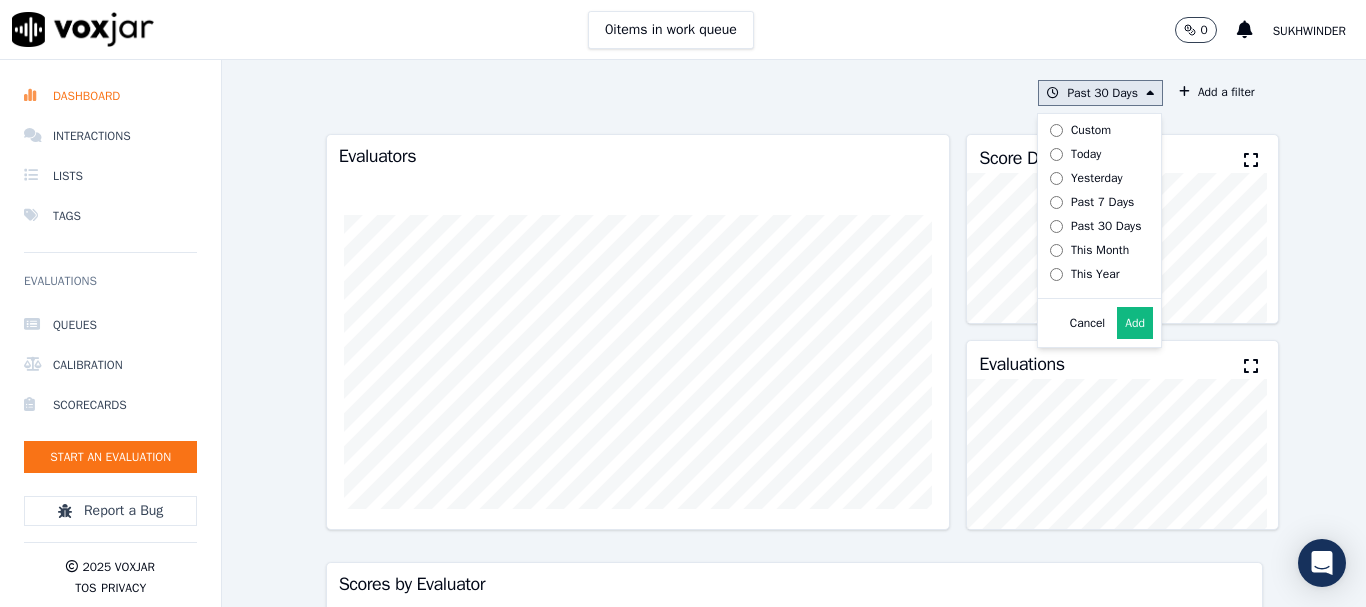 click on "This Month" at bounding box center [1100, 250] 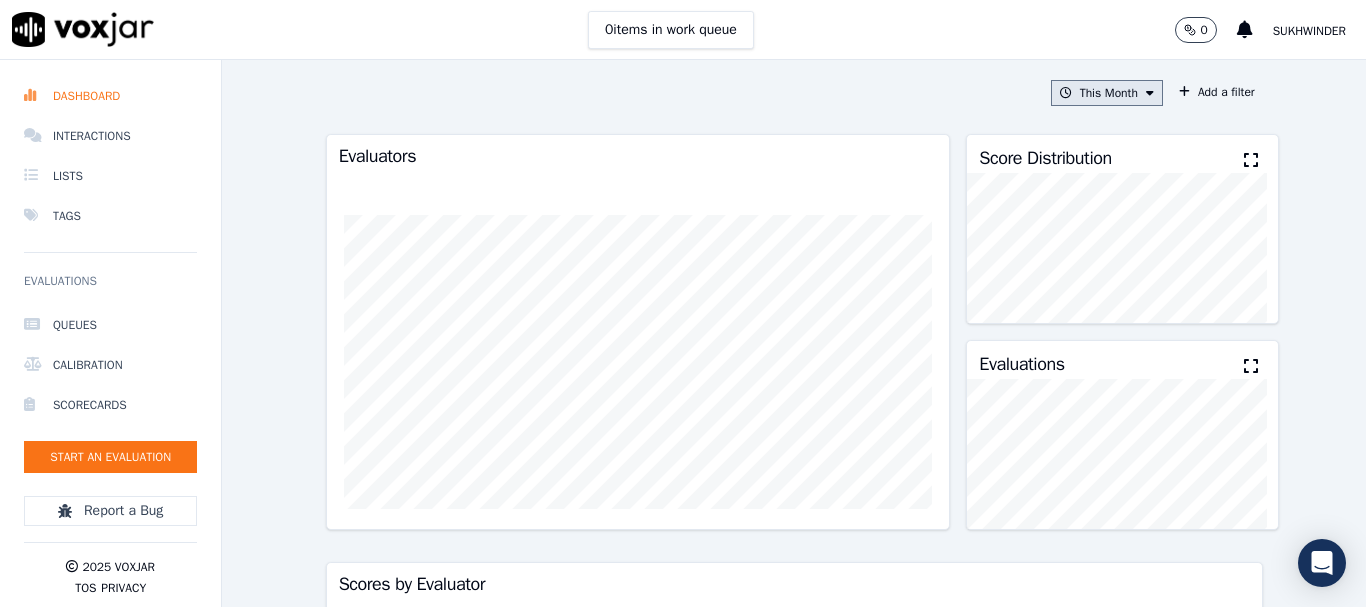 click at bounding box center (1150, 93) 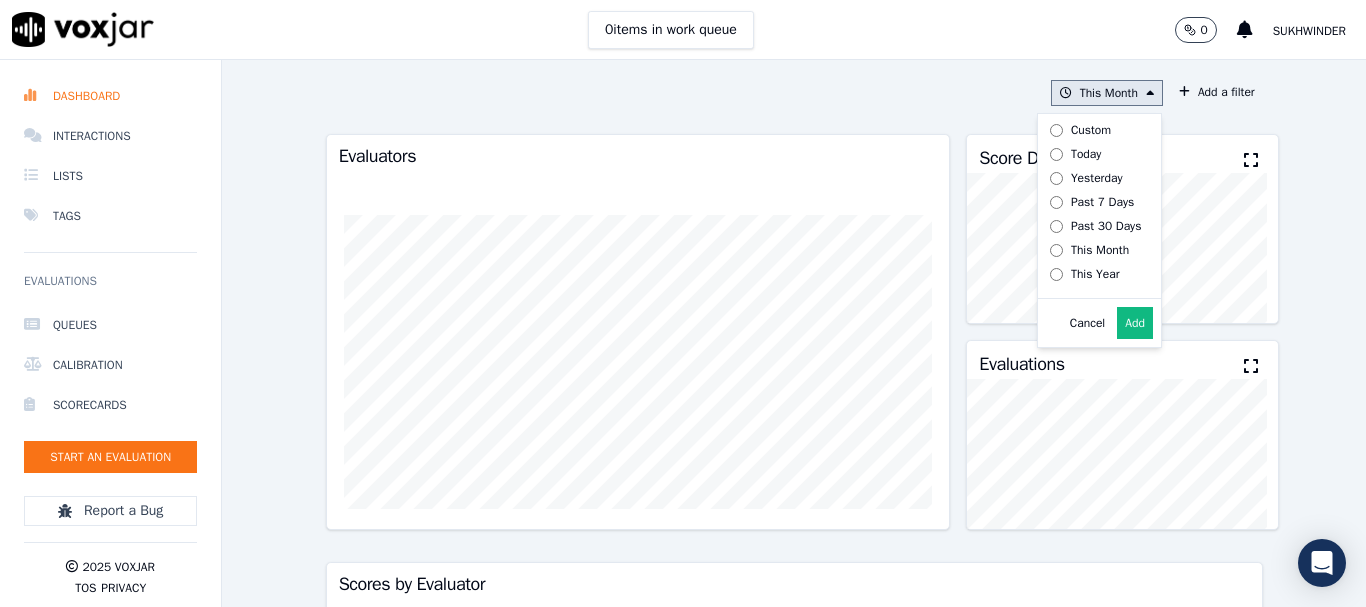 drag, startPoint x: 1066, startPoint y: 275, endPoint x: 1075, endPoint y: 315, distance: 41 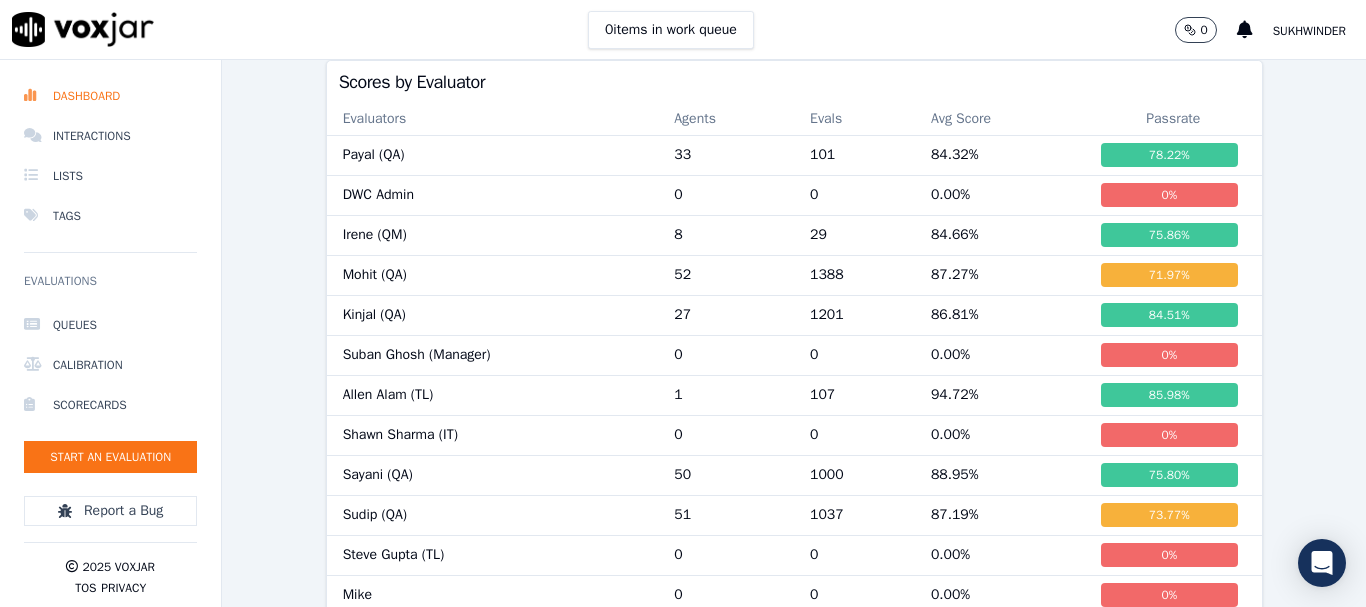 scroll, scrollTop: 467, scrollLeft: 0, axis: vertical 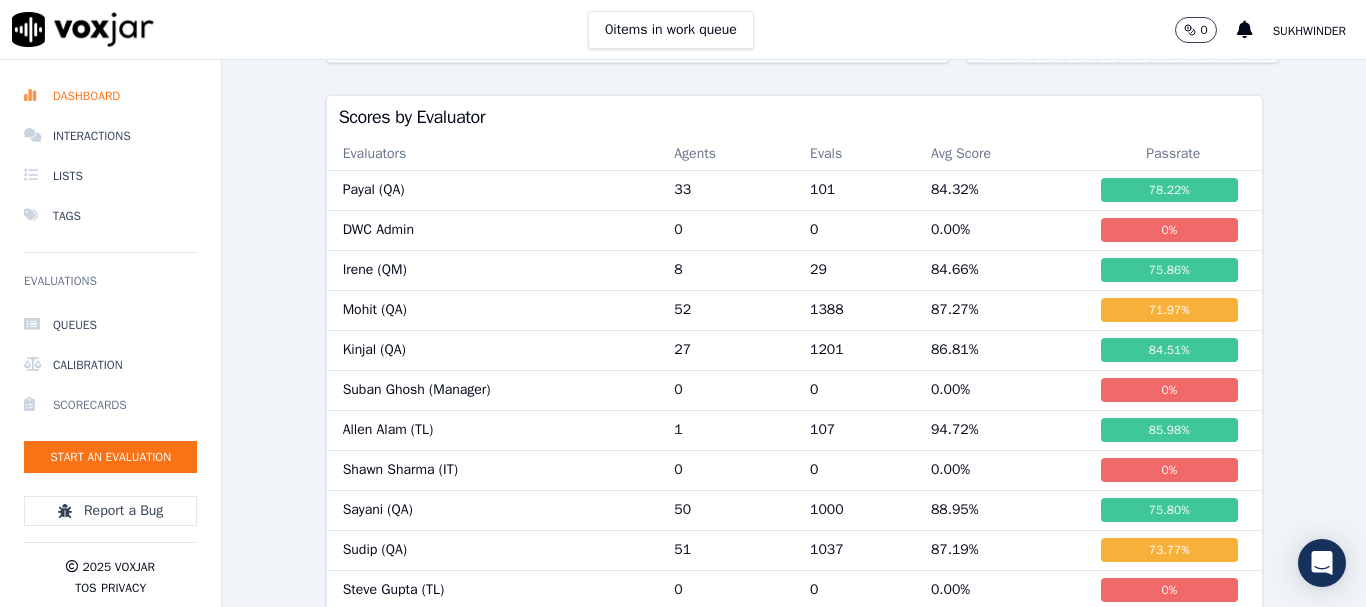 click on "Scorecards" at bounding box center (110, 405) 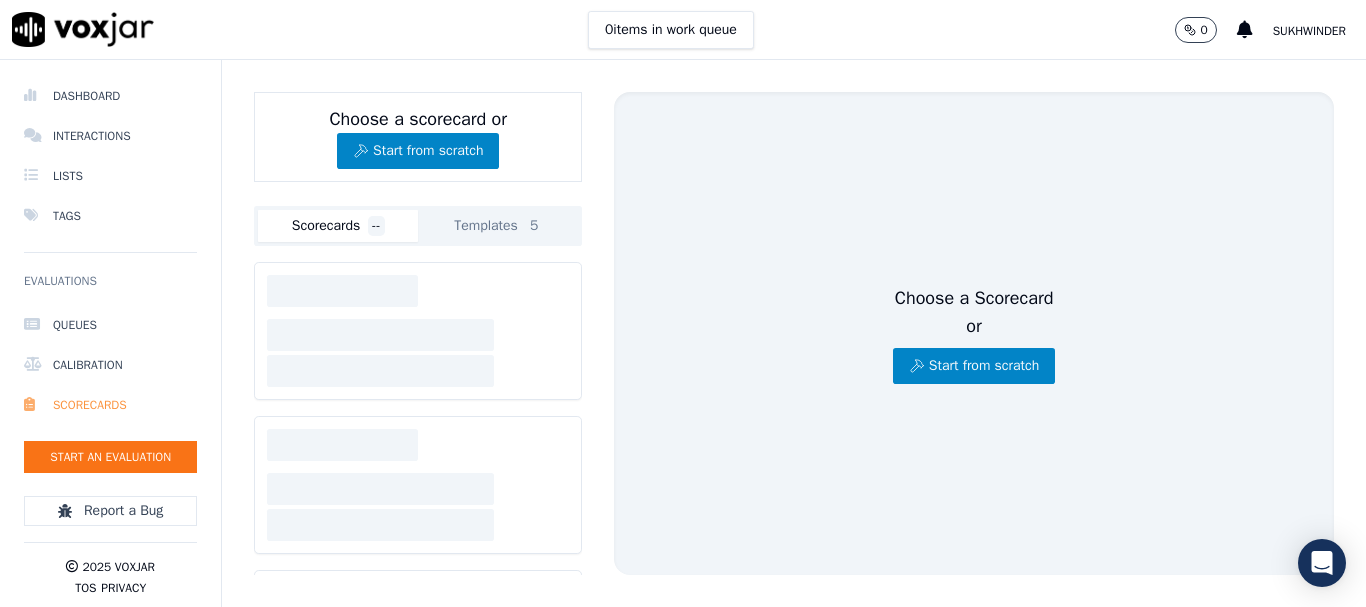 scroll, scrollTop: 0, scrollLeft: 0, axis: both 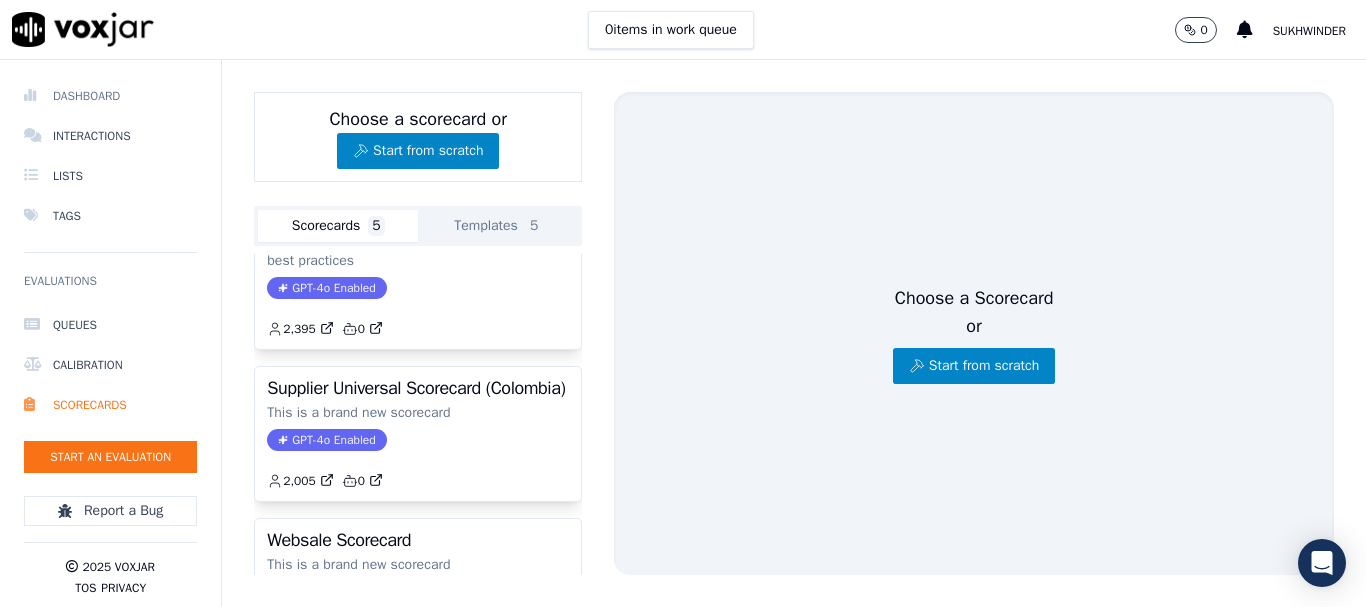 click on "Dashboard" at bounding box center [110, 96] 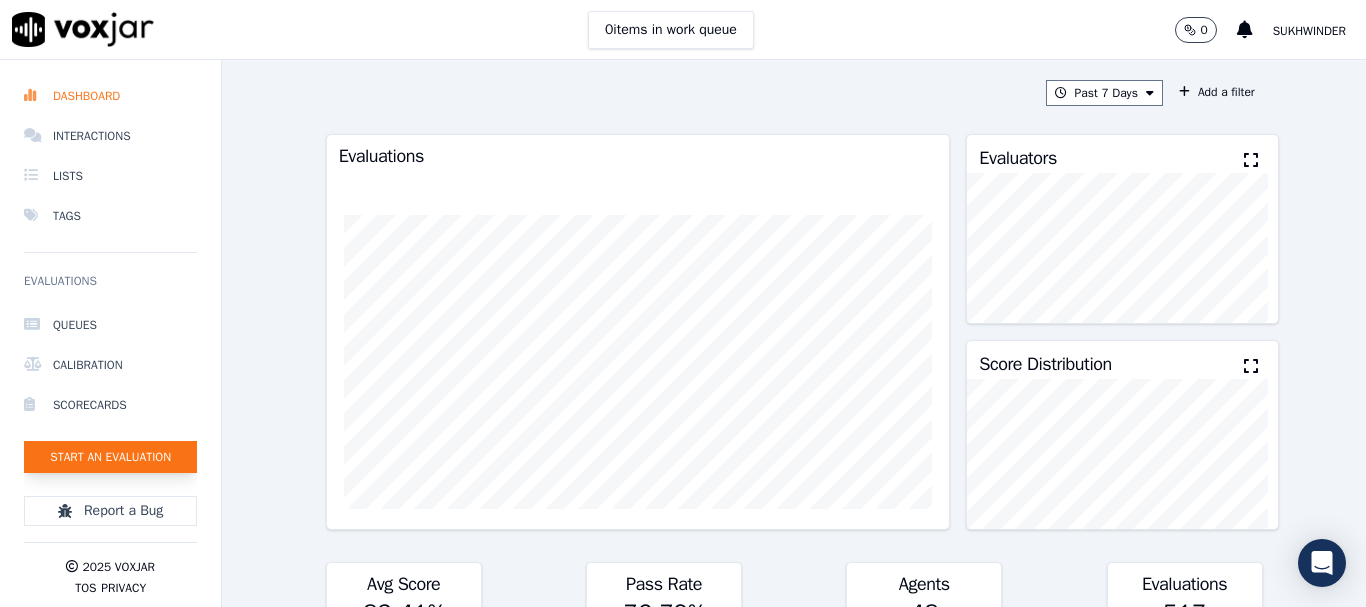 click on "Start an Evaluation" 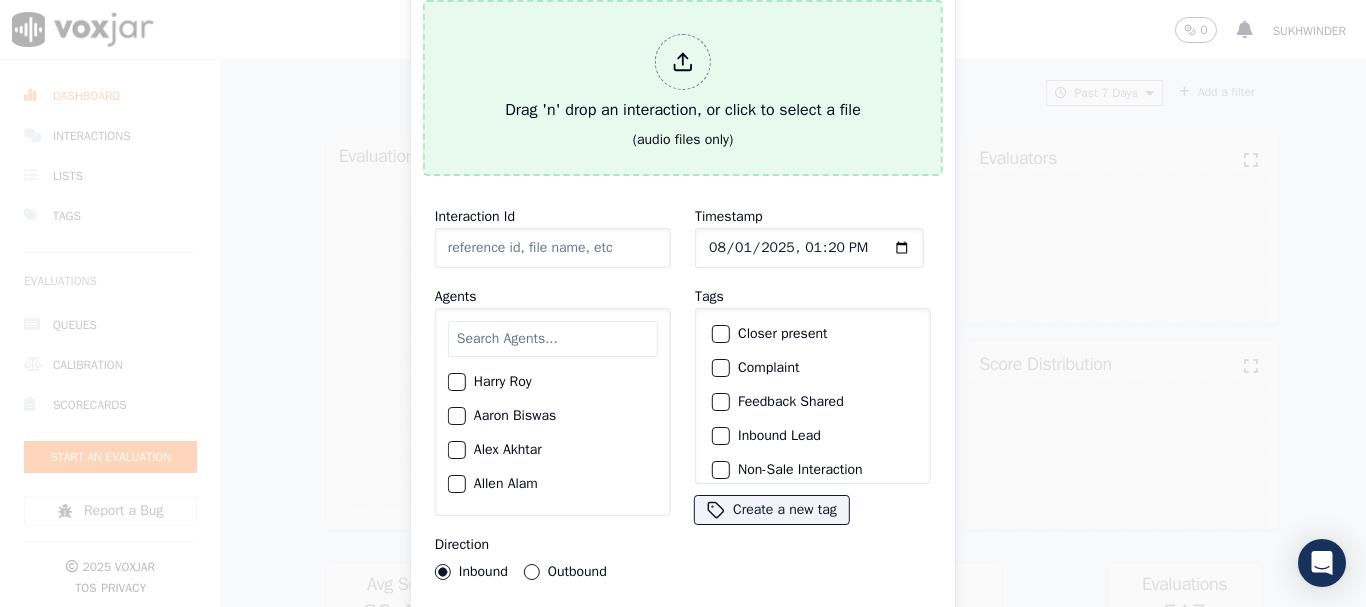 click on "Drag 'n' drop an interaction, or click to select a file" at bounding box center [683, 78] 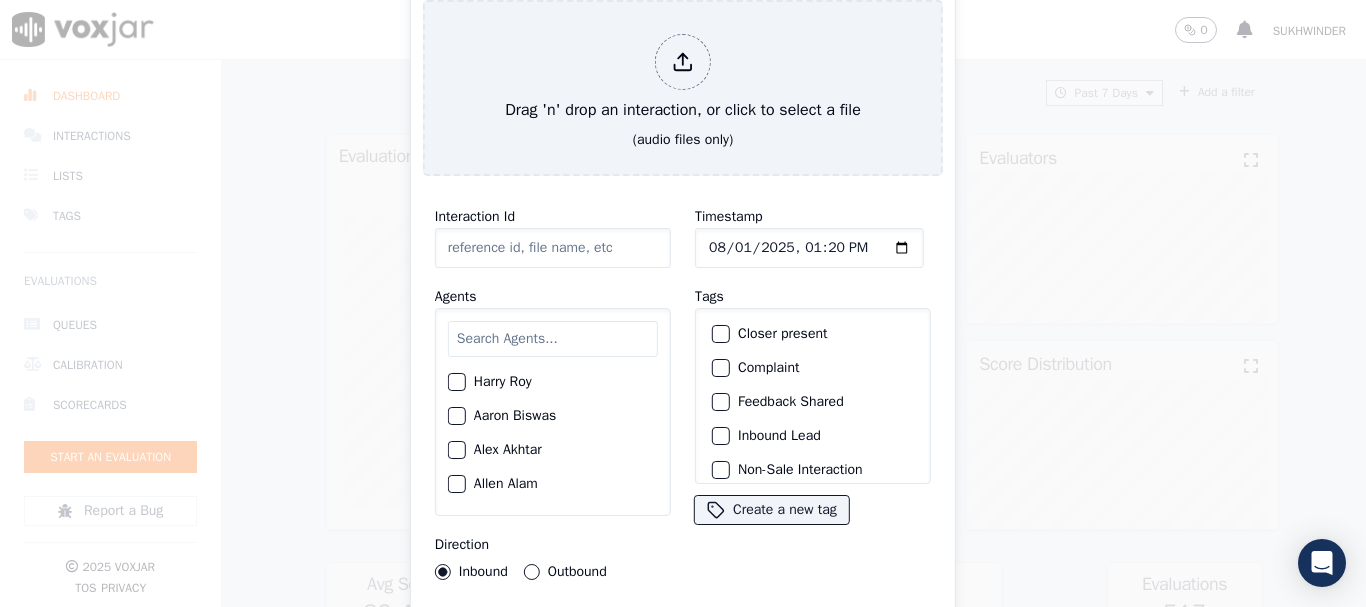 type on "20250731-184432_5709822510-all.mp3" 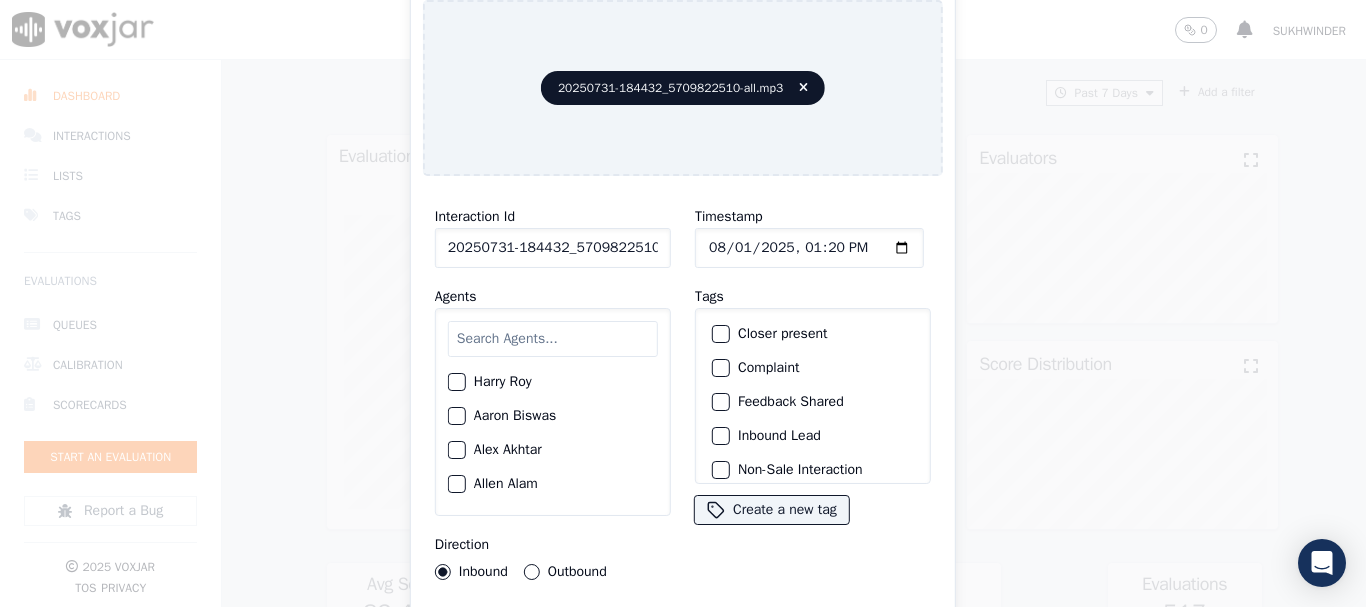 click at bounding box center (553, 339) 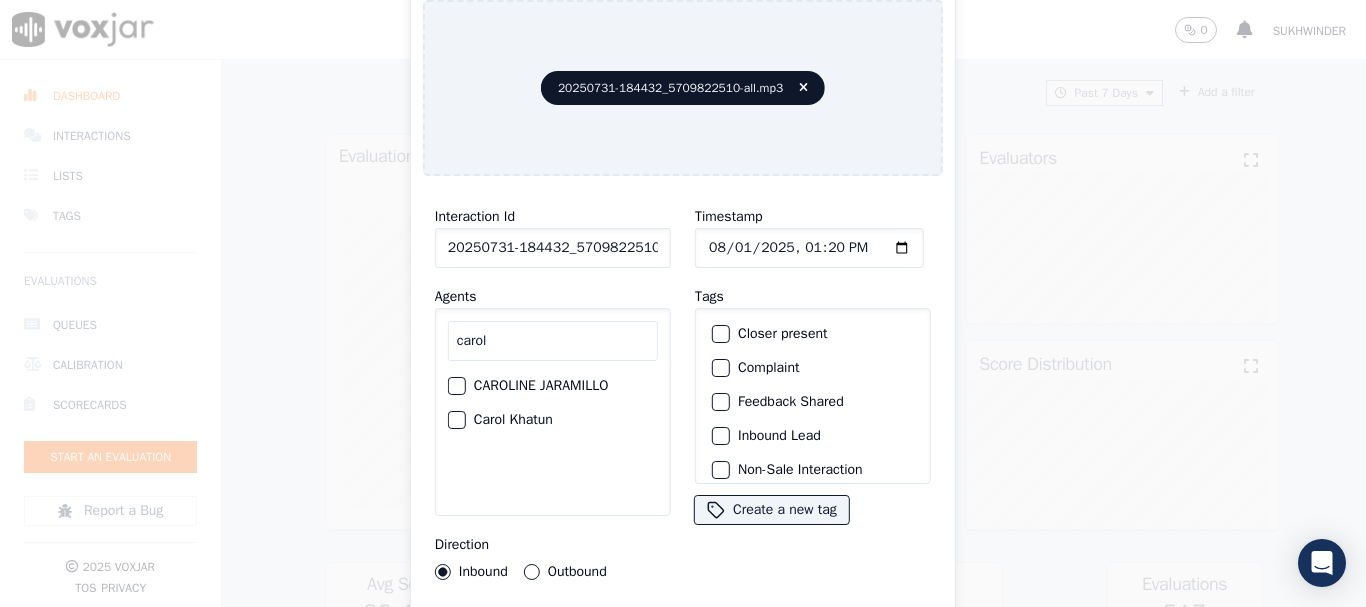 type on "carol" 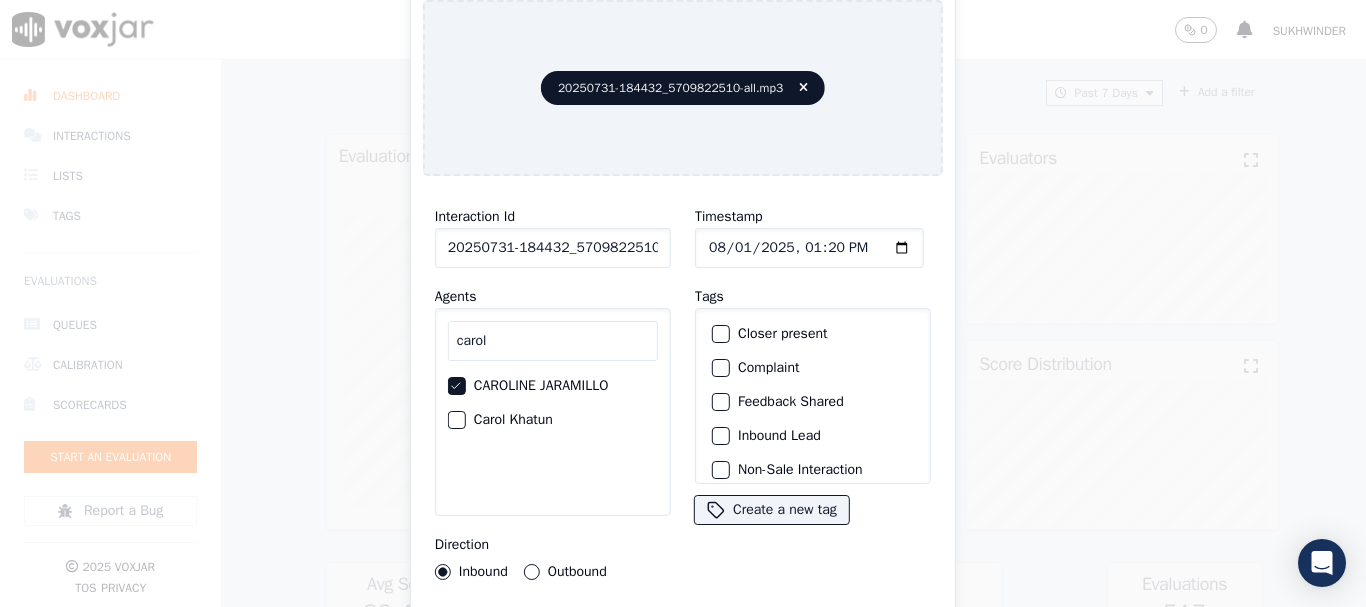 click on "Timestamp" 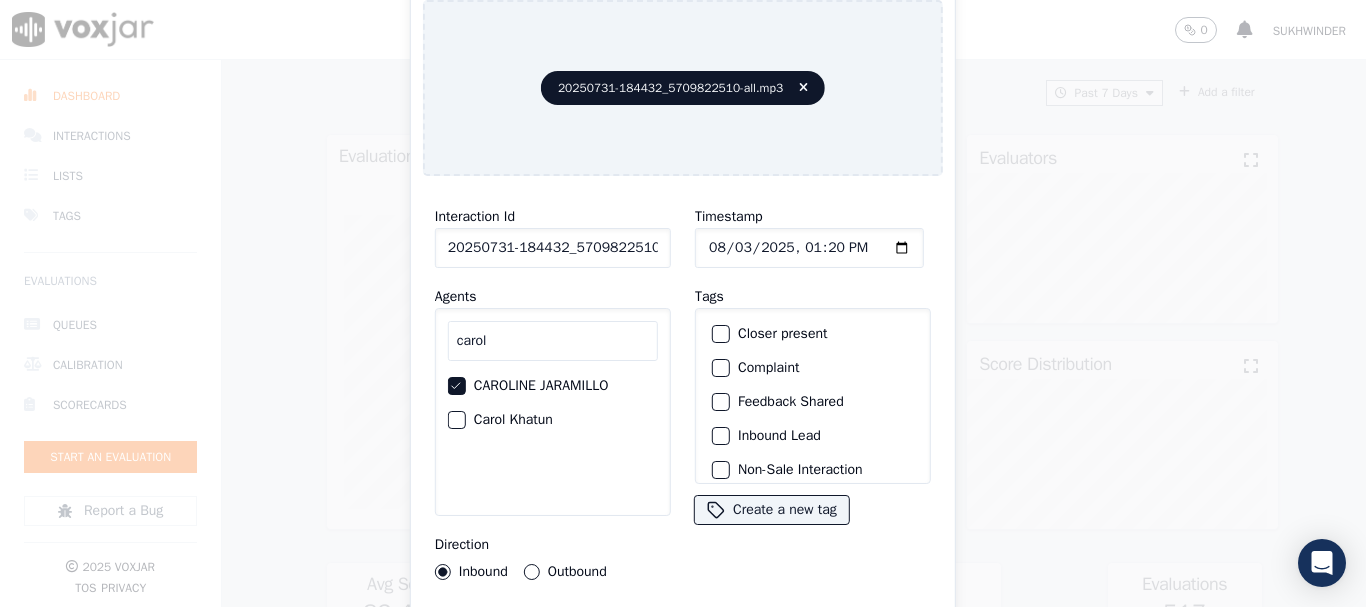type on "2025-08-31T13:20" 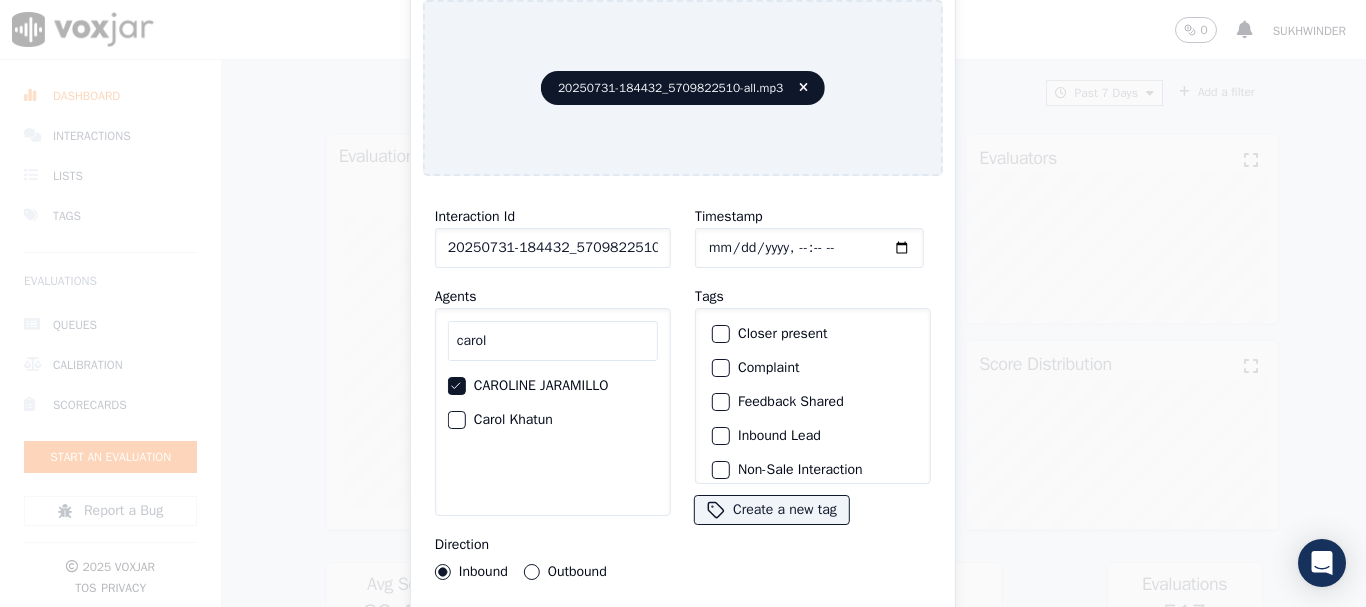 type on "2025-07-31T13:20" 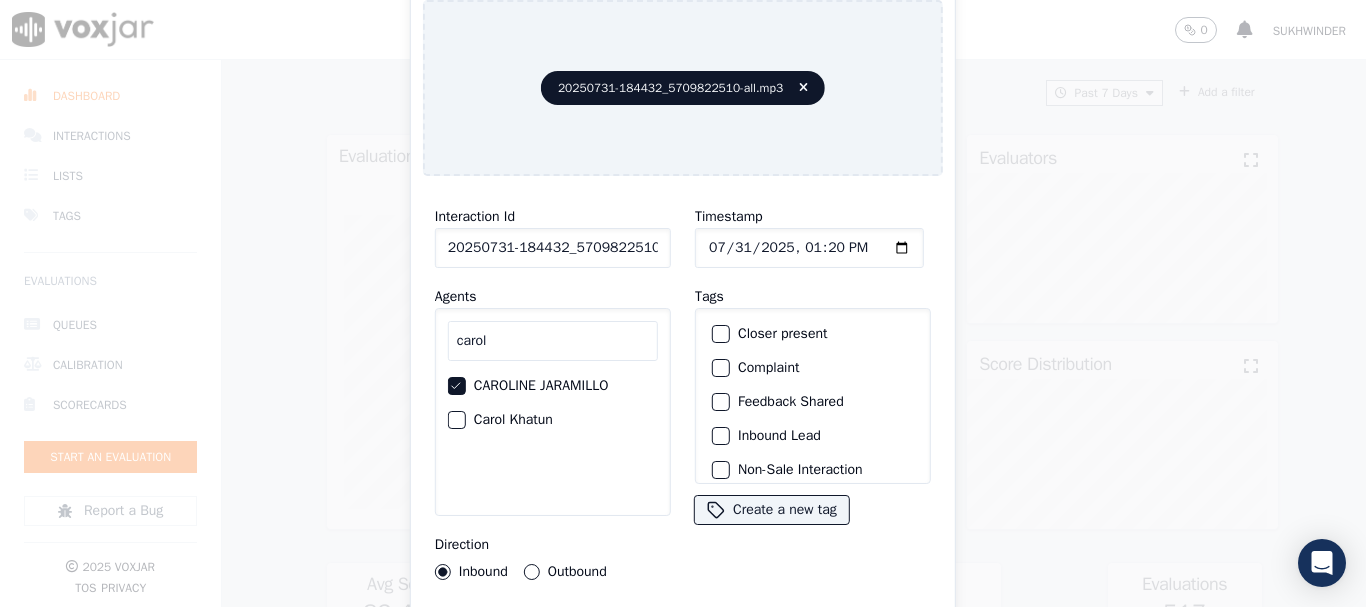 scroll, scrollTop: 175, scrollLeft: 0, axis: vertical 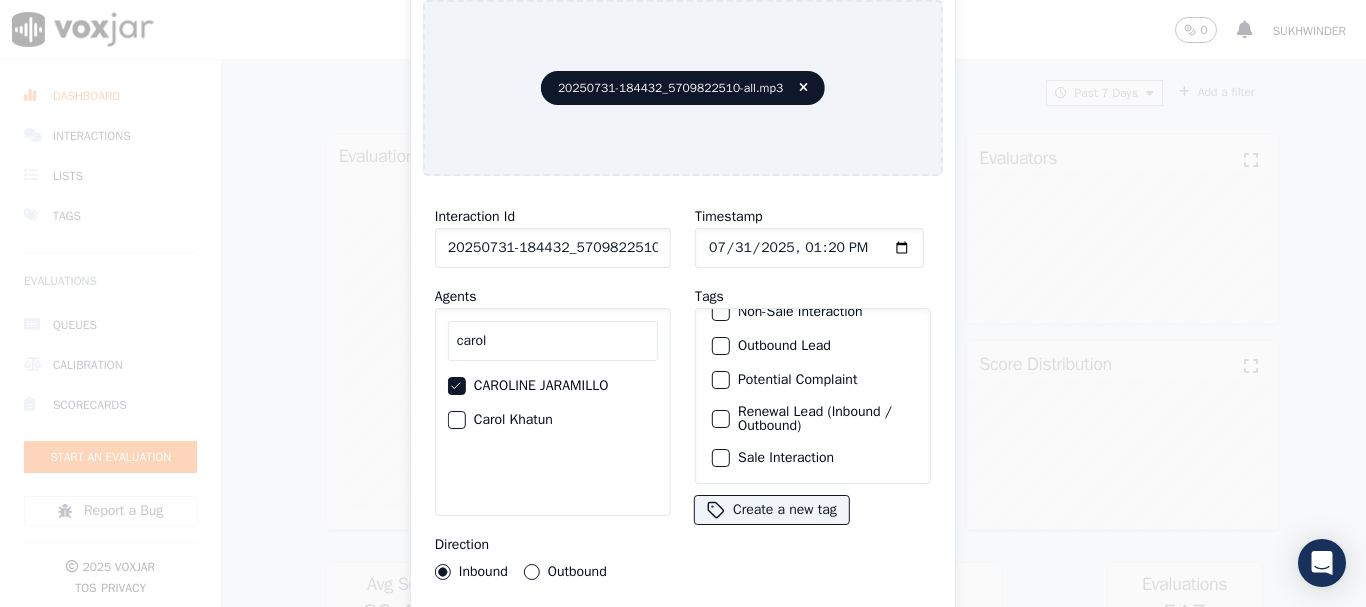 click on "Sale Interaction" 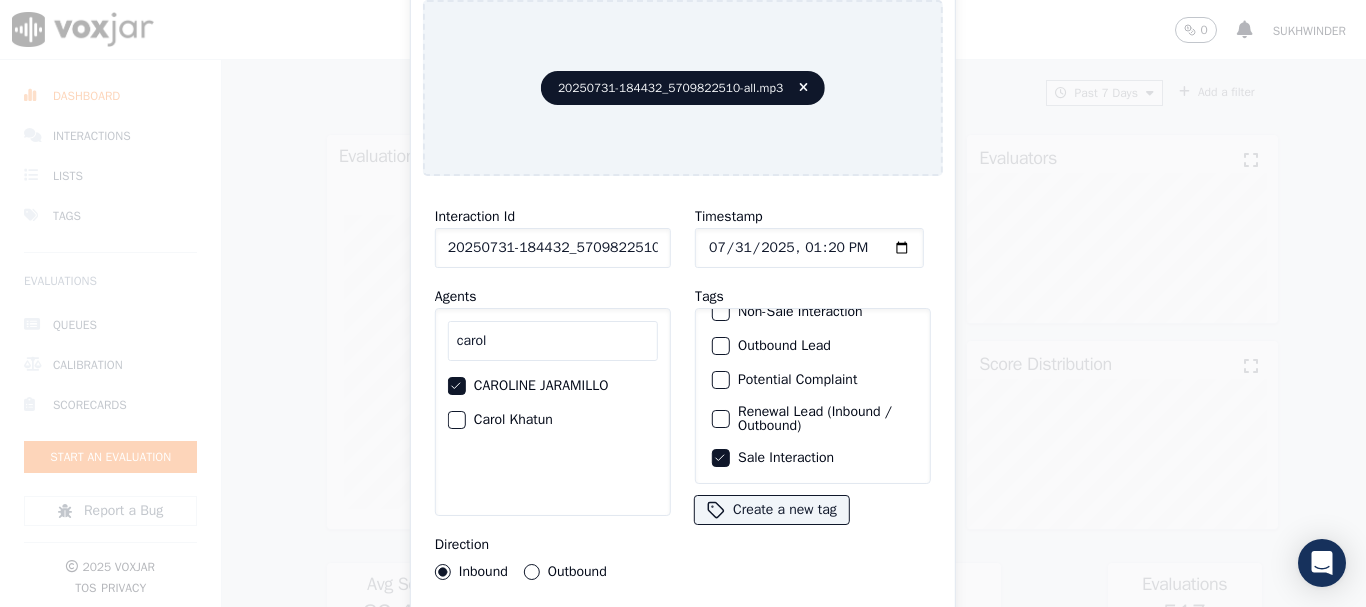 type 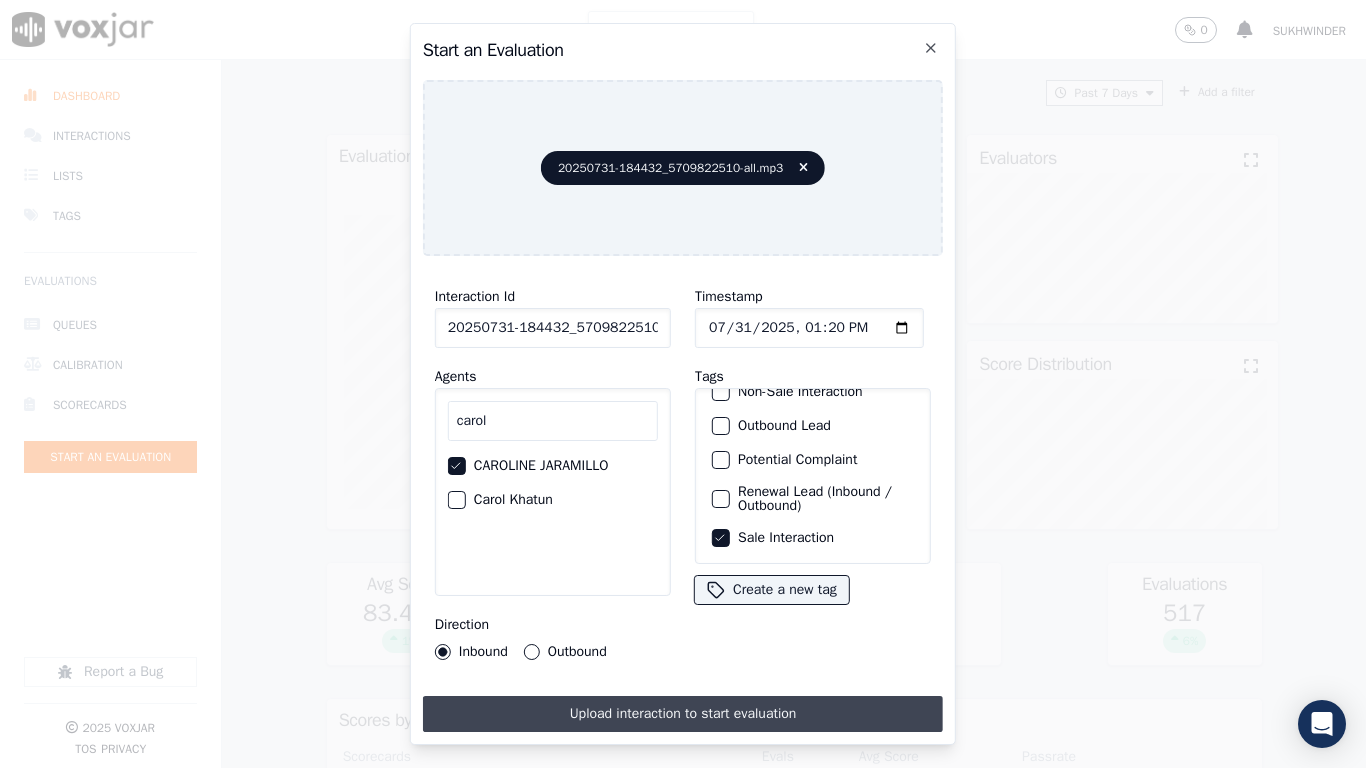 click on "Upload interaction to start evaluation" at bounding box center (683, 714) 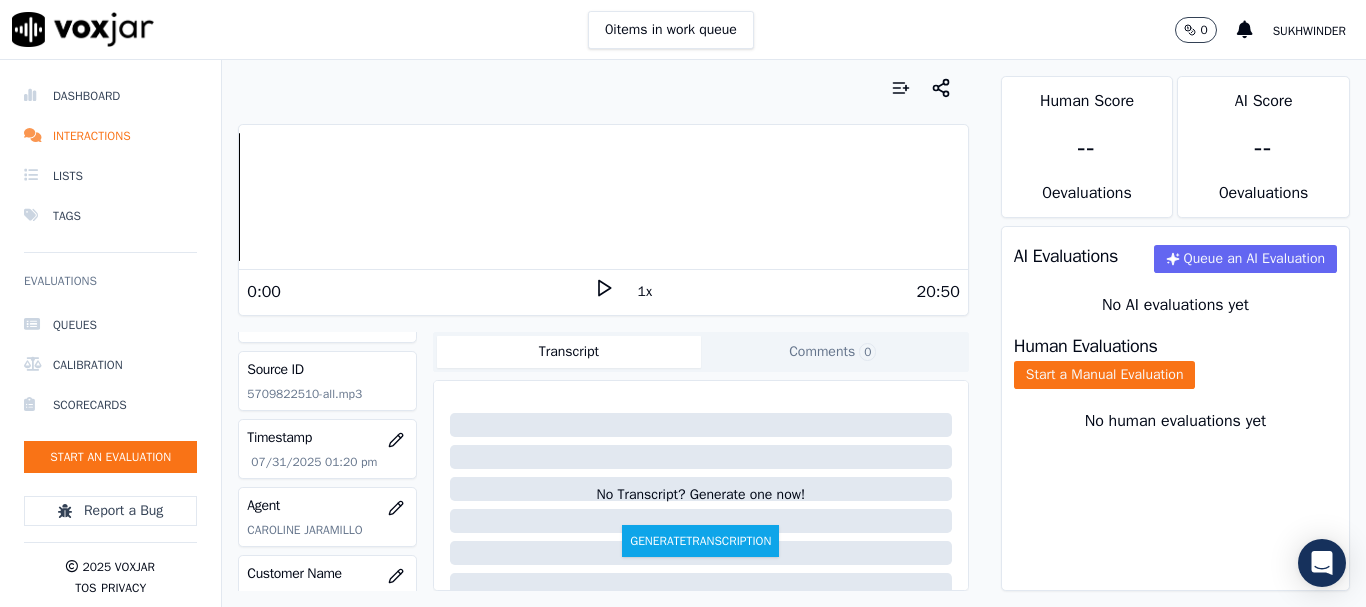 scroll, scrollTop: 100, scrollLeft: 0, axis: vertical 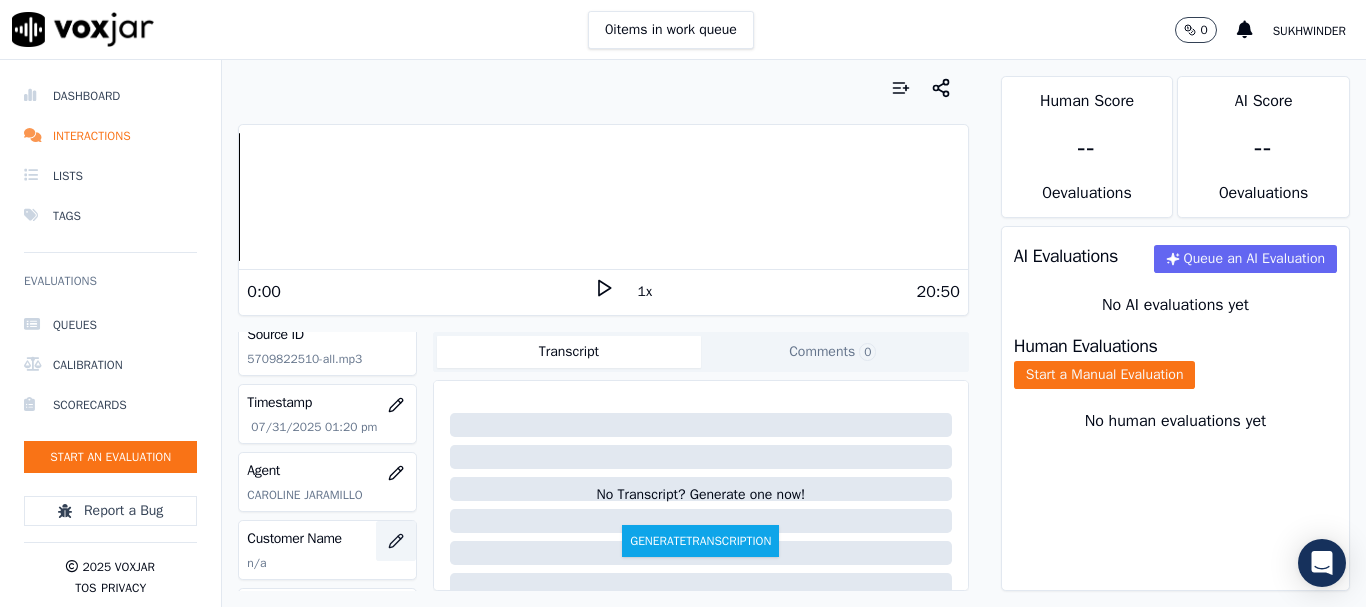 click 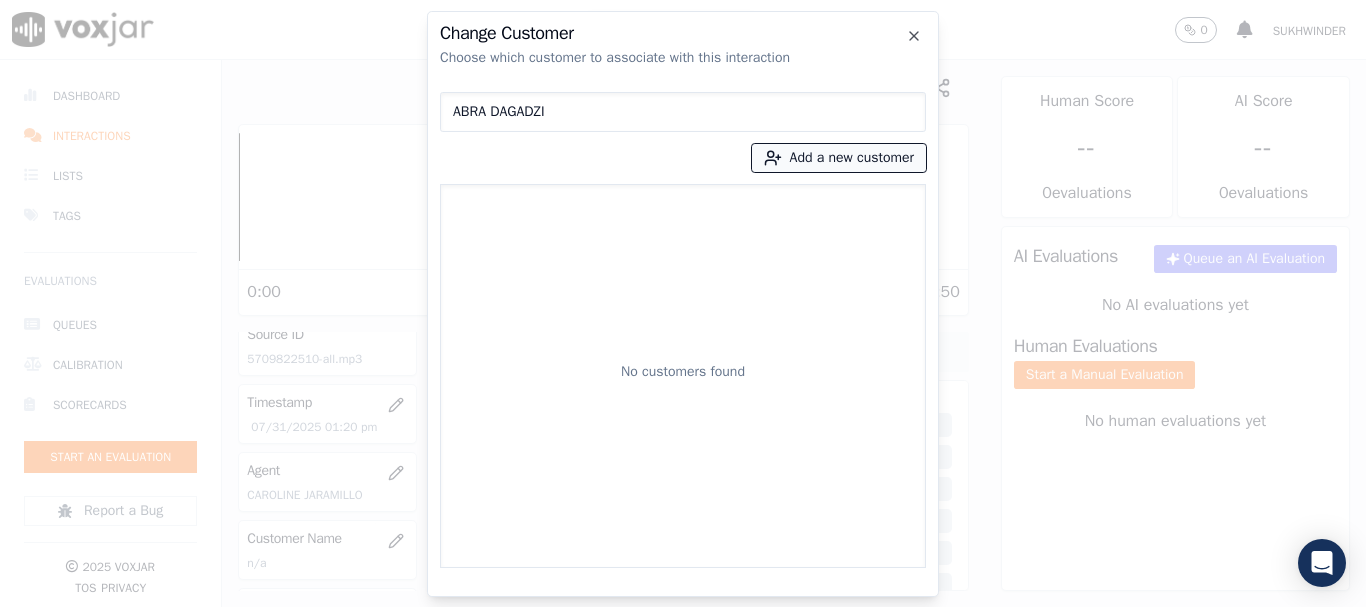 type on "ABRA DAGADZI" 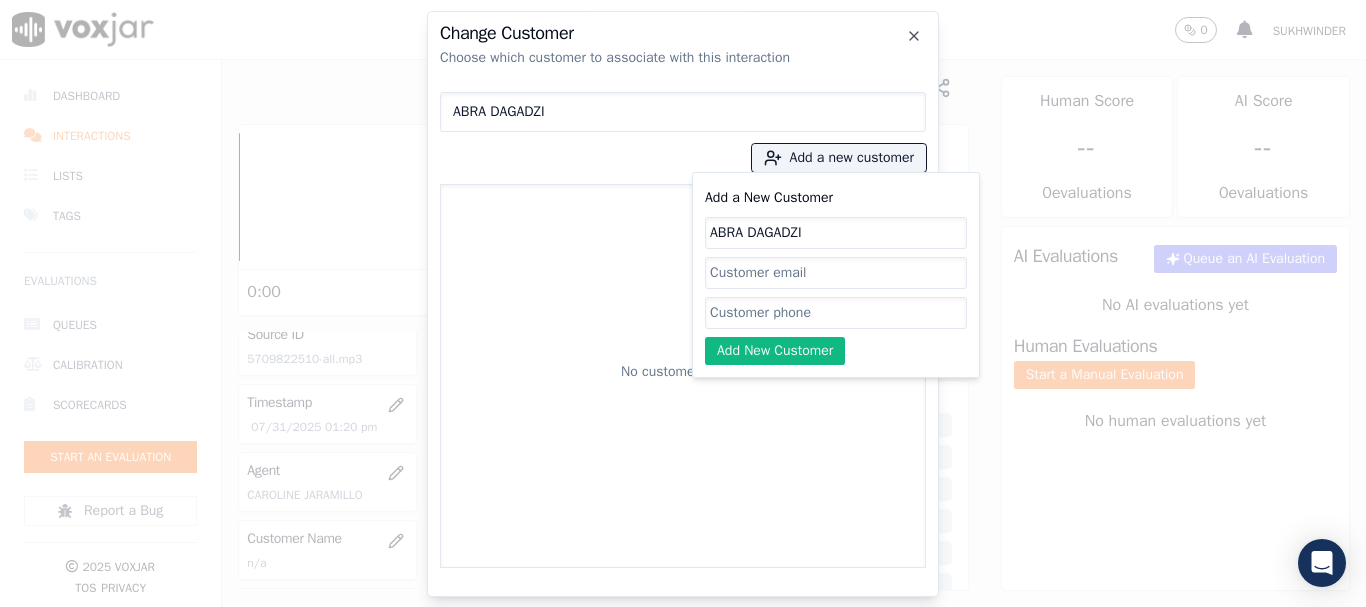 type on "ABRA DAGADZI" 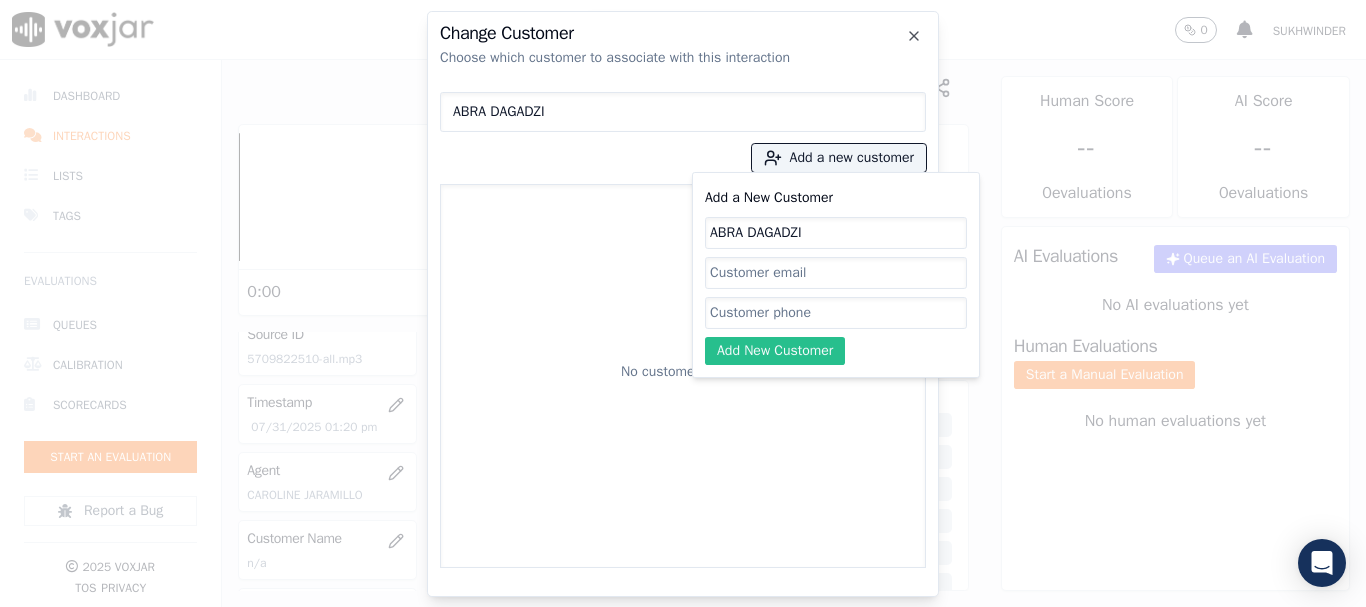 drag, startPoint x: 764, startPoint y: 309, endPoint x: 793, endPoint y: 345, distance: 46.227695 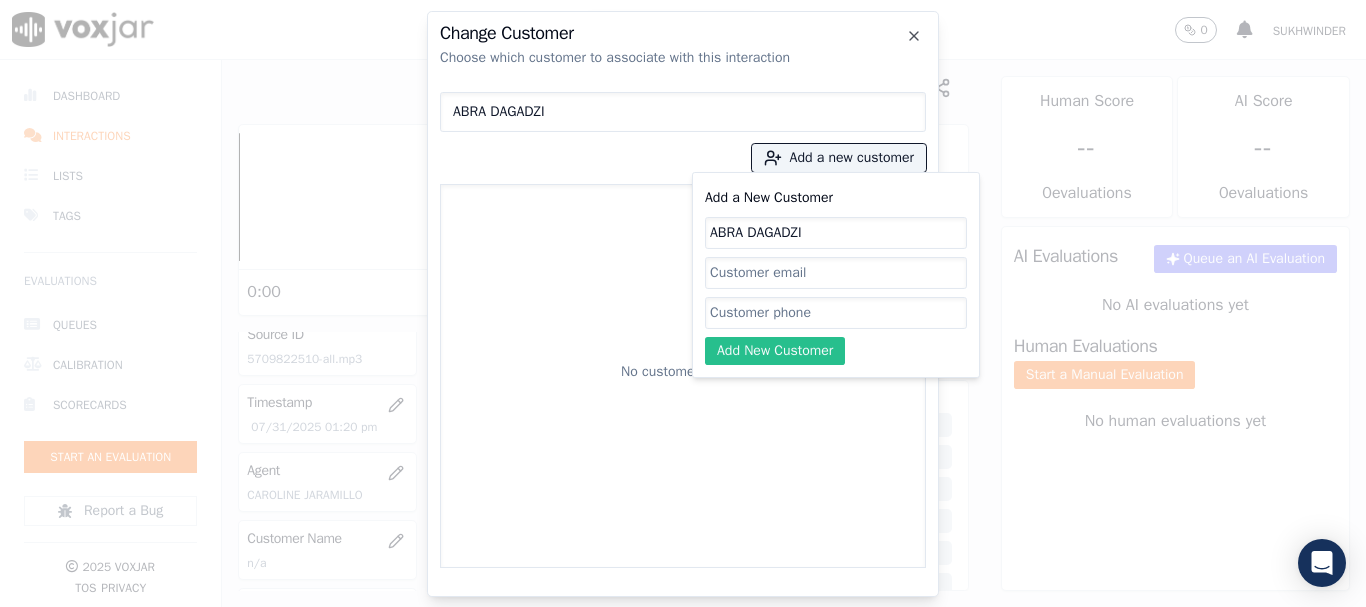 paste on "5709822510" 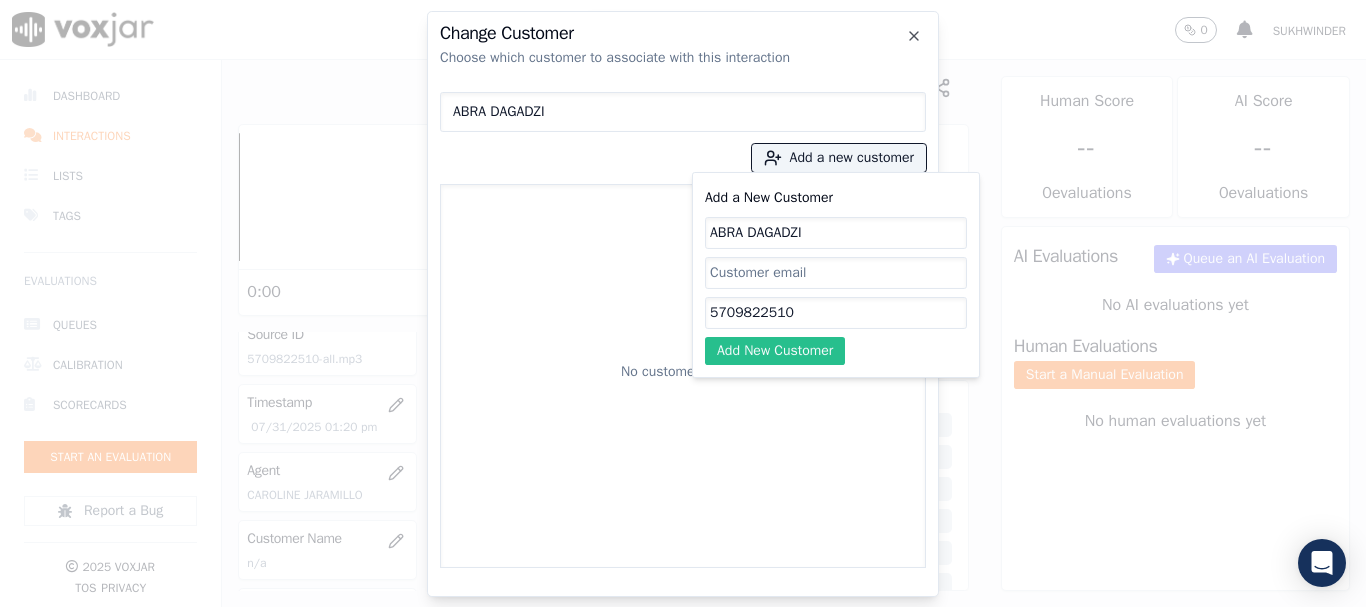 type on "5709822510" 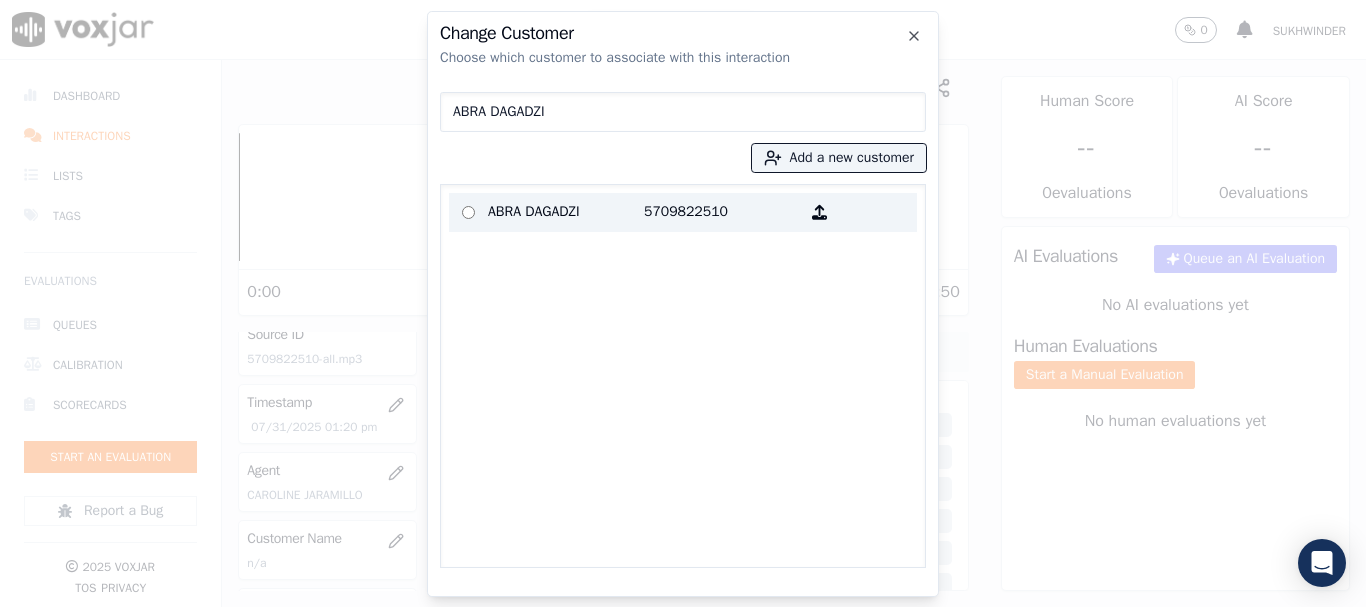 click on "ABRA DAGADZI" at bounding box center [566, 212] 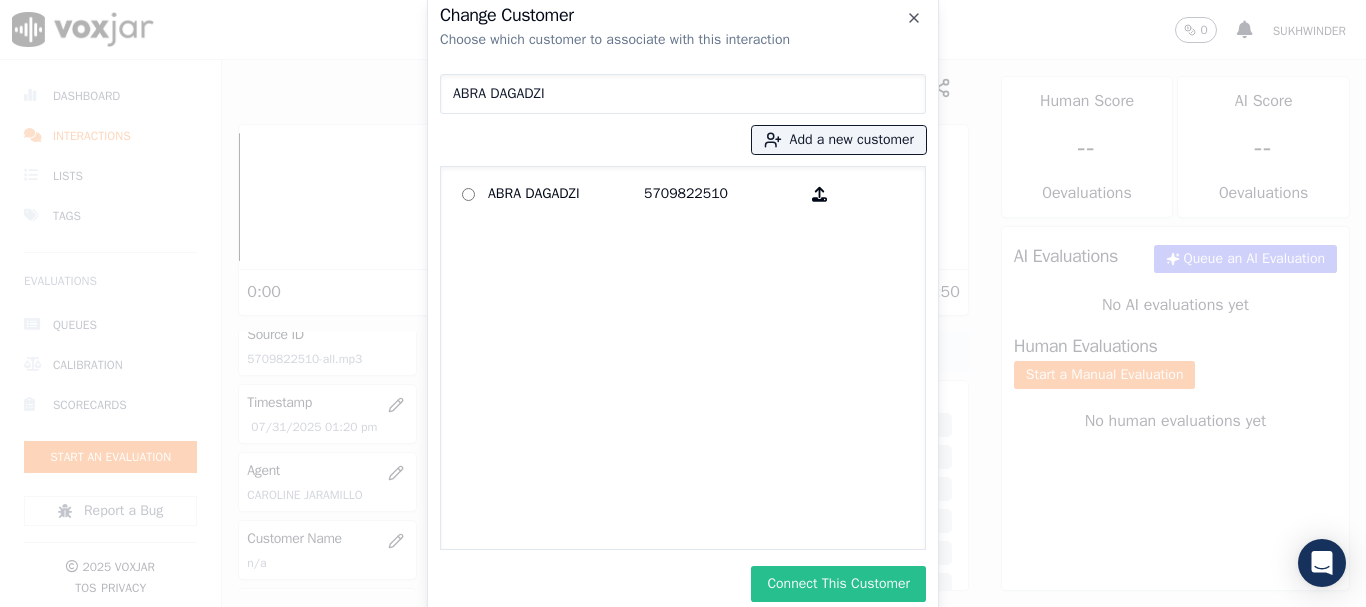 click on "Connect This Customer" at bounding box center [838, 584] 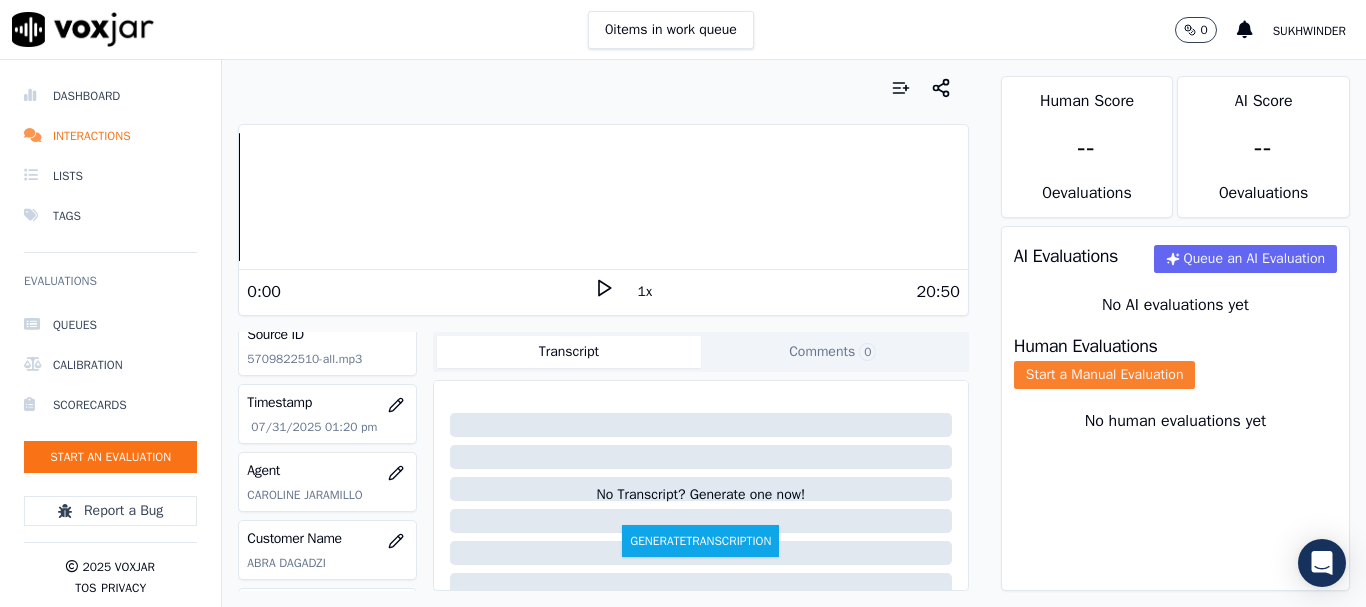 click on "Start a Manual Evaluation" 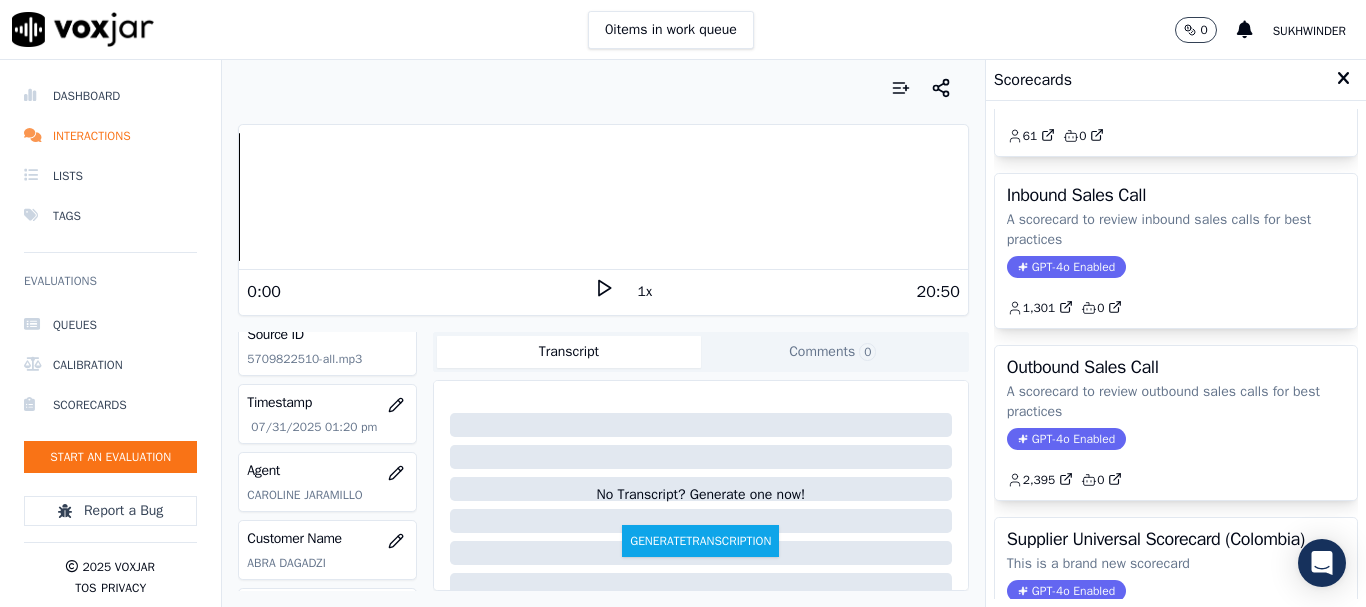 scroll, scrollTop: 300, scrollLeft: 0, axis: vertical 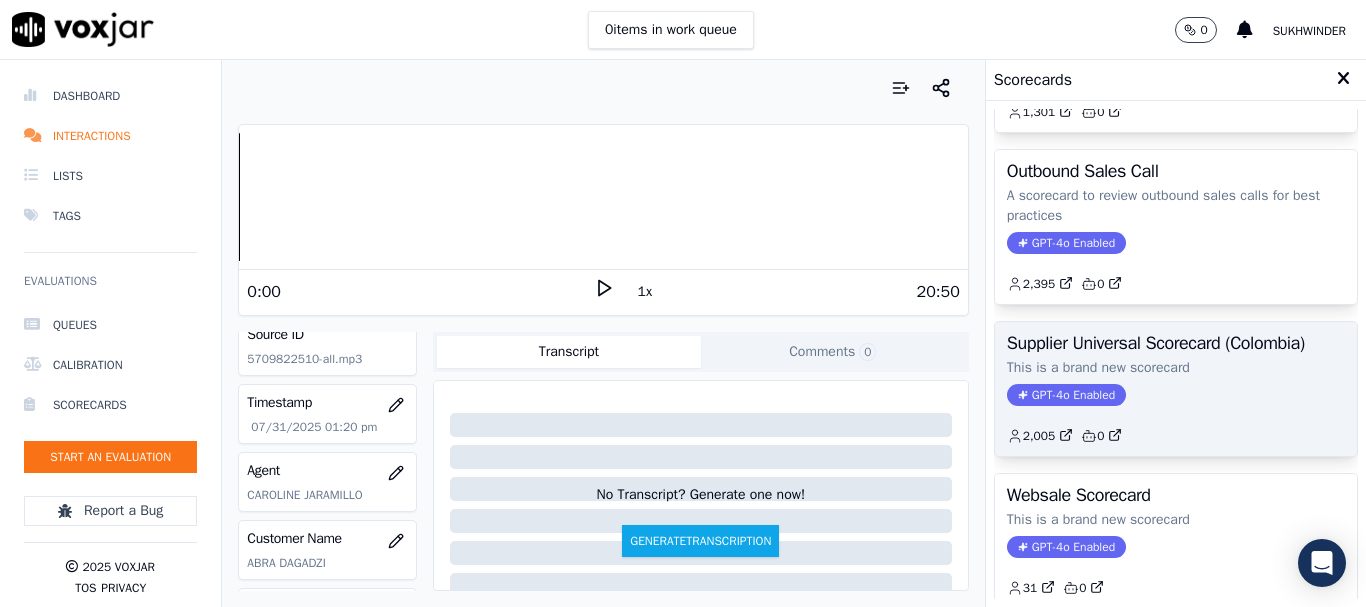 click on "Supplier Universal Scorecard (Colombia)" at bounding box center [1176, 343] 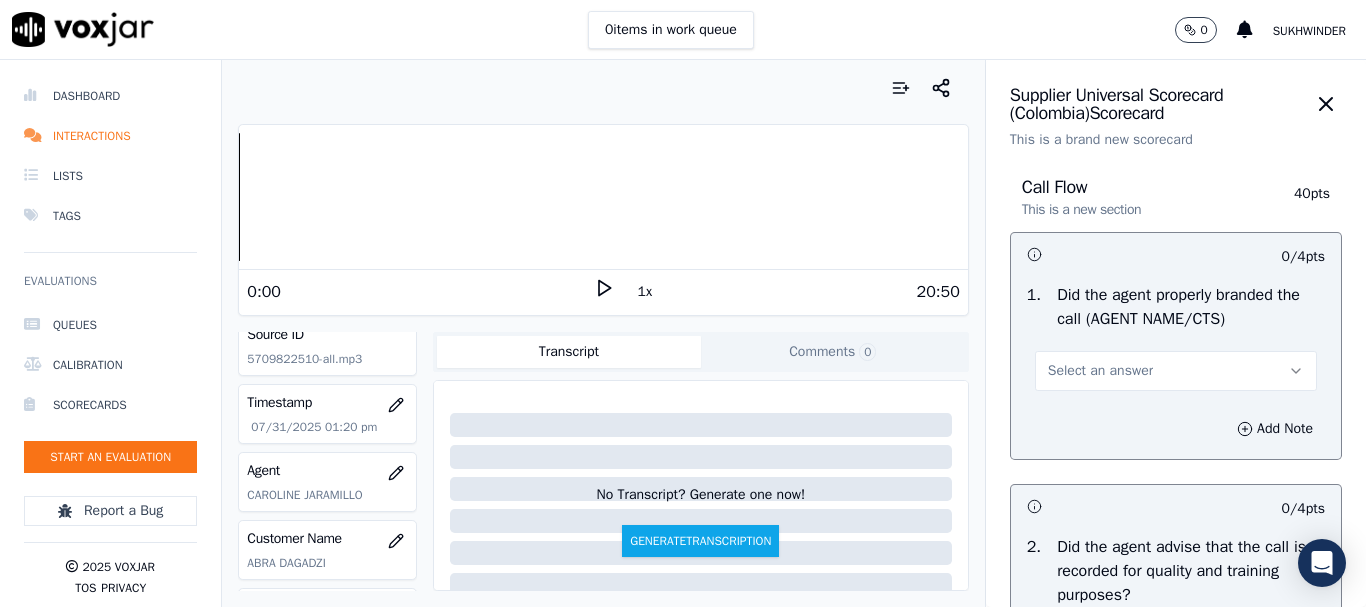 click on "Select an answer" at bounding box center [1176, 371] 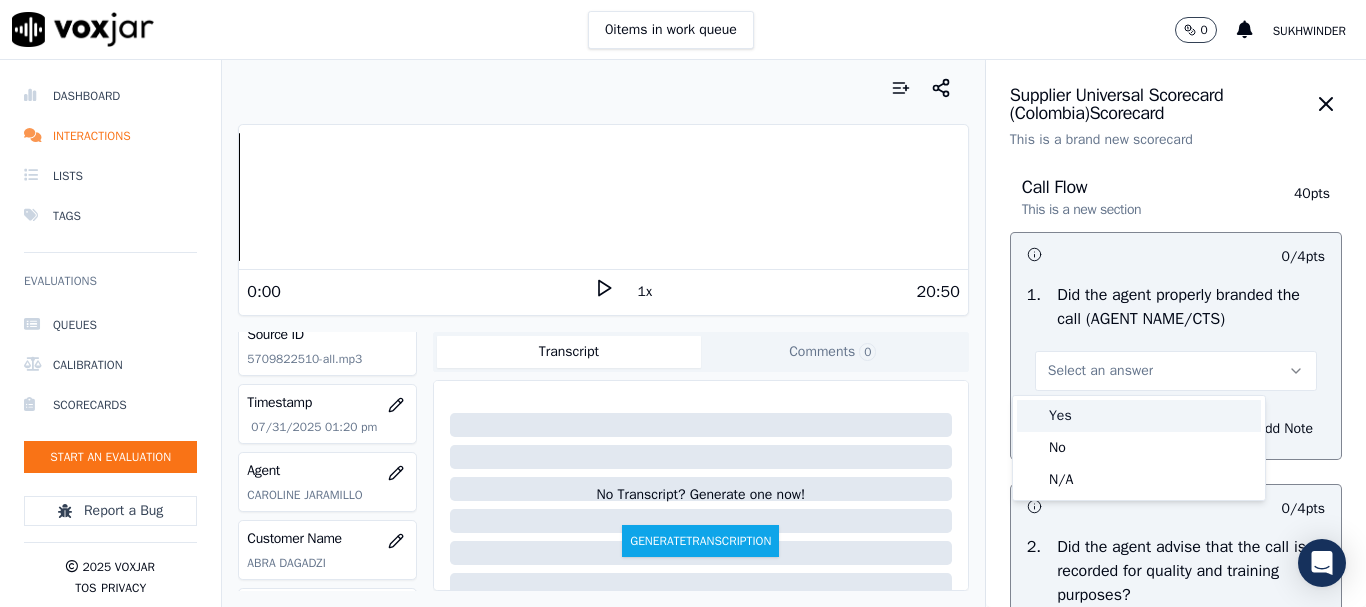 click on "Yes" at bounding box center (1139, 416) 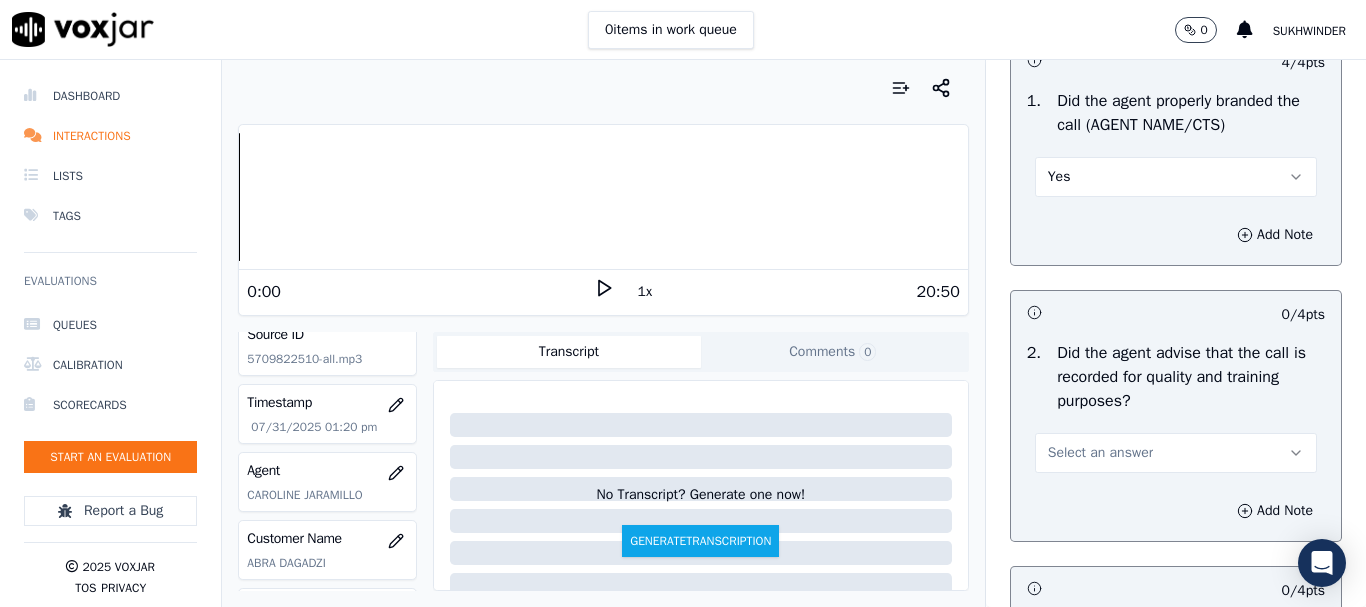 scroll, scrollTop: 400, scrollLeft: 0, axis: vertical 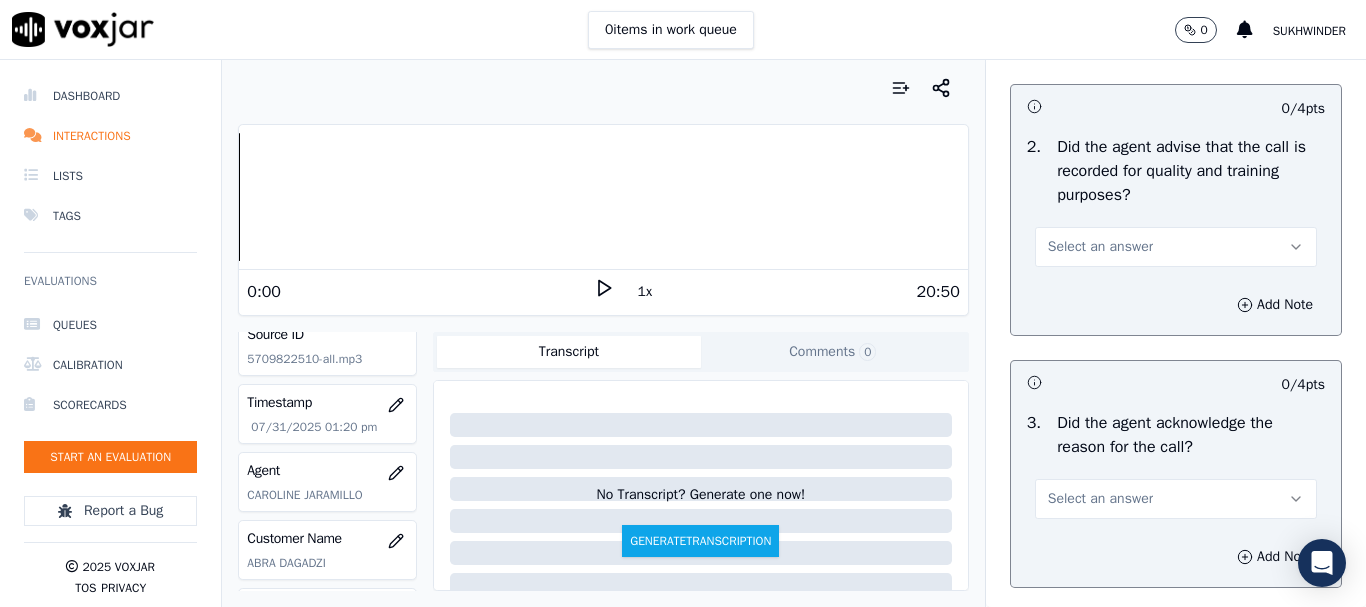 click on "Select an answer" at bounding box center (1100, 247) 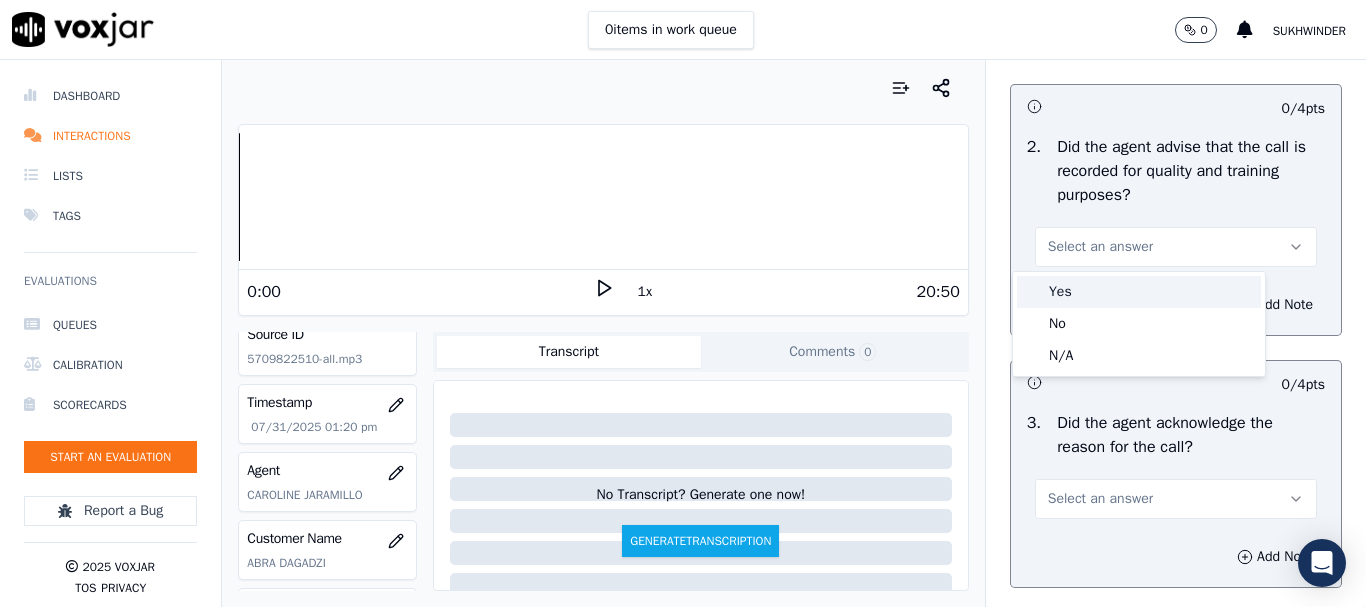 click on "Yes" at bounding box center (1139, 292) 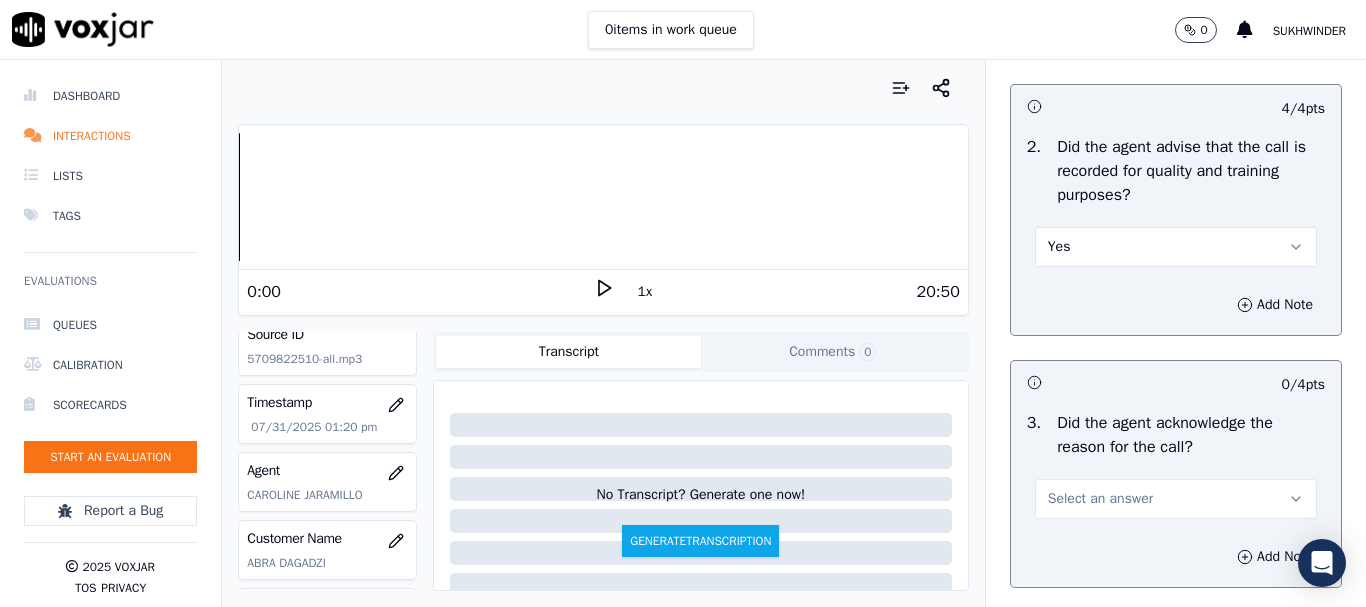 click on "Select an answer" at bounding box center (1176, 499) 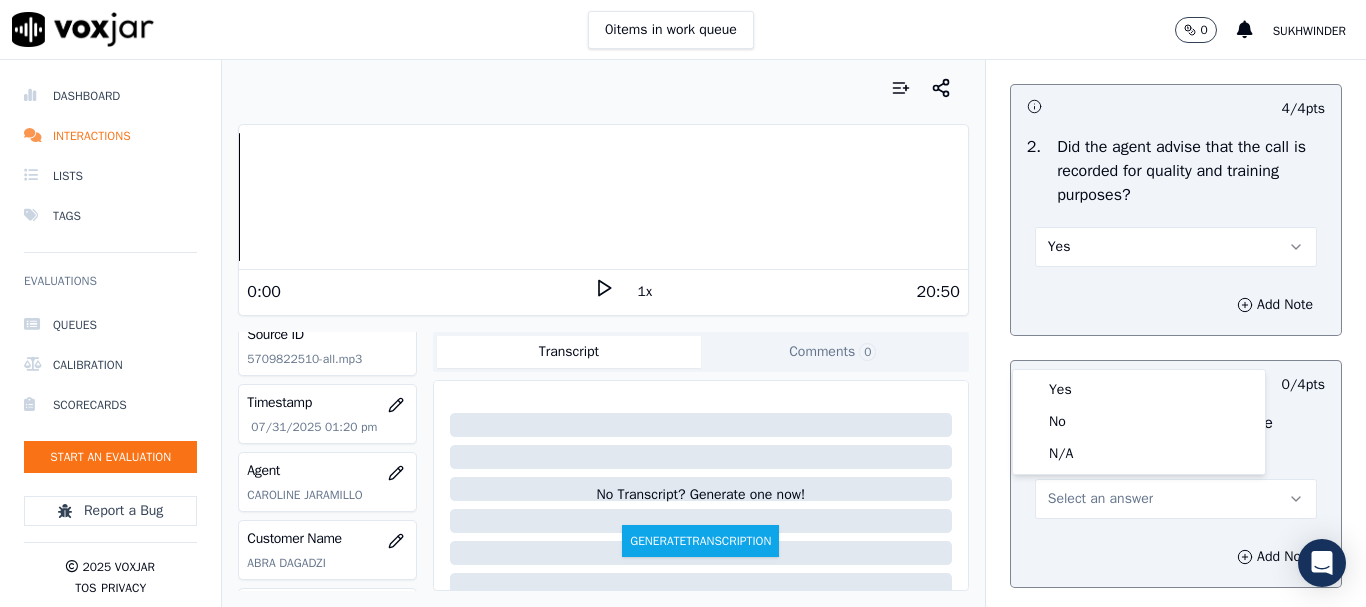 click on "Yes   No     N/A" at bounding box center (1139, 422) 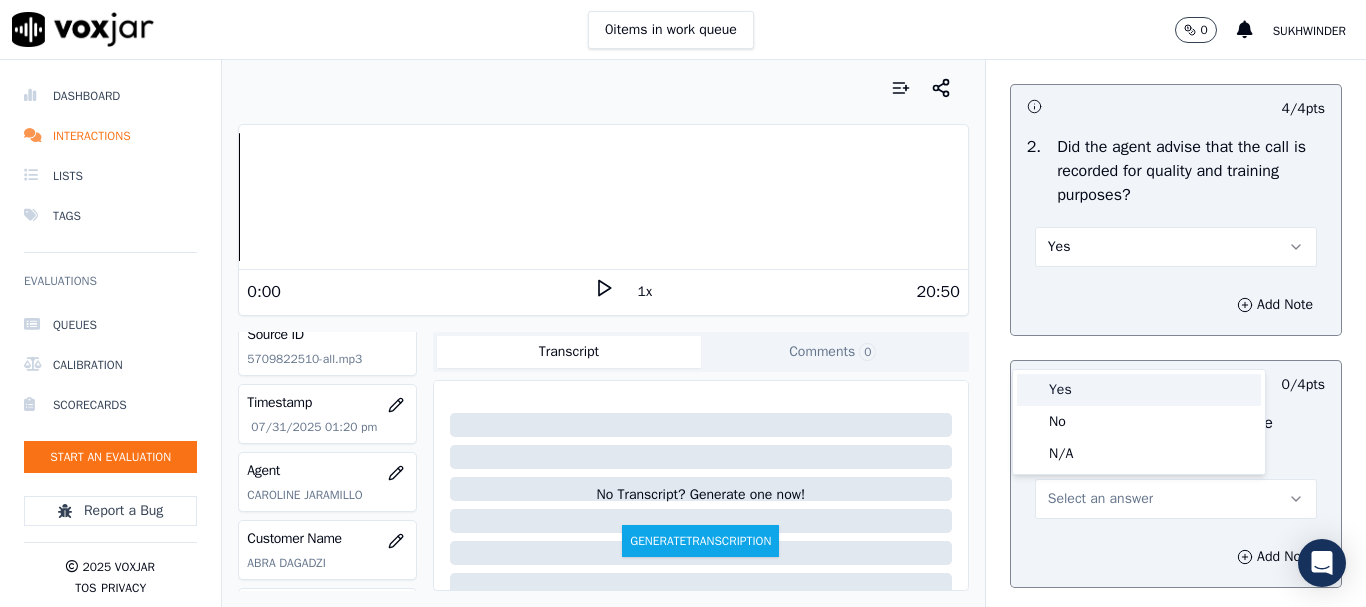 click on "Yes" at bounding box center [1139, 390] 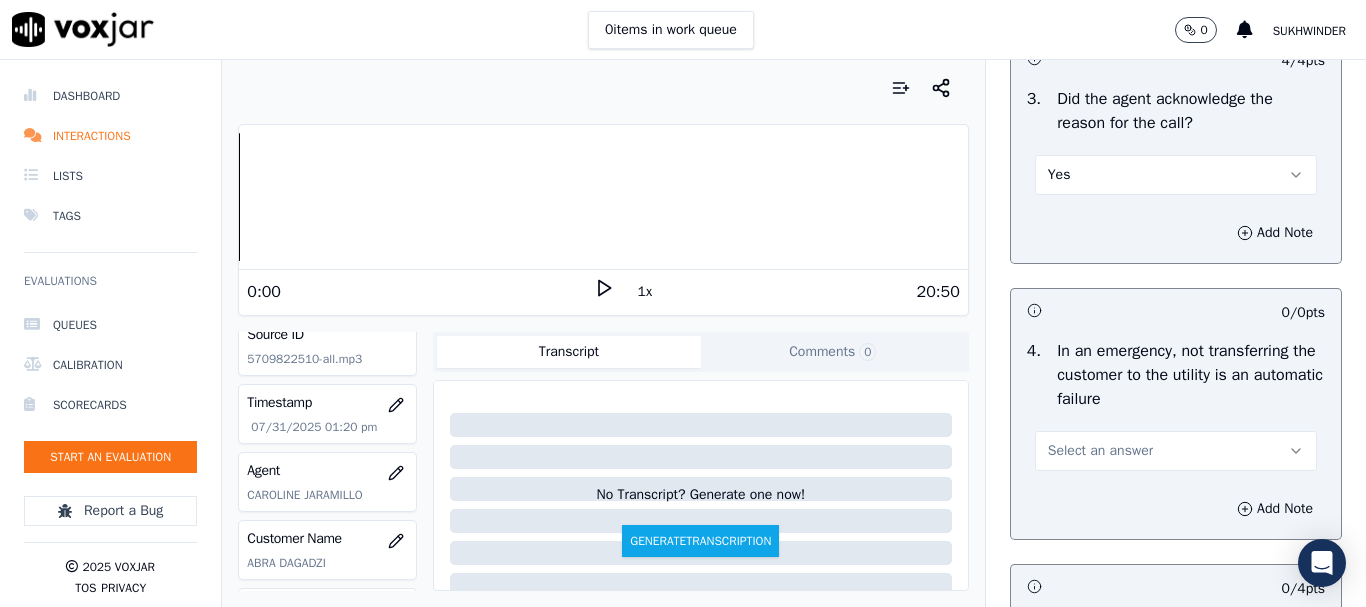 scroll, scrollTop: 1100, scrollLeft: 0, axis: vertical 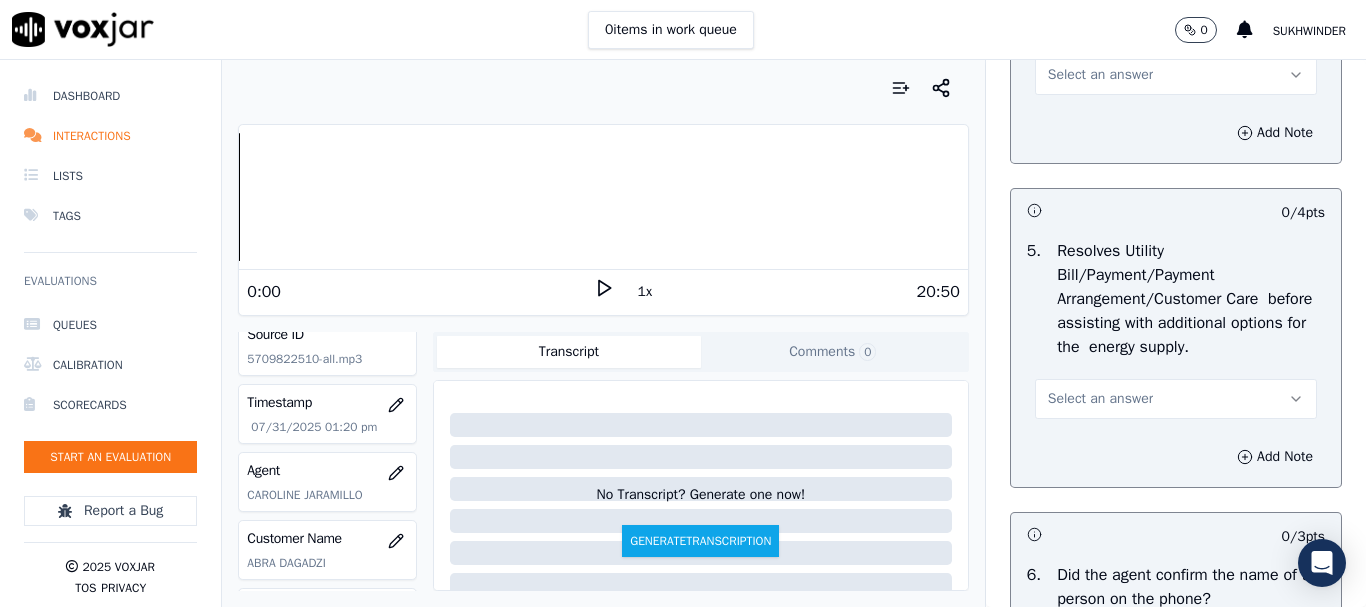 click on "Select an answer" at bounding box center [1100, 75] 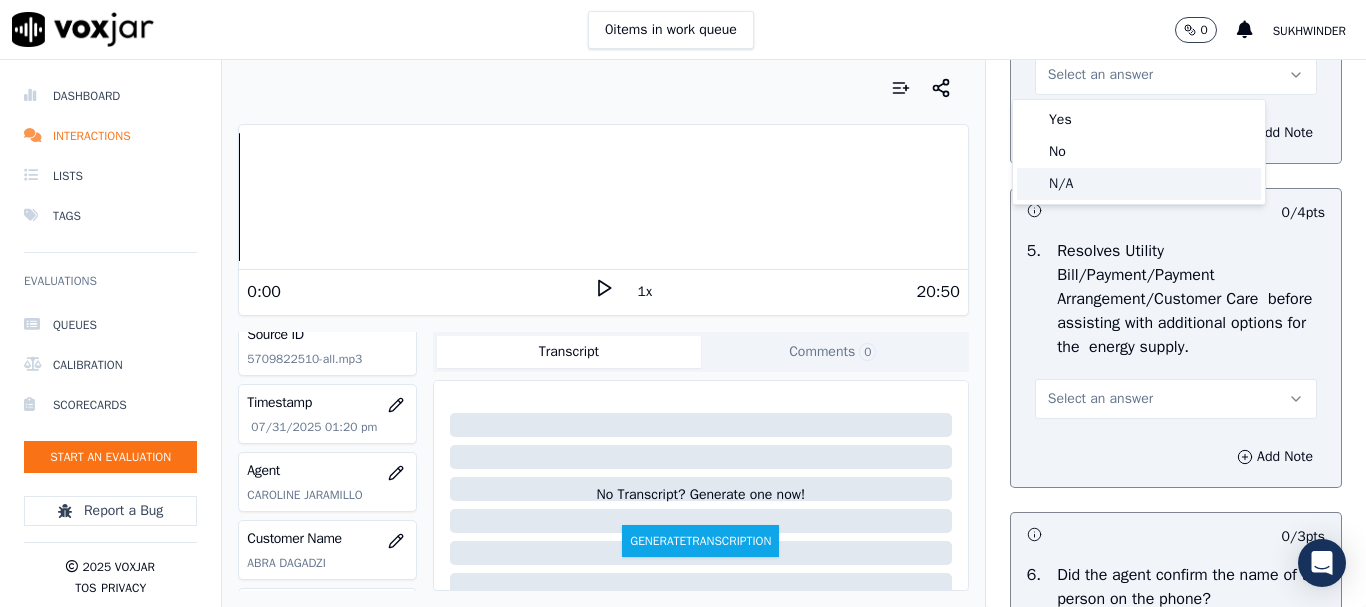 click on "N/A" 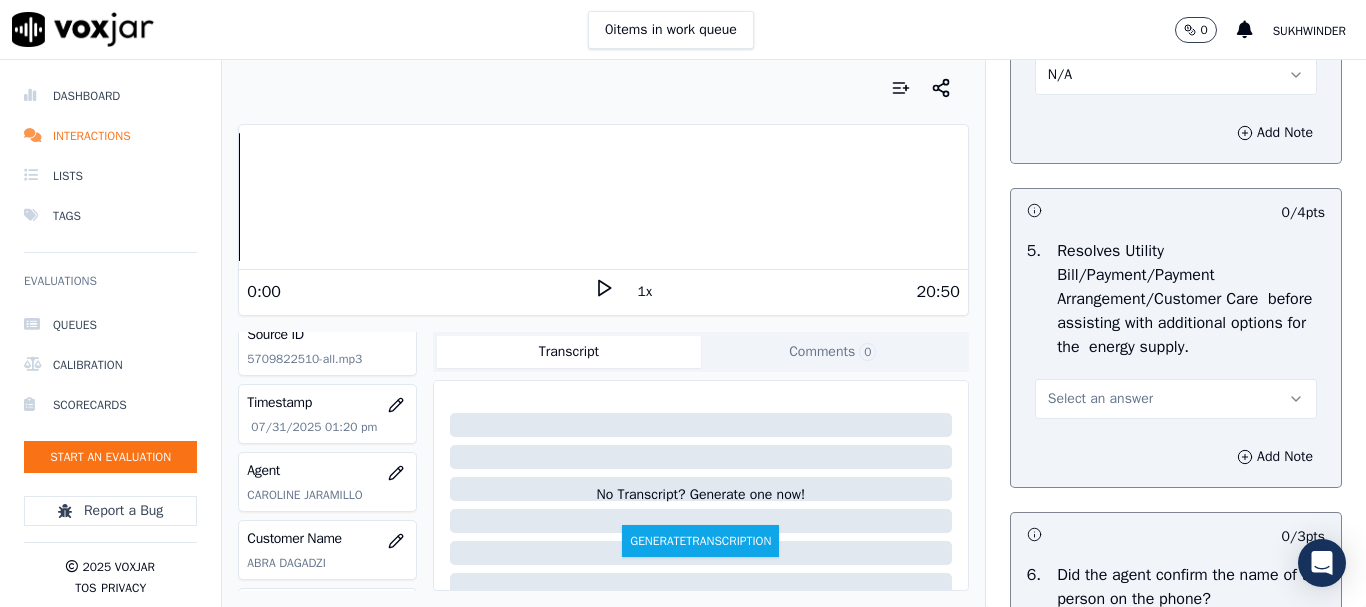 click on "Select an answer" at bounding box center [1176, 397] 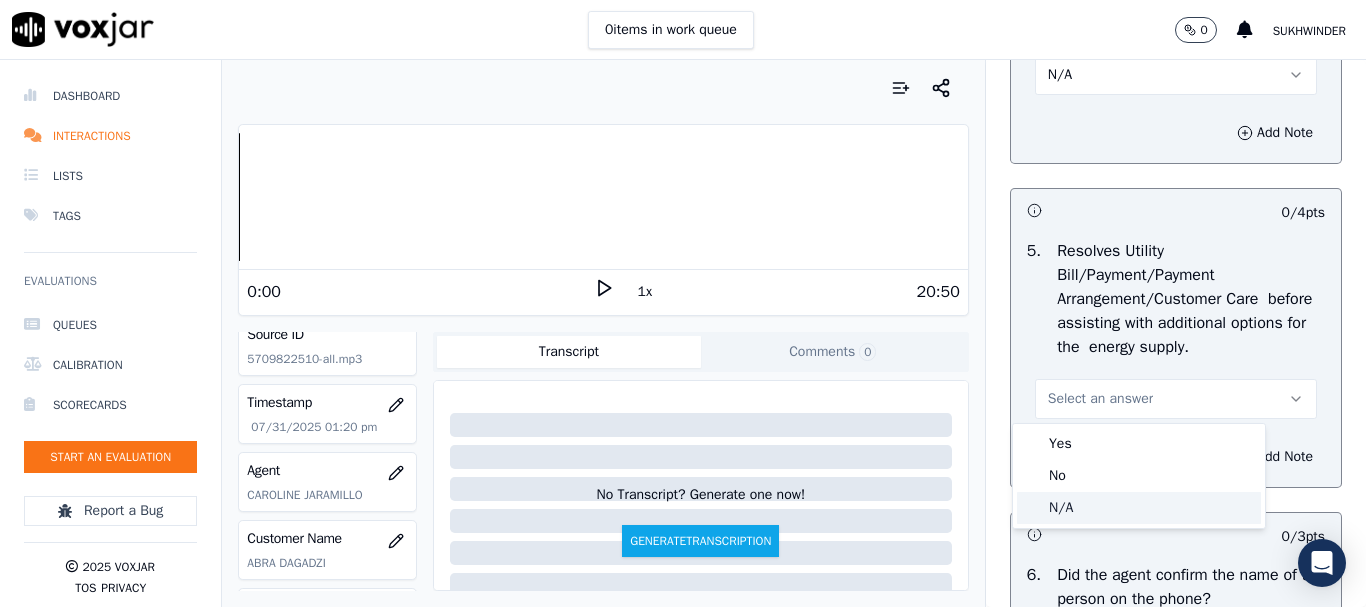 click on "N/A" 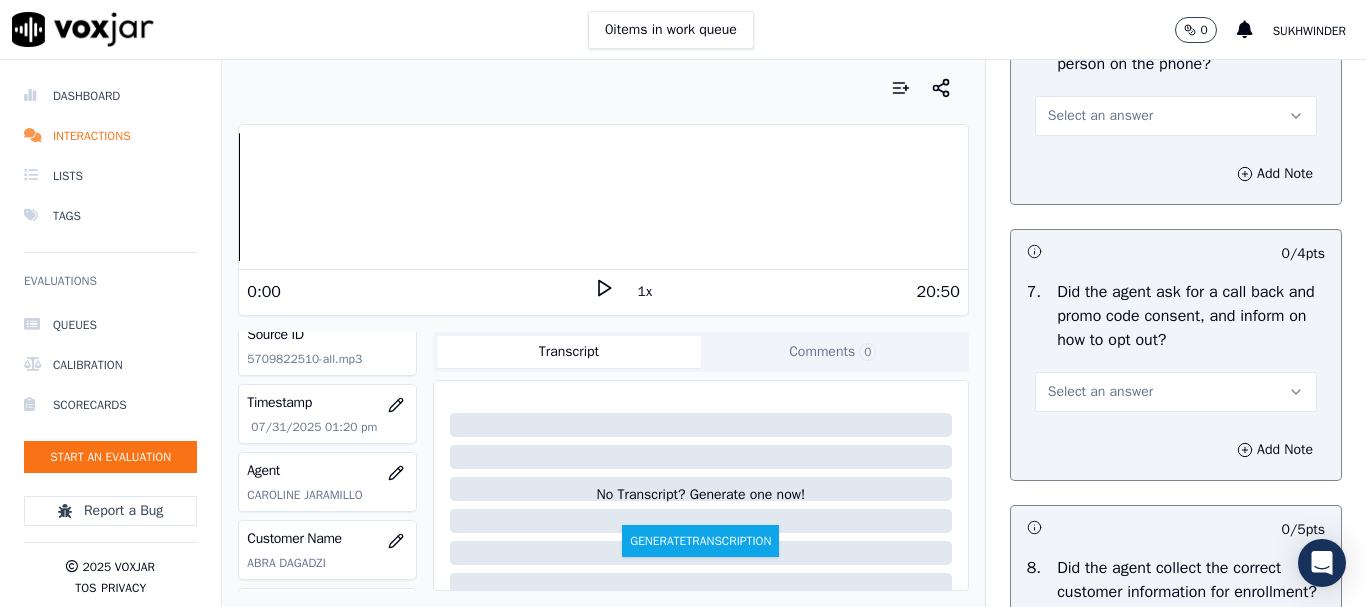scroll, scrollTop: 1800, scrollLeft: 0, axis: vertical 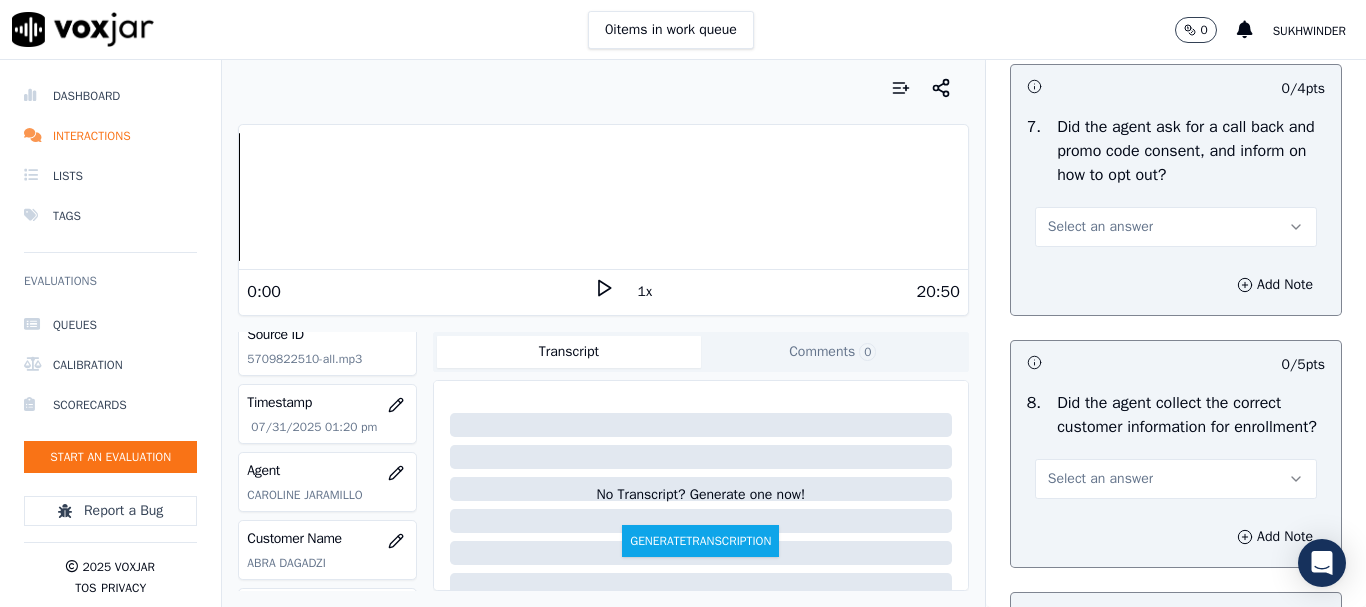 drag, startPoint x: 1125, startPoint y: 228, endPoint x: 1121, endPoint y: 242, distance: 14.56022 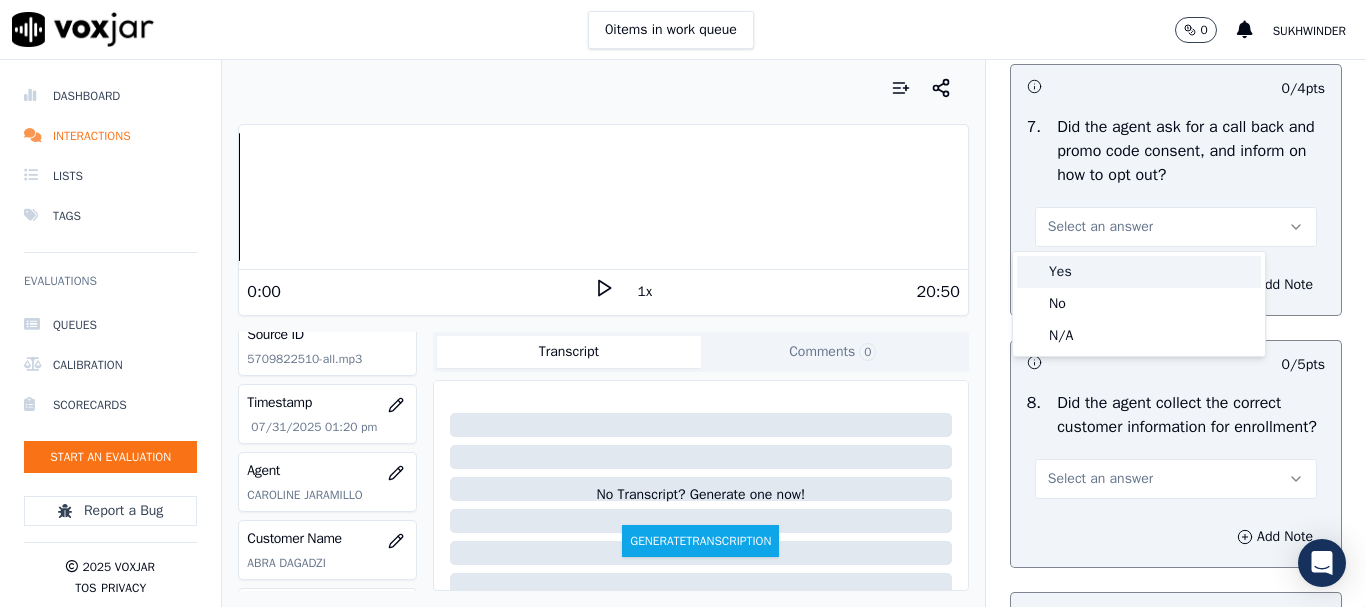 click on "Yes" at bounding box center (1139, 272) 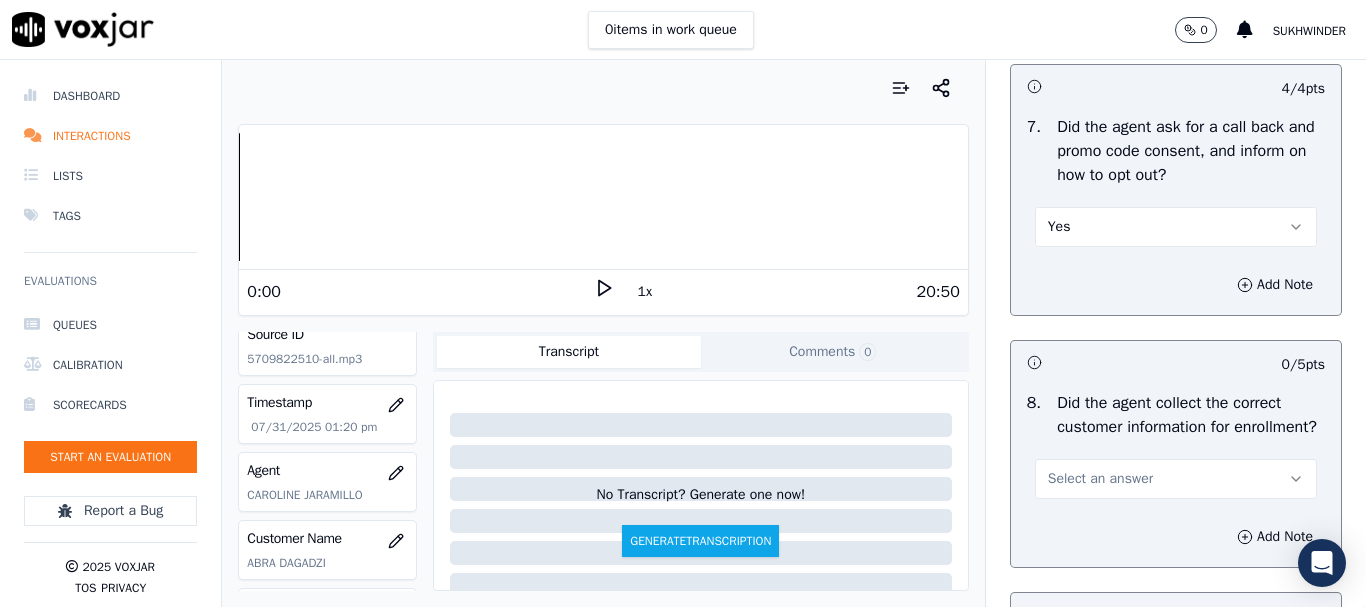 scroll, scrollTop: 1600, scrollLeft: 0, axis: vertical 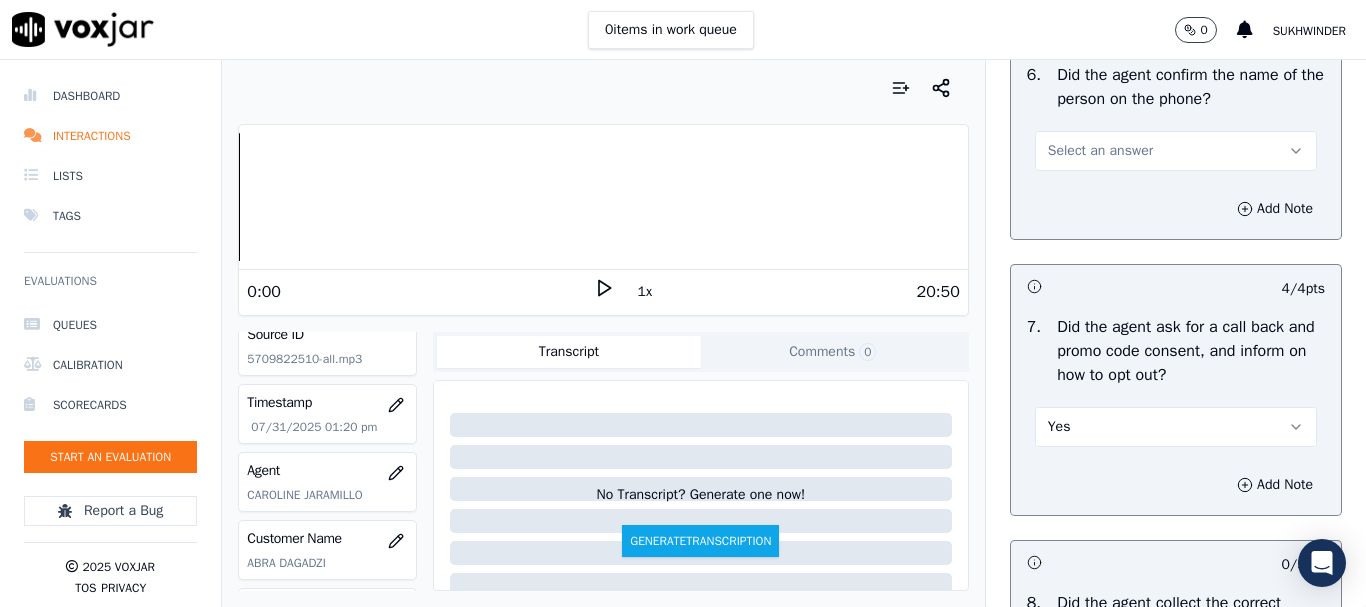 click on "Select an answer" at bounding box center (1100, 151) 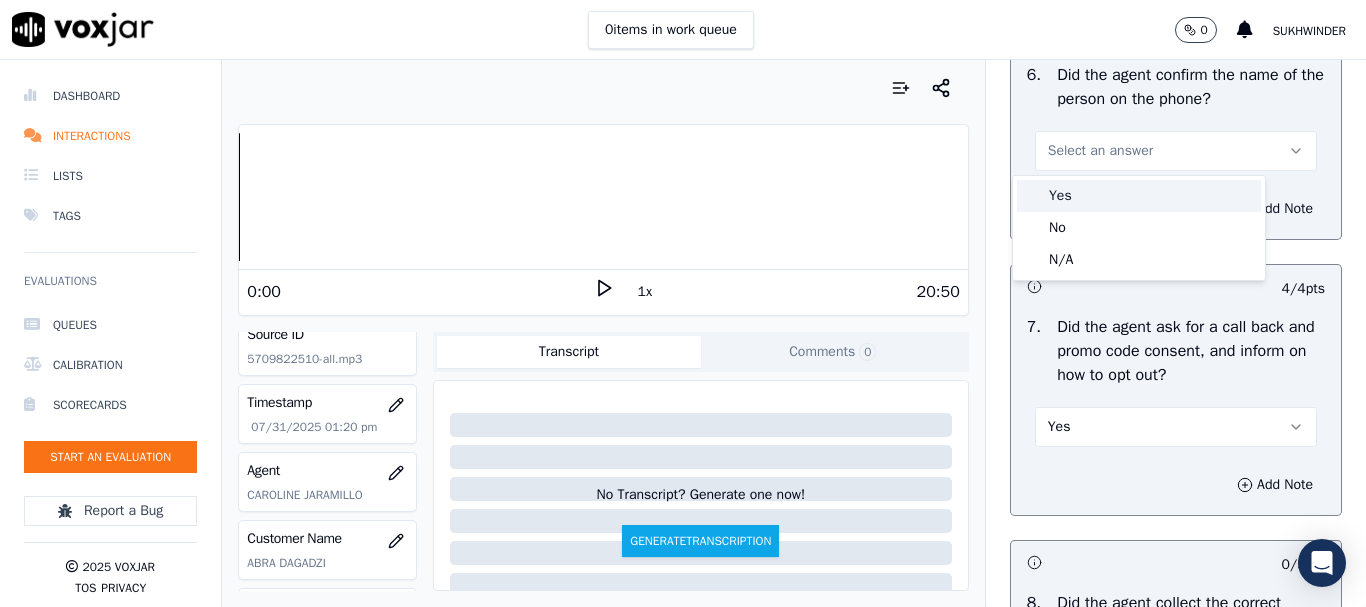 click on "Yes" at bounding box center (1139, 196) 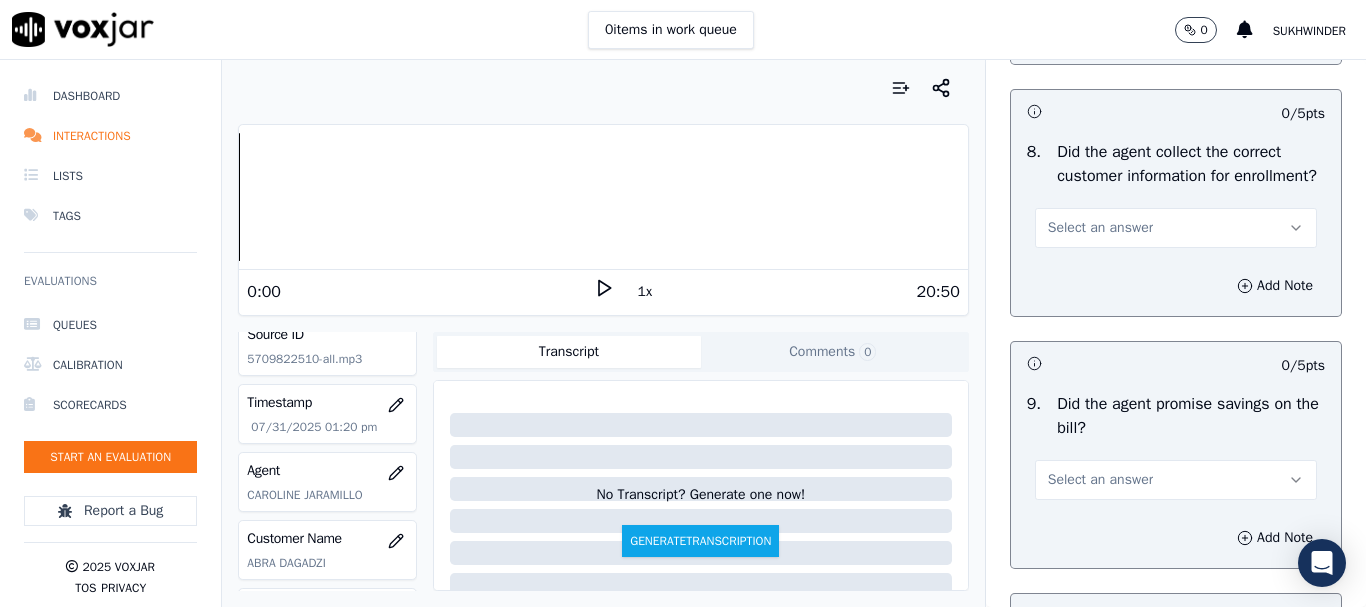 scroll, scrollTop: 2100, scrollLeft: 0, axis: vertical 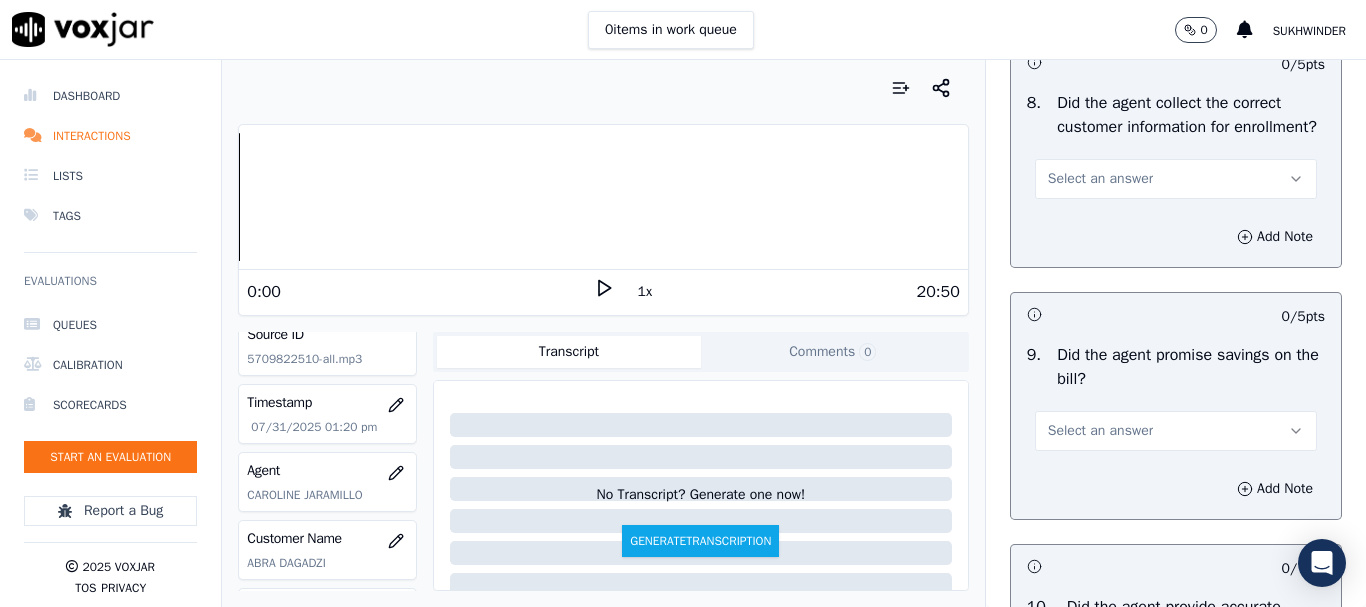 click on "Select an answer" at bounding box center [1100, 179] 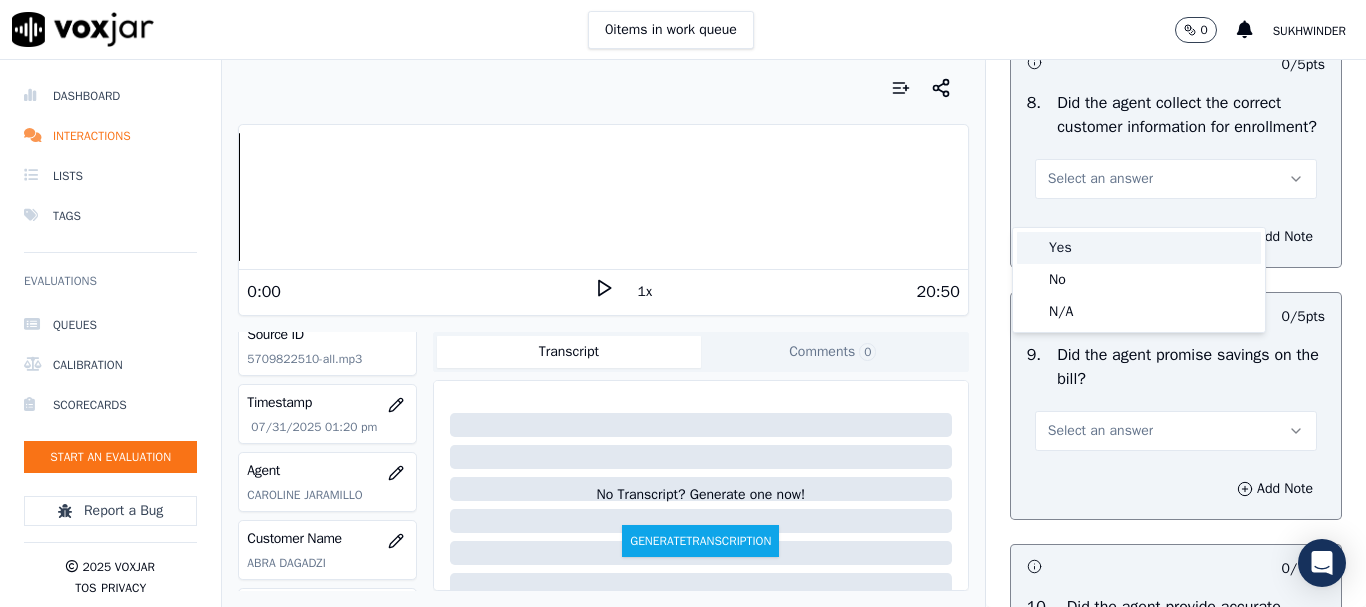 click on "Yes" at bounding box center [1139, 248] 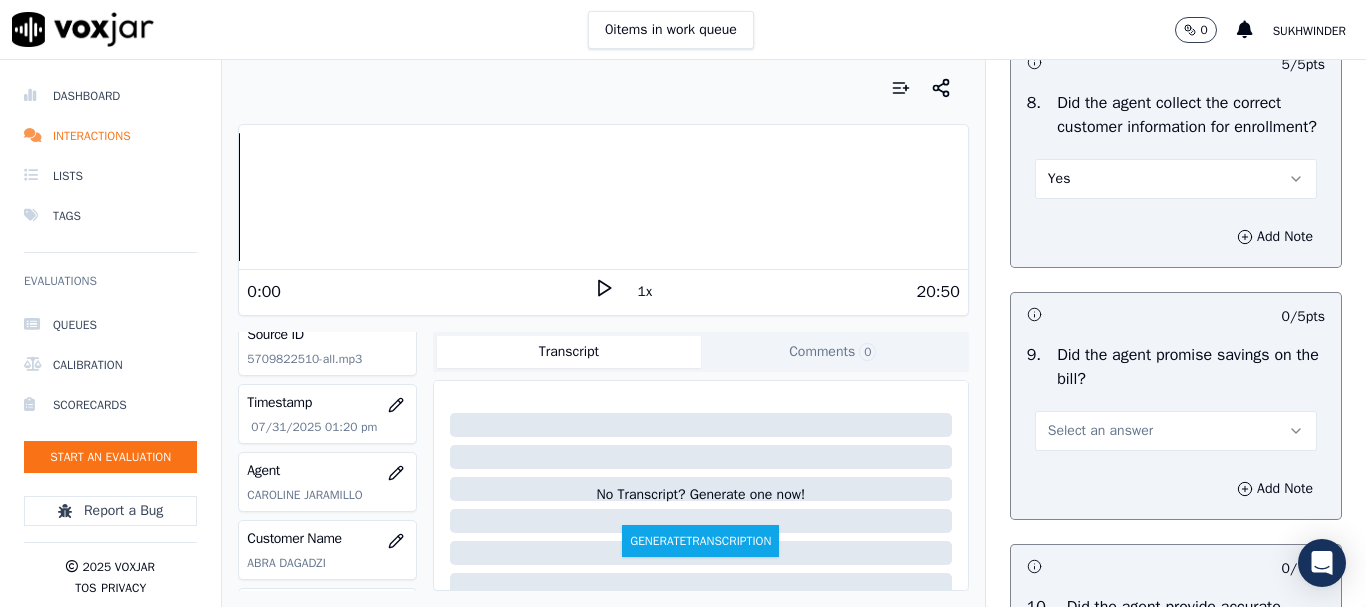 click on "Select an answer" at bounding box center [1176, 431] 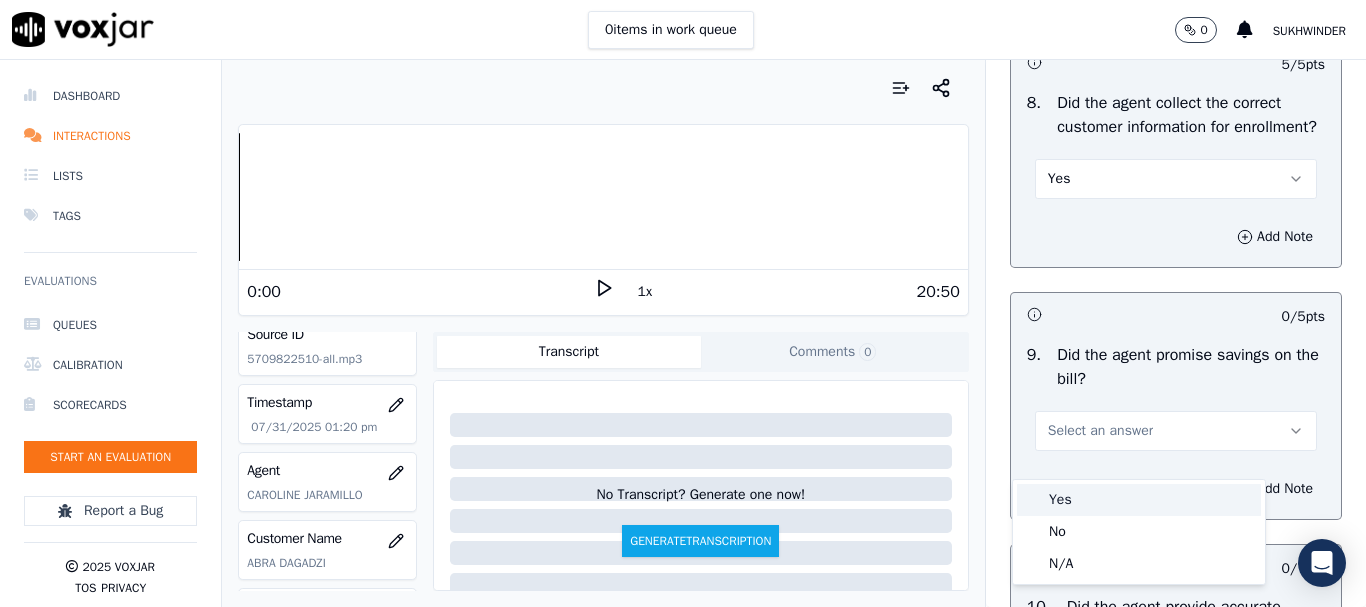 click on "Yes" at bounding box center (1139, 500) 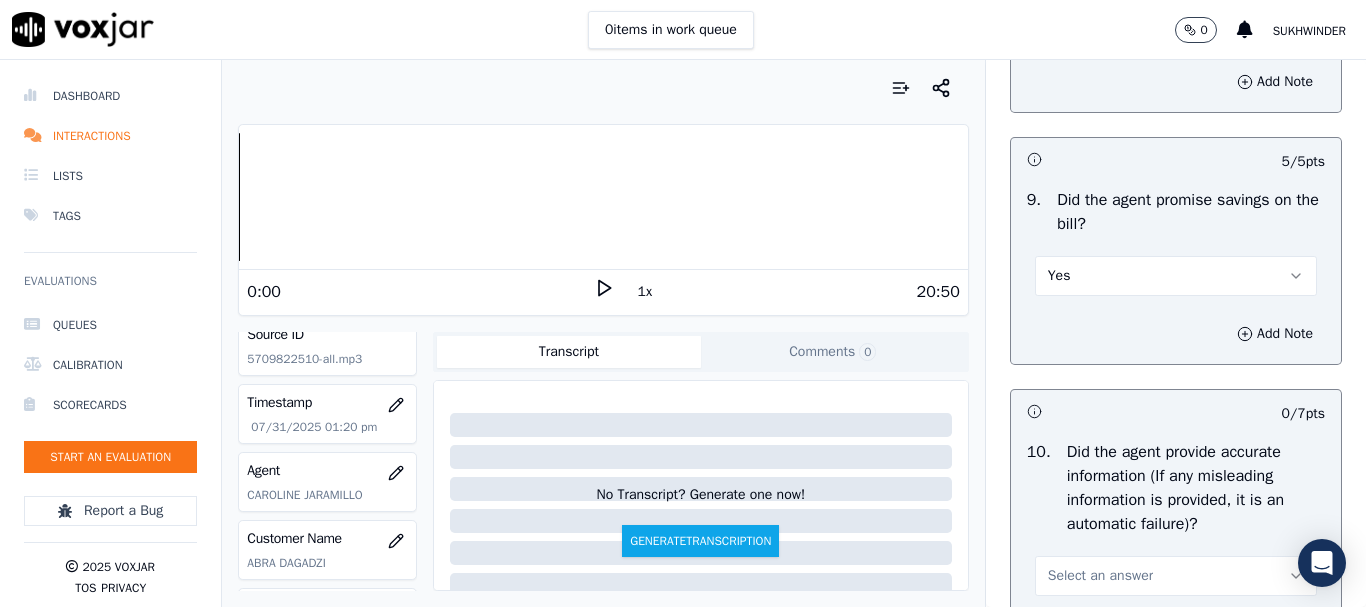scroll, scrollTop: 2700, scrollLeft: 0, axis: vertical 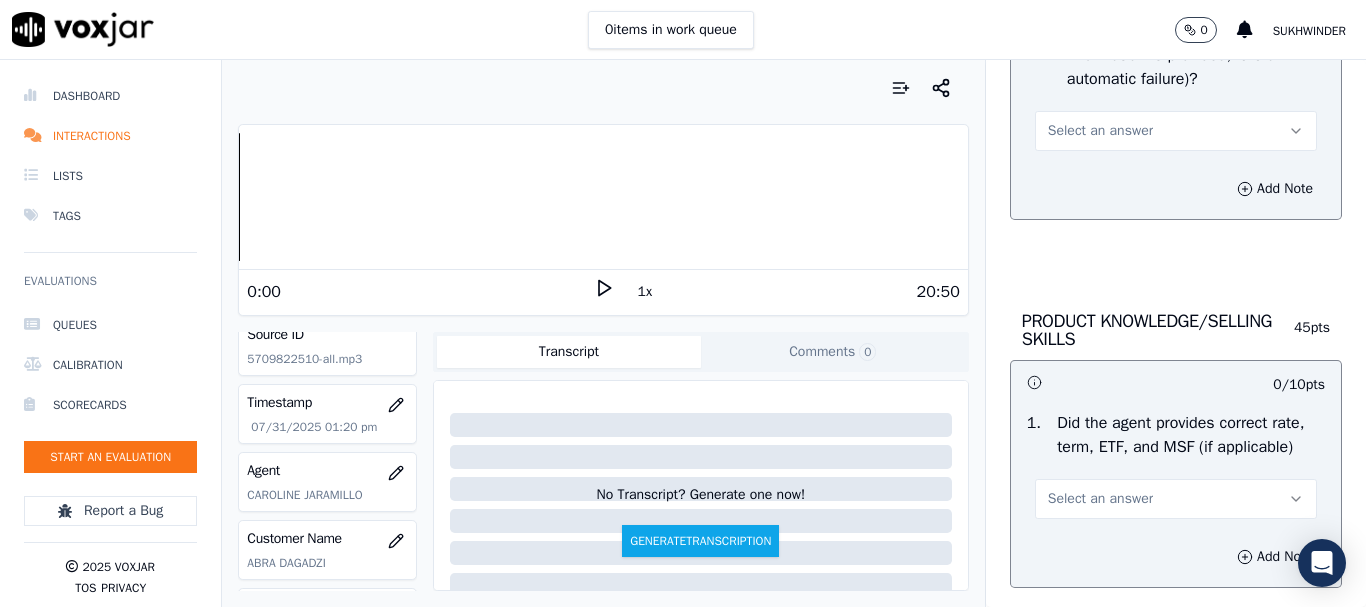 click on "Select an answer" at bounding box center [1100, 131] 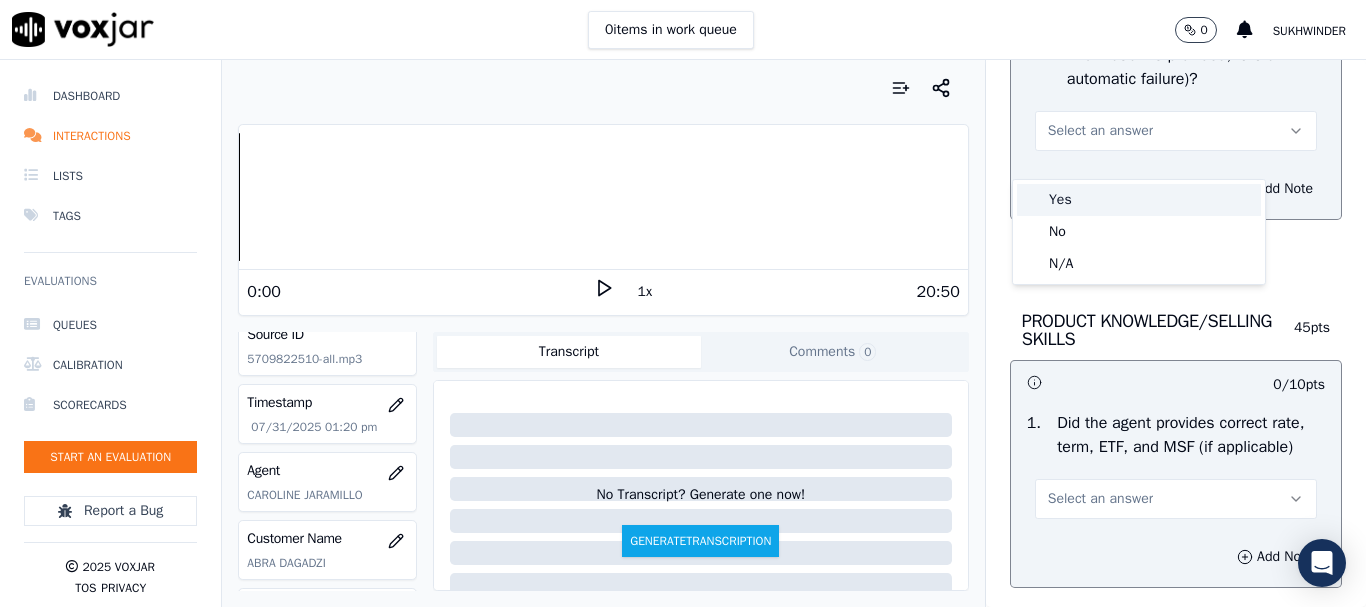 click on "Yes" at bounding box center (1139, 200) 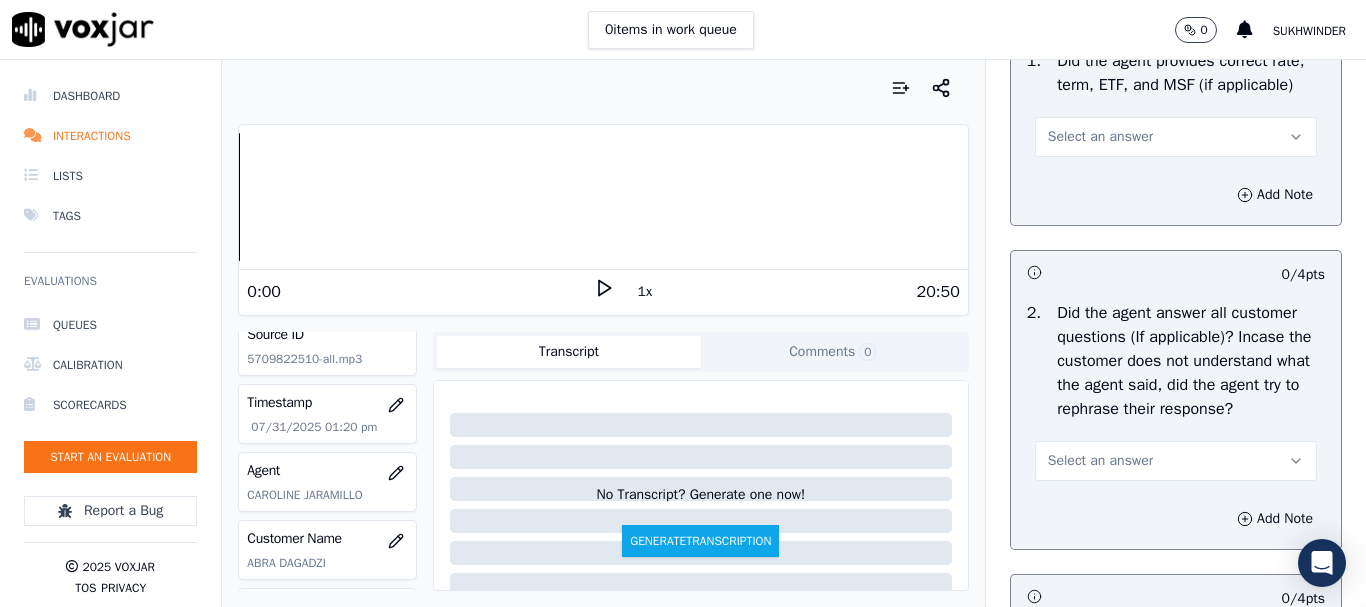 scroll, scrollTop: 3100, scrollLeft: 0, axis: vertical 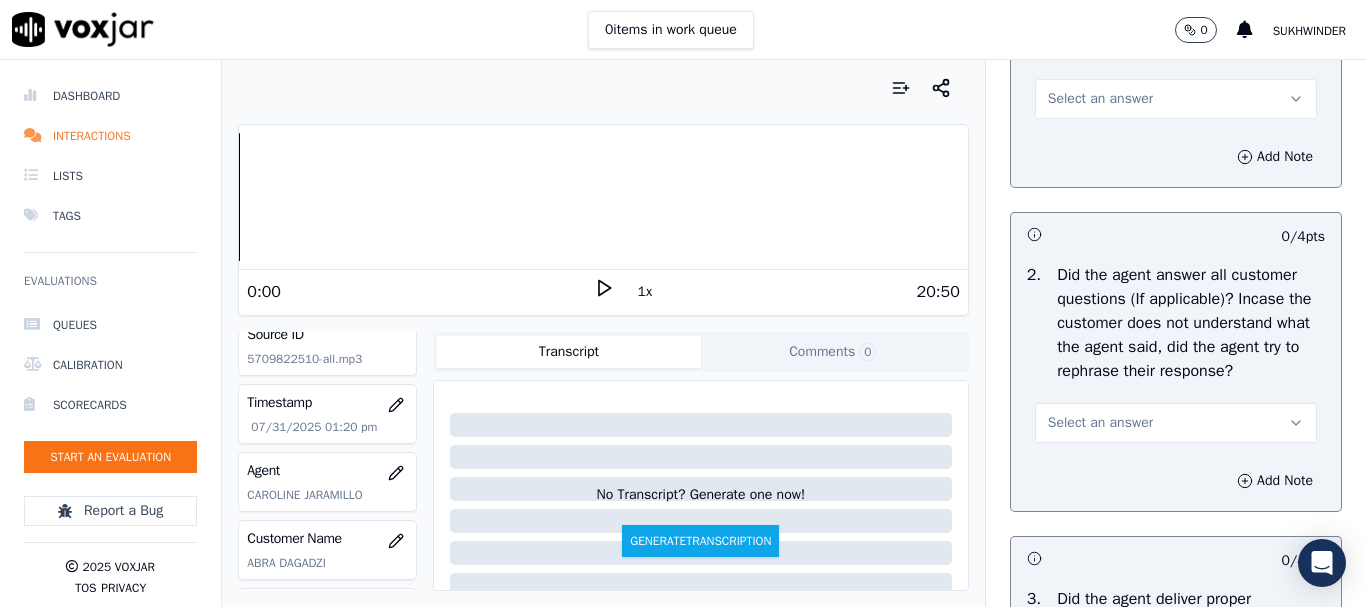 click on "Select an answer" at bounding box center [1100, 99] 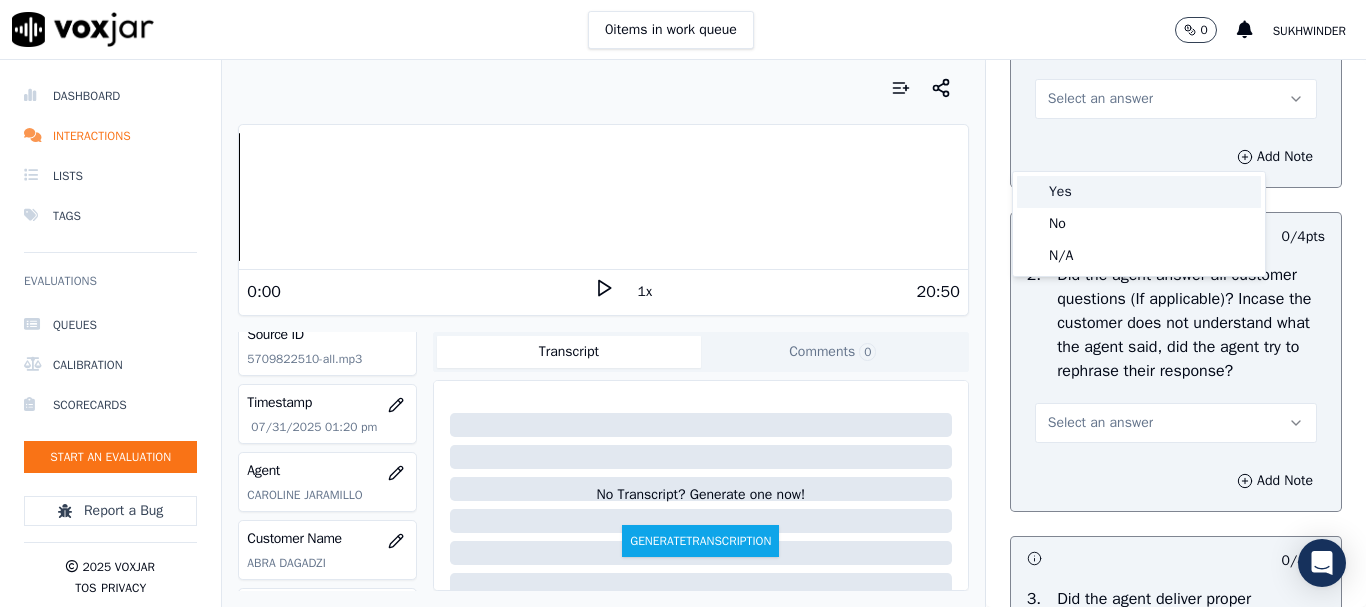 click on "Yes" at bounding box center (1139, 192) 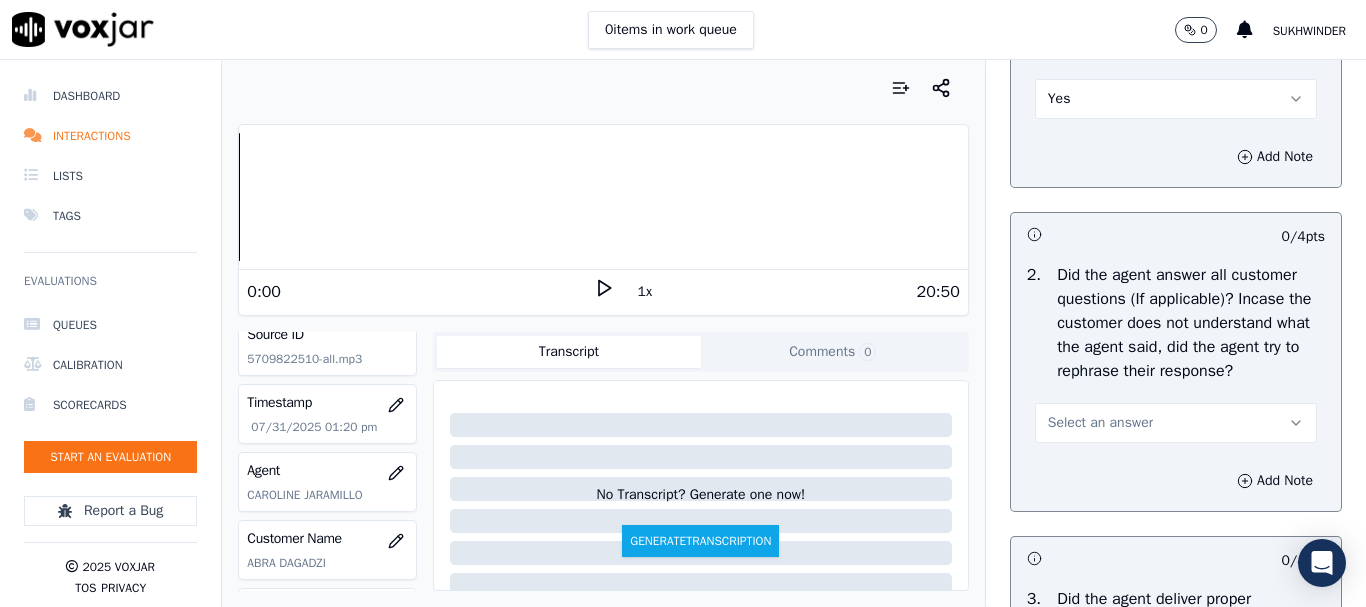 click on "Select an answer" at bounding box center [1100, 423] 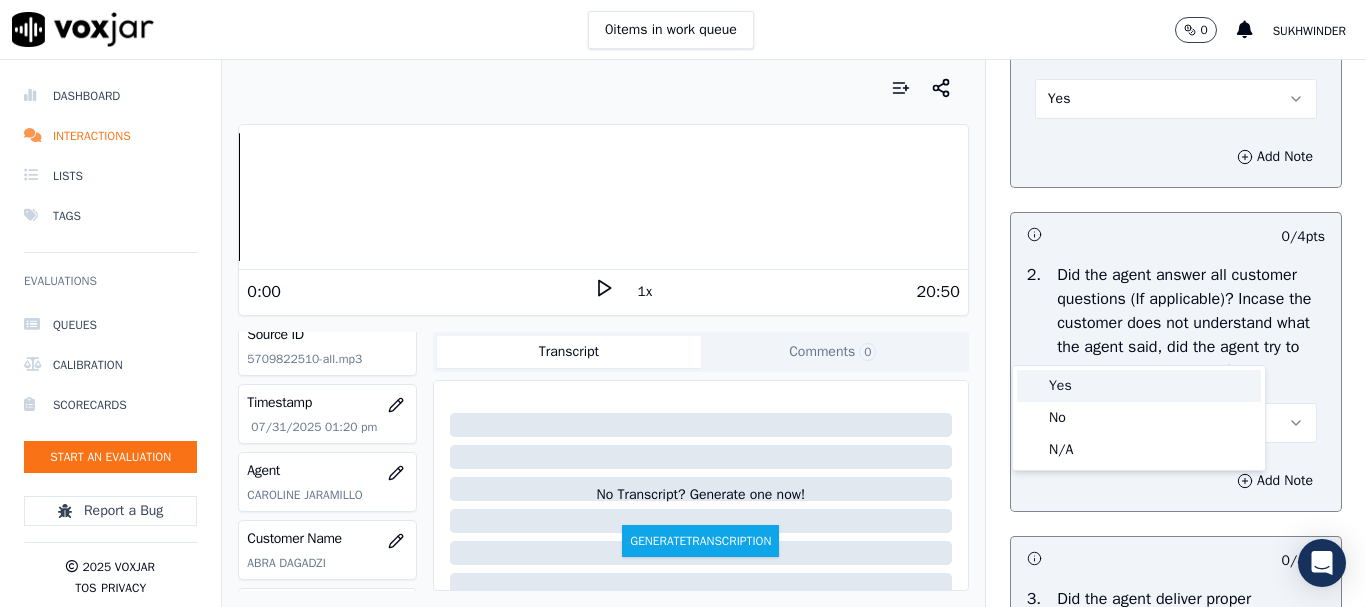 click on "Yes" at bounding box center (1139, 386) 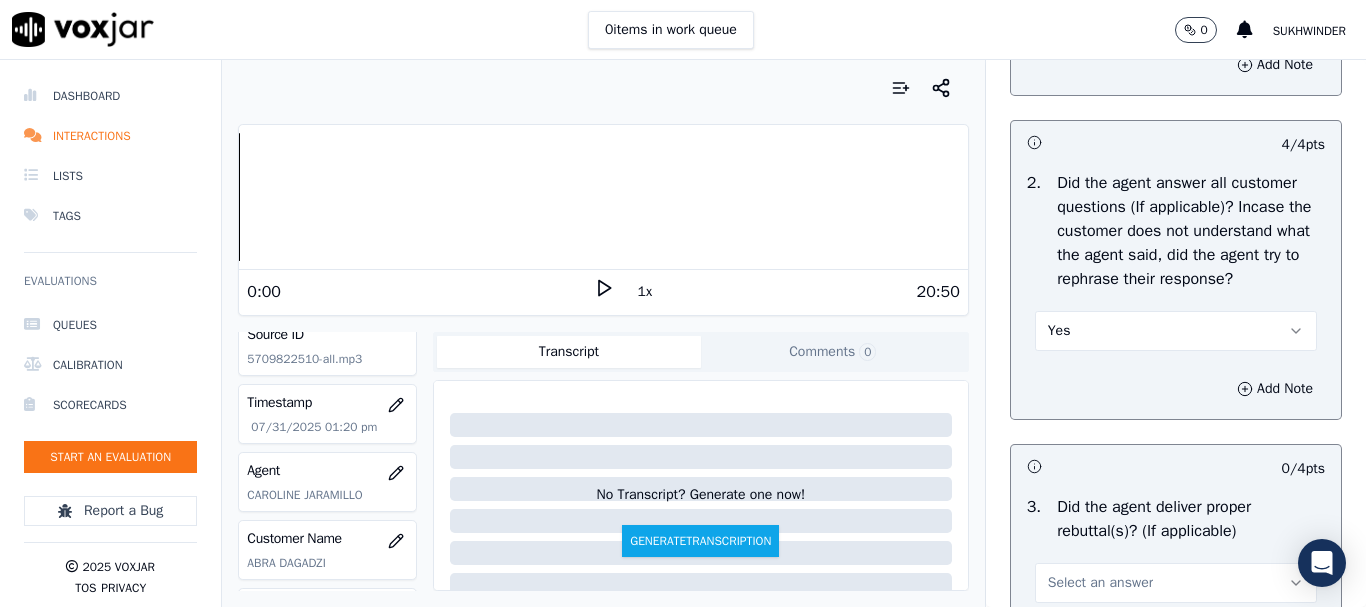 scroll, scrollTop: 3600, scrollLeft: 0, axis: vertical 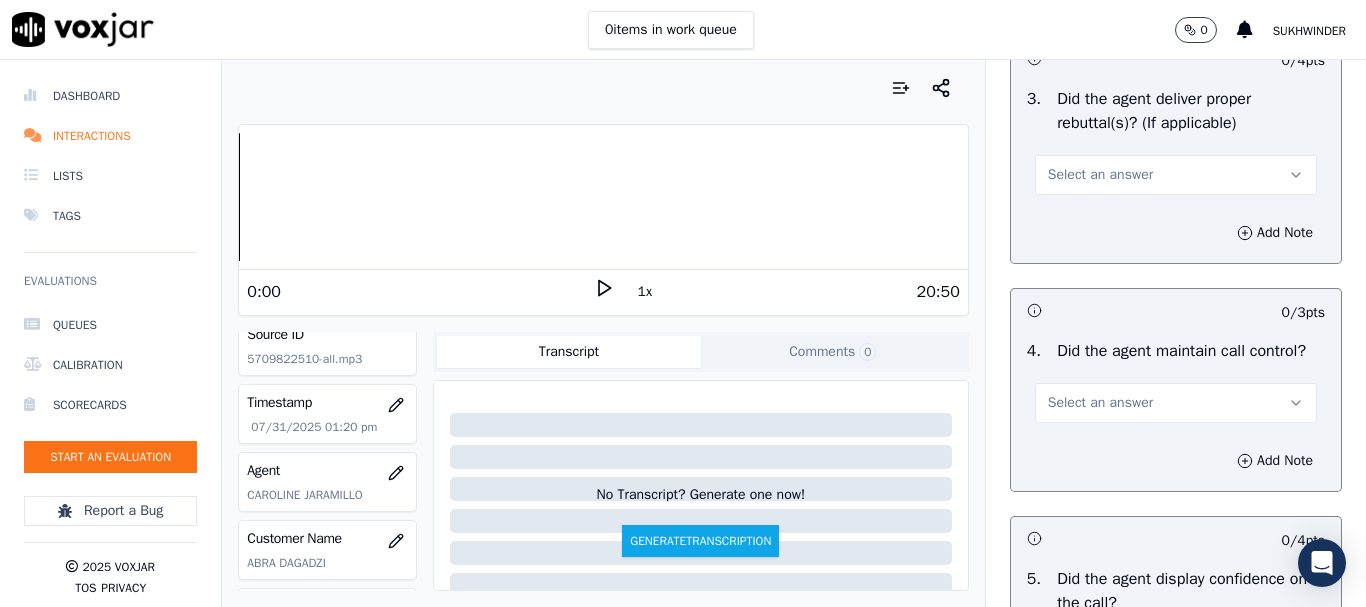 click on "Select an answer" at bounding box center (1100, 175) 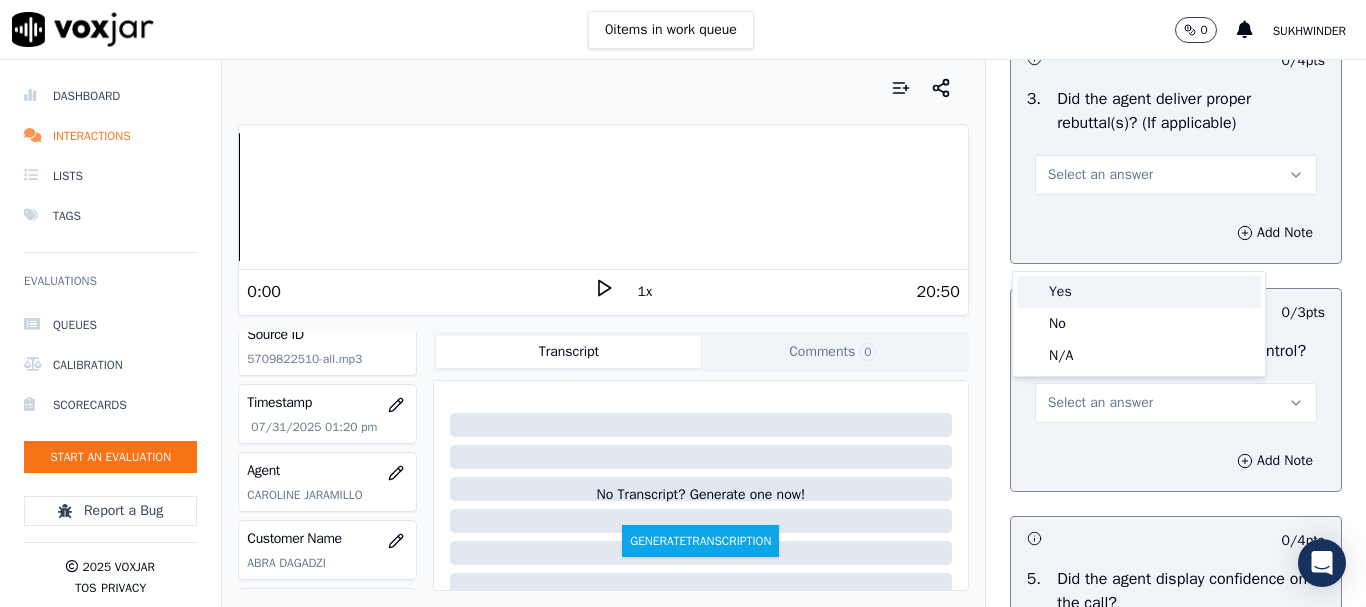 click on "Yes" at bounding box center (1139, 292) 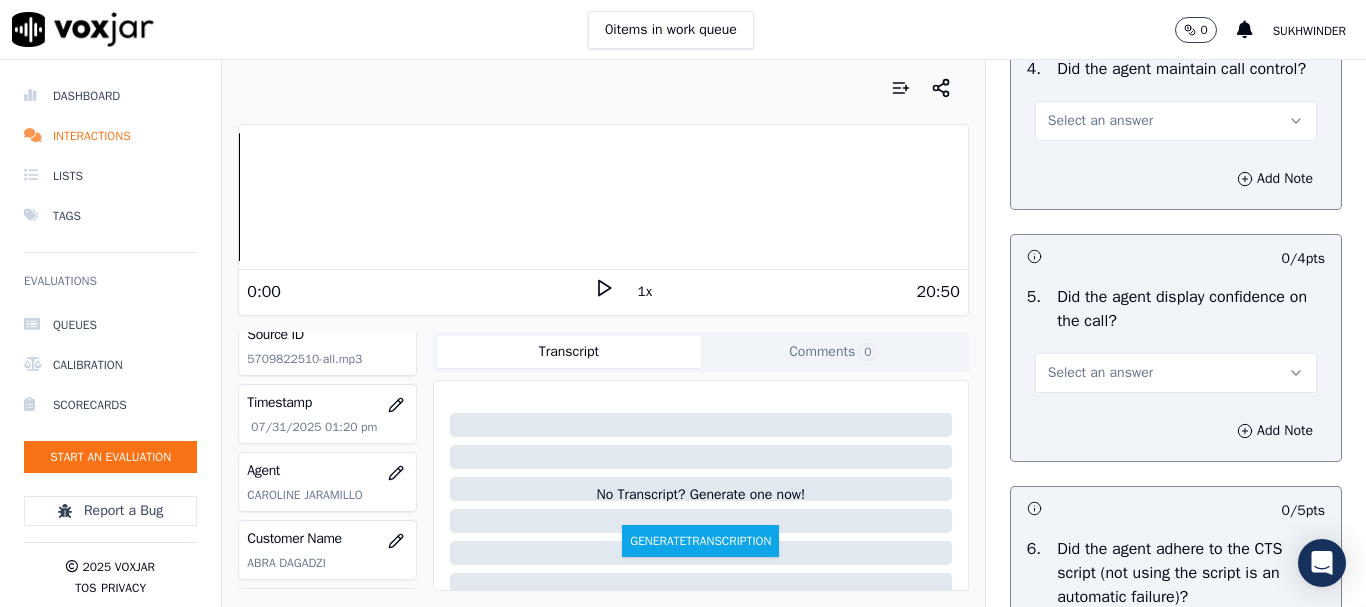 scroll, scrollTop: 3900, scrollLeft: 0, axis: vertical 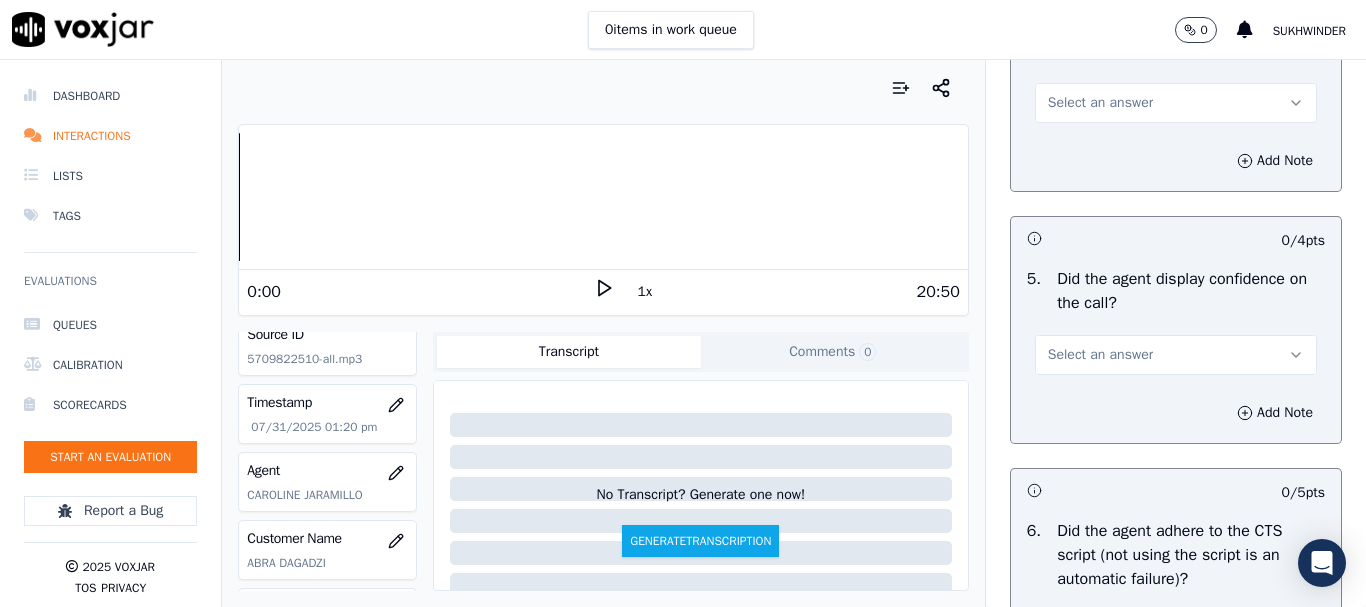 click on "Select an answer" at bounding box center (1100, 103) 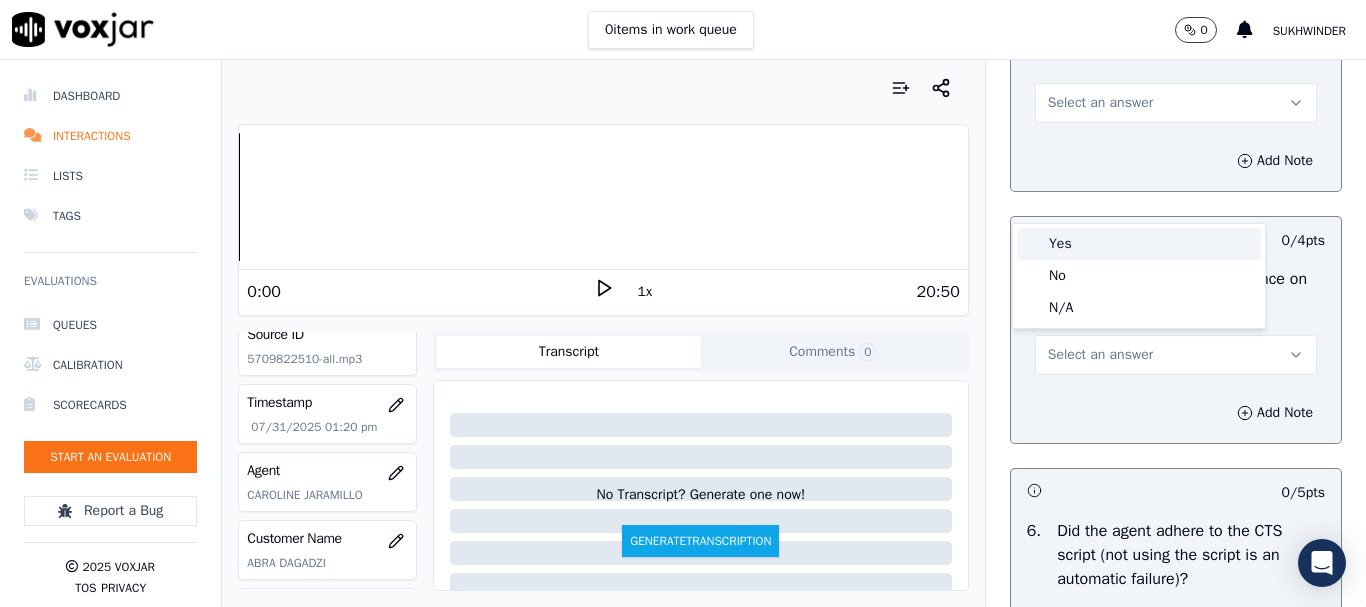 click on "Yes" at bounding box center [1139, 244] 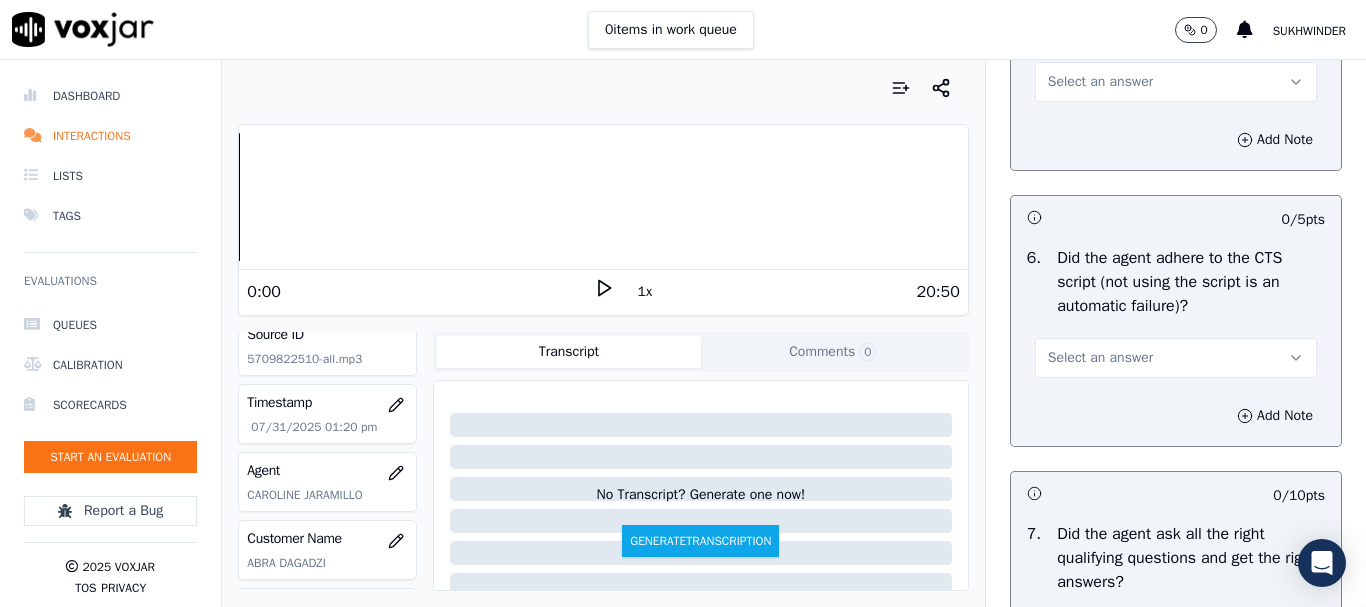 scroll, scrollTop: 4200, scrollLeft: 0, axis: vertical 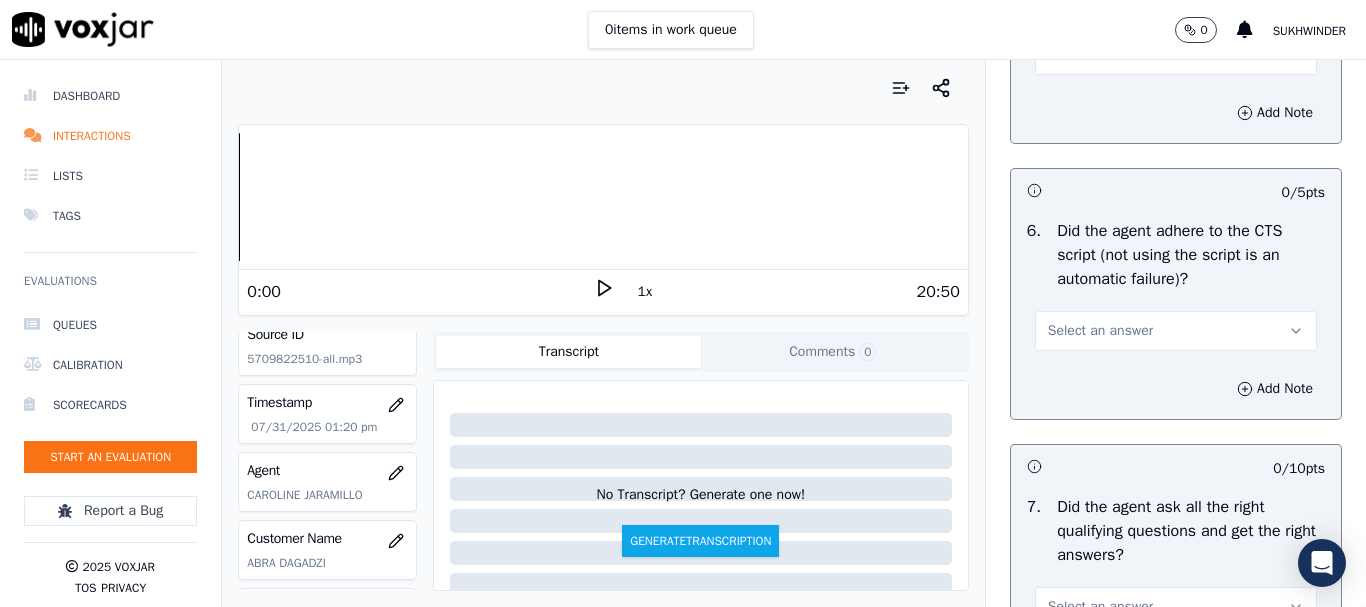 click on "Select an answer" at bounding box center [1100, 55] 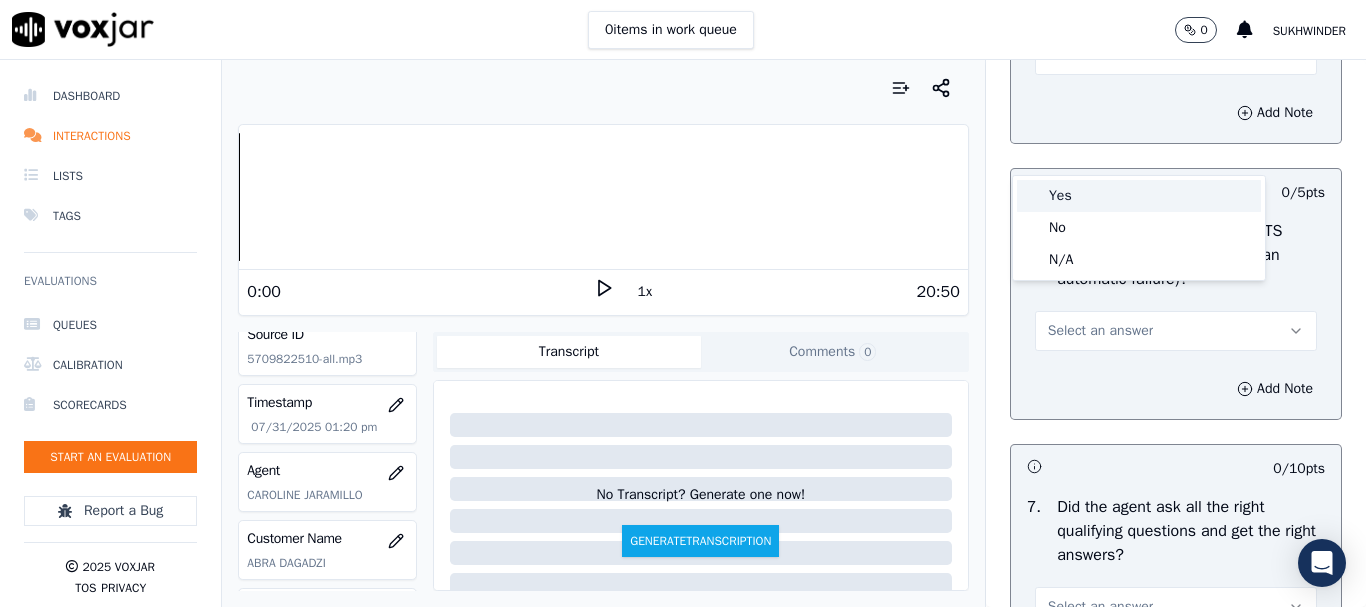 click on "Yes" at bounding box center [1139, 196] 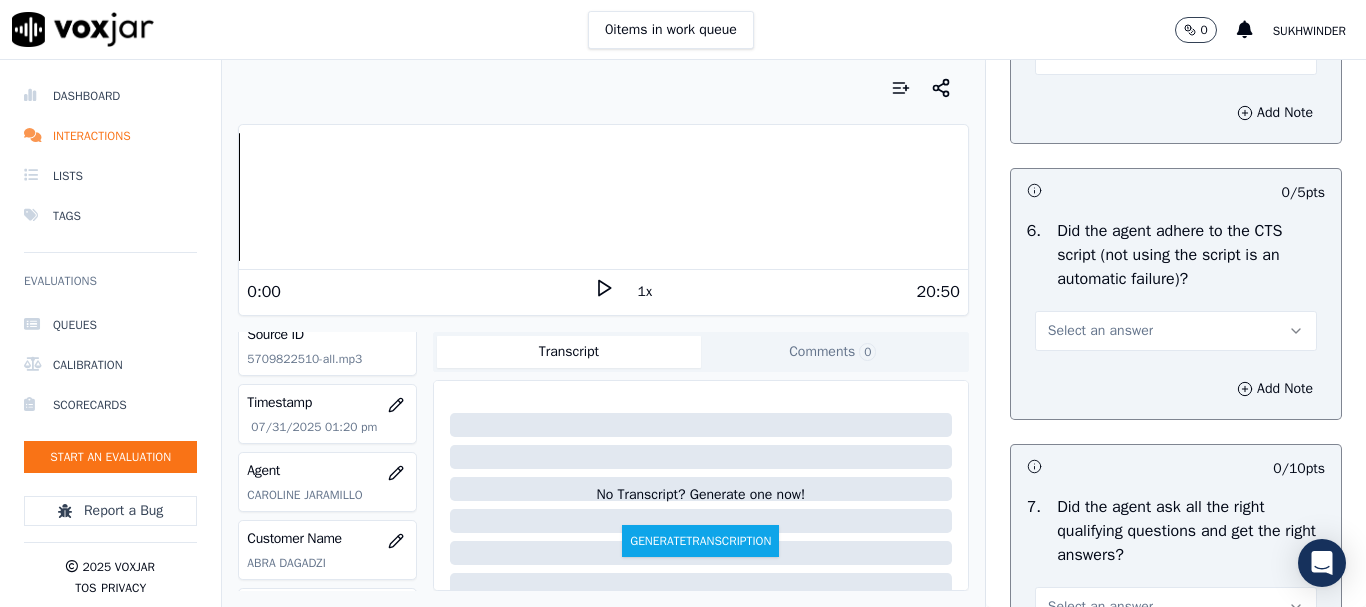 click on "Select an answer" at bounding box center (1100, 331) 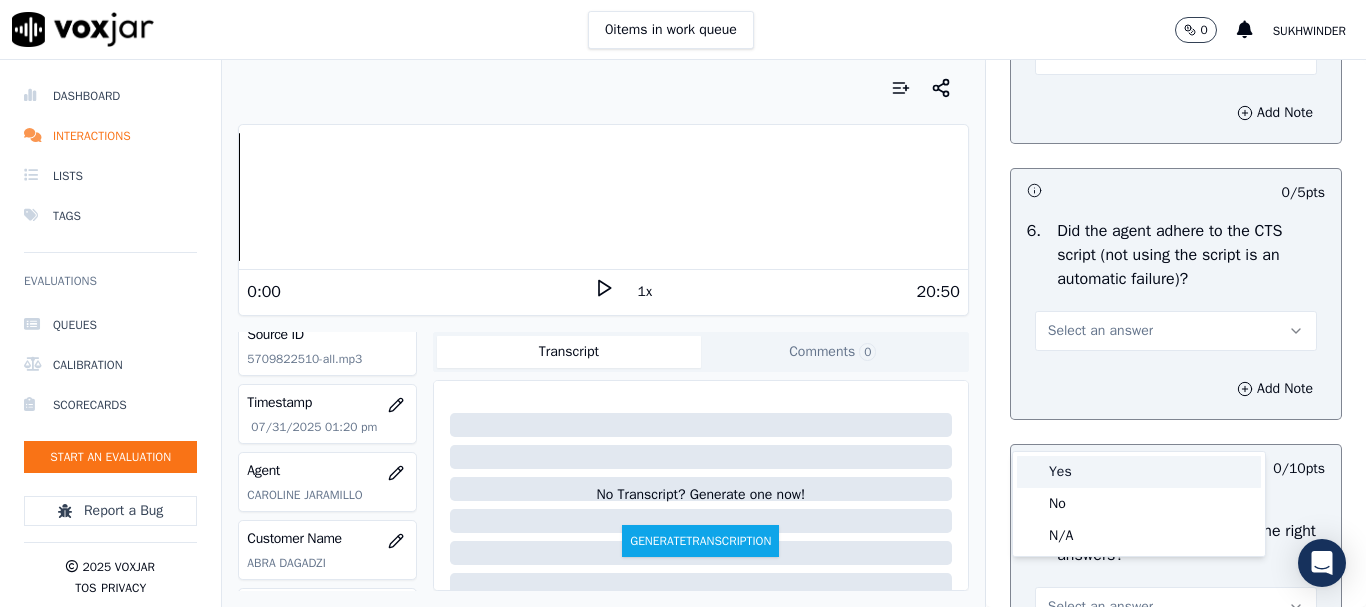 click on "Yes" at bounding box center (1139, 472) 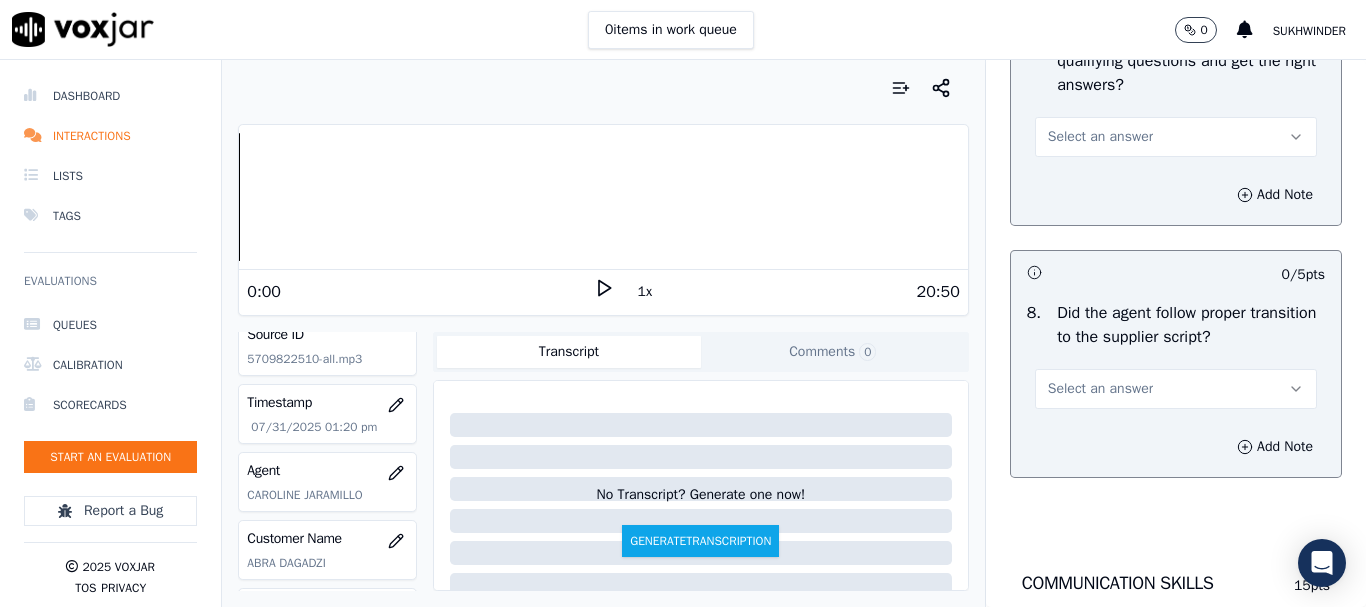 scroll, scrollTop: 4700, scrollLeft: 0, axis: vertical 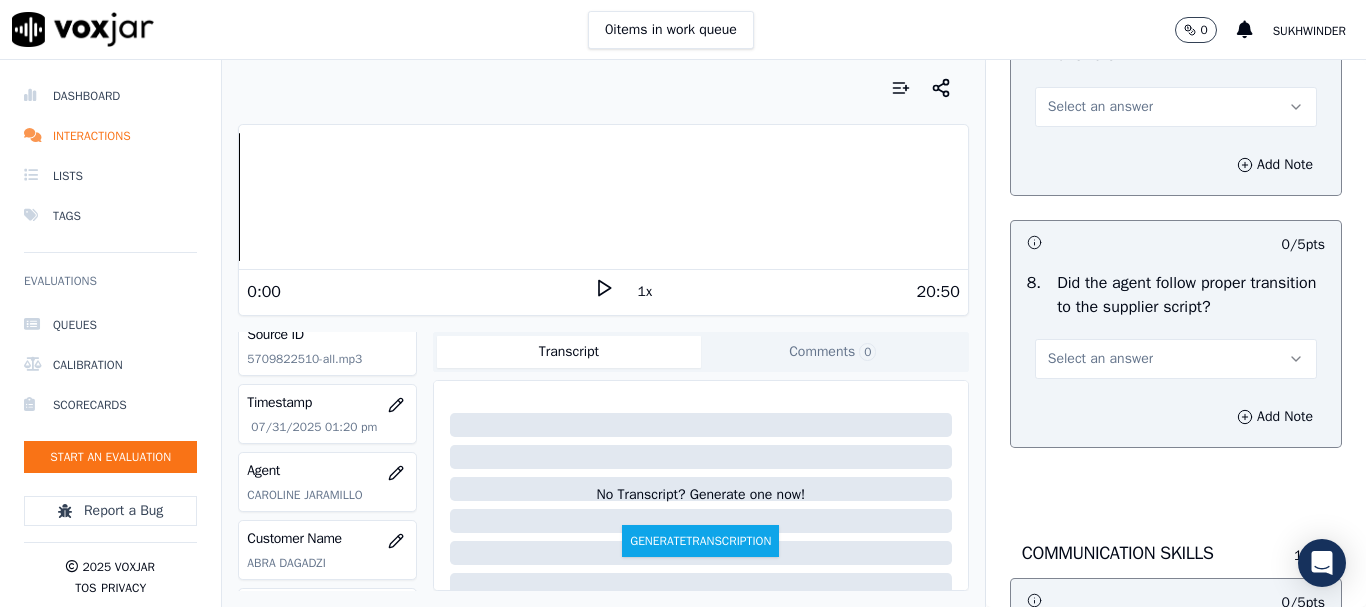 click on "Select an answer" at bounding box center [1100, 107] 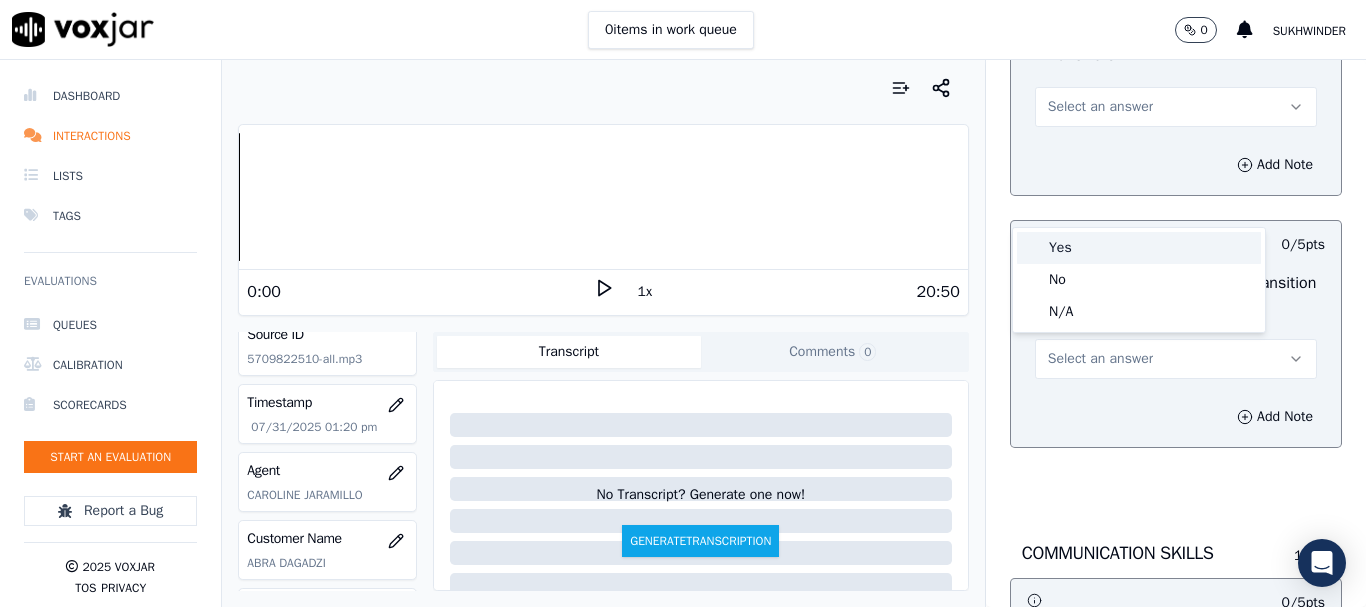 click on "Yes" at bounding box center (1139, 248) 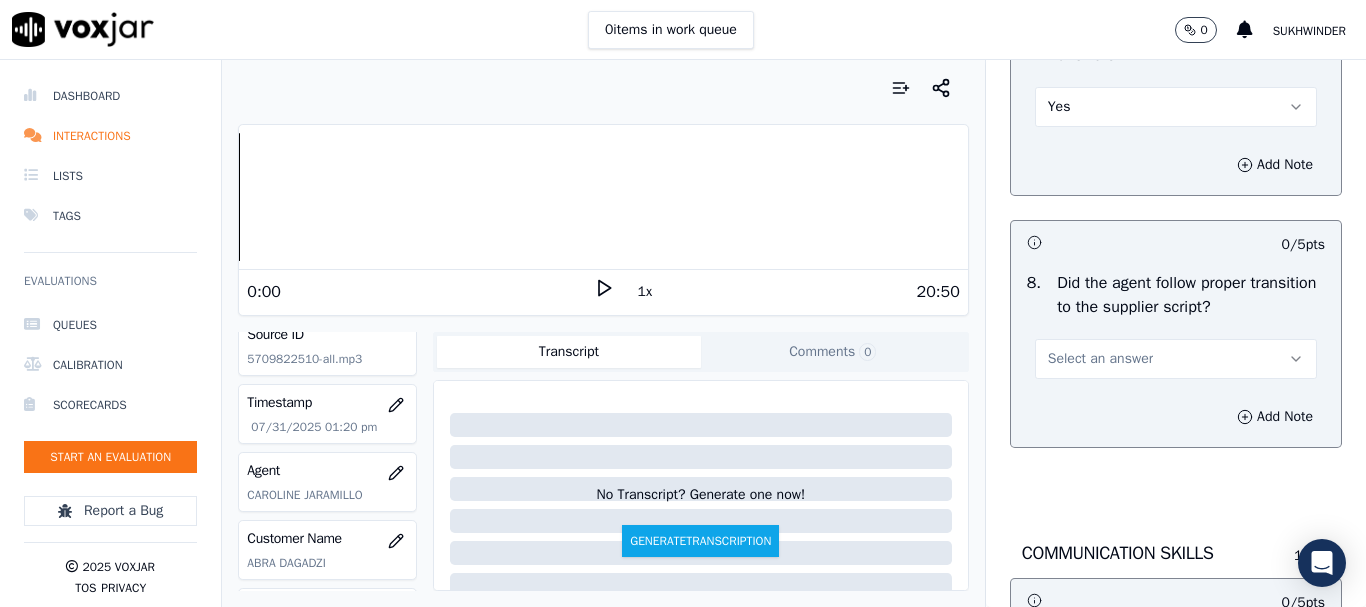click on "Select an answer" at bounding box center [1100, 359] 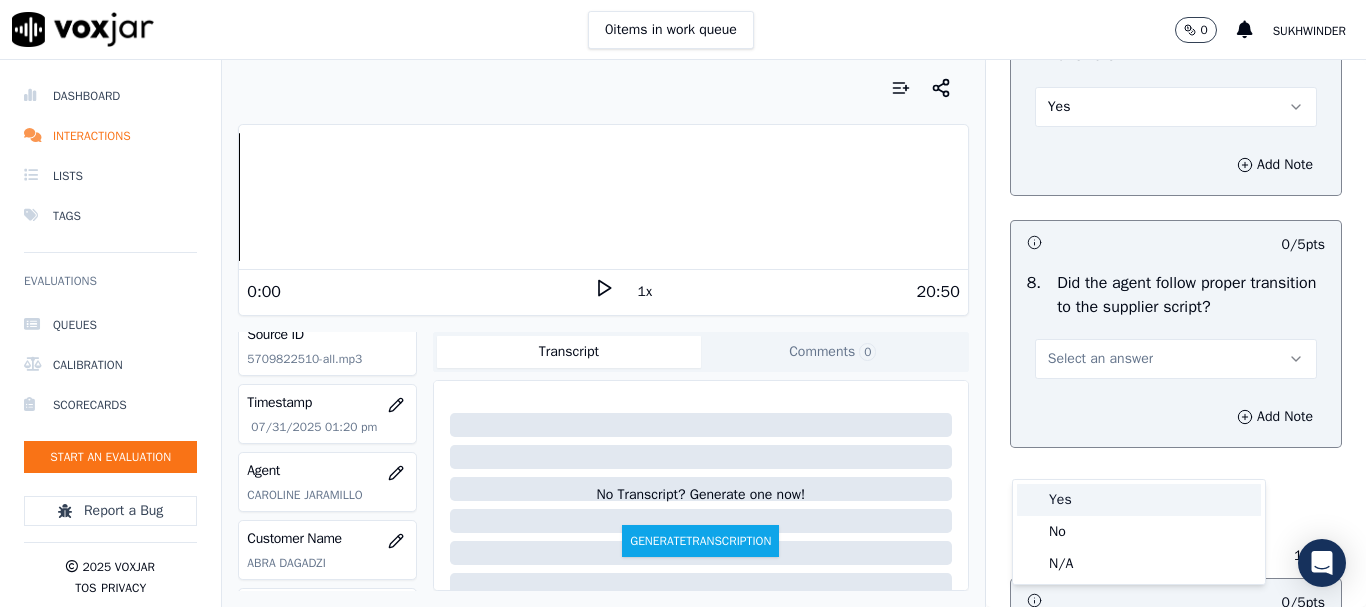 drag, startPoint x: 1088, startPoint y: 503, endPoint x: 1082, endPoint y: 525, distance: 22.803509 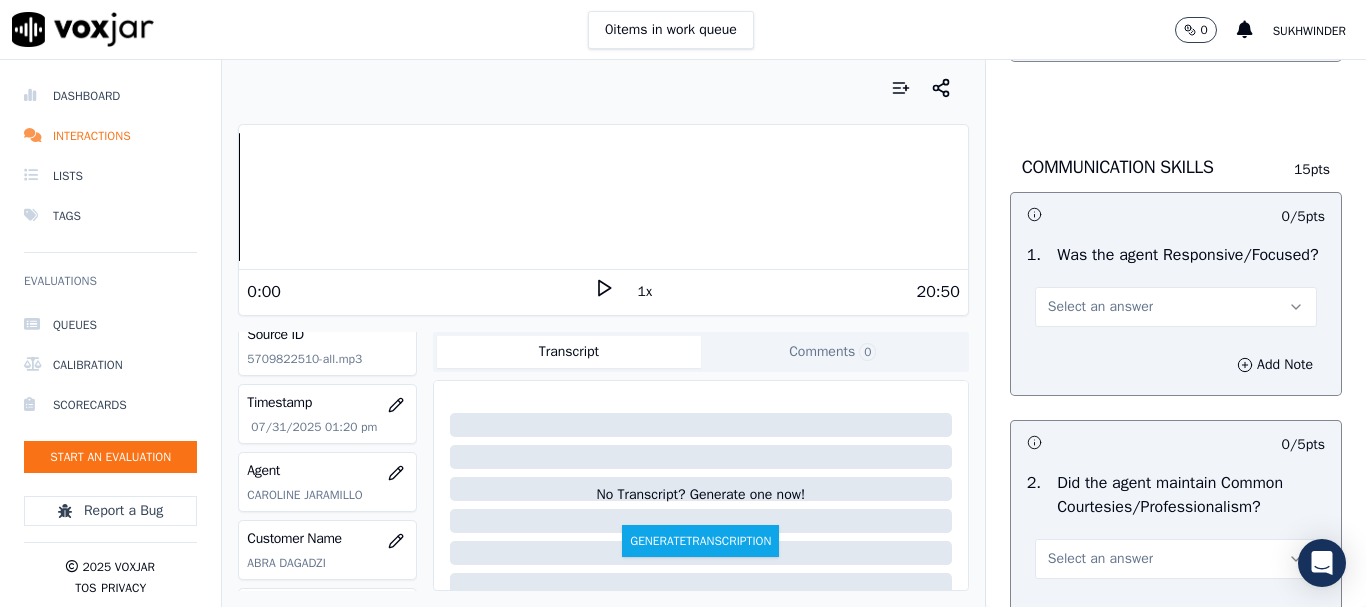 scroll, scrollTop: 5200, scrollLeft: 0, axis: vertical 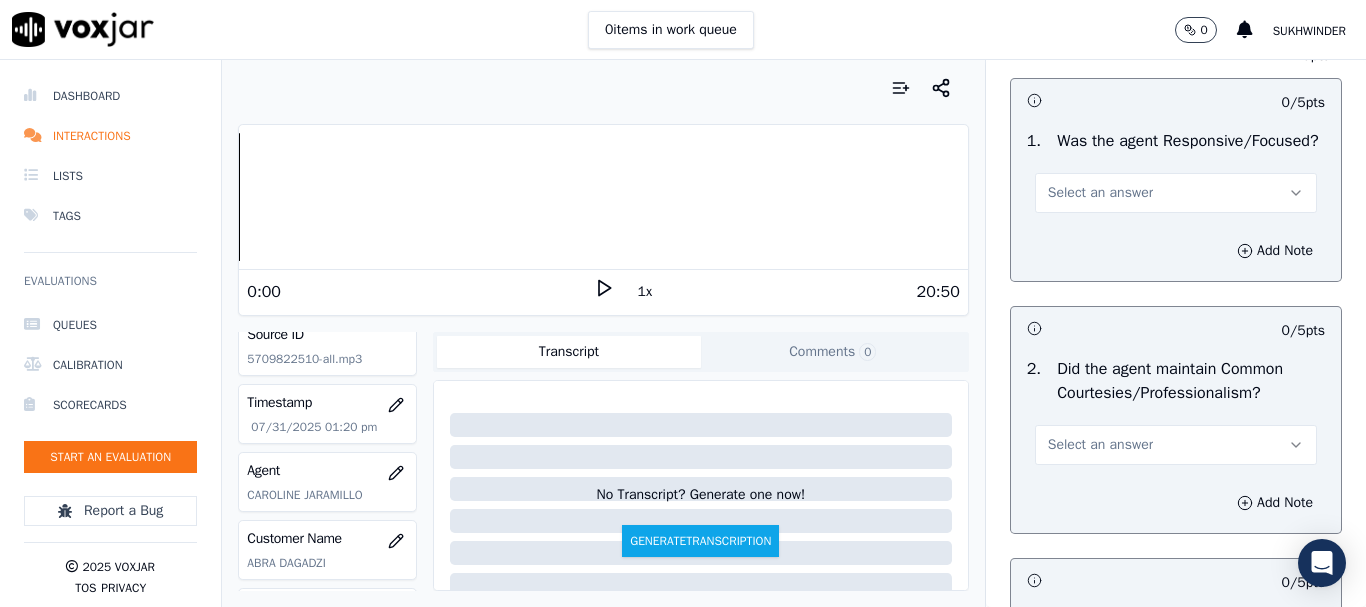 click on "Select an answer" at bounding box center [1100, 193] 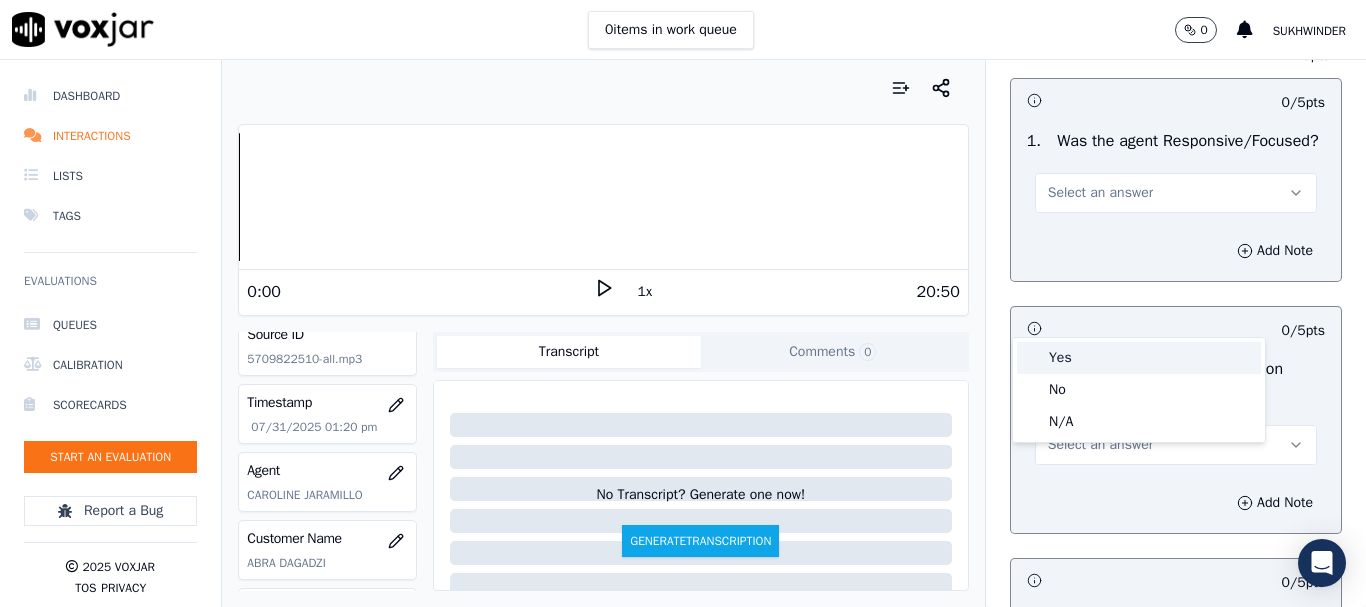 click on "Yes" at bounding box center [1139, 358] 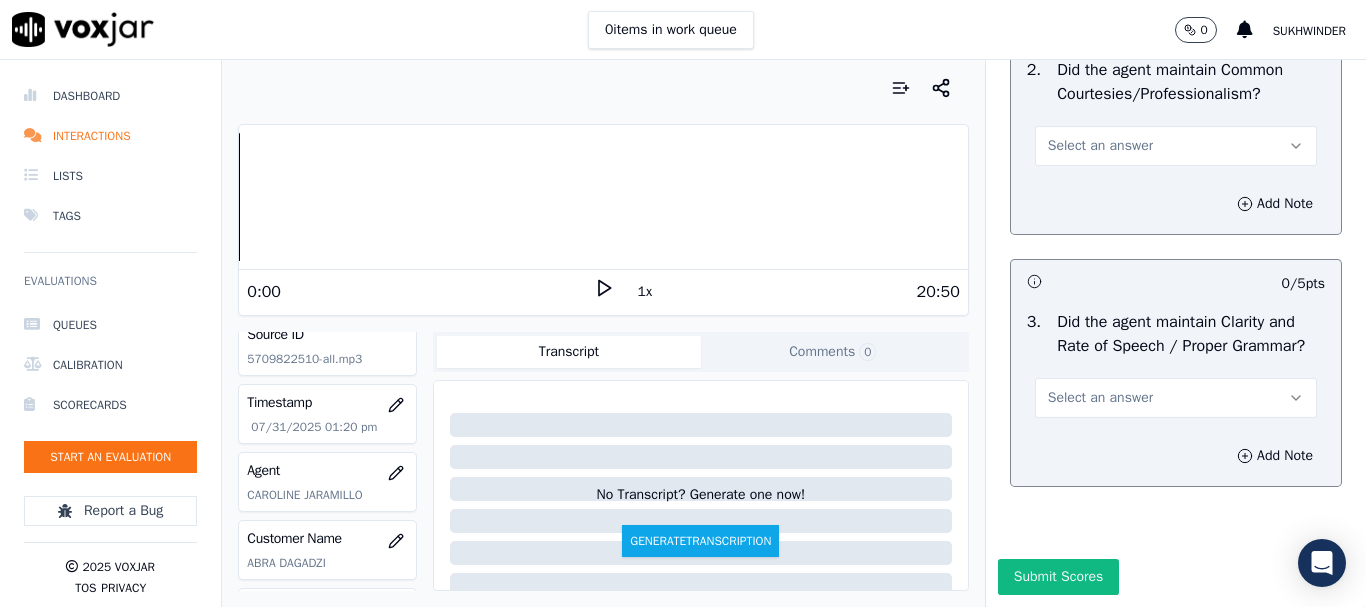 scroll, scrollTop: 5600, scrollLeft: 0, axis: vertical 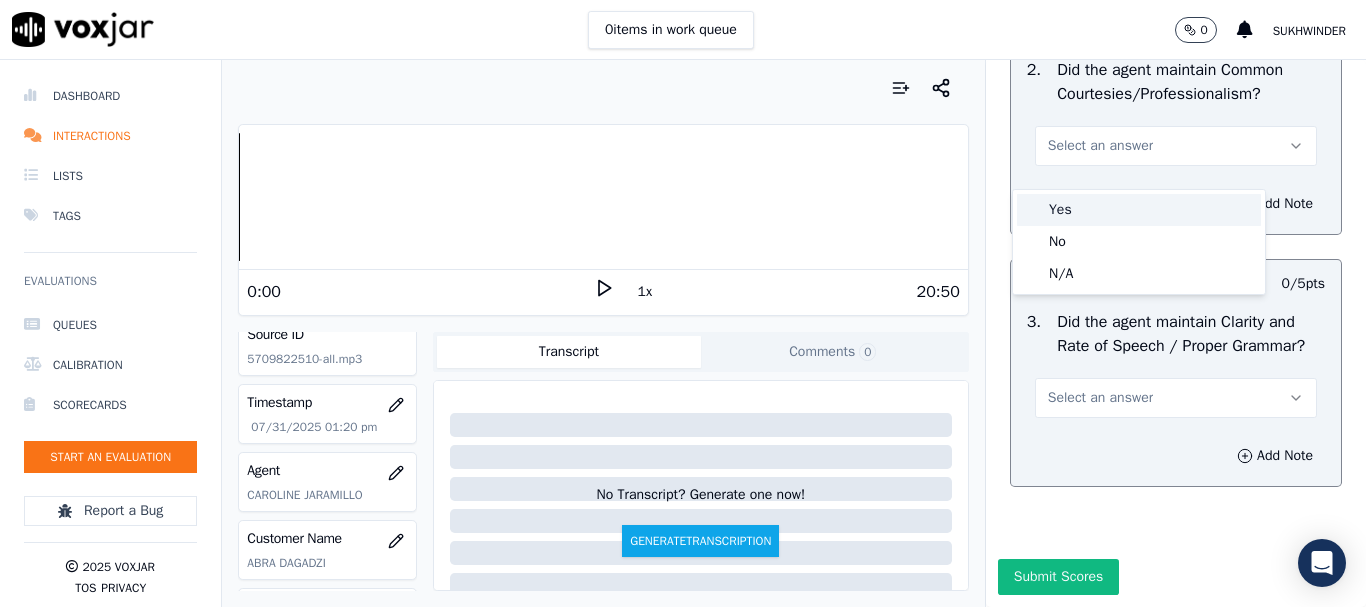 click on "Yes" at bounding box center [1139, 210] 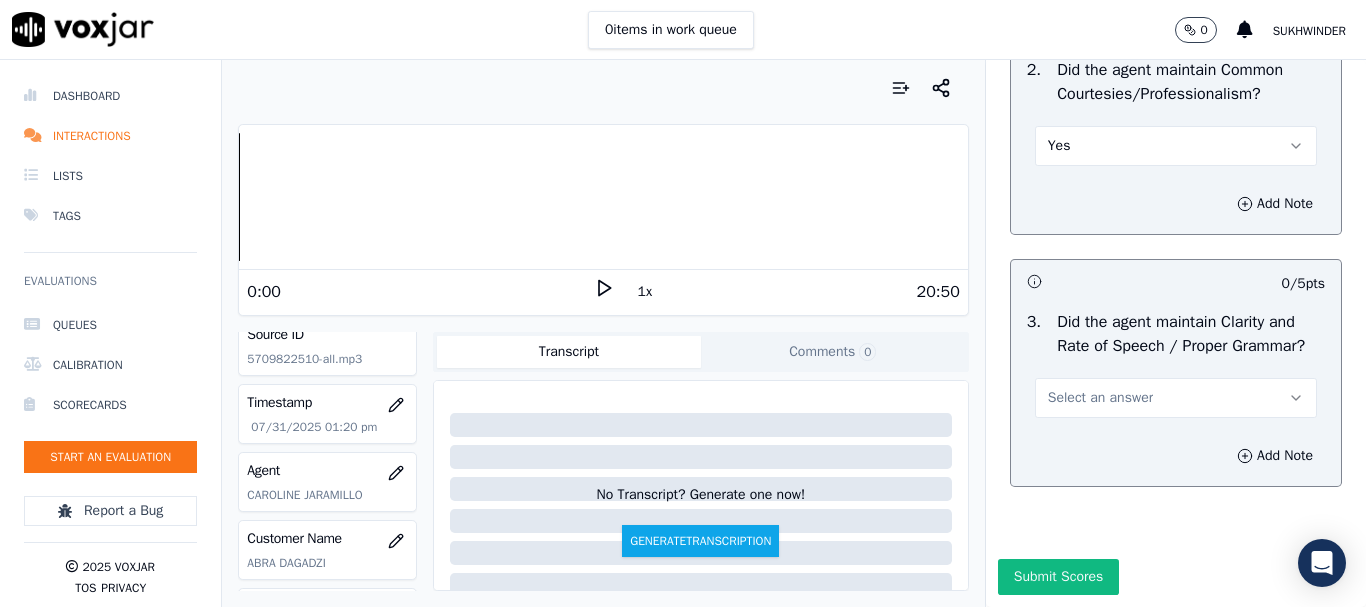 click on "Select an answer" at bounding box center (1176, 398) 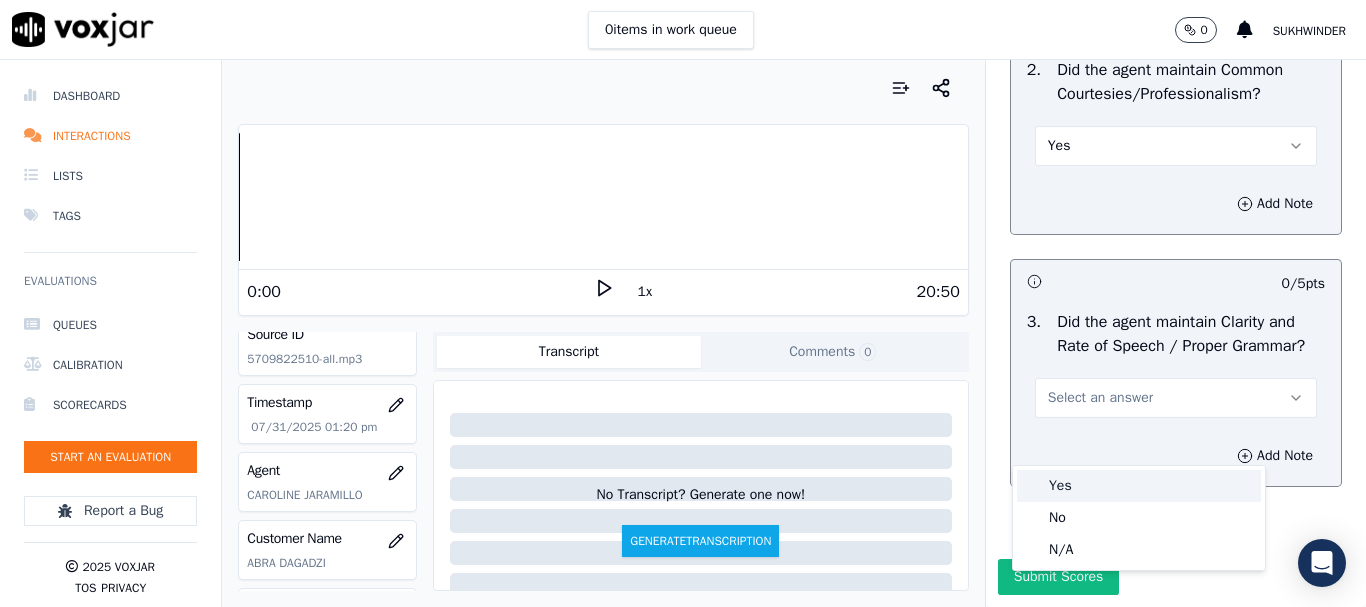 click on "Yes" at bounding box center [1139, 486] 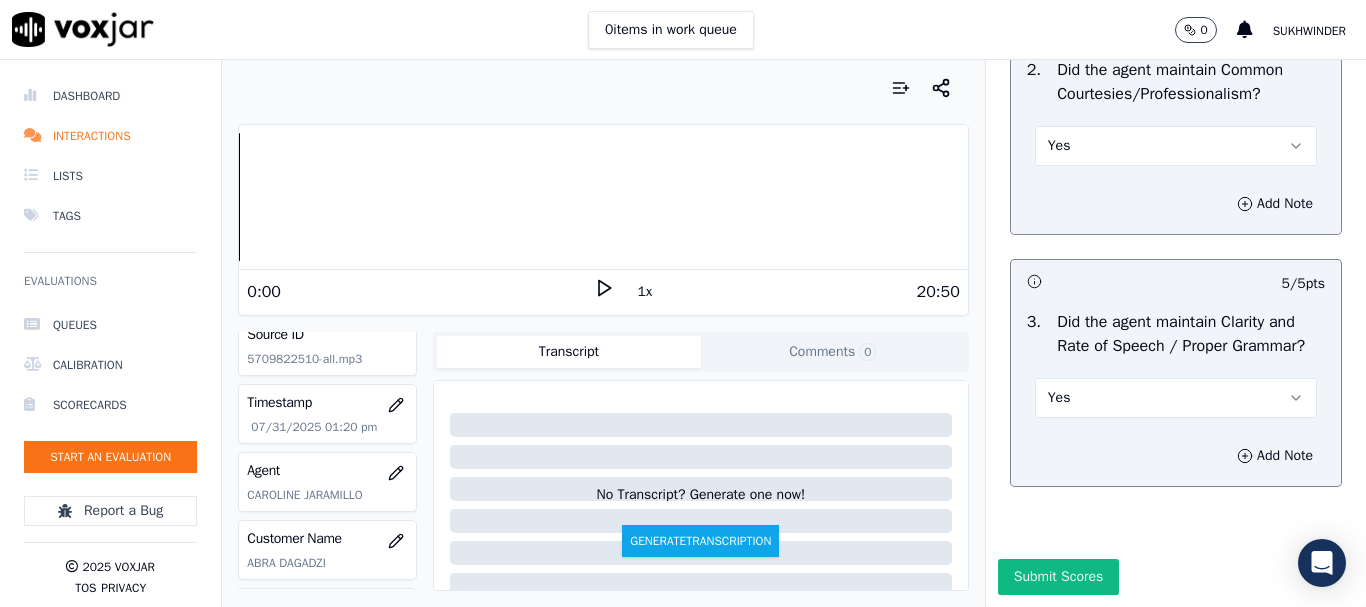 scroll, scrollTop: 5694, scrollLeft: 0, axis: vertical 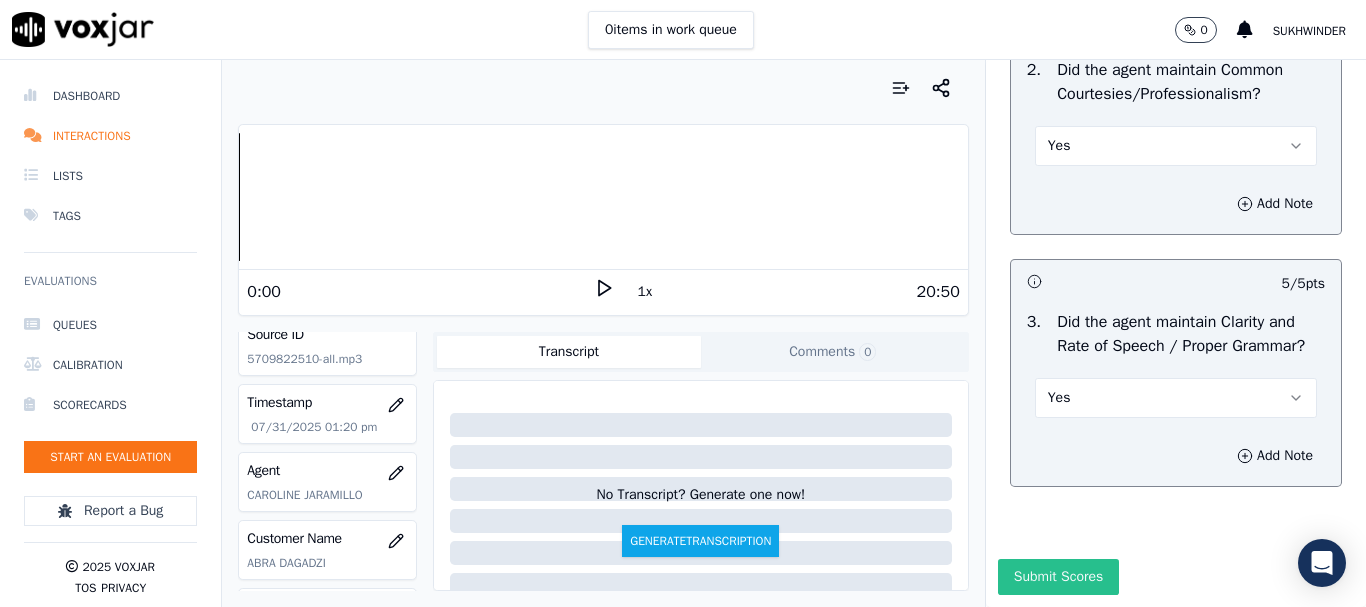 click on "Submit Scores" at bounding box center [1058, 577] 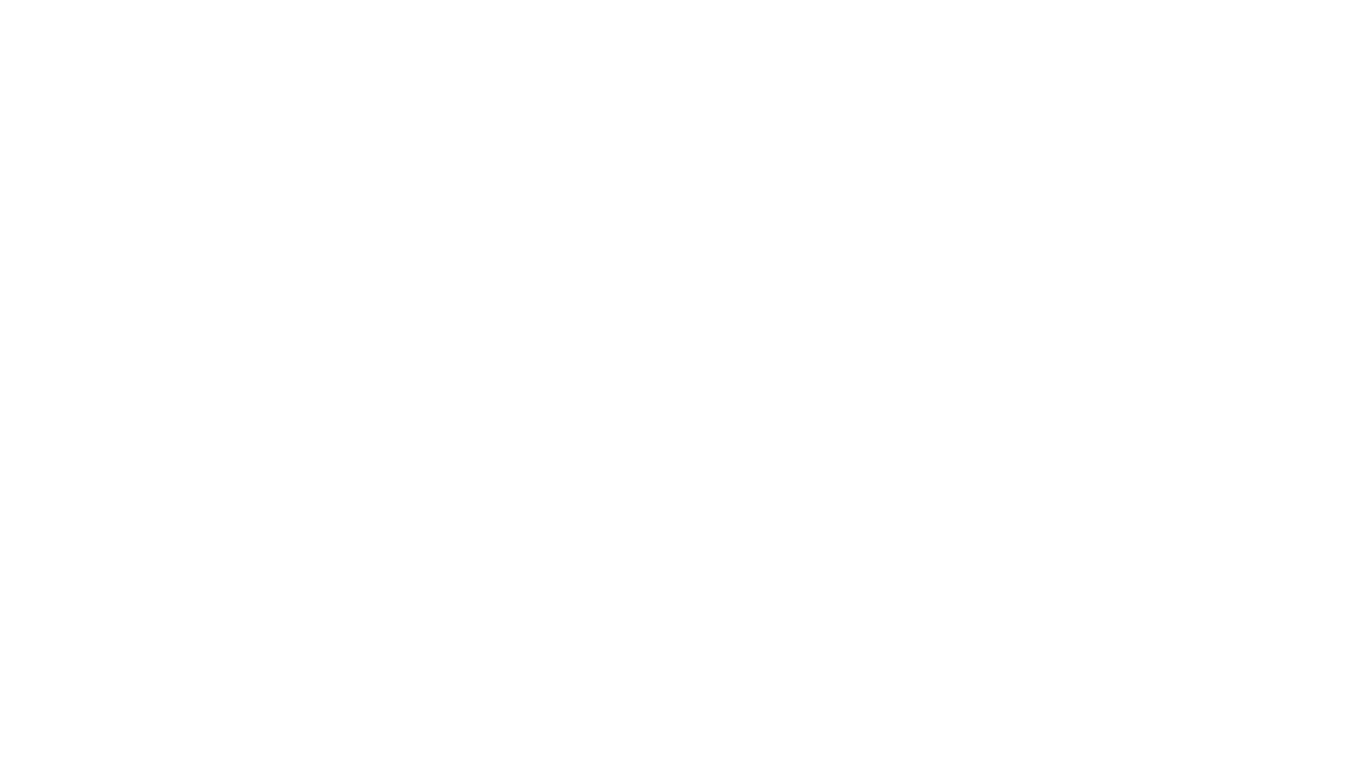 scroll, scrollTop: 0, scrollLeft: 0, axis: both 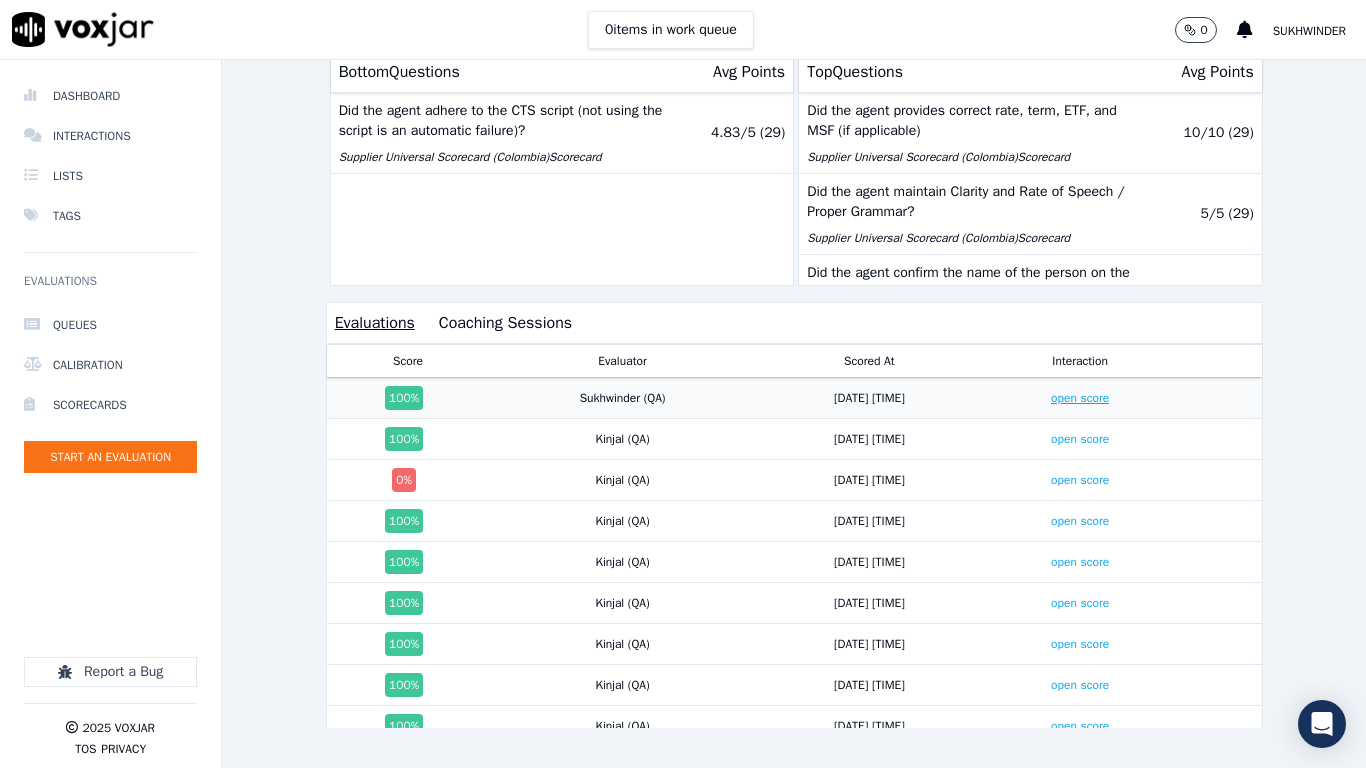 click on "open score" at bounding box center [1080, 398] 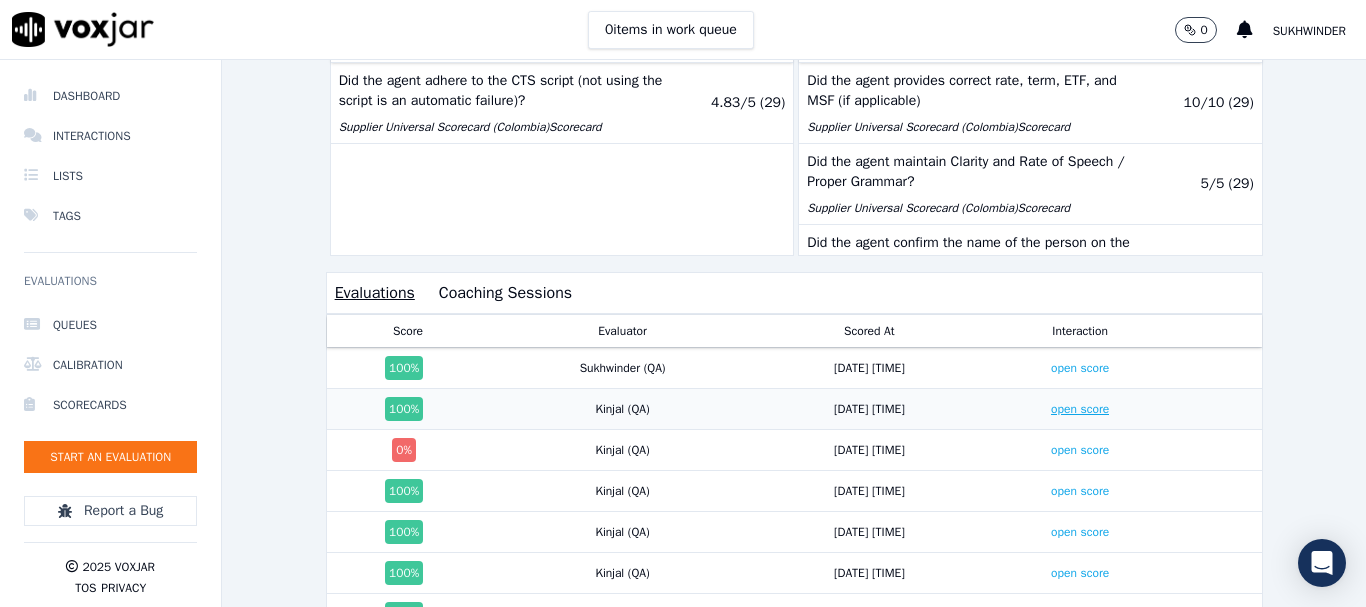 click on "open score" at bounding box center [1080, 409] 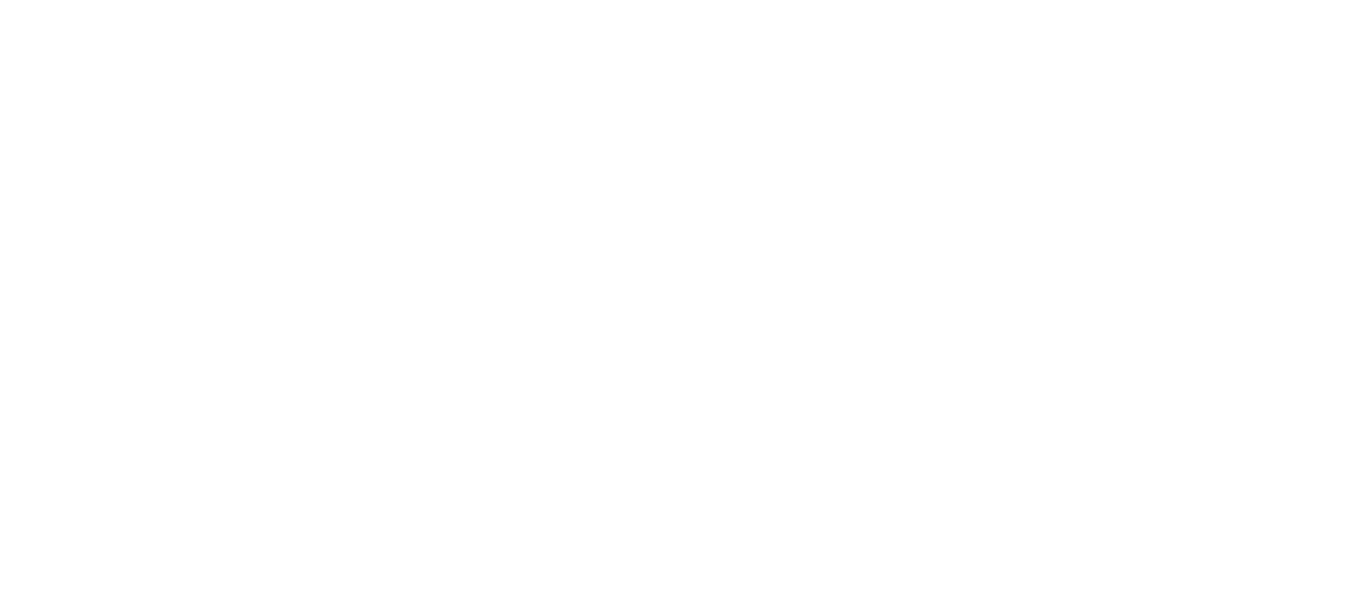 scroll, scrollTop: 0, scrollLeft: 0, axis: both 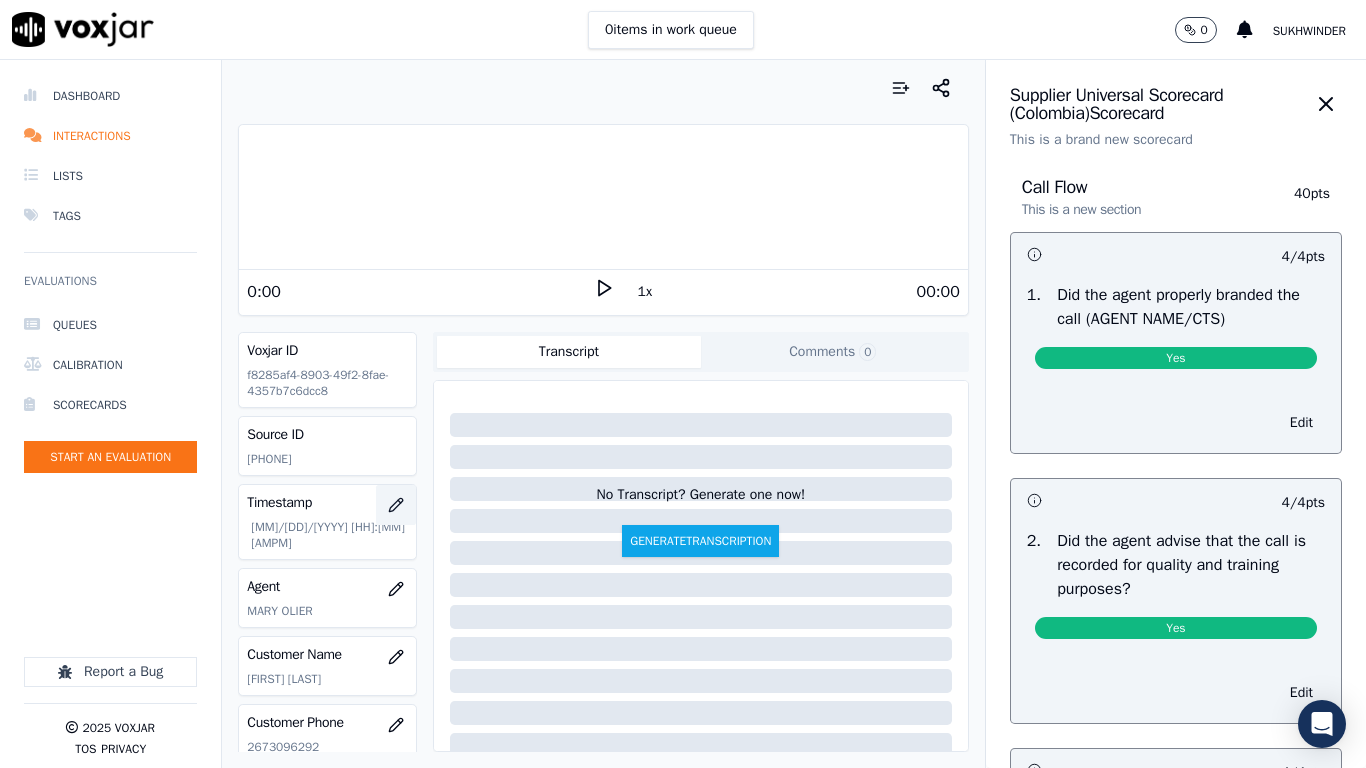 click at bounding box center [396, 505] 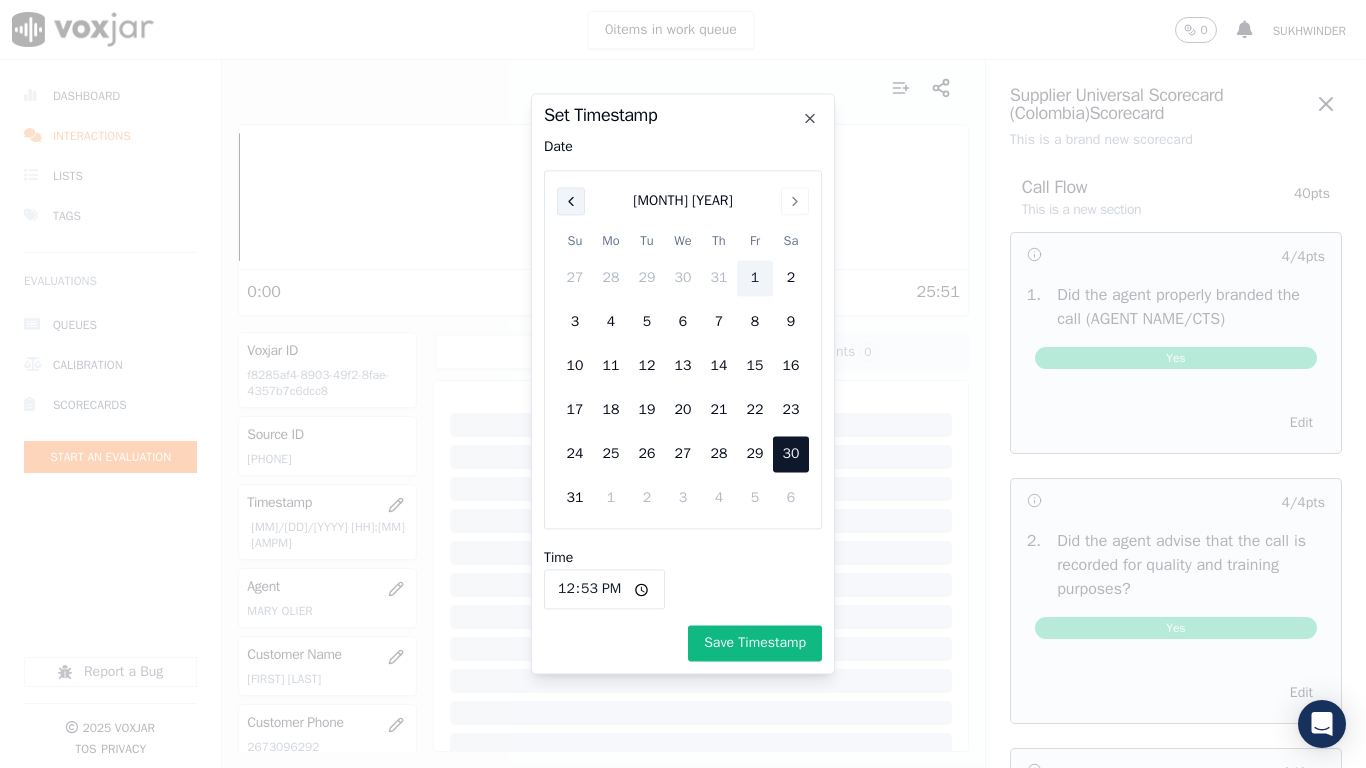 click 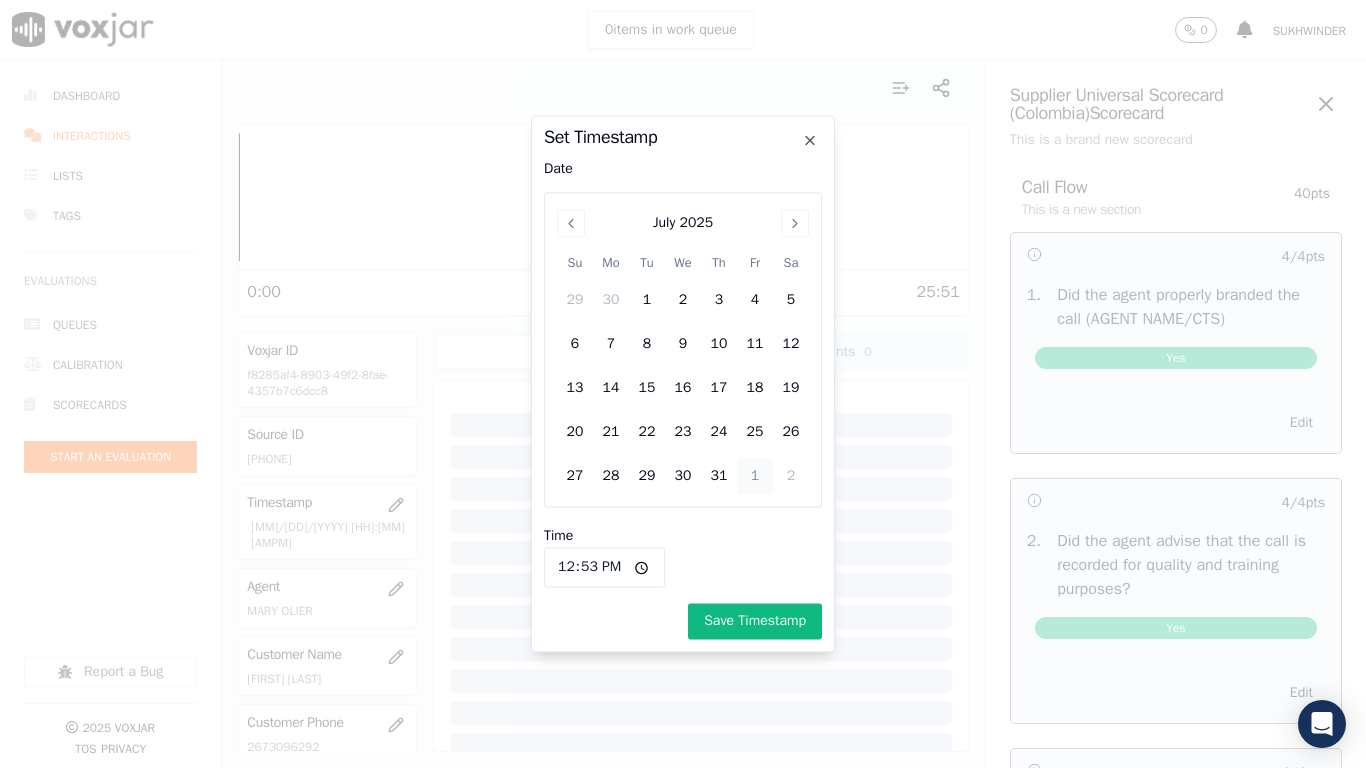 drag, startPoint x: 683, startPoint y: 472, endPoint x: 731, endPoint y: 601, distance: 137.64084 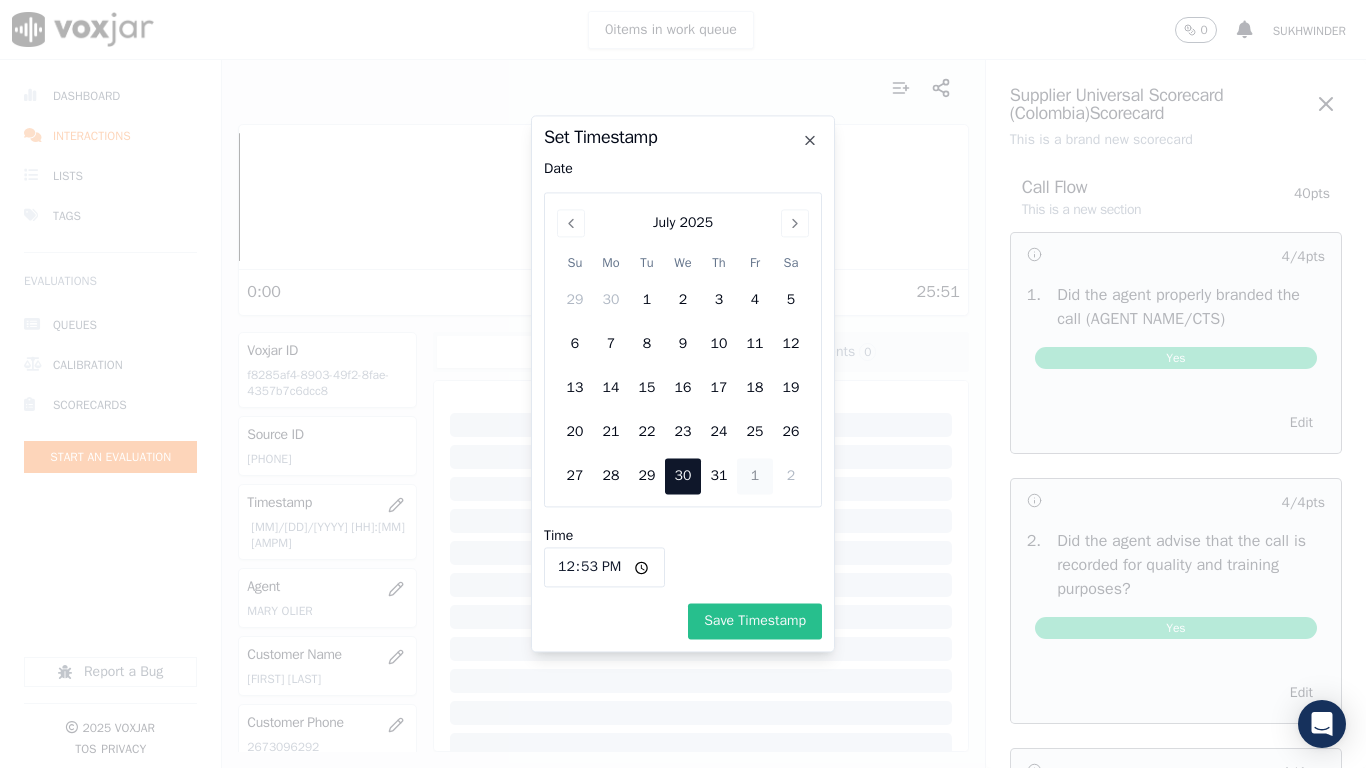 click on "Save Timestamp" at bounding box center [755, 622] 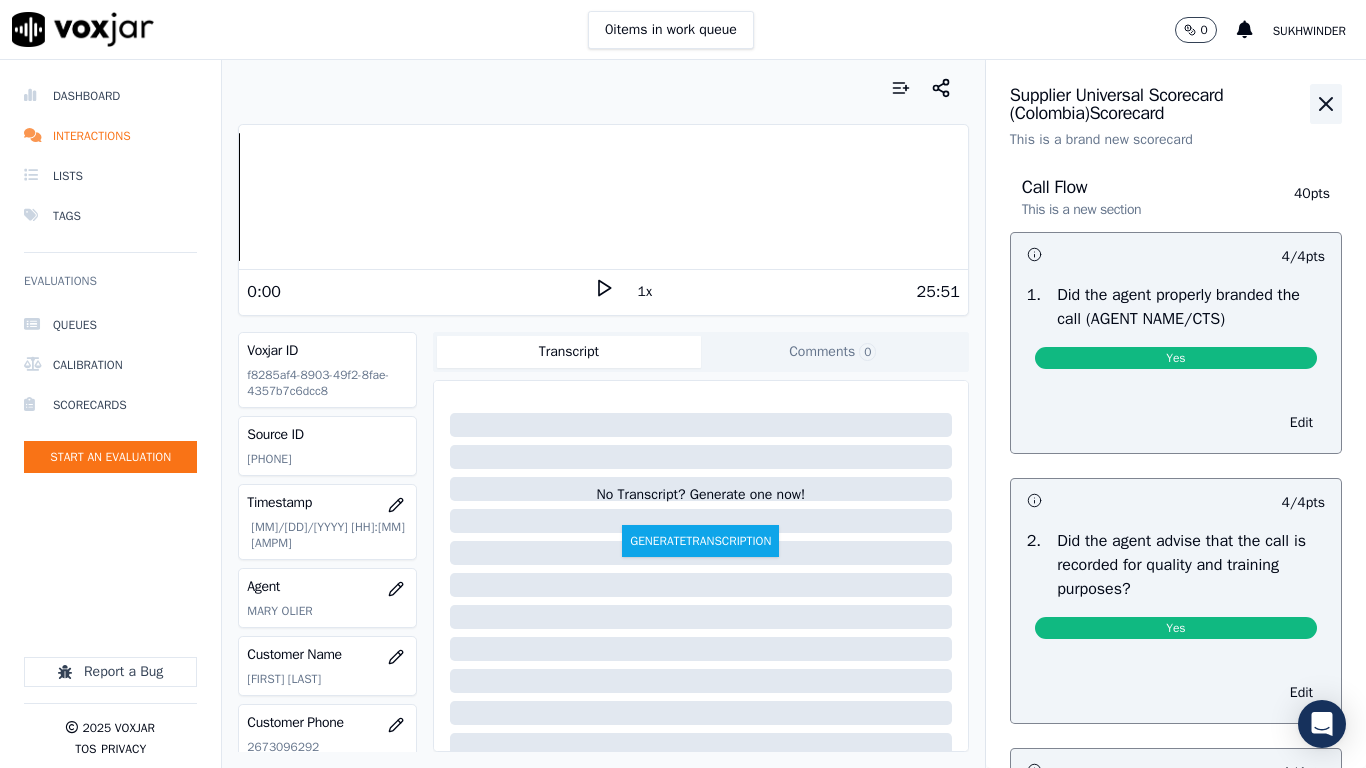 click 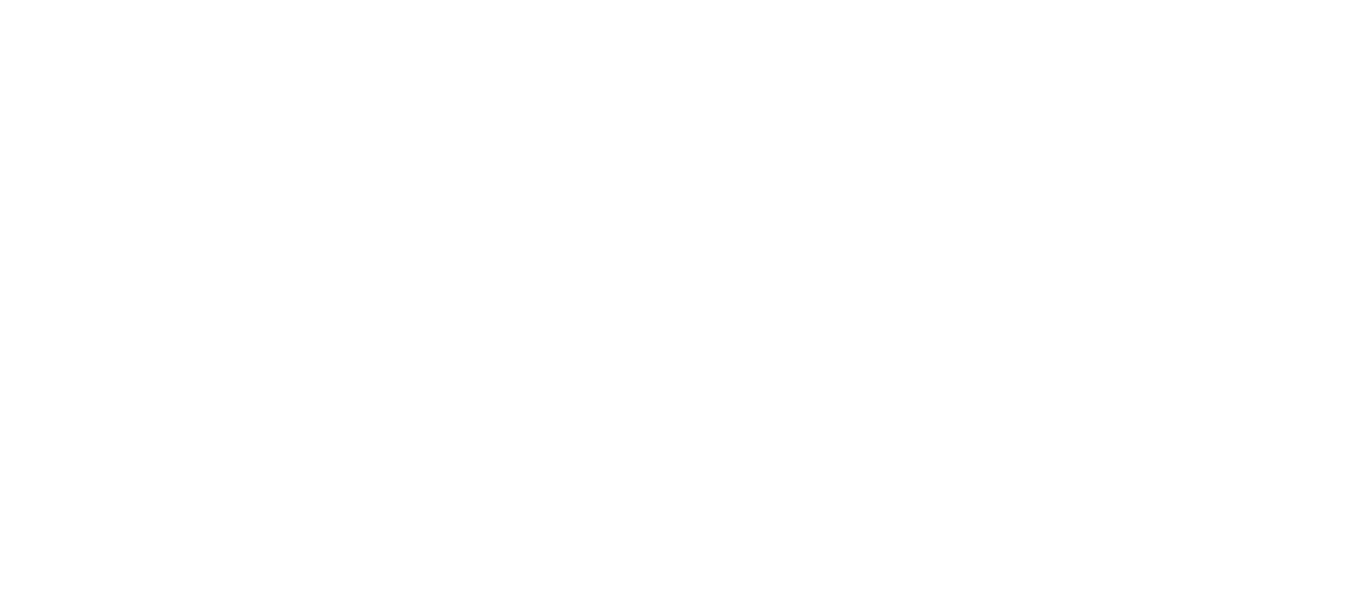 scroll, scrollTop: 0, scrollLeft: 0, axis: both 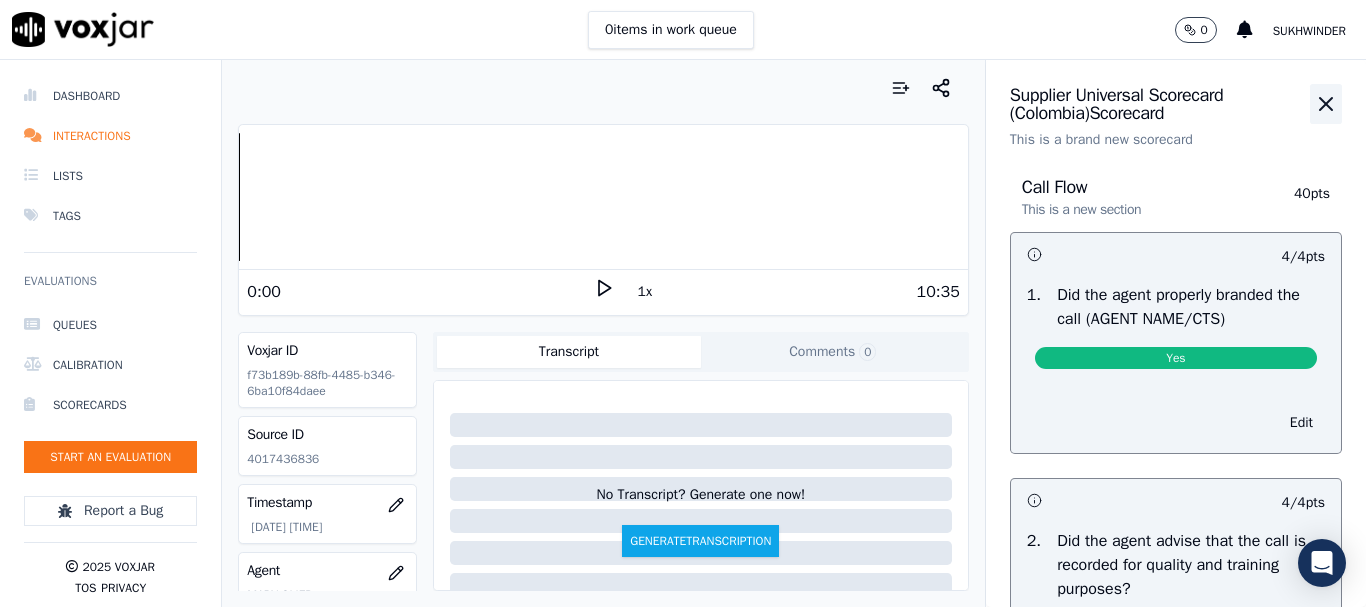 click 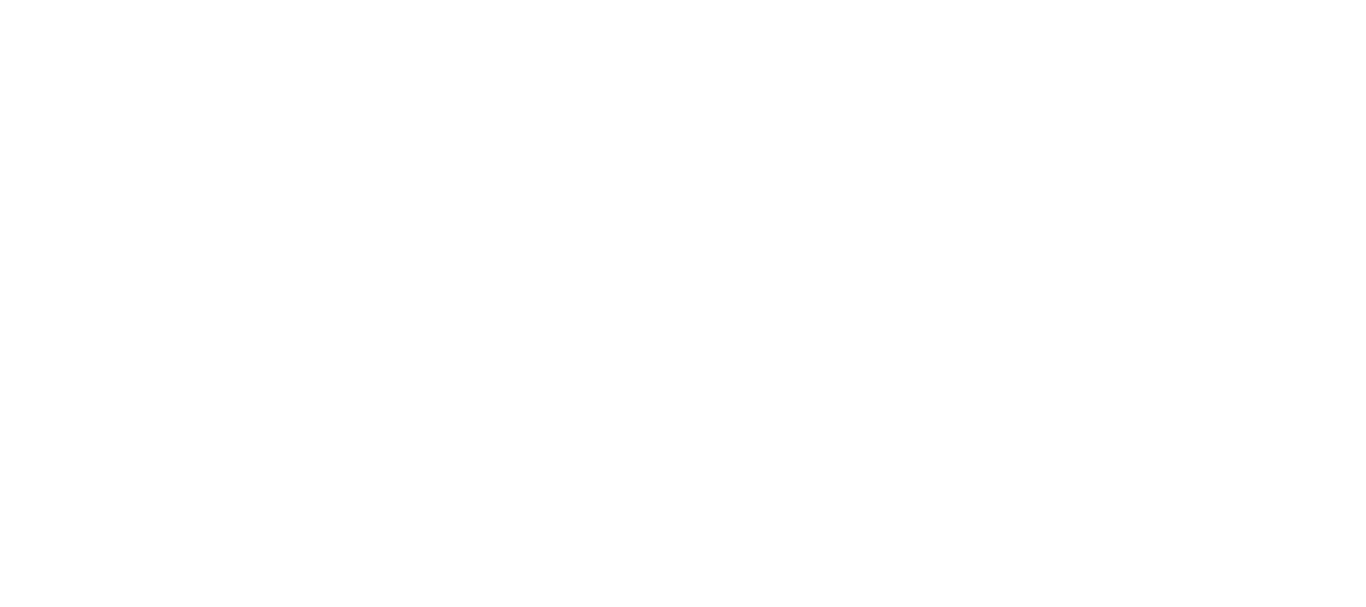 scroll, scrollTop: 0, scrollLeft: 0, axis: both 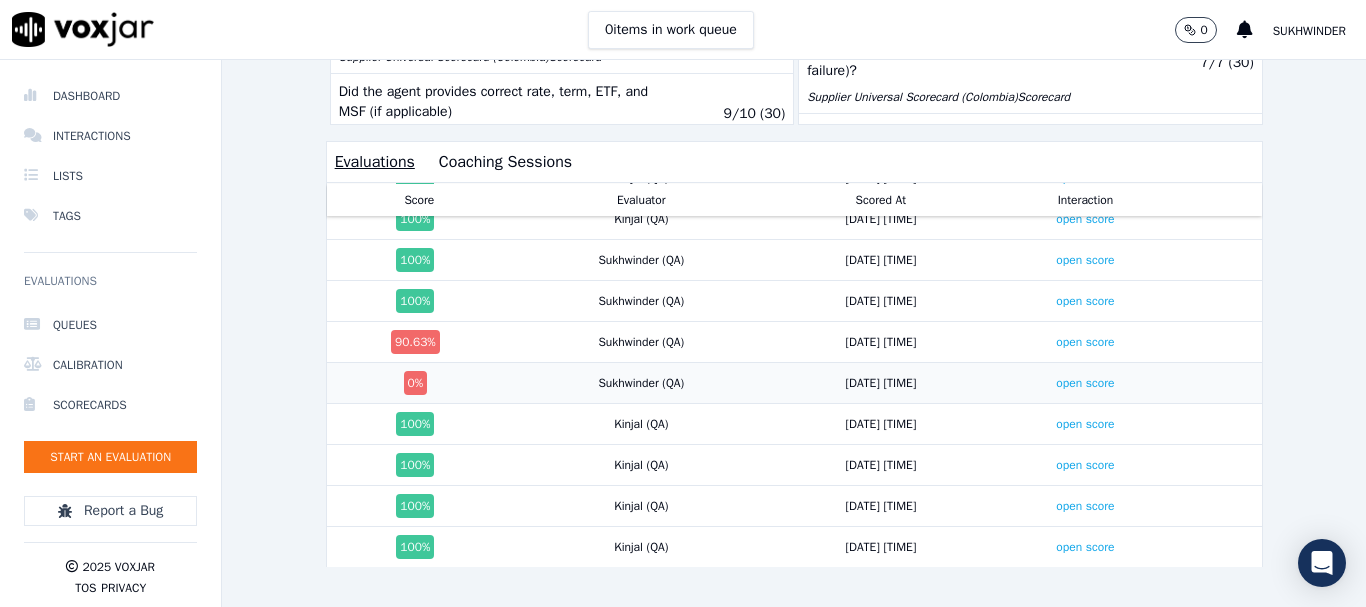 click on "open score" at bounding box center [1085, 383] 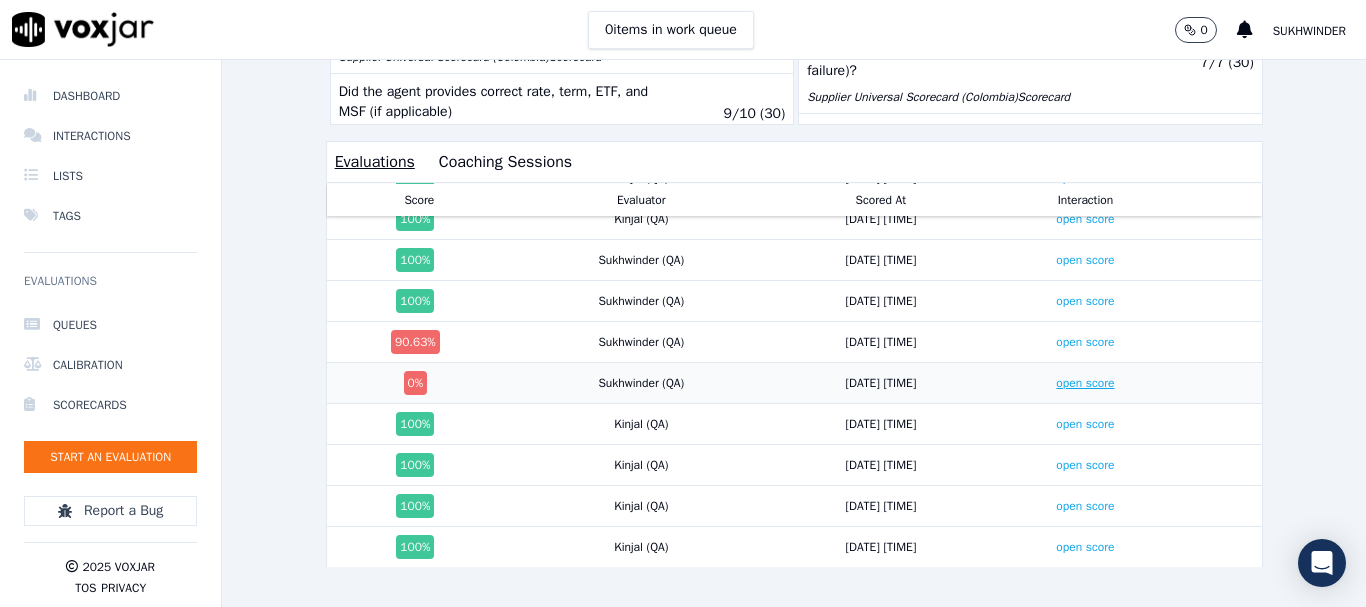 click on "open score" at bounding box center (1085, 383) 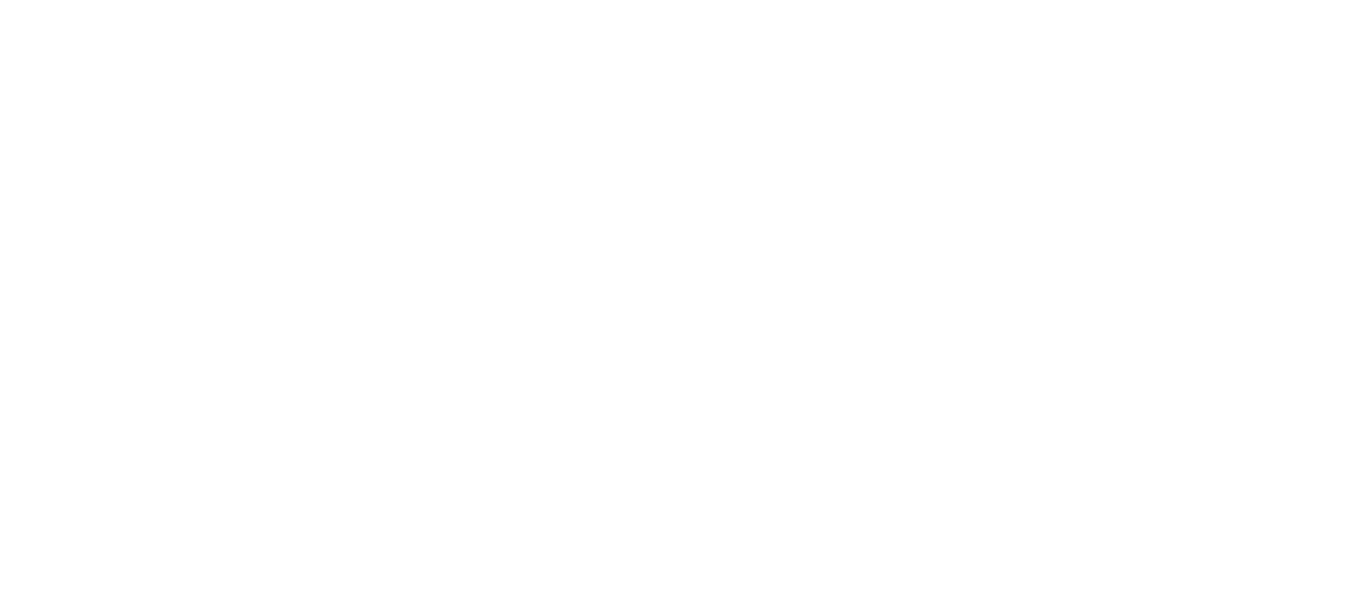 scroll, scrollTop: 0, scrollLeft: 0, axis: both 